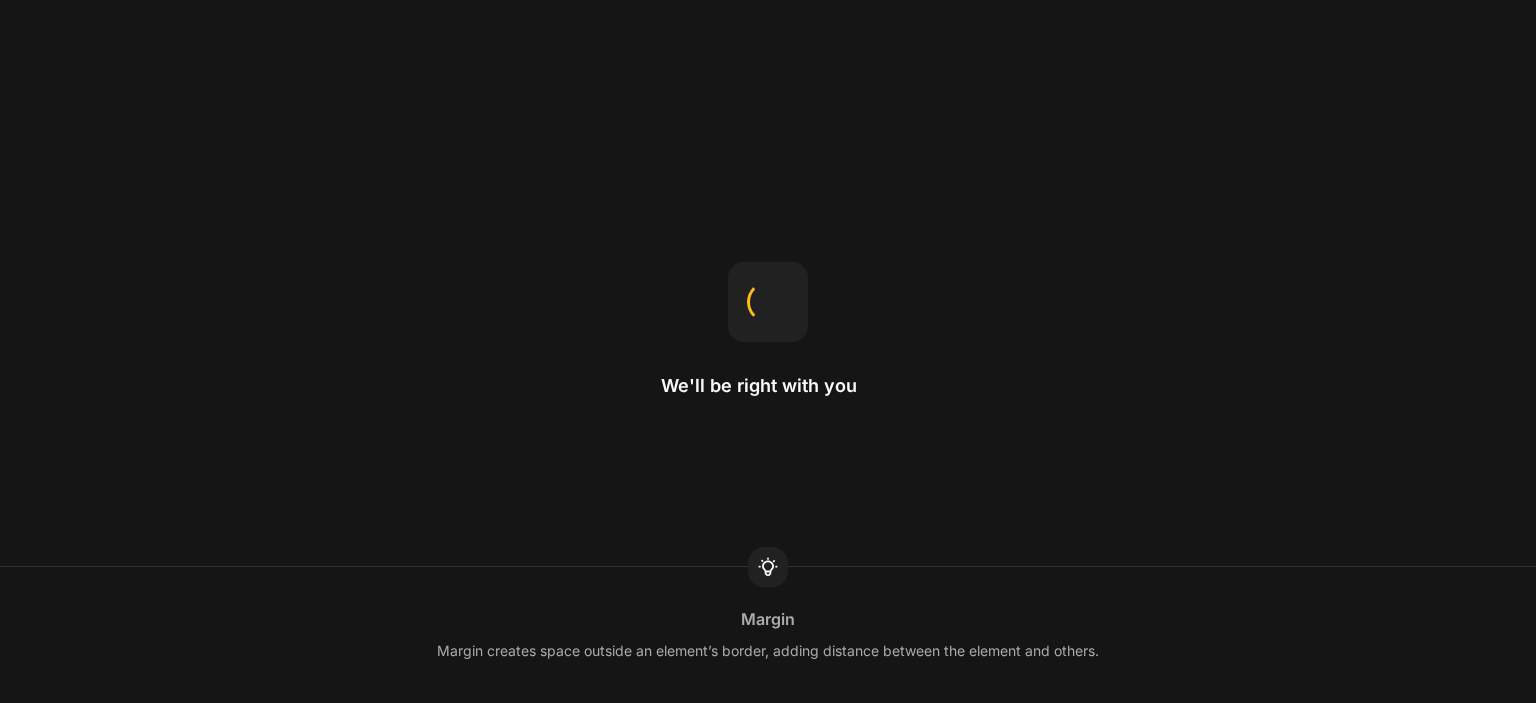 scroll, scrollTop: 0, scrollLeft: 0, axis: both 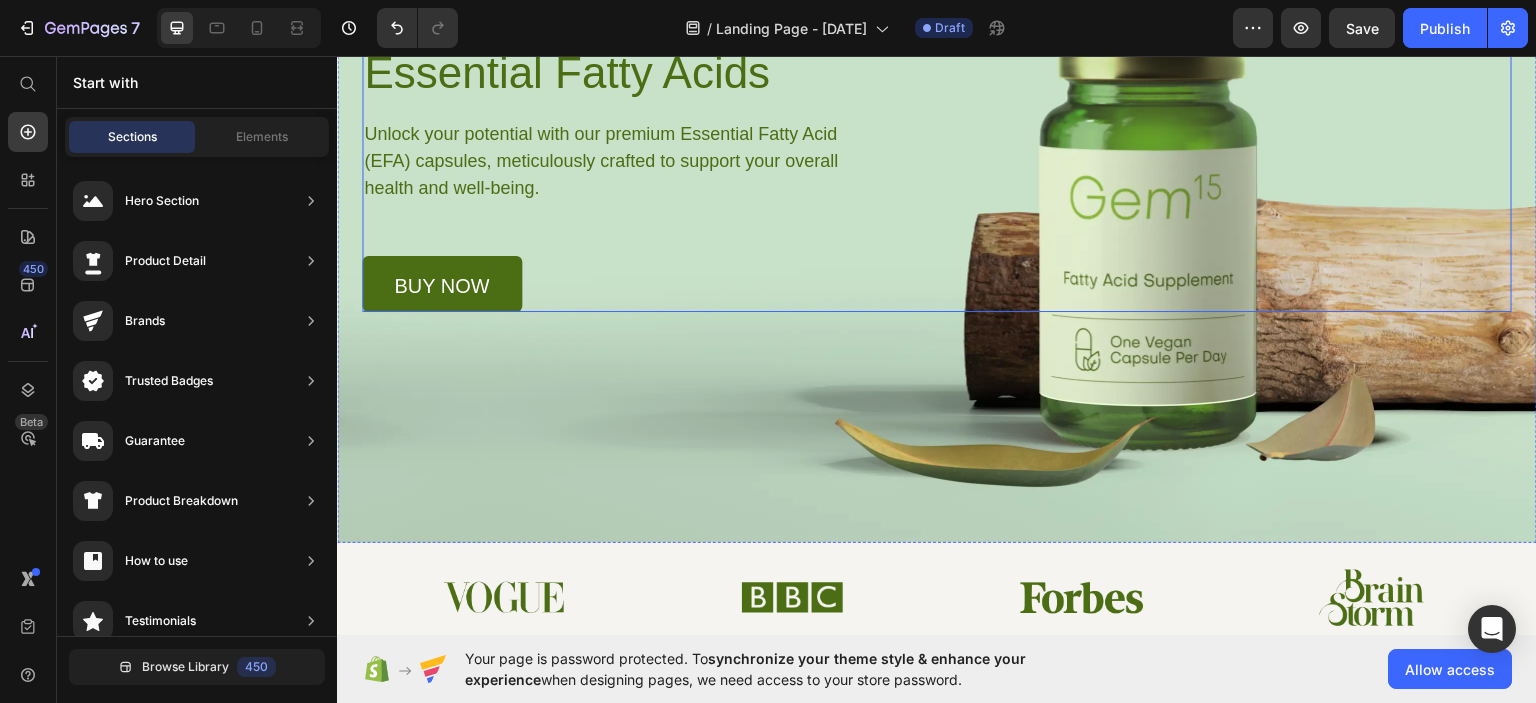 click on "Image Try Gem 15 Button Row Discover the Power of Essential Fatty Acids Heading Unlock your potential with our premium Essential Fatty Acid (EFA) capsules, meticulously crafted to support your overall health and well-being. Text Block buy now Button Row" at bounding box center [937, 74] 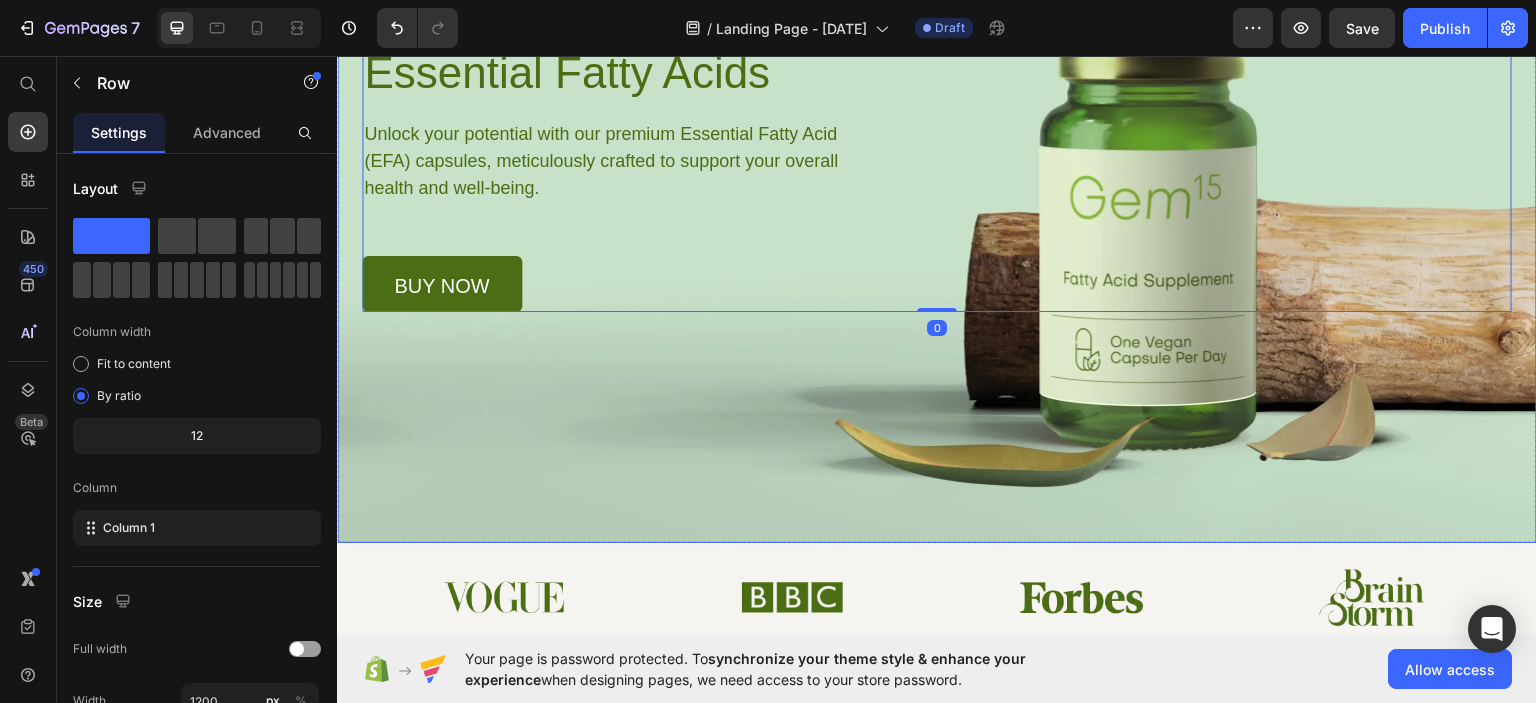 click at bounding box center (937, 163) 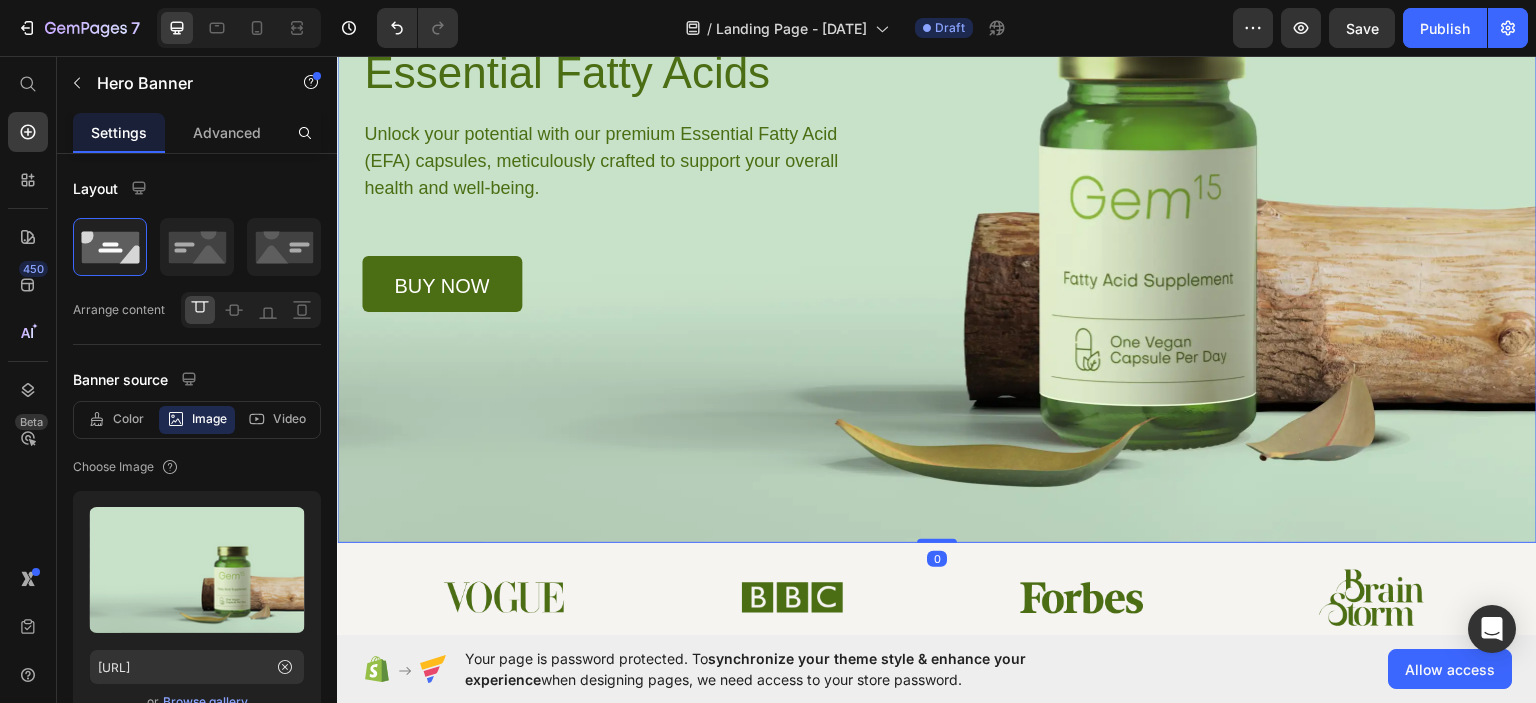 click at bounding box center (937, 163) 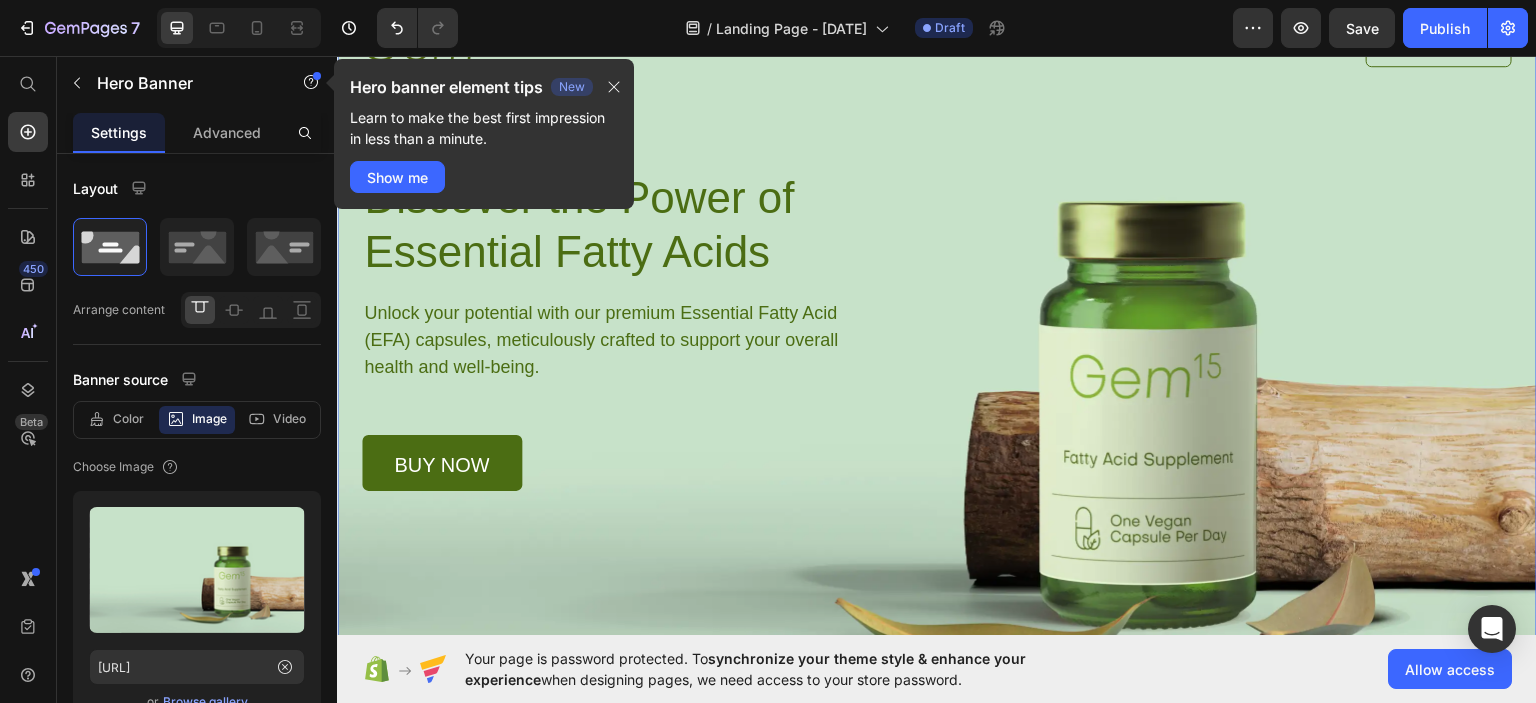 scroll, scrollTop: 128, scrollLeft: 0, axis: vertical 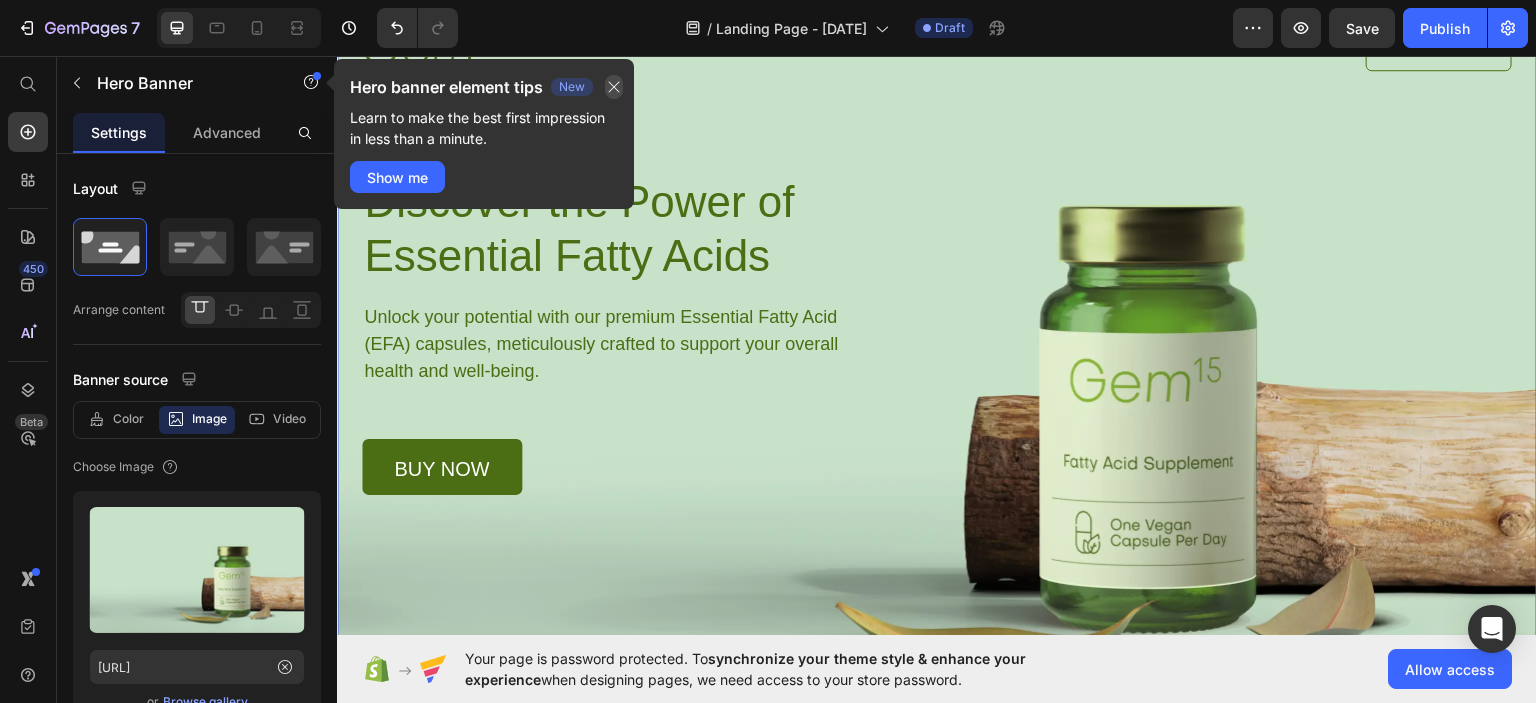 click at bounding box center [614, 87] 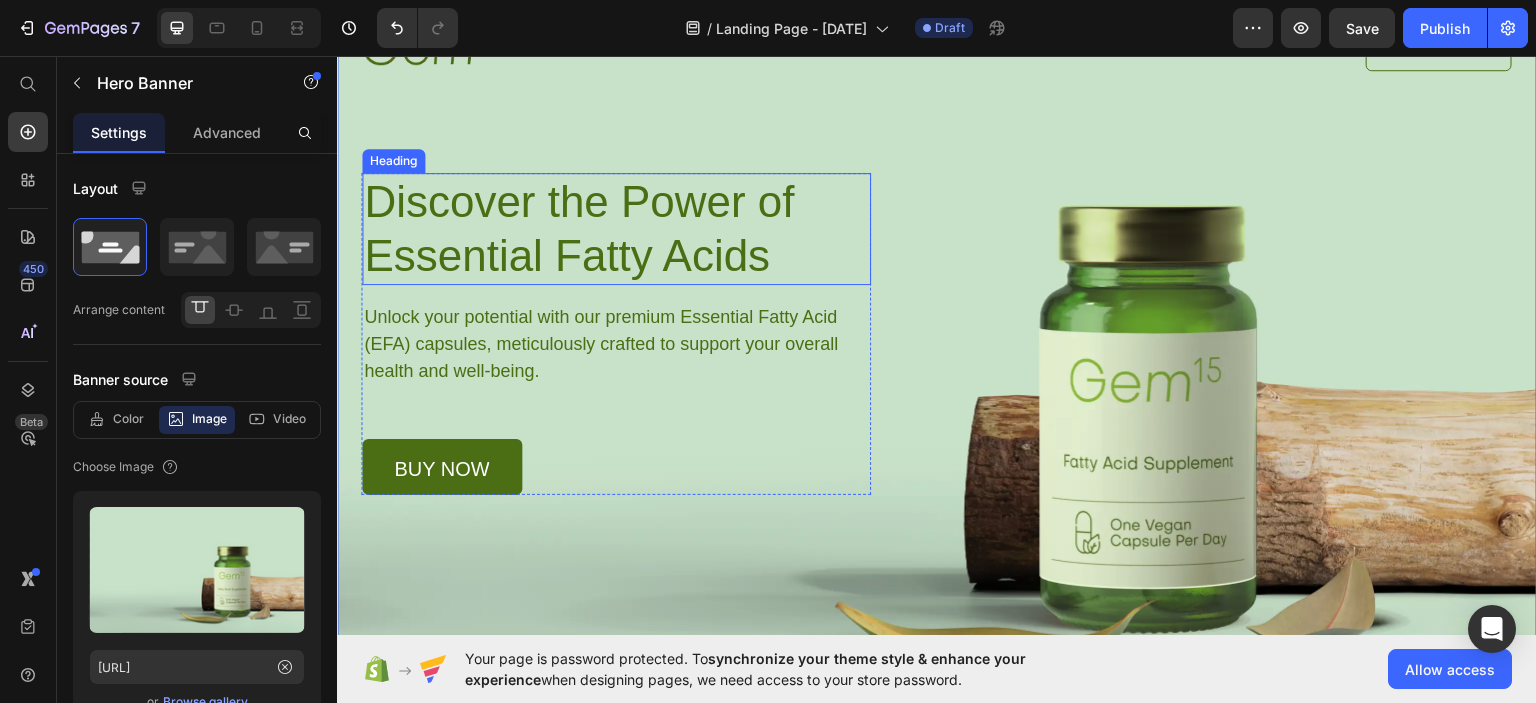 scroll, scrollTop: 0, scrollLeft: 0, axis: both 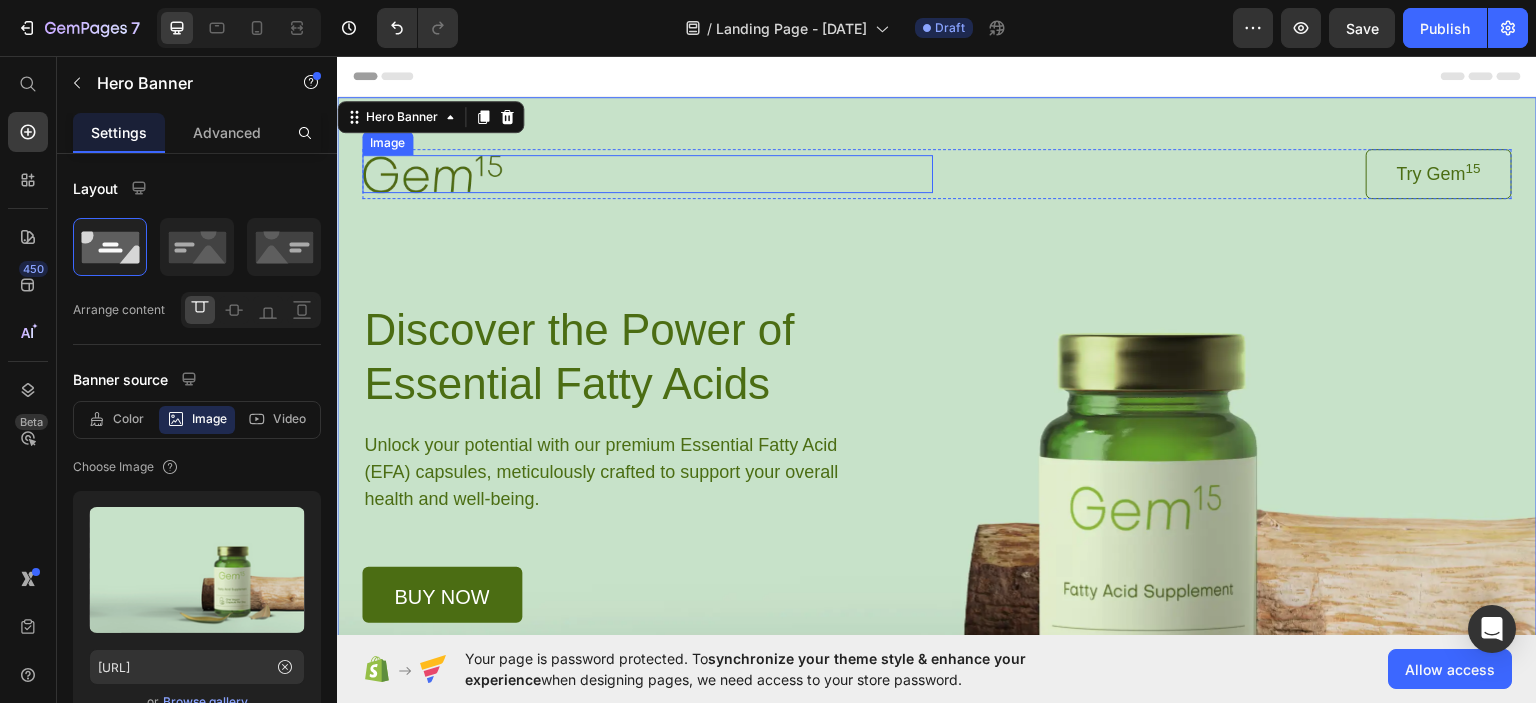 click at bounding box center [647, 172] 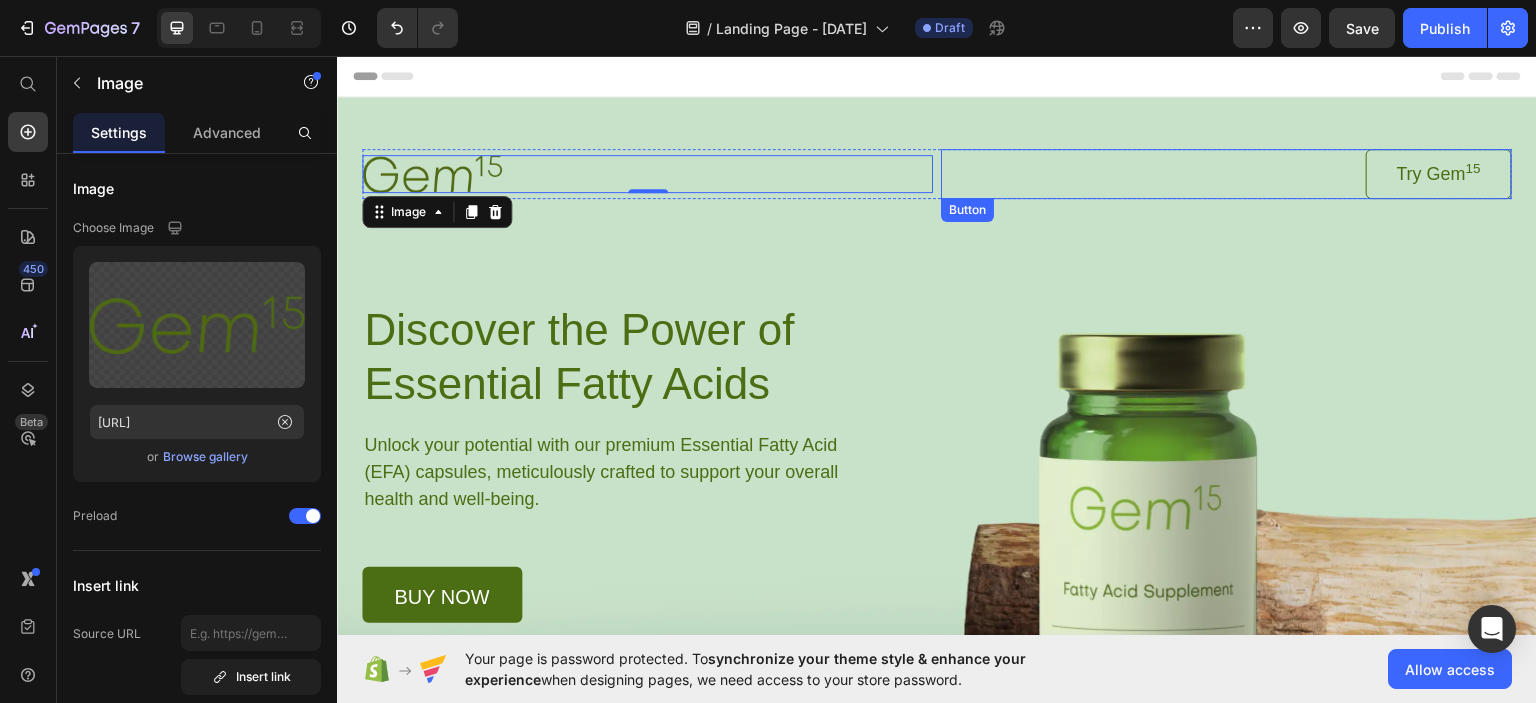click on "Try Gem 15" at bounding box center (1439, 173) 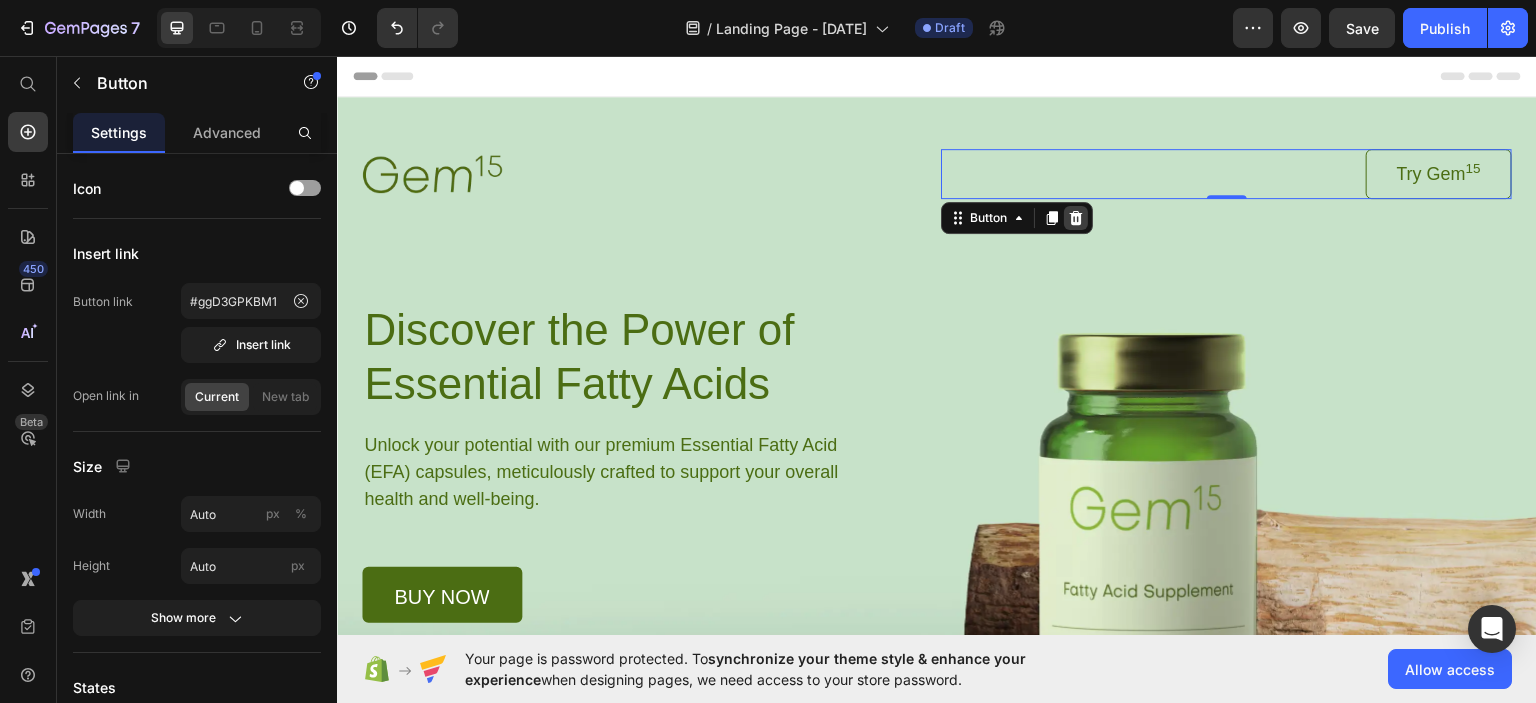 click 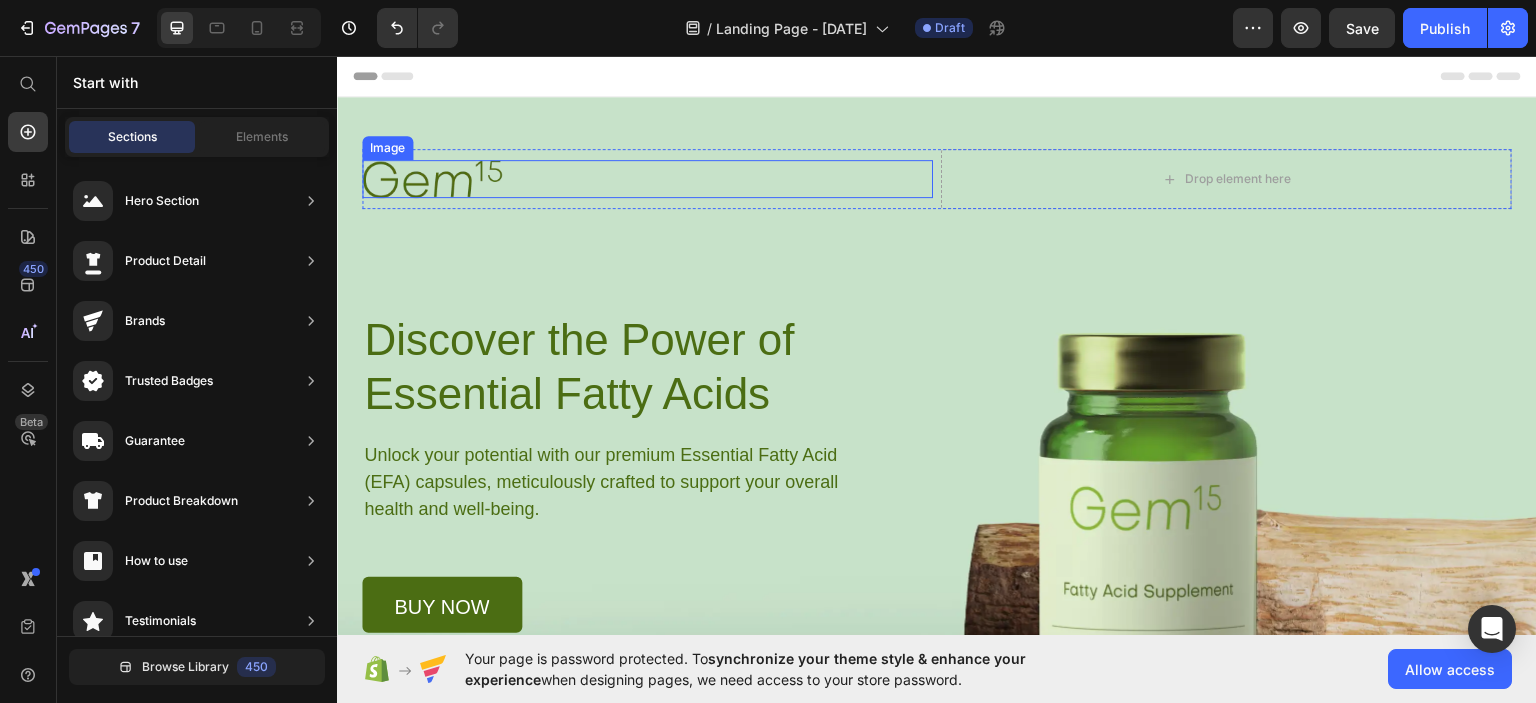 click at bounding box center [647, 177] 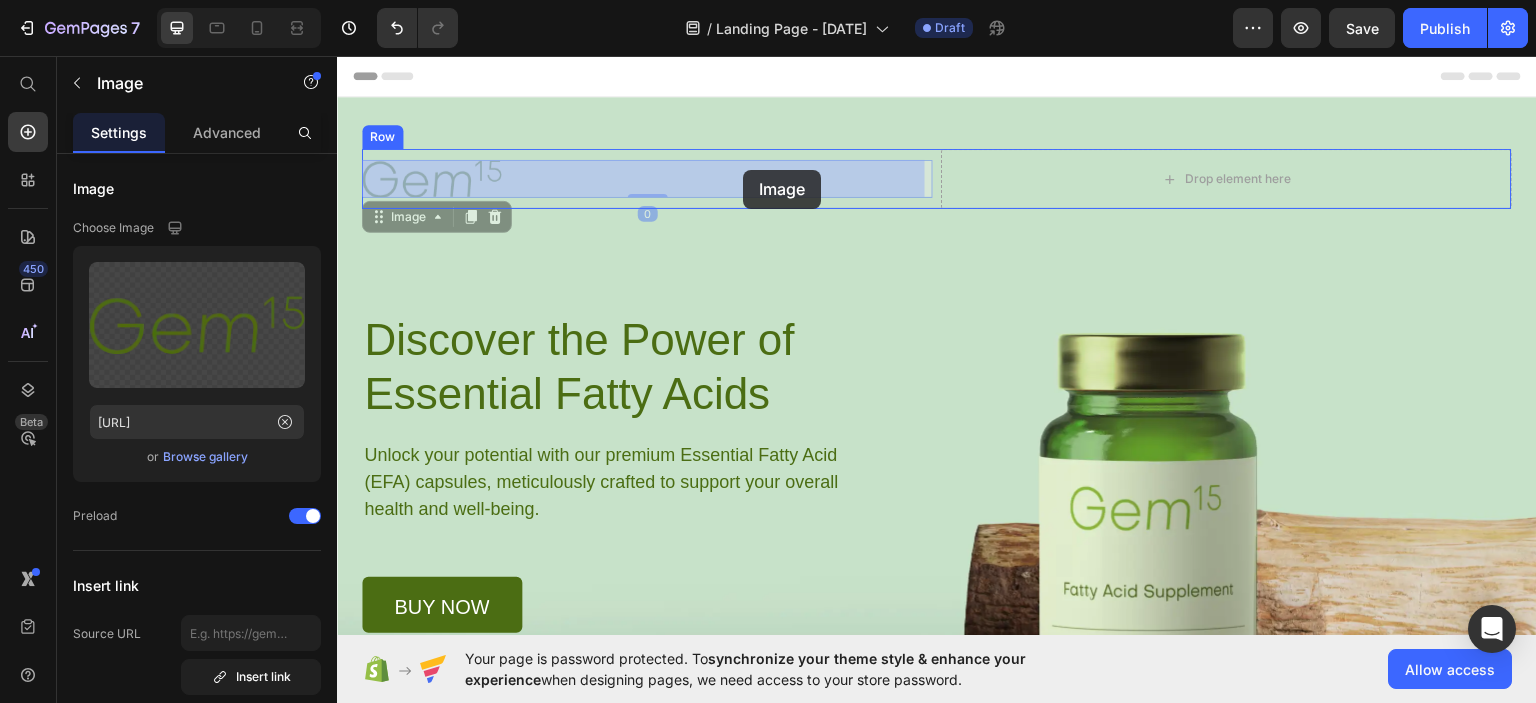 drag, startPoint x: 641, startPoint y: 176, endPoint x: 743, endPoint y: 169, distance: 102.239914 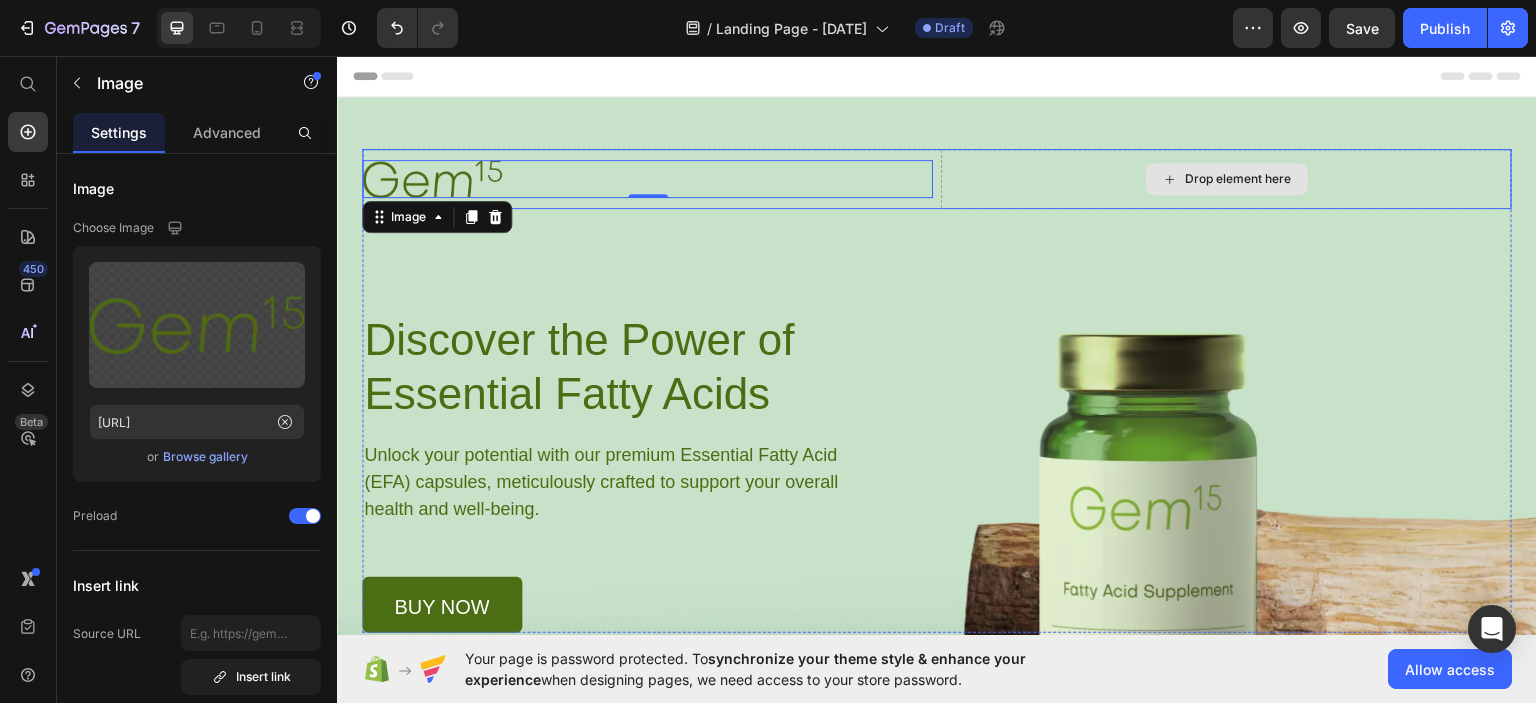 click on "Drop element here" at bounding box center (1226, 178) 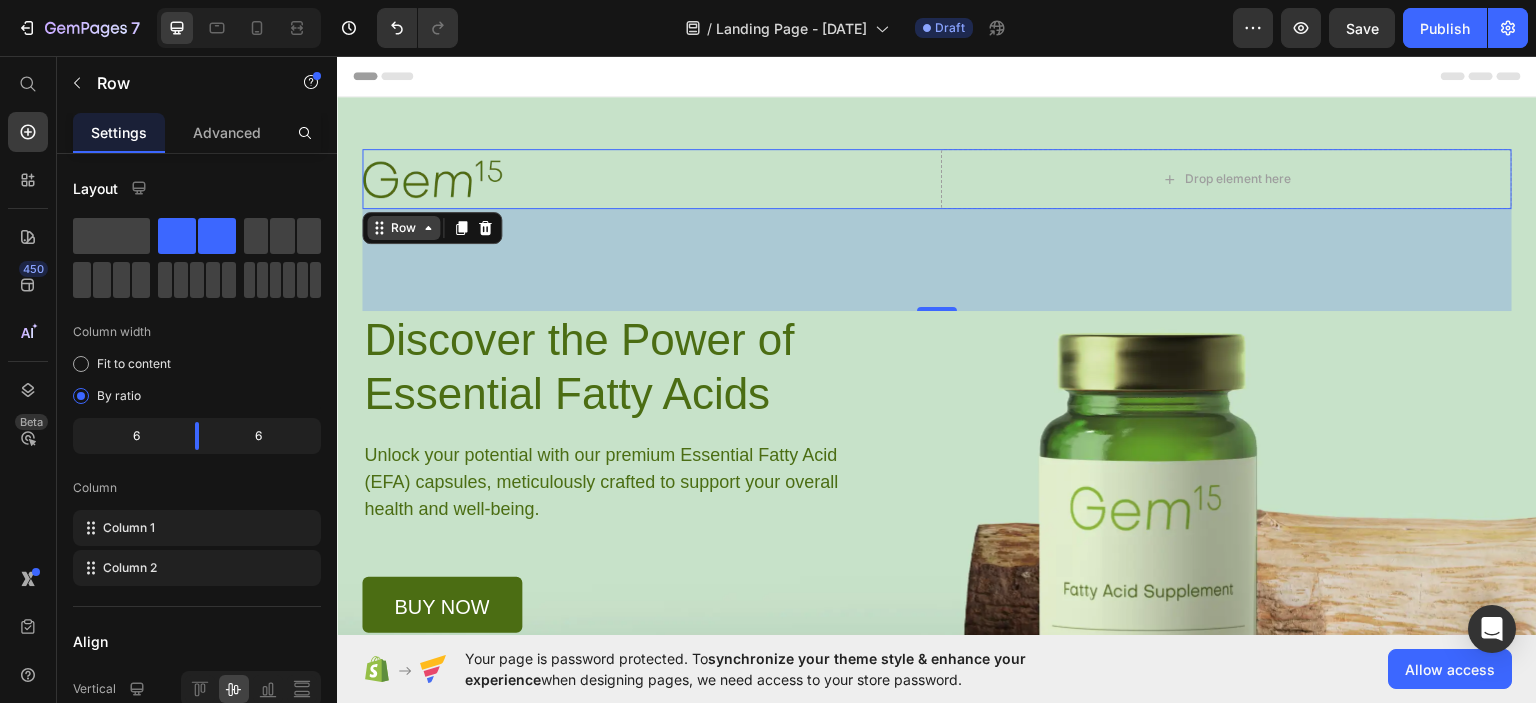 click on "Row" at bounding box center [403, 227] 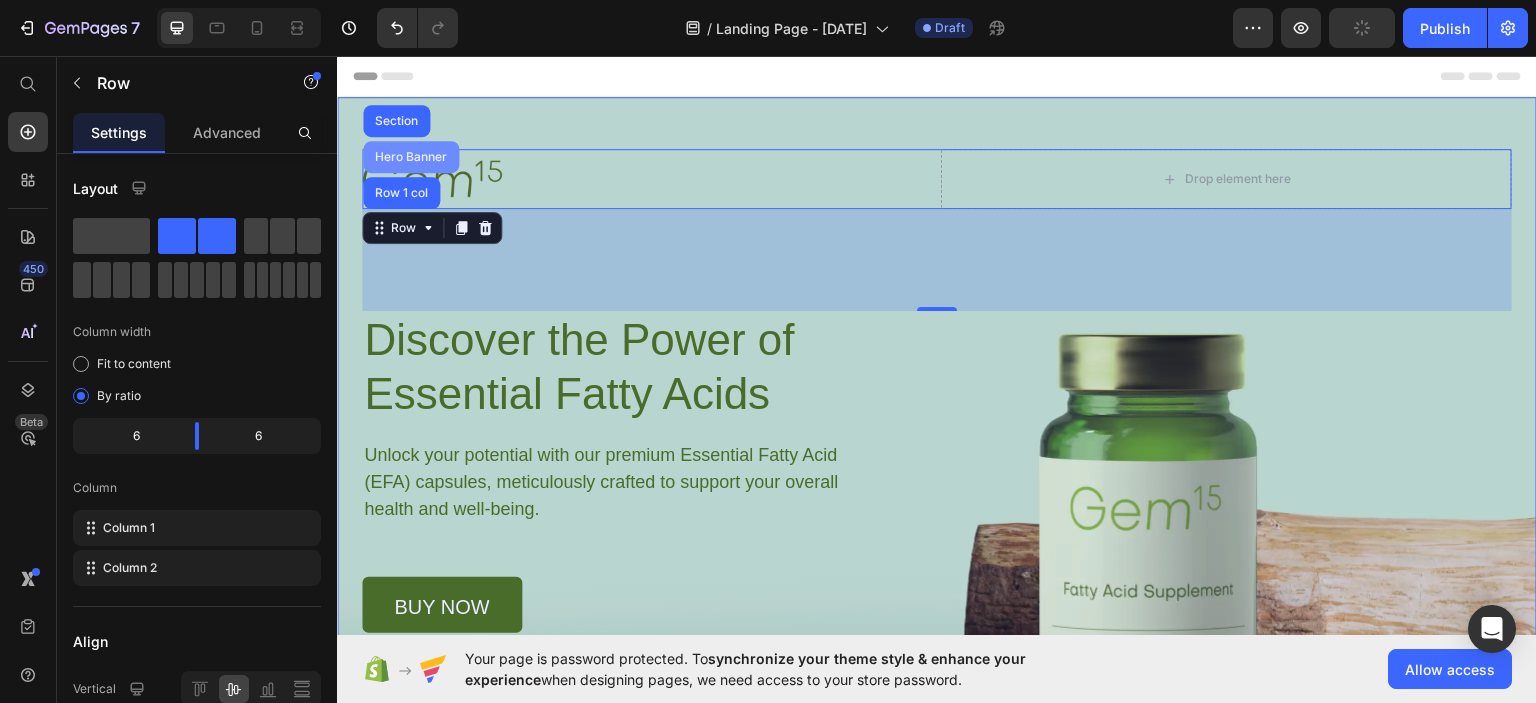 click on "Hero Banner" at bounding box center (411, 156) 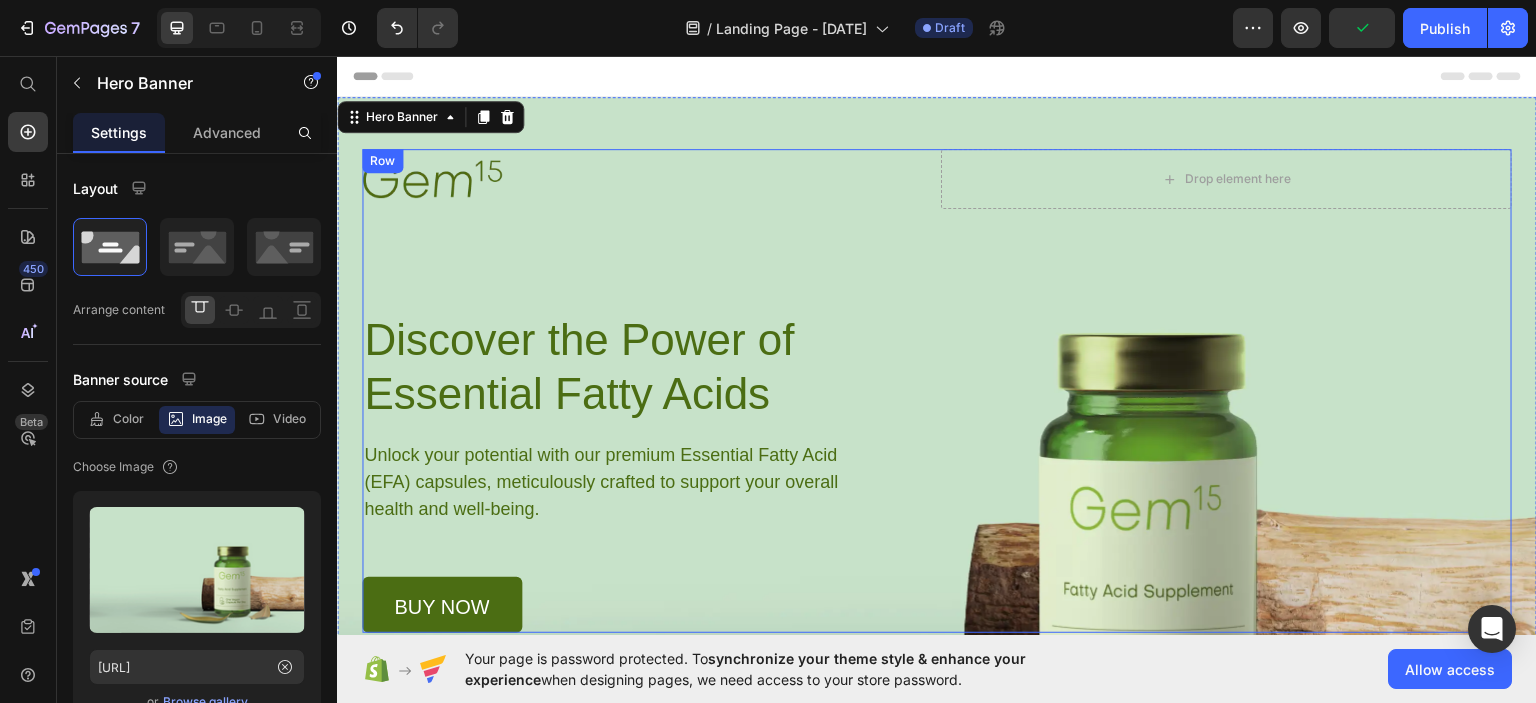 click on "Image
Drop element here Row Discover the Power of Essential Fatty Acids Heading Unlock your potential with our premium Essential Fatty Acid (EFA) capsules, meticulously crafted to support your overall health and well-being. Text Block buy now Button Row" at bounding box center (937, 390) 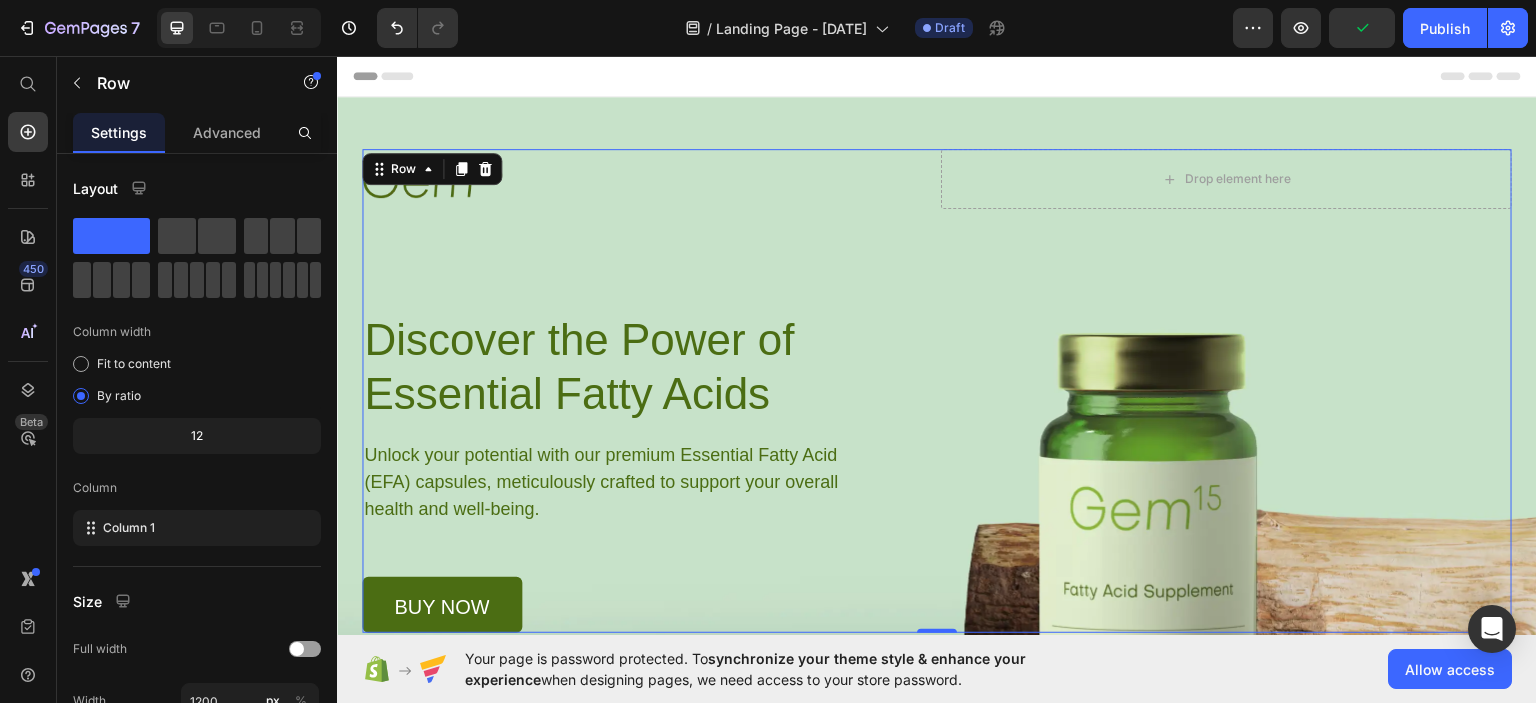 click at bounding box center (647, 177) 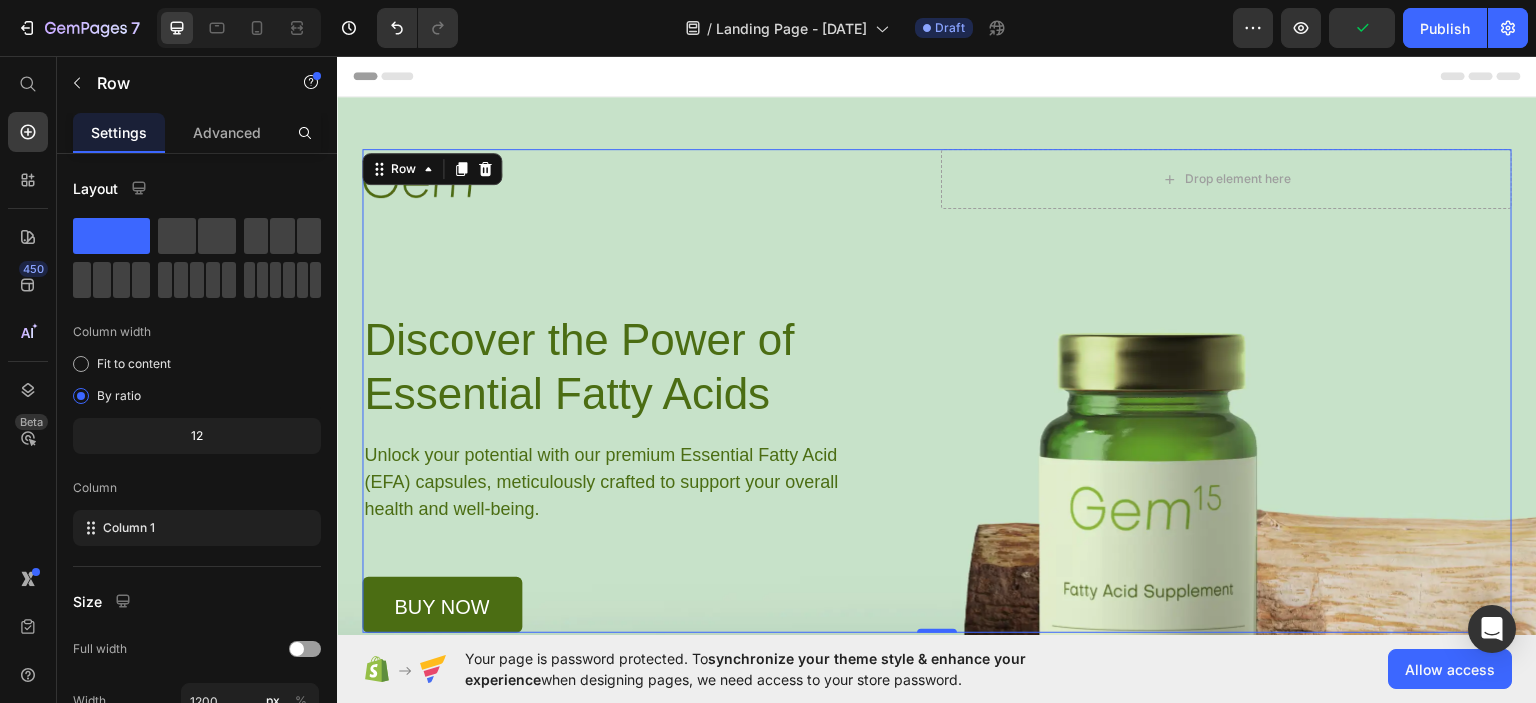 click at bounding box center (647, 177) 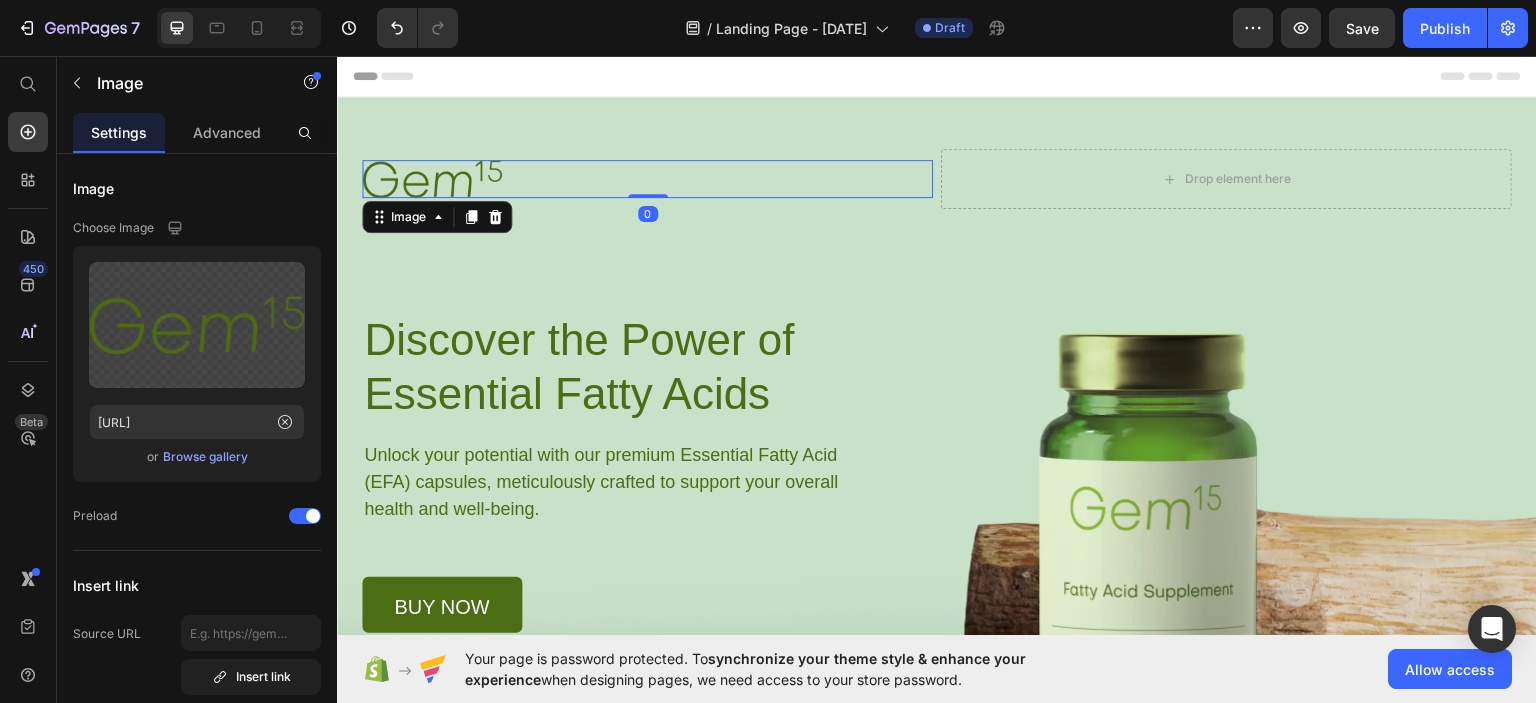 click at bounding box center [647, 177] 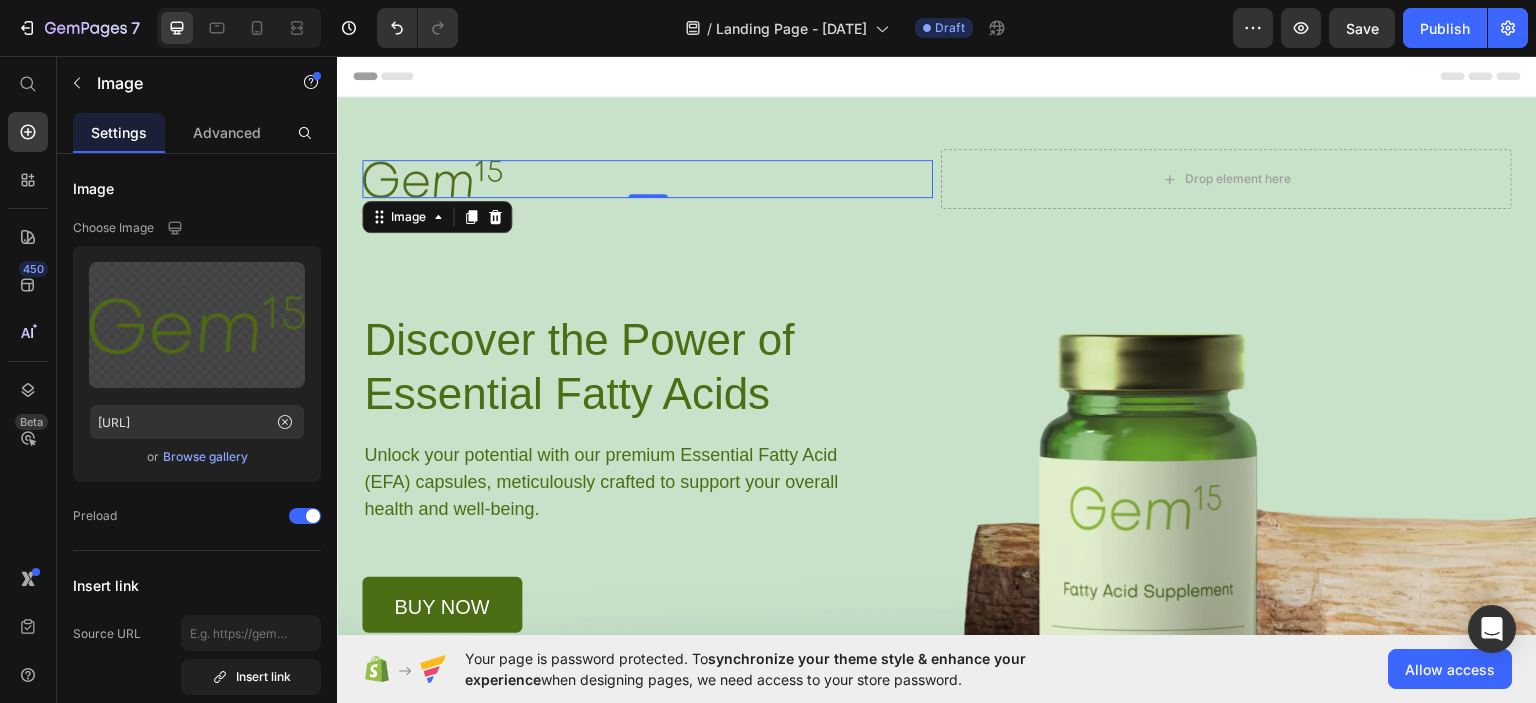 click at bounding box center [647, 177] 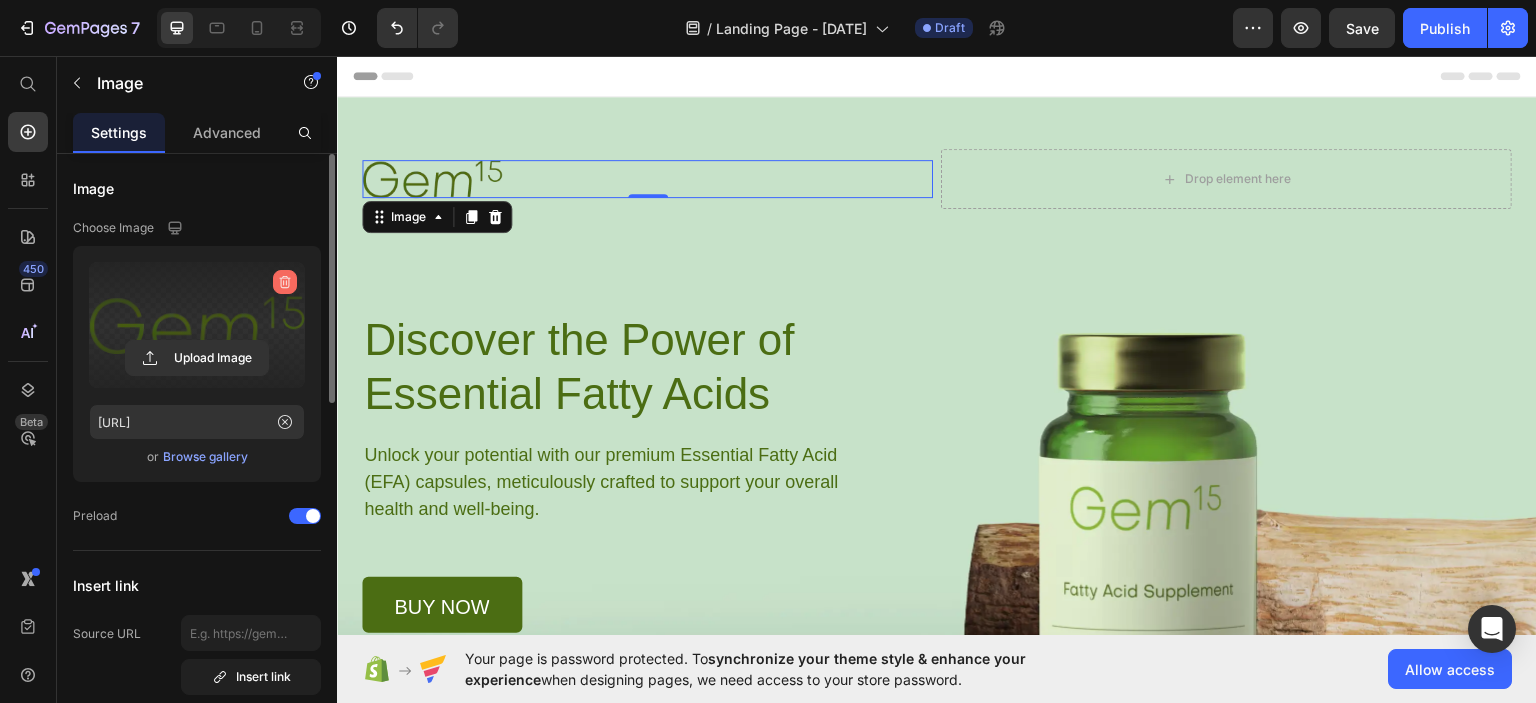click 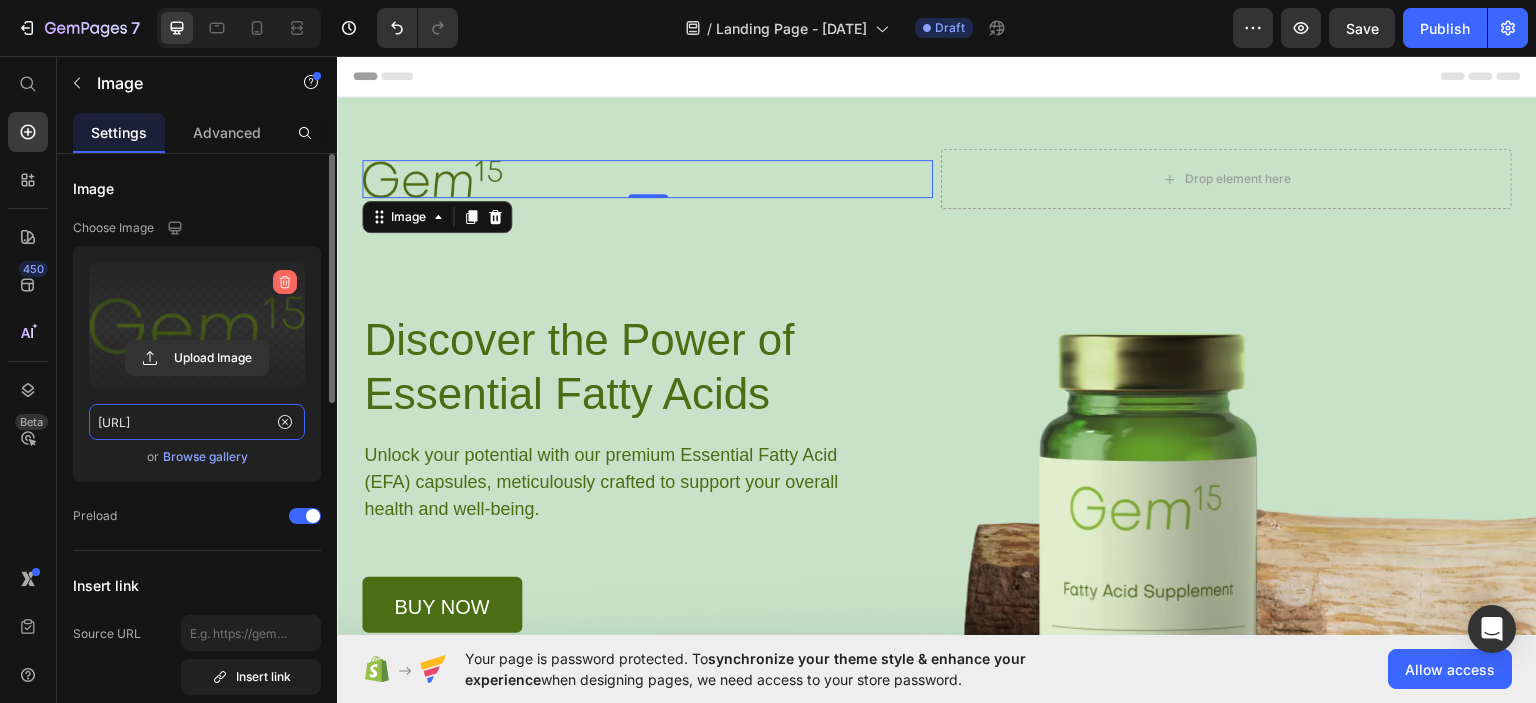 type 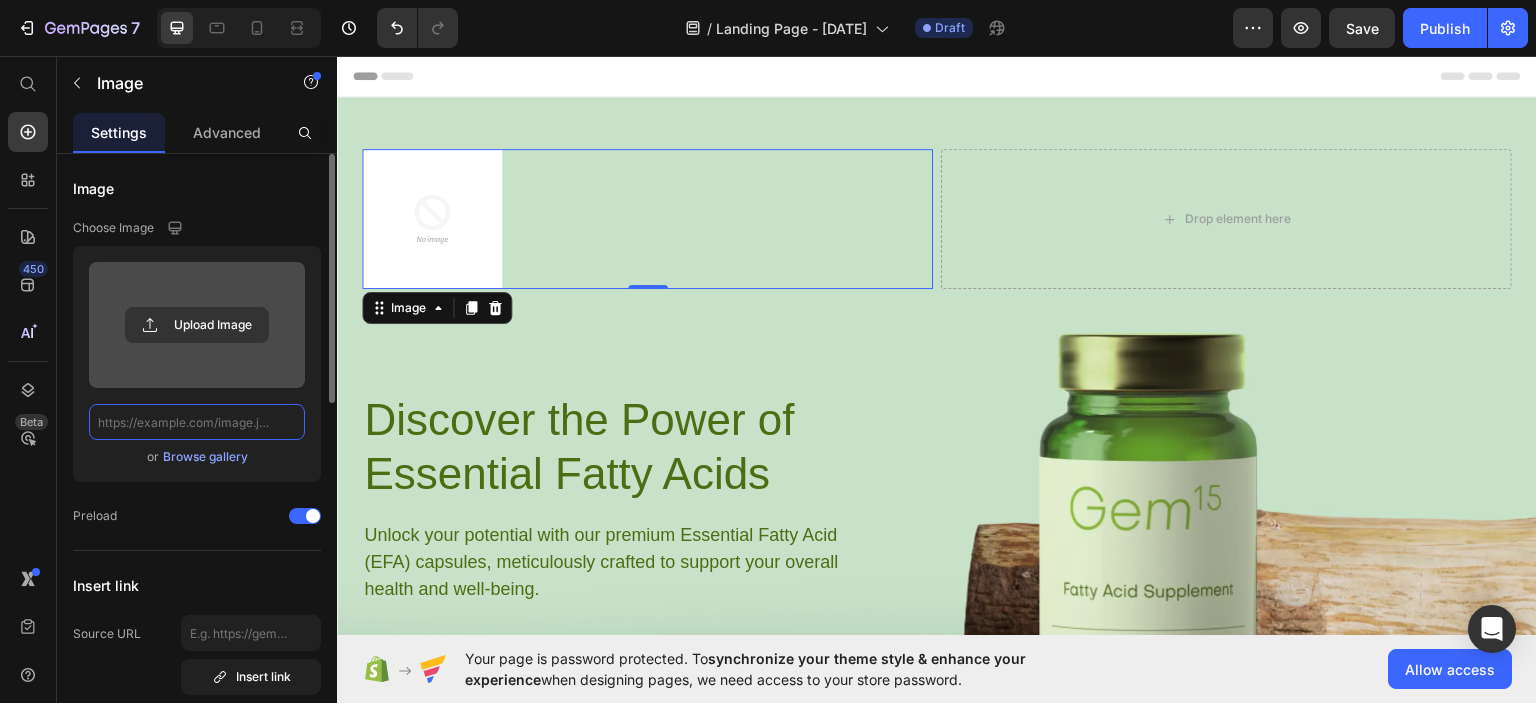scroll, scrollTop: 0, scrollLeft: 0, axis: both 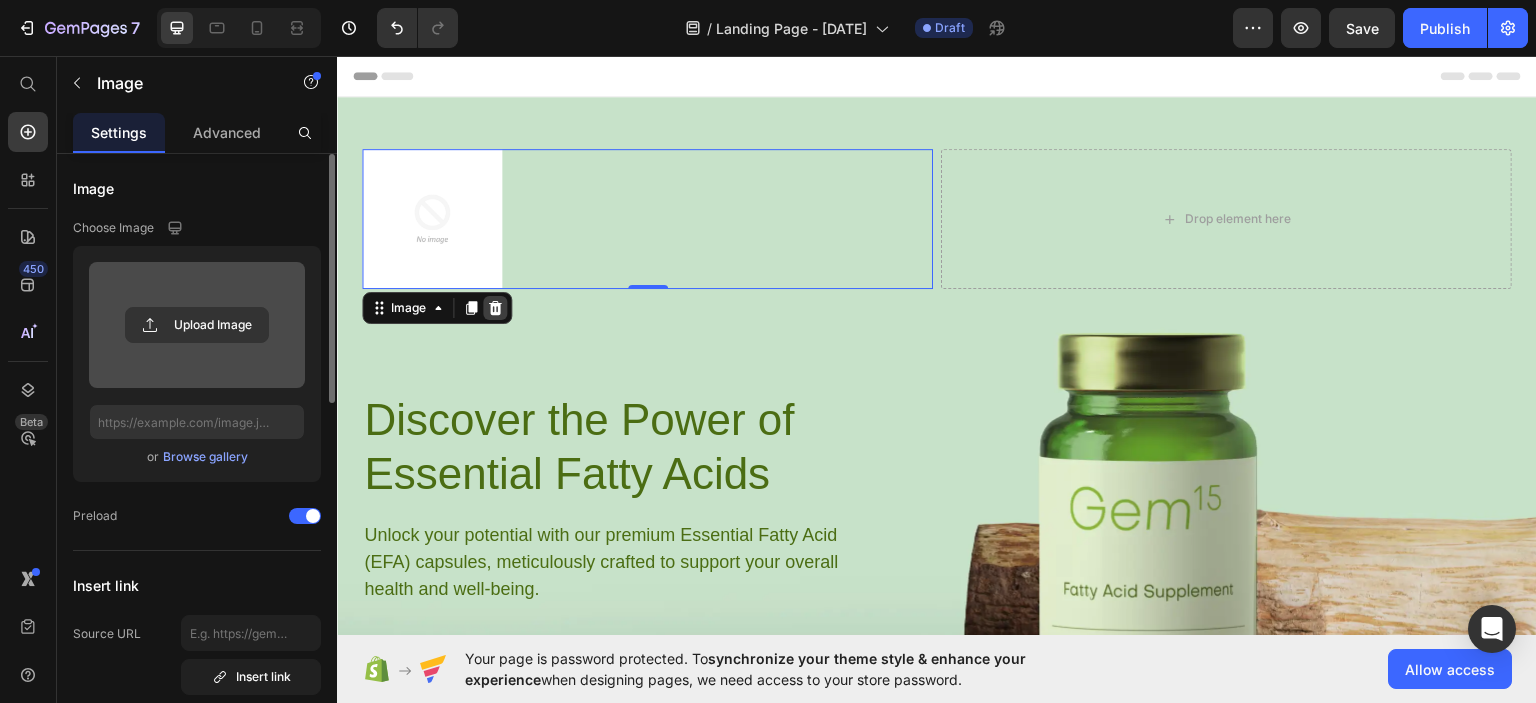click 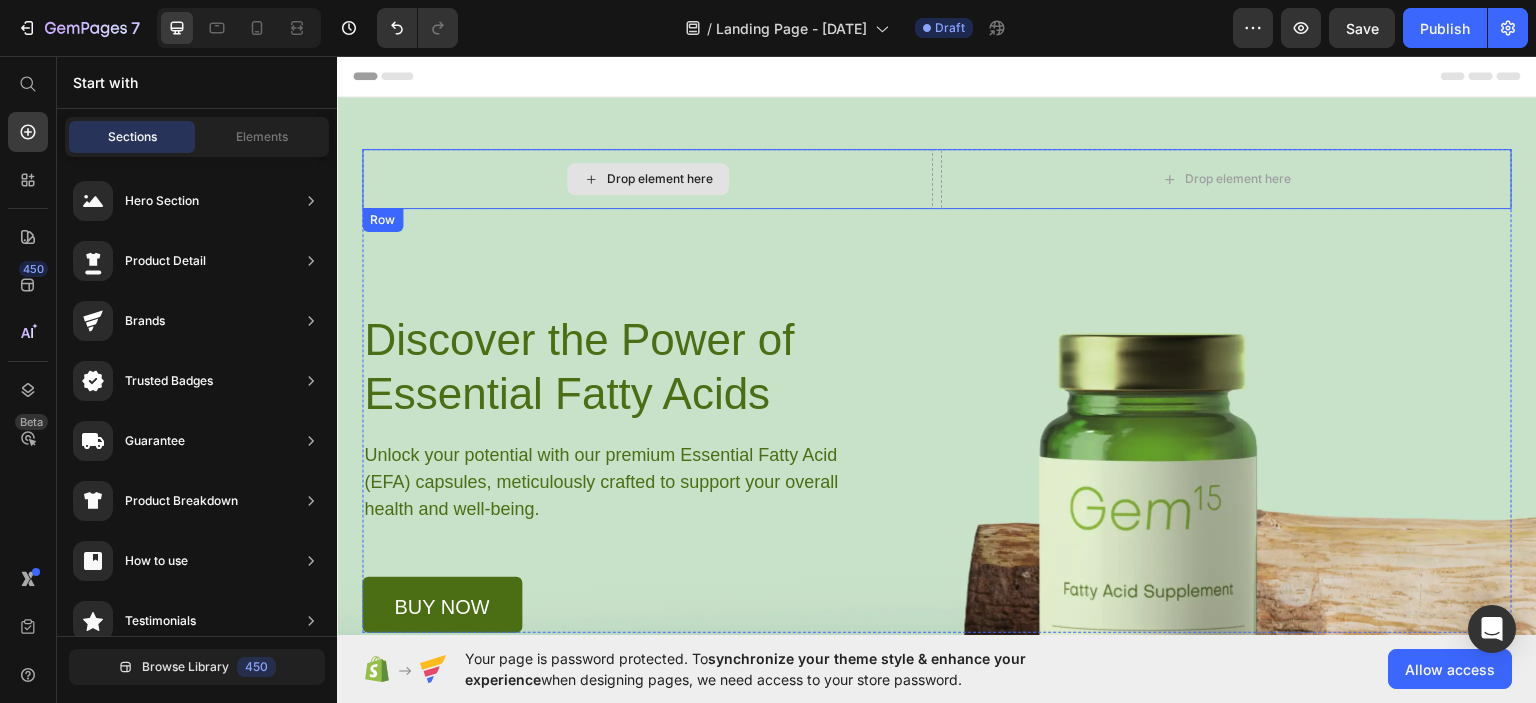 click on "Drop element here" at bounding box center (647, 178) 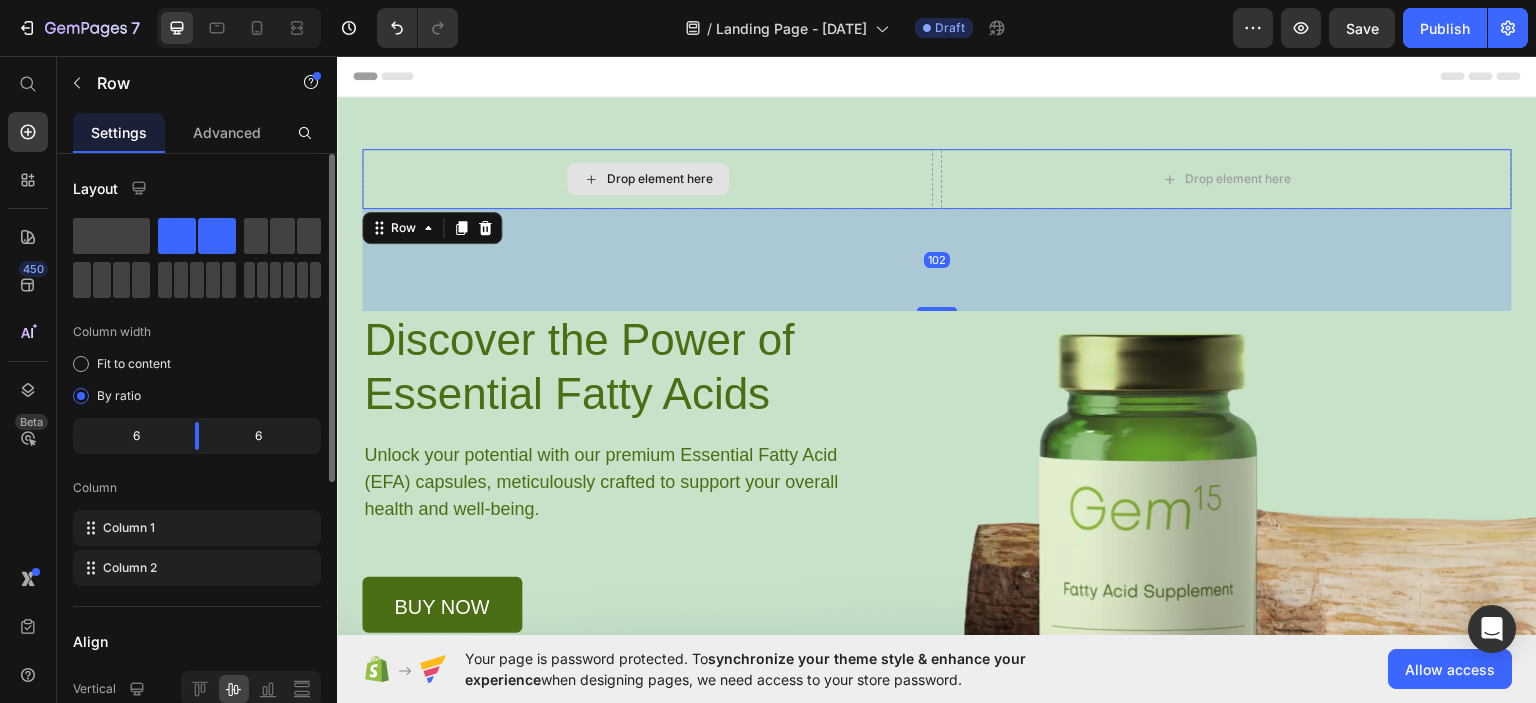 click on "Drop element here" at bounding box center (647, 178) 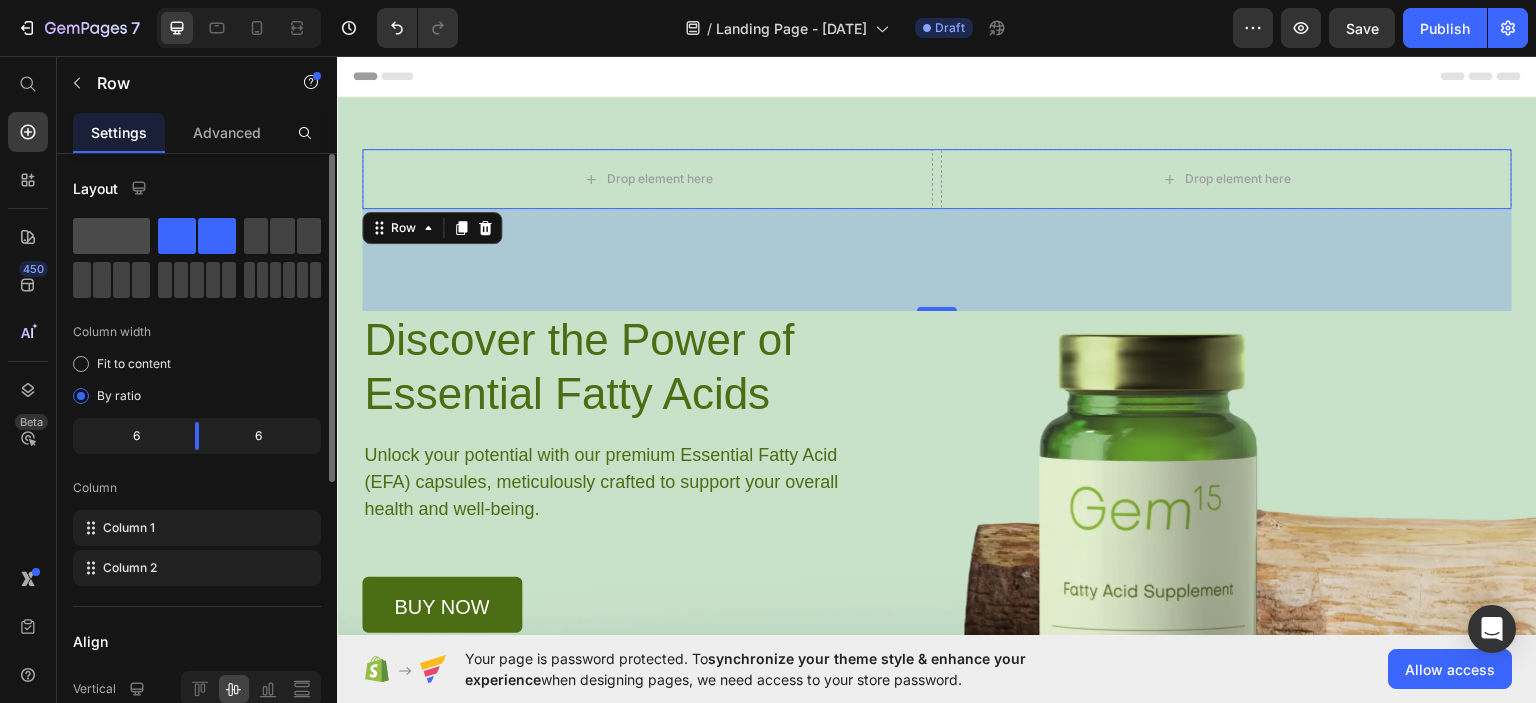 click 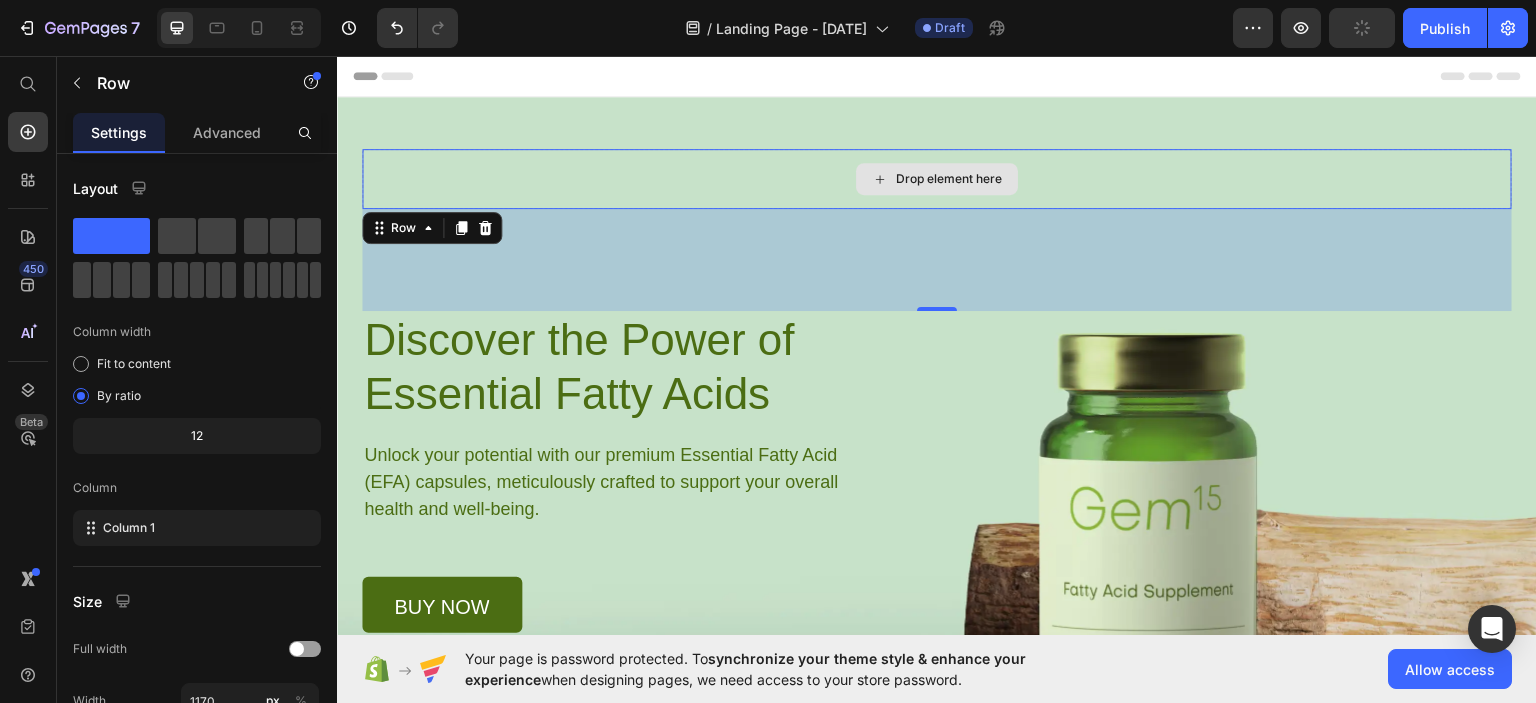 click 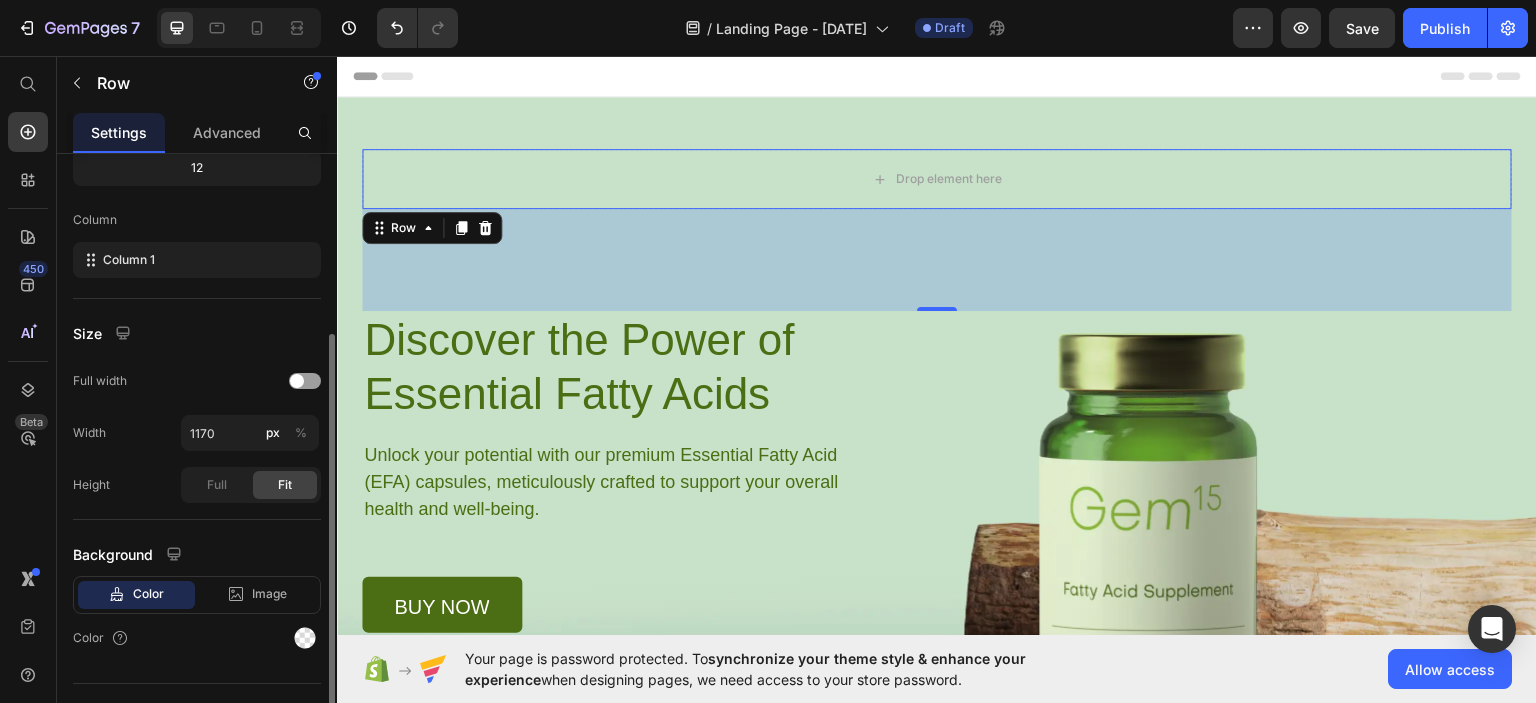 scroll, scrollTop: 304, scrollLeft: 0, axis: vertical 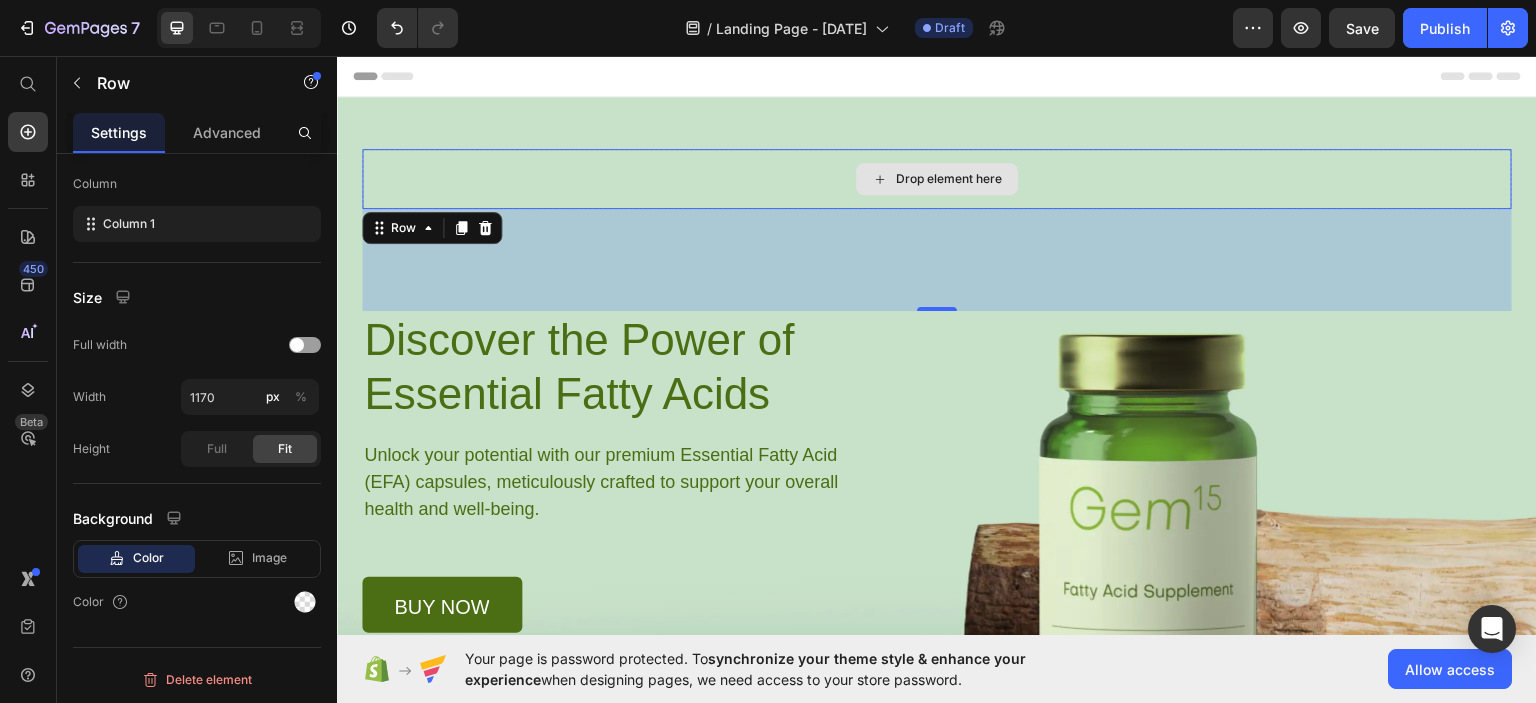 click on "Drop element here" at bounding box center [937, 178] 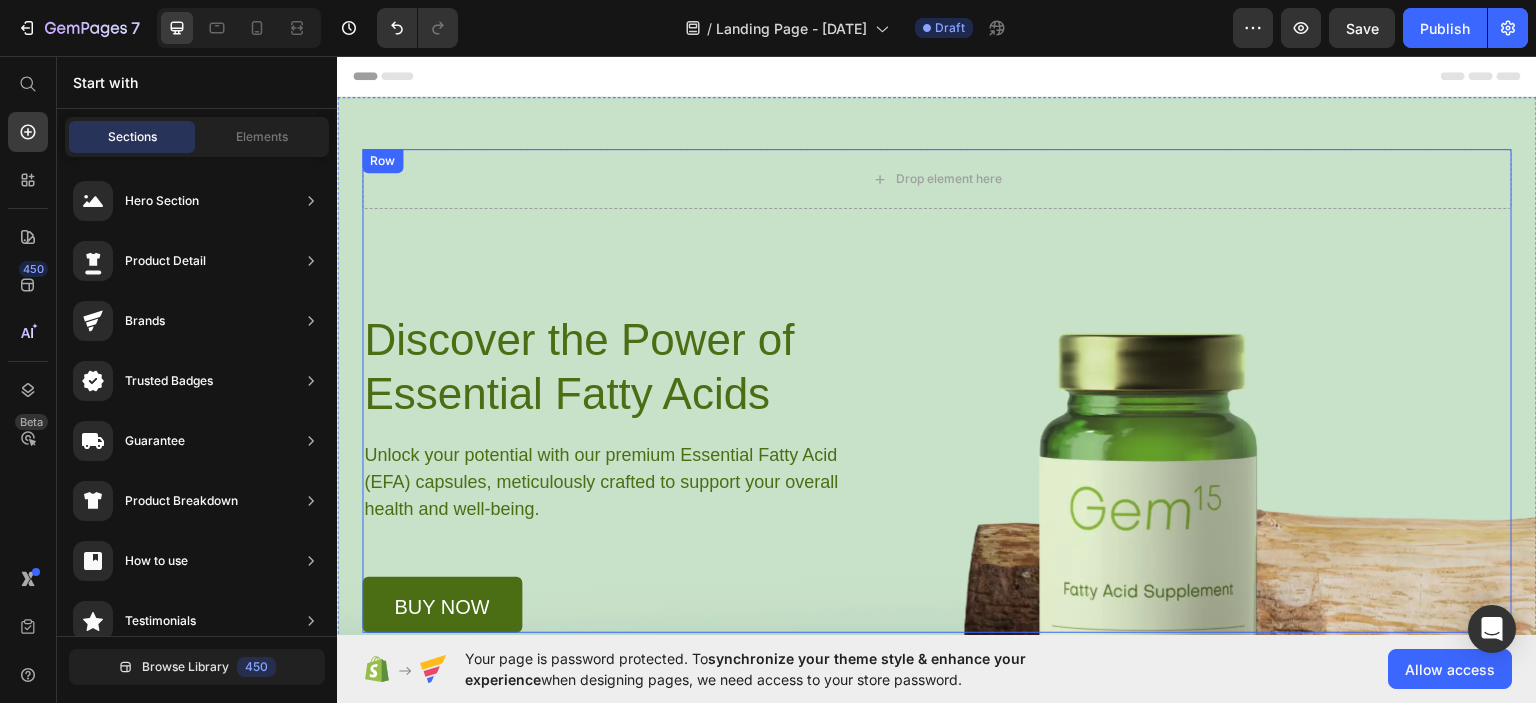 scroll, scrollTop: 0, scrollLeft: 0, axis: both 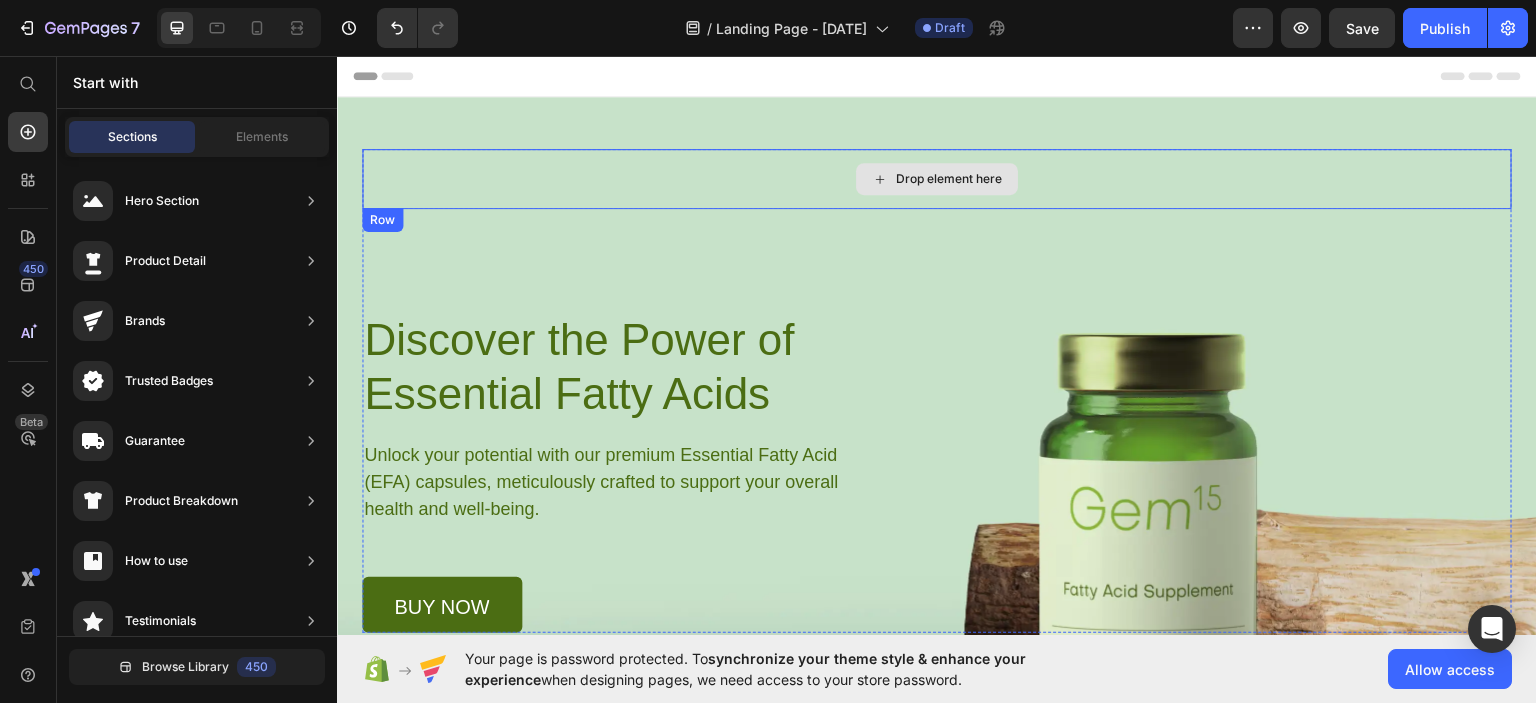 click on "Drop element here" at bounding box center [937, 178] 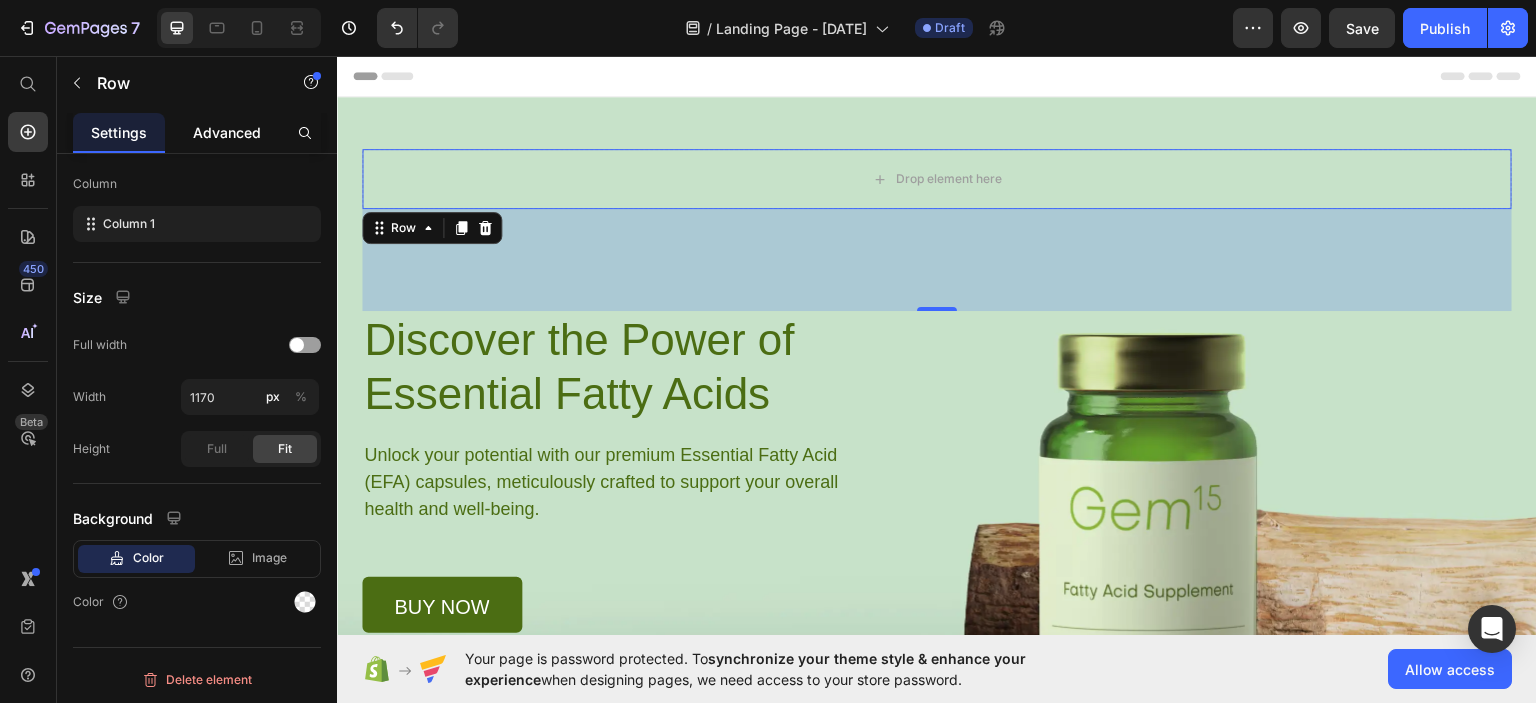 click on "Advanced" at bounding box center (227, 132) 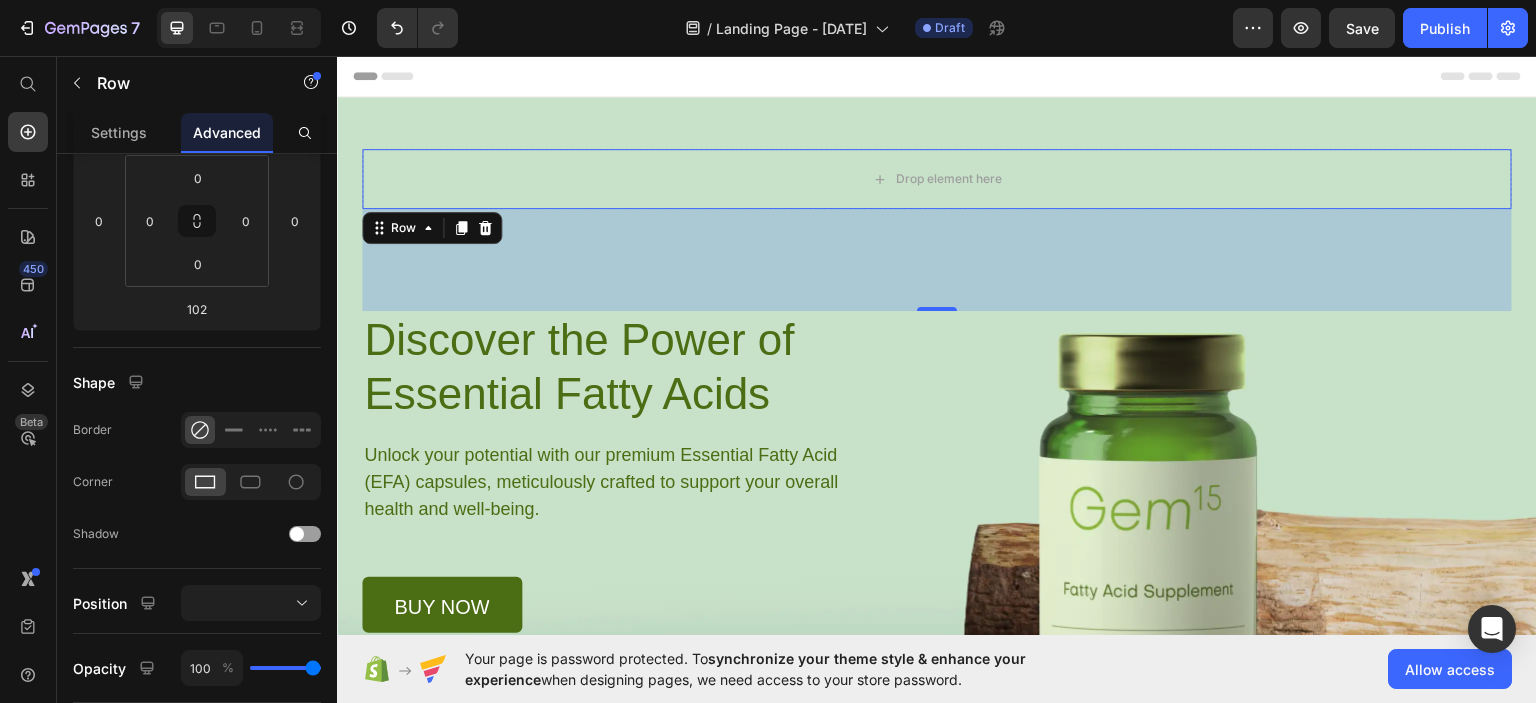 scroll, scrollTop: 0, scrollLeft: 0, axis: both 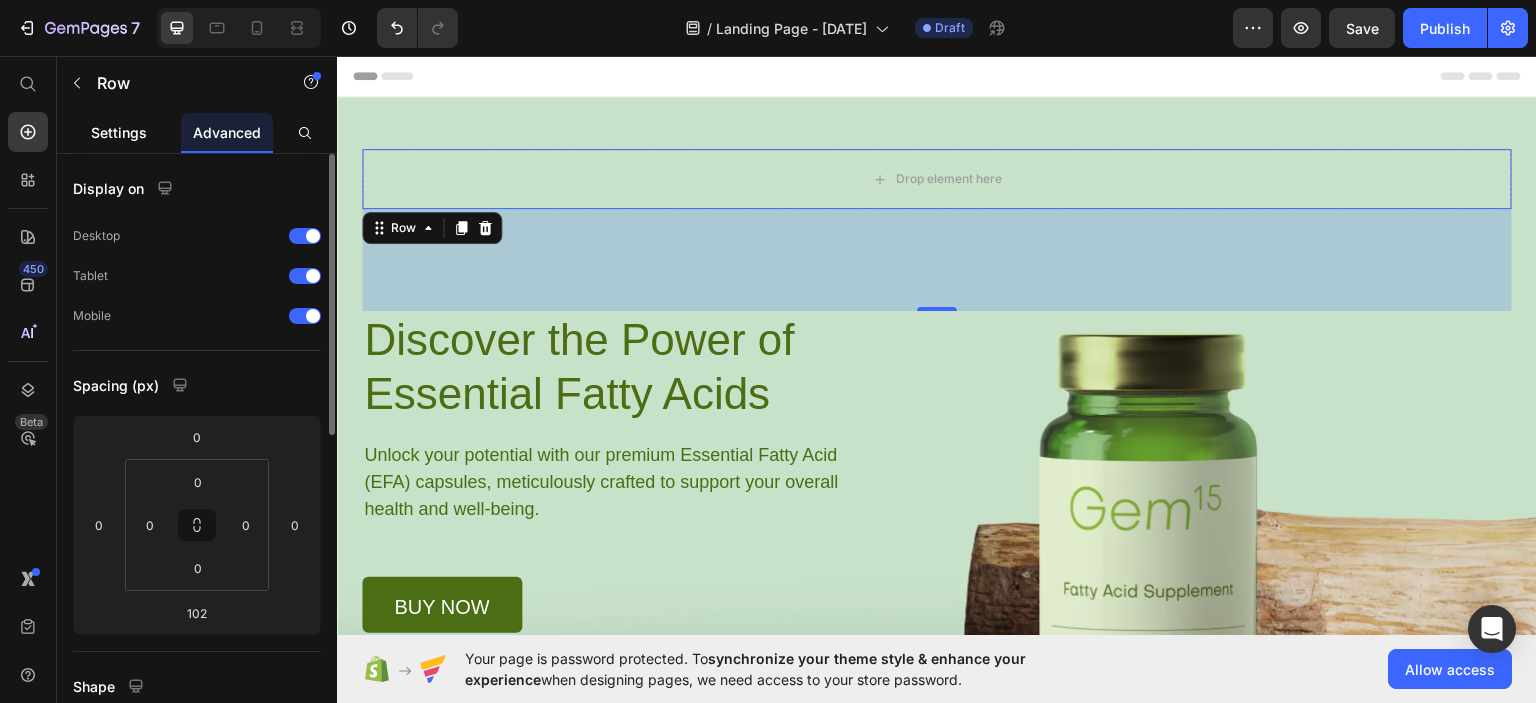 click on "Settings" at bounding box center [119, 132] 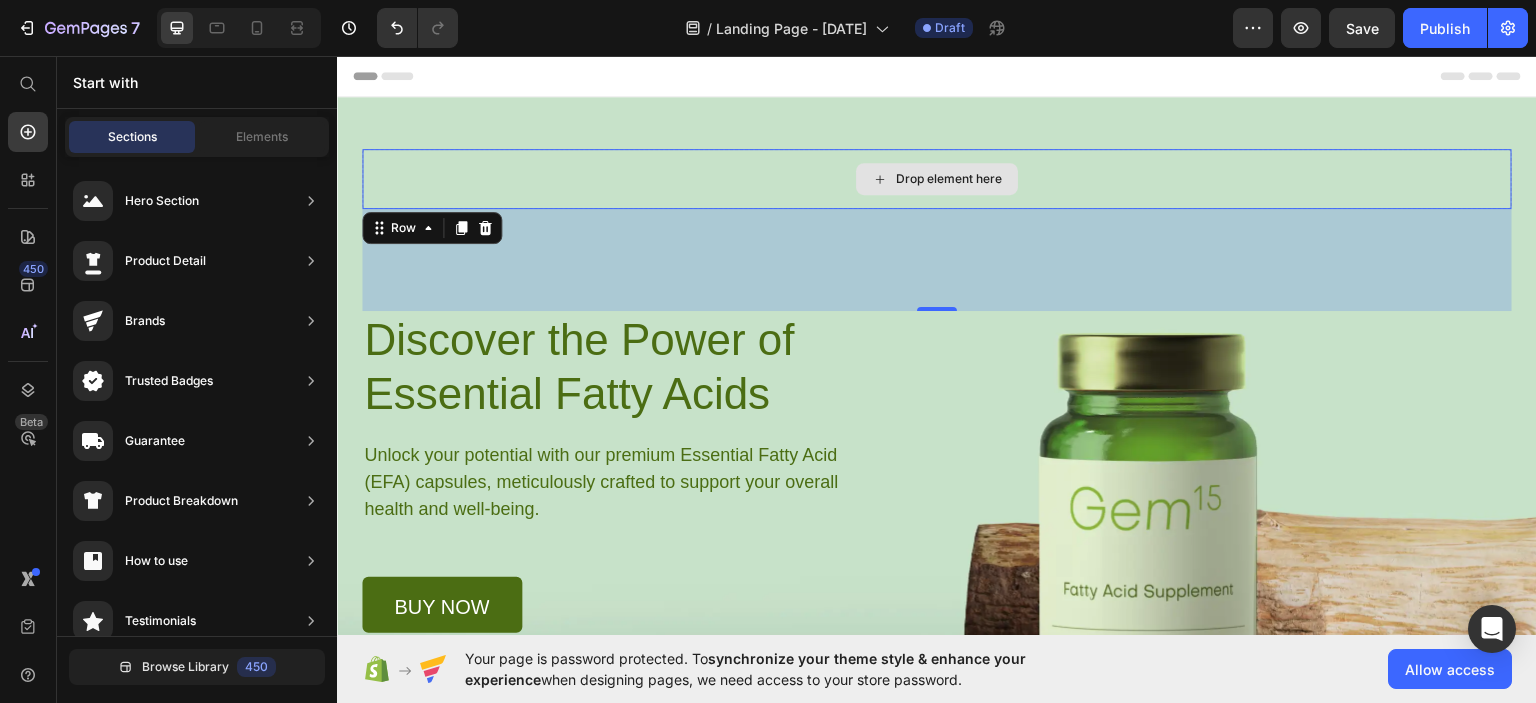 click on "Drop element here" at bounding box center (949, 178) 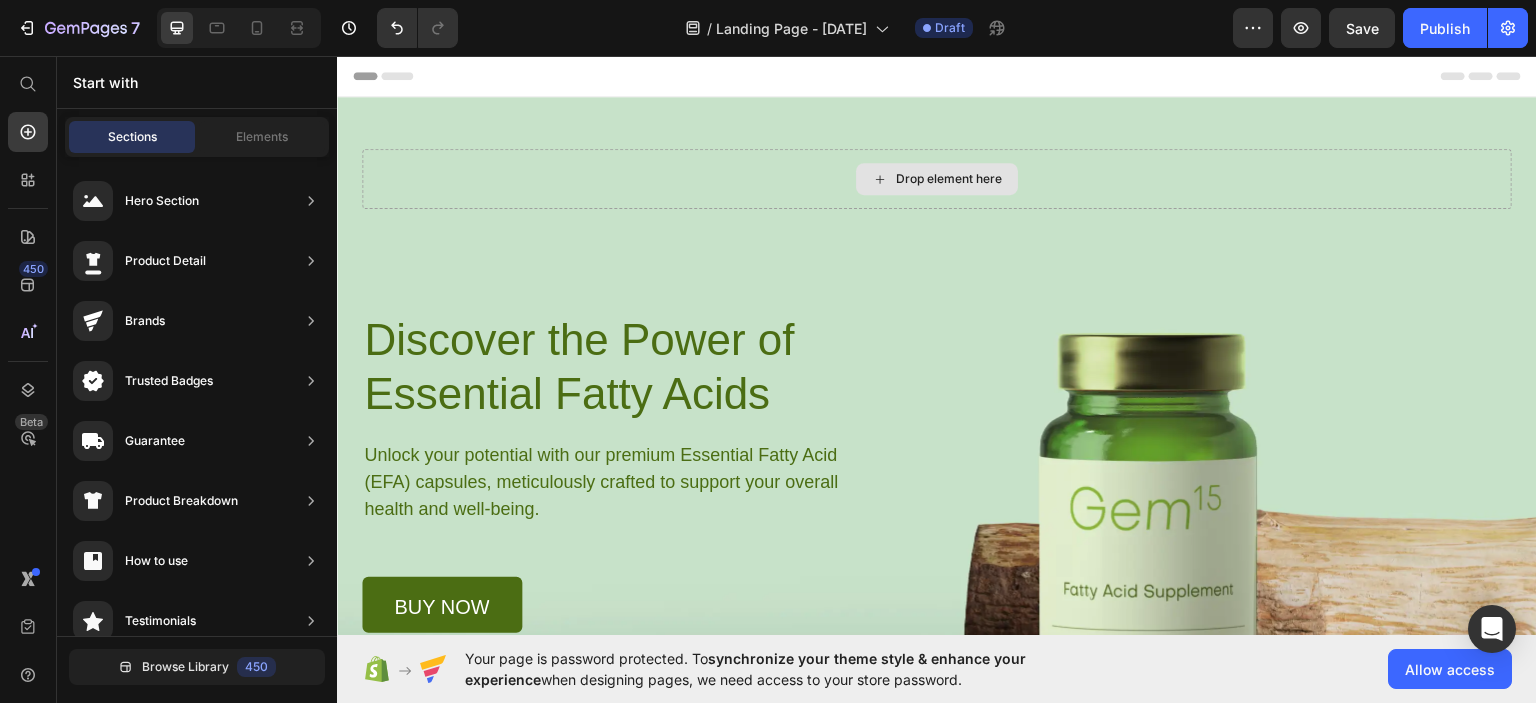 click on "Drop element here" at bounding box center [949, 178] 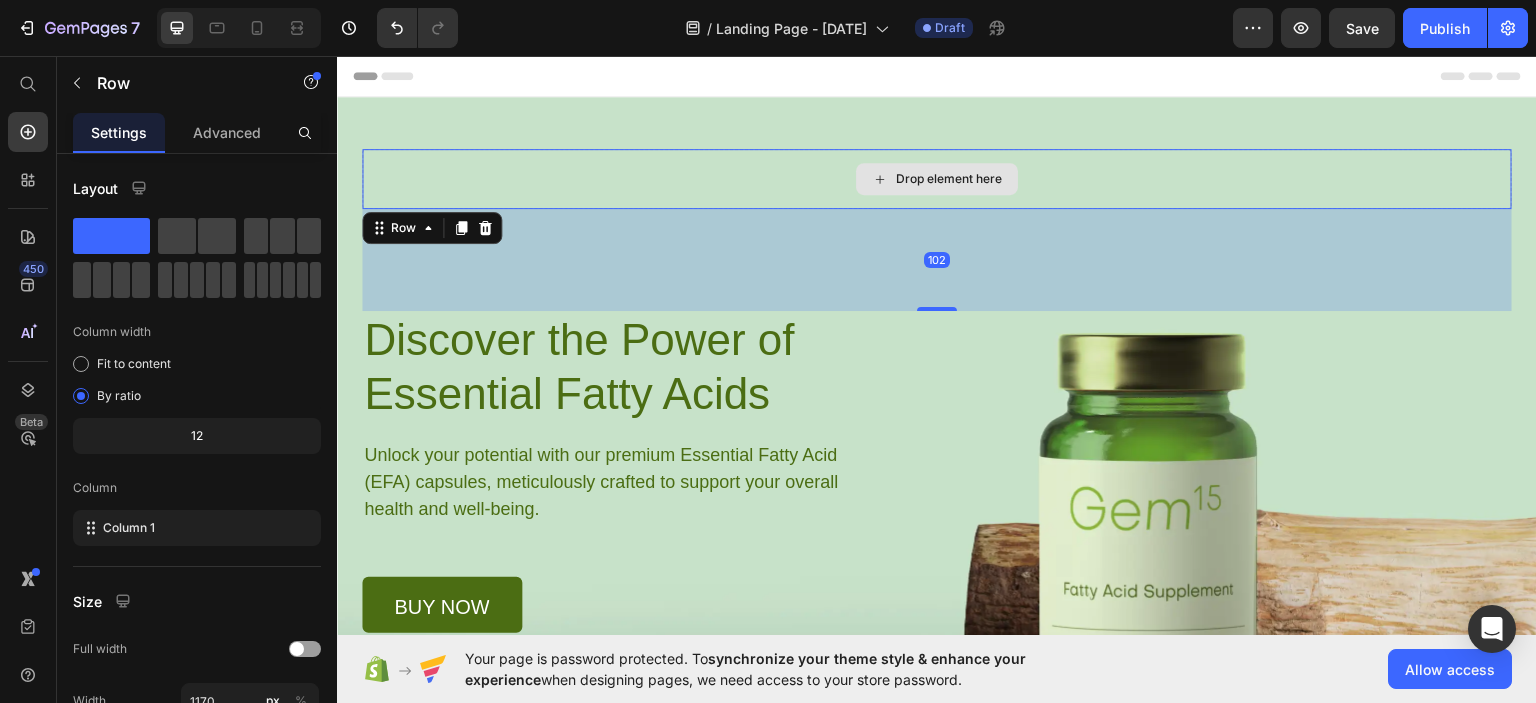 click on "Drop element here" at bounding box center [937, 178] 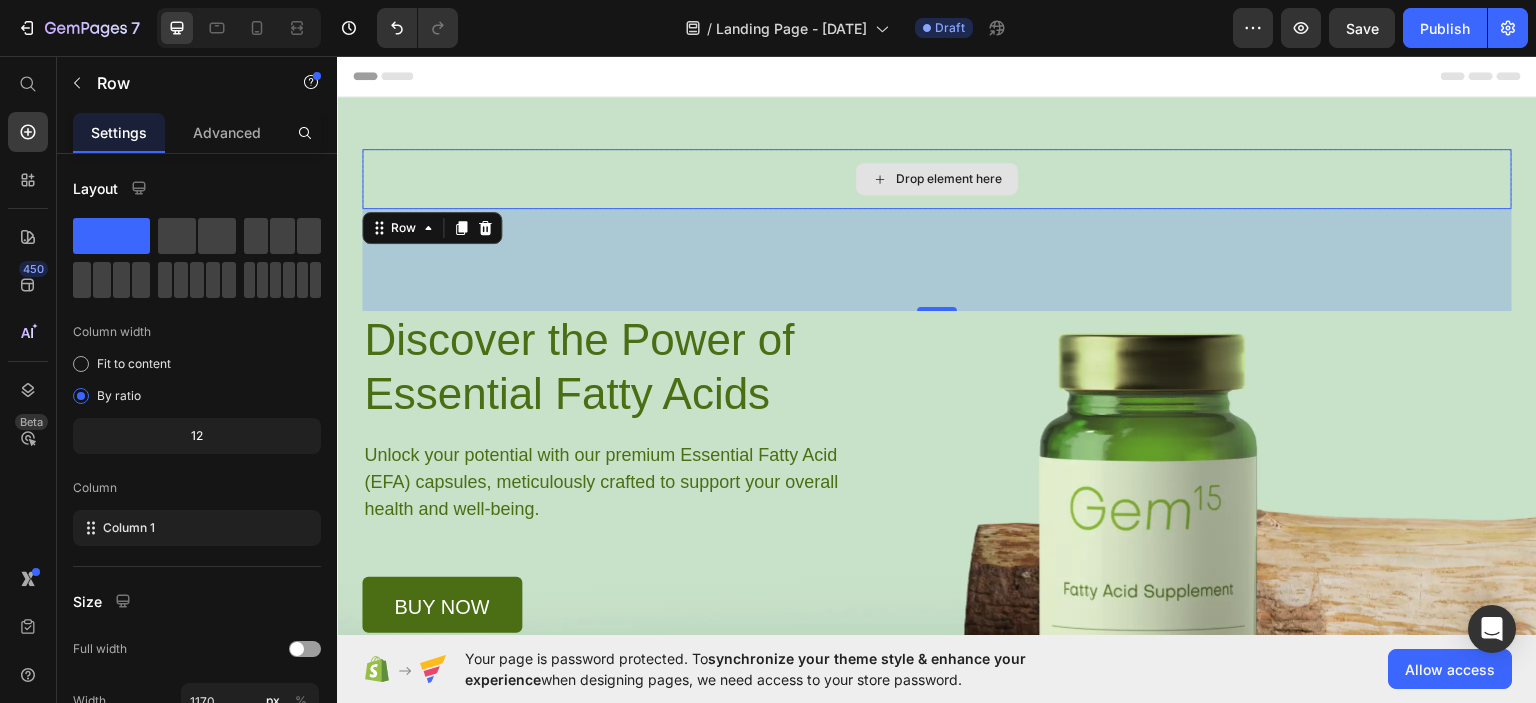 click on "Drop element here" at bounding box center (949, 178) 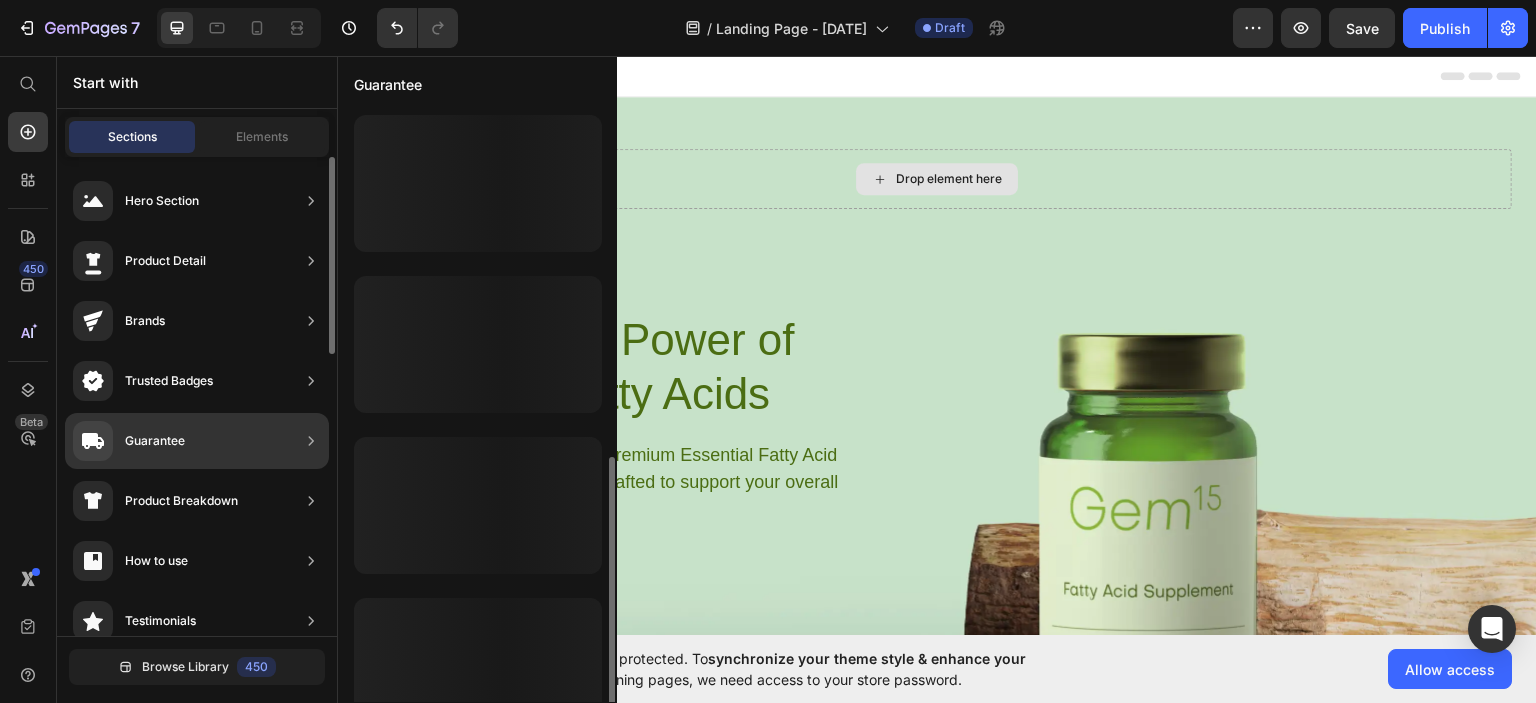 scroll, scrollTop: 199, scrollLeft: 0, axis: vertical 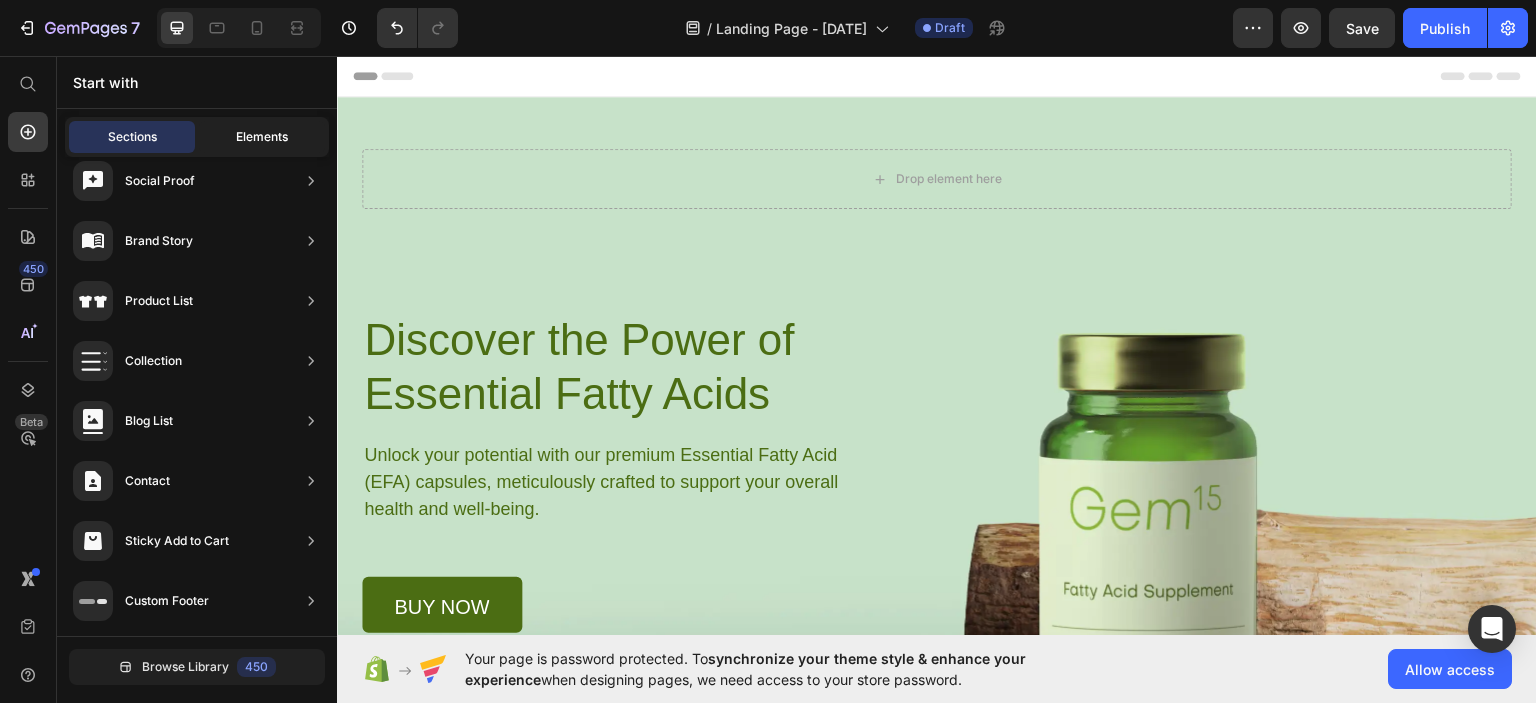 click on "Elements" at bounding box center [262, 137] 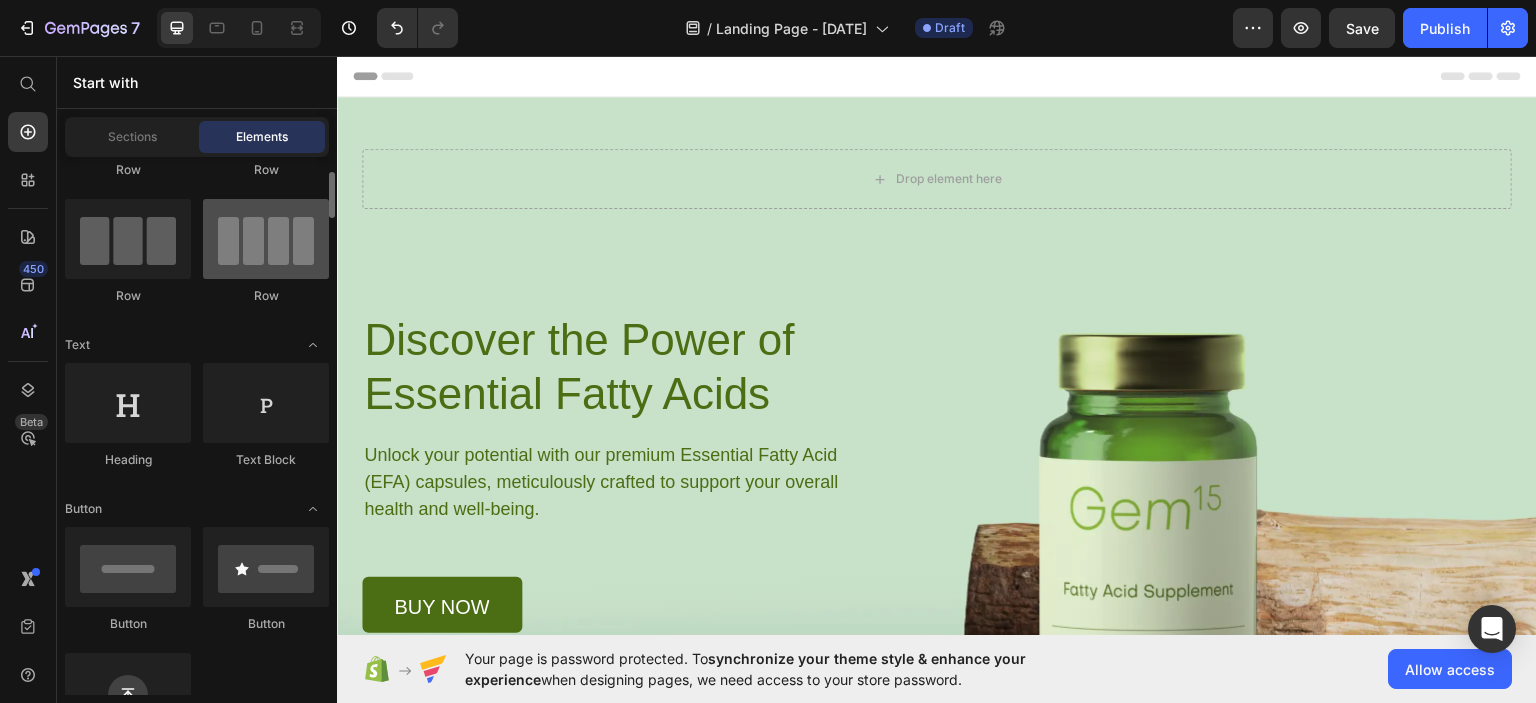 scroll, scrollTop: 144, scrollLeft: 0, axis: vertical 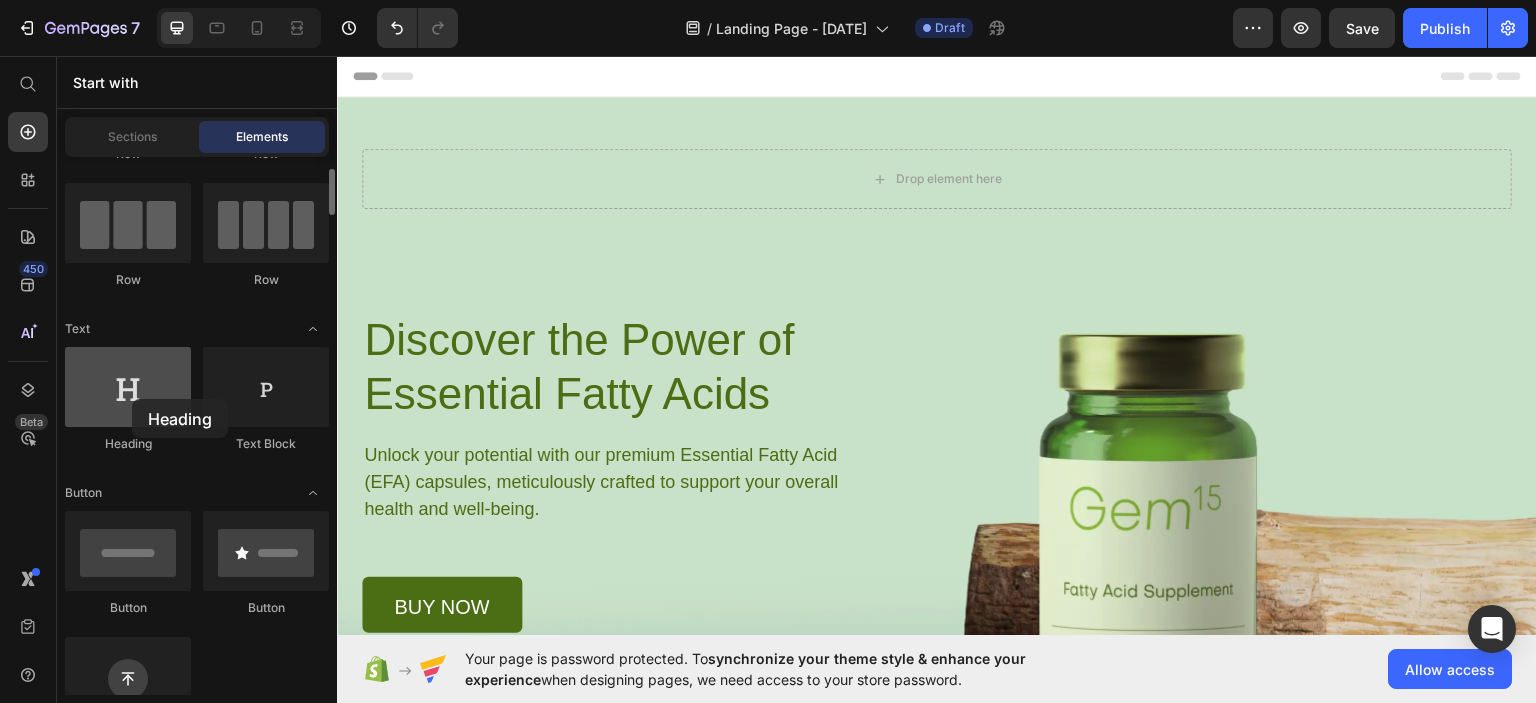 click at bounding box center (128, 387) 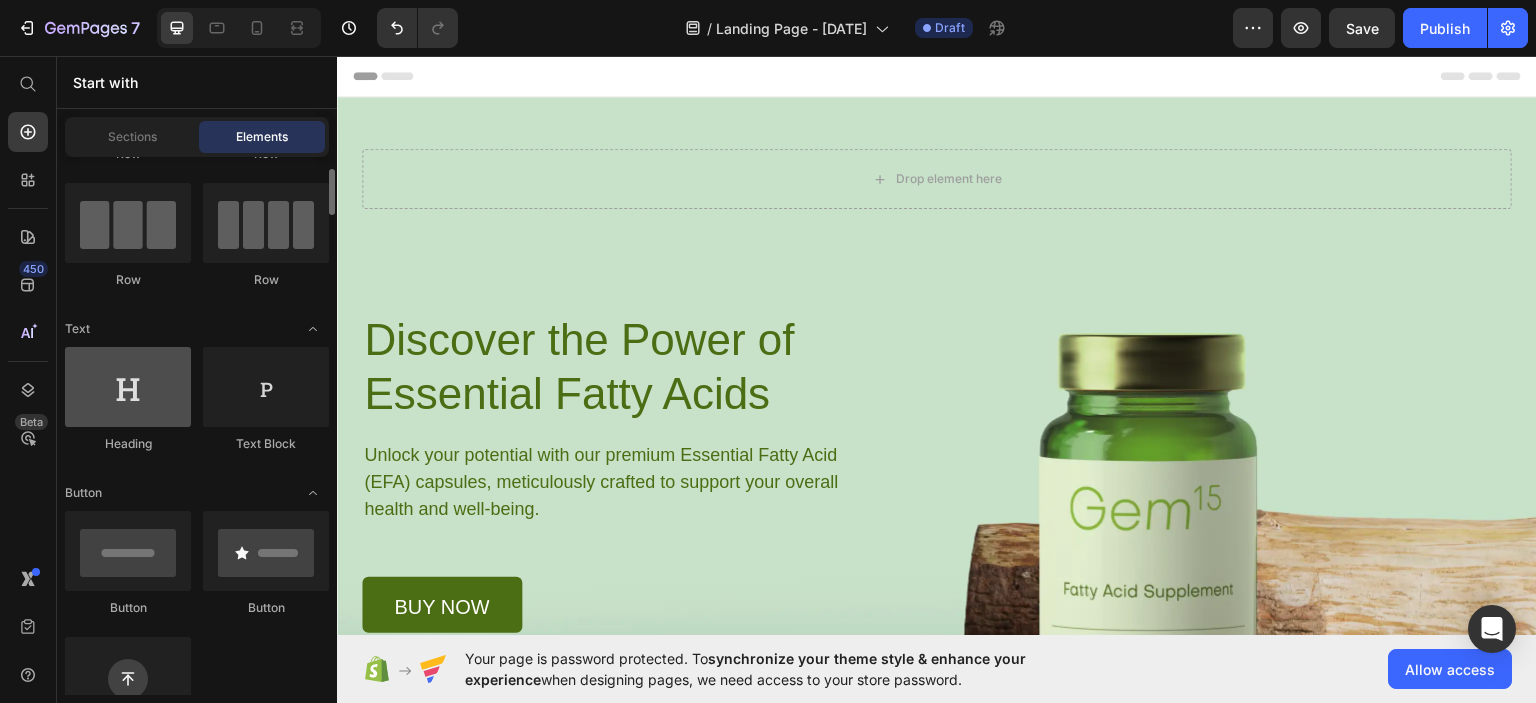 click at bounding box center [128, 387] 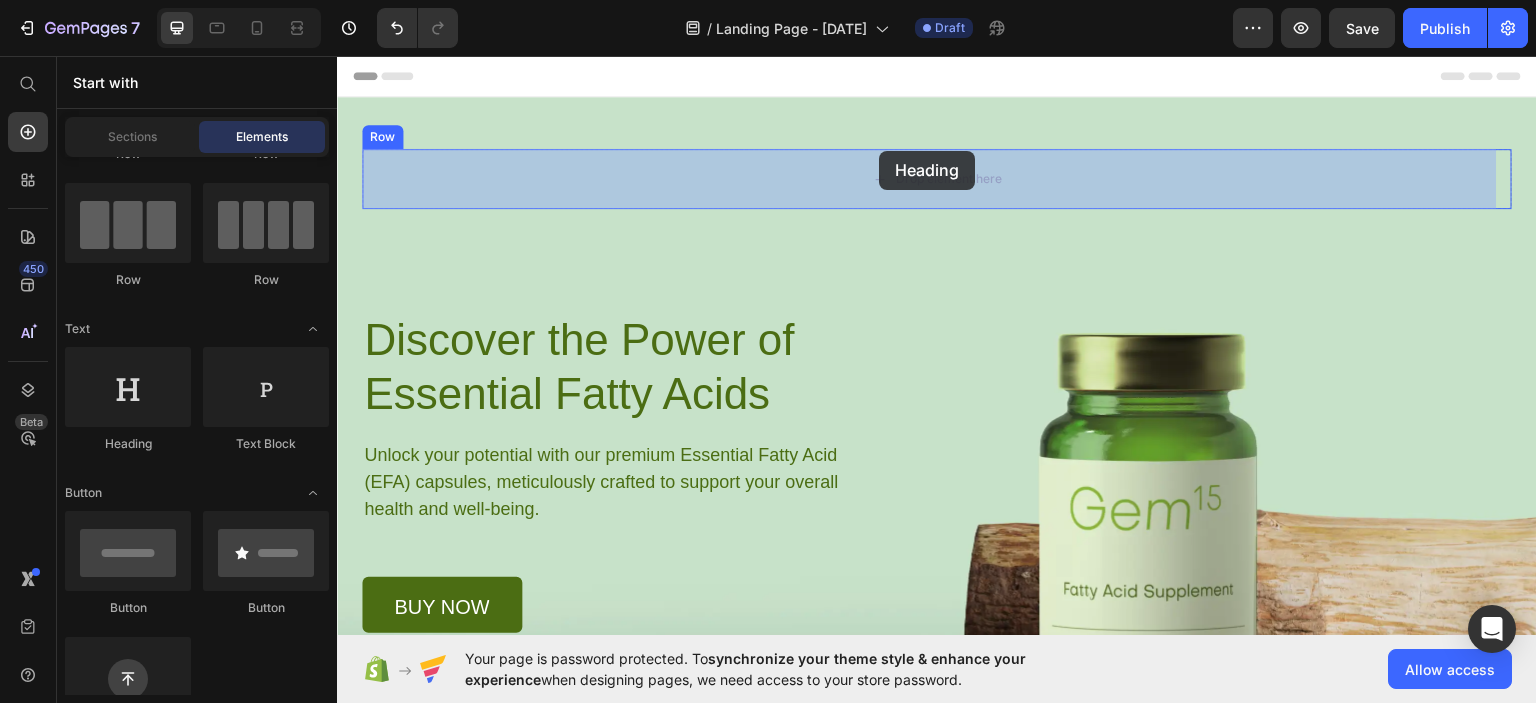 drag, startPoint x: 482, startPoint y: 466, endPoint x: 879, endPoint y: 150, distance: 507.4101 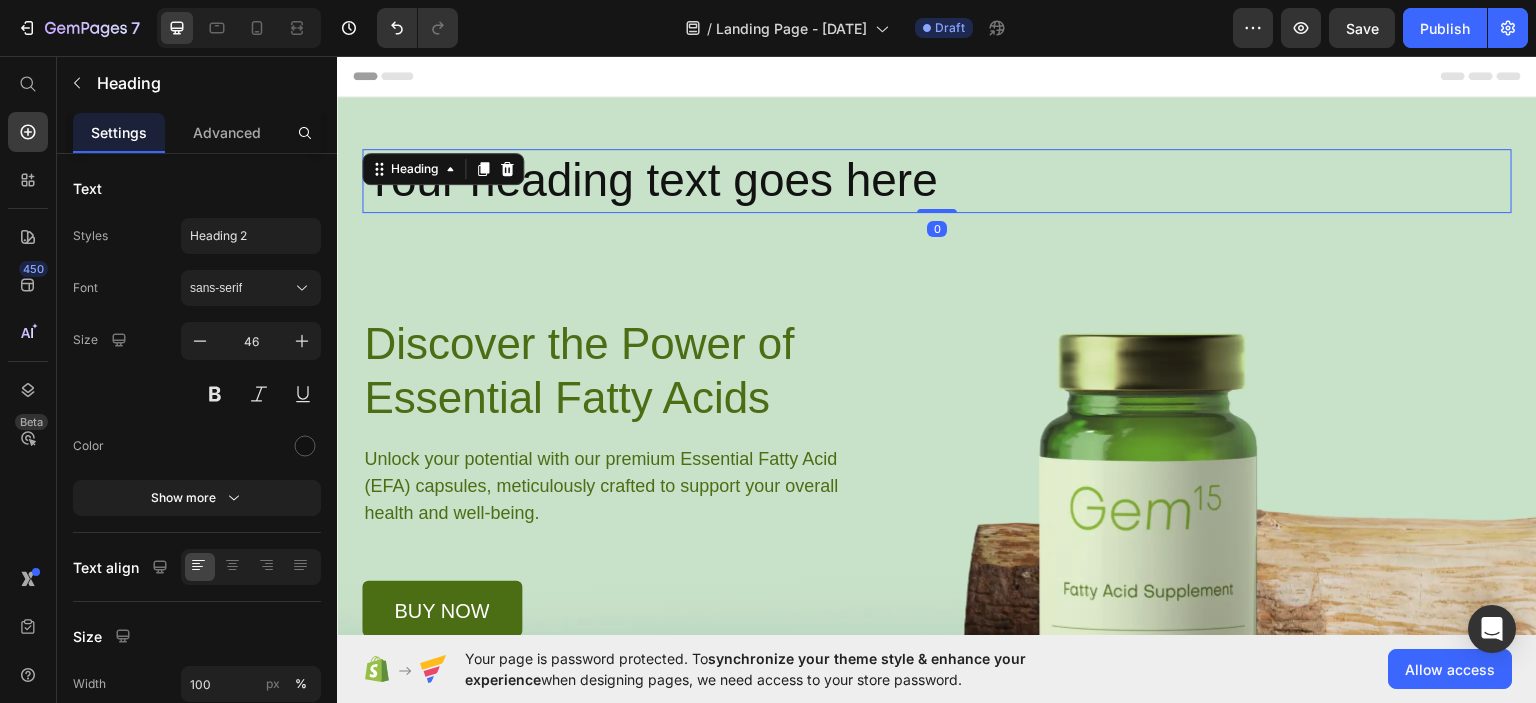 click on "Your heading text goes here" at bounding box center [937, 180] 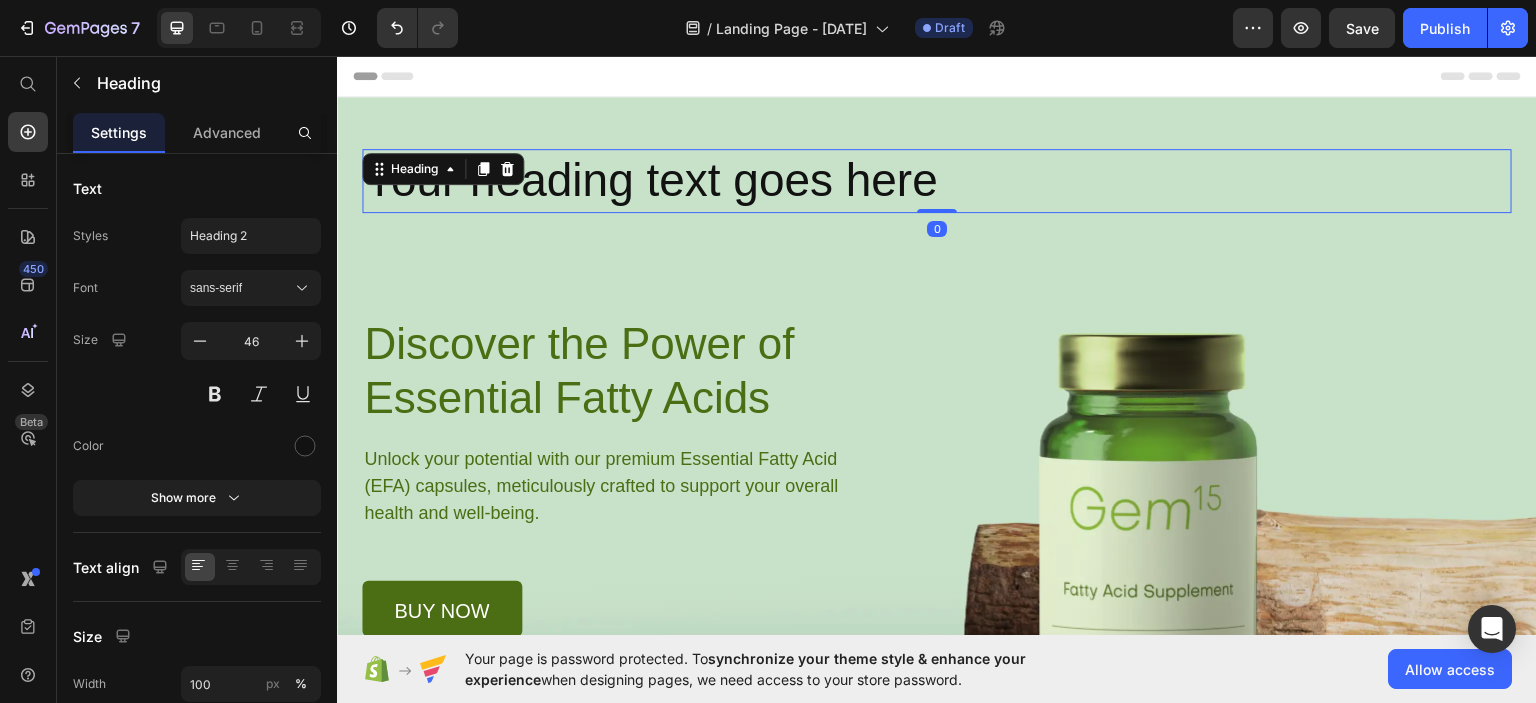 click on "Your heading text goes here" at bounding box center (937, 180) 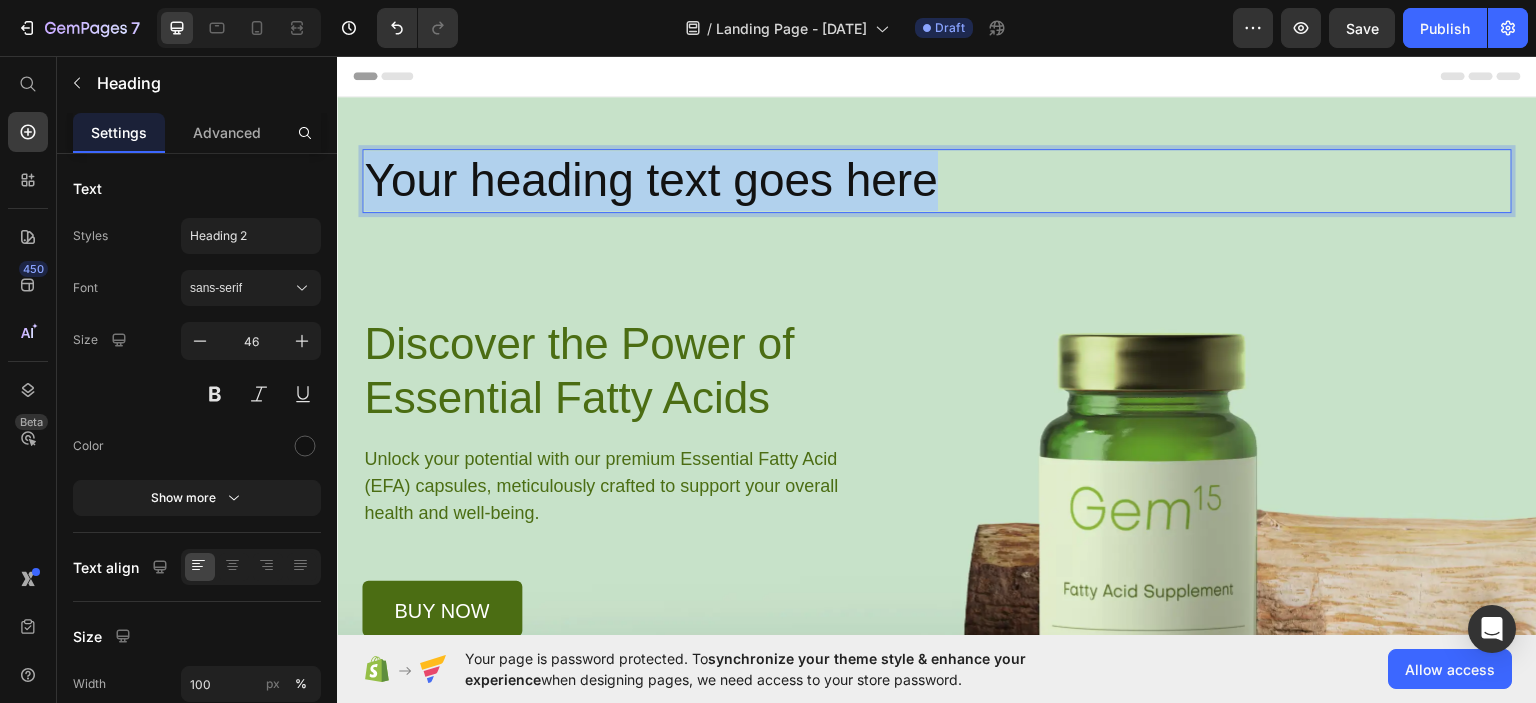 drag, startPoint x: 938, startPoint y: 179, endPoint x: 376, endPoint y: 182, distance: 562.008 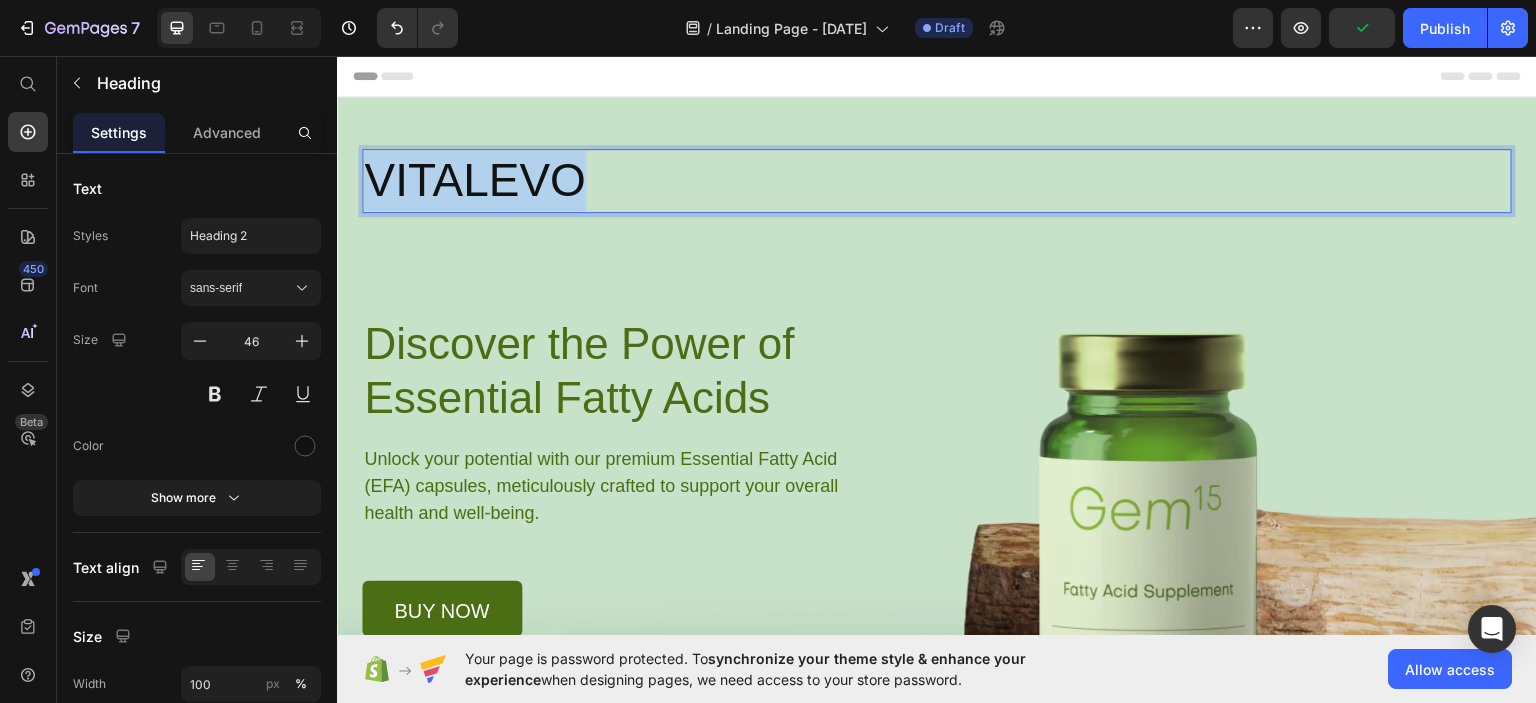drag, startPoint x: 581, startPoint y: 181, endPoint x: 371, endPoint y: 182, distance: 210.00238 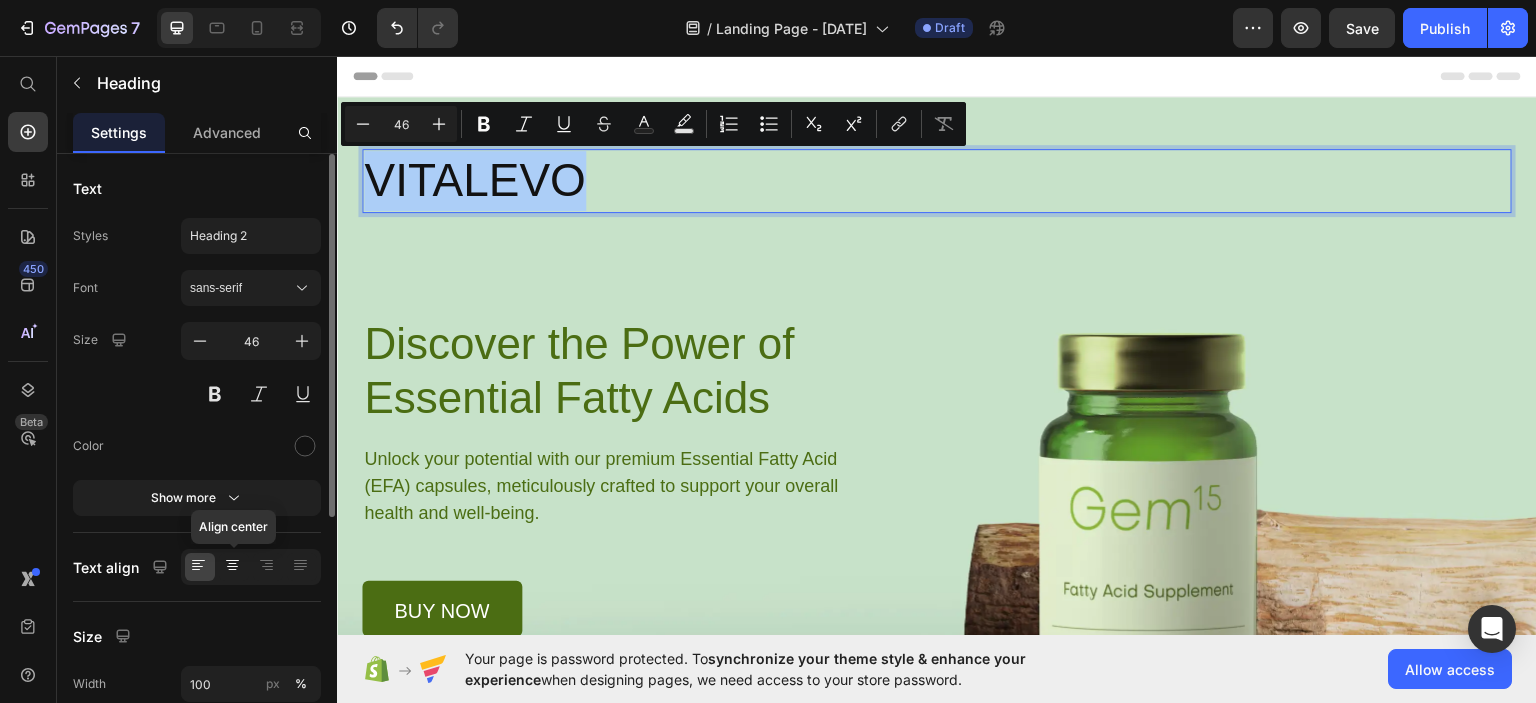 click 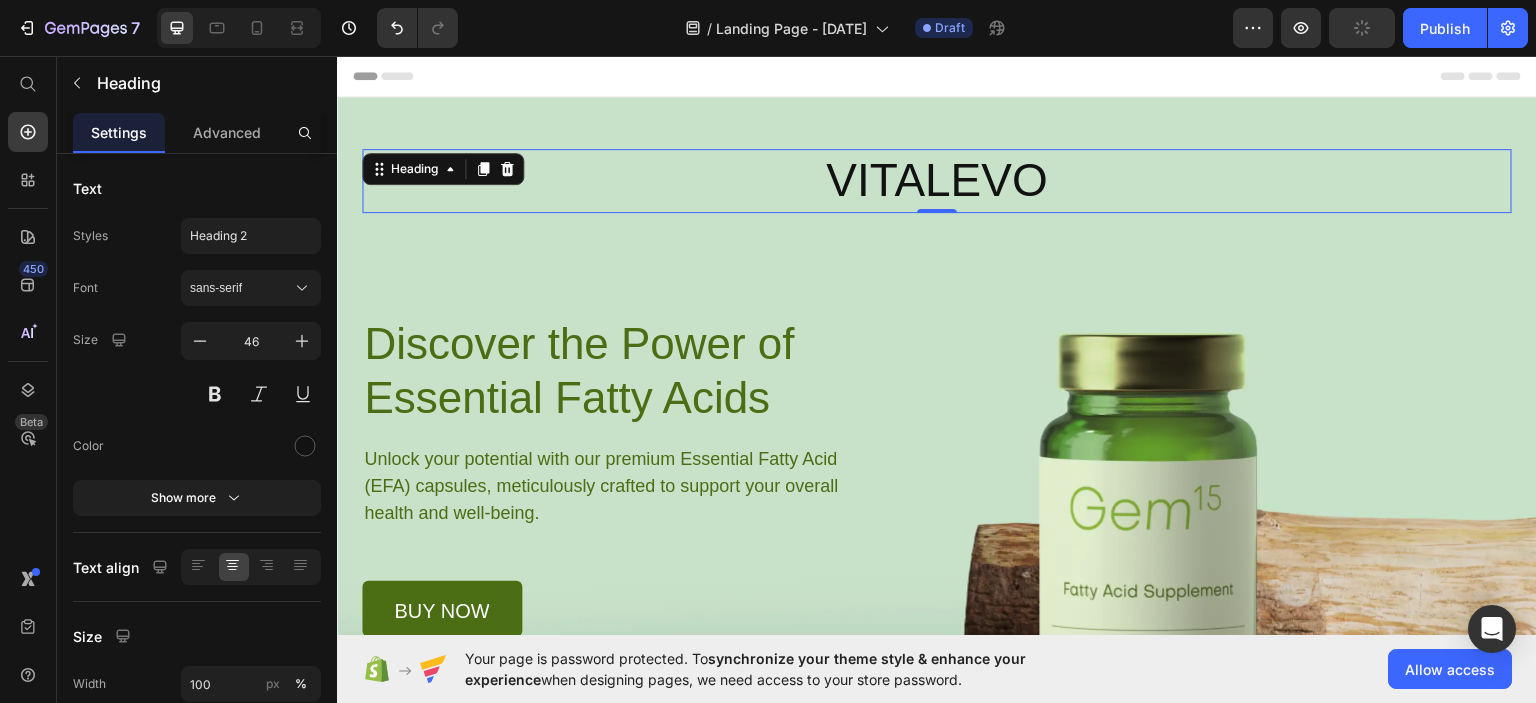 click on "VITALEVO" at bounding box center [937, 180] 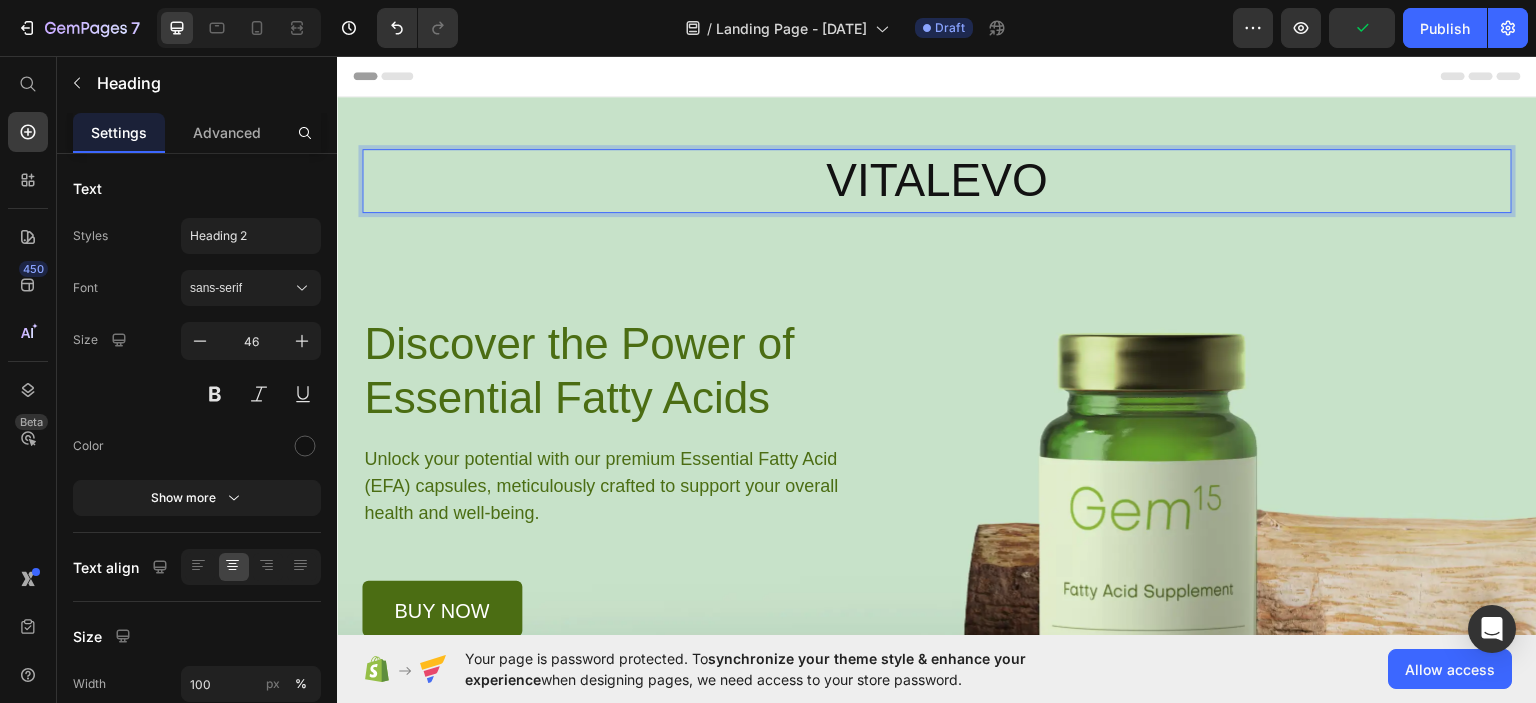 click on "VITALEVO" at bounding box center (937, 180) 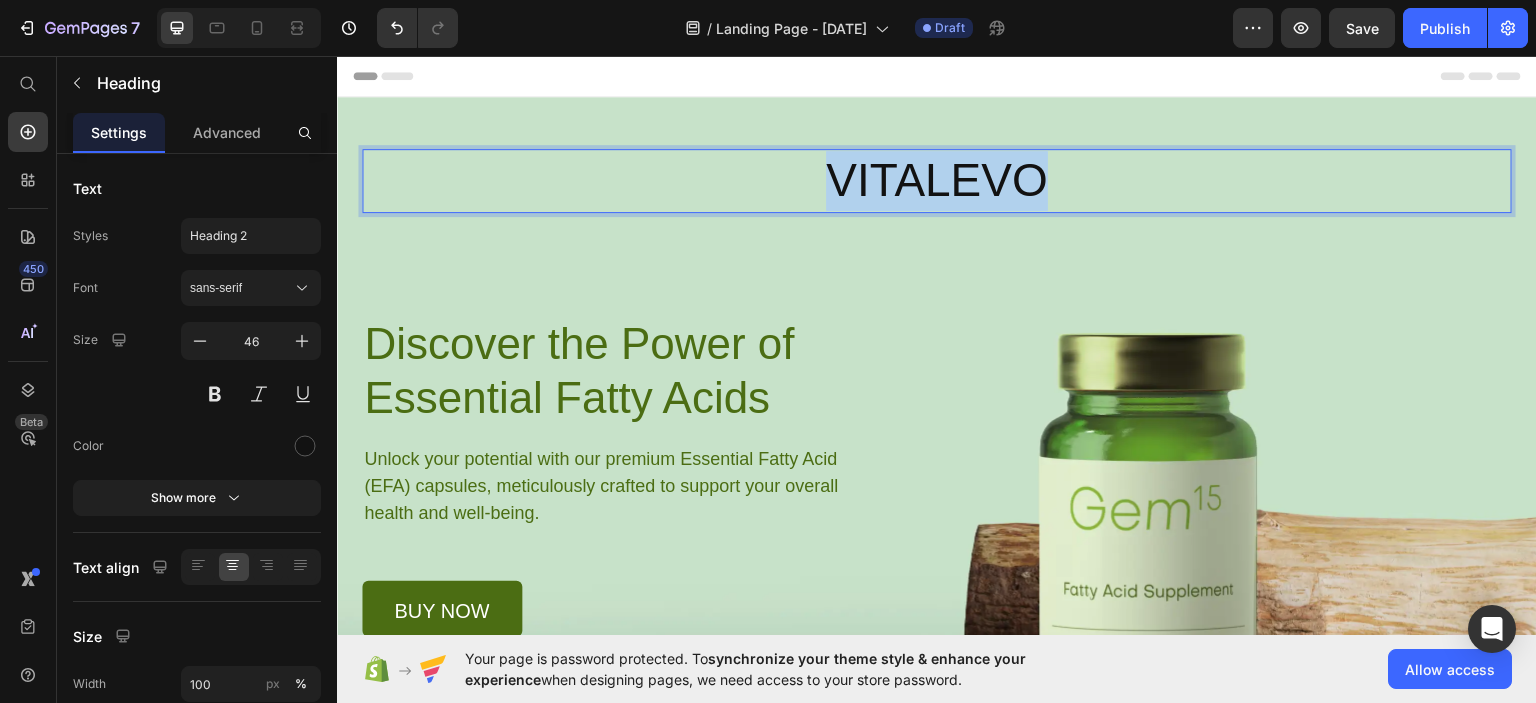 drag, startPoint x: 1044, startPoint y: 175, endPoint x: 826, endPoint y: 186, distance: 218.27734 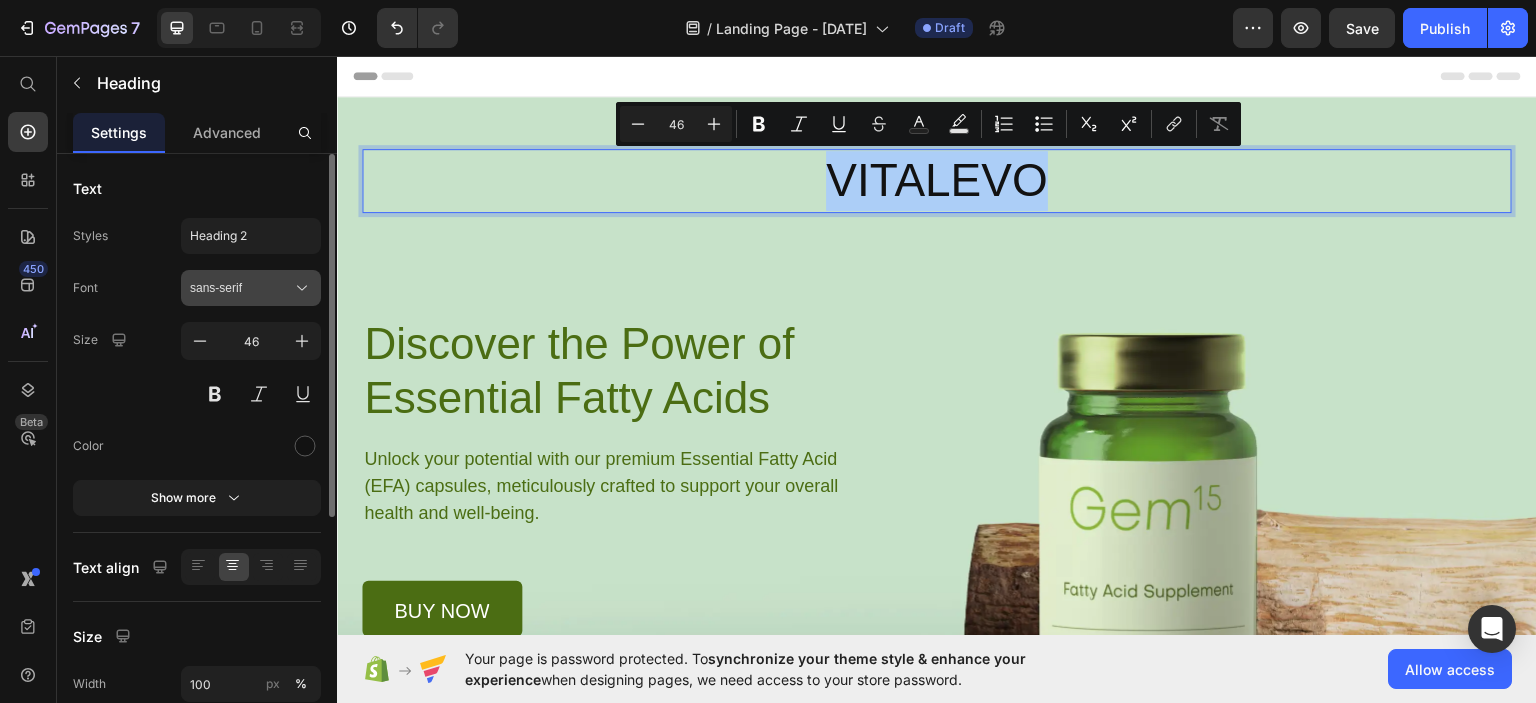 click on "sans-serif" at bounding box center [251, 288] 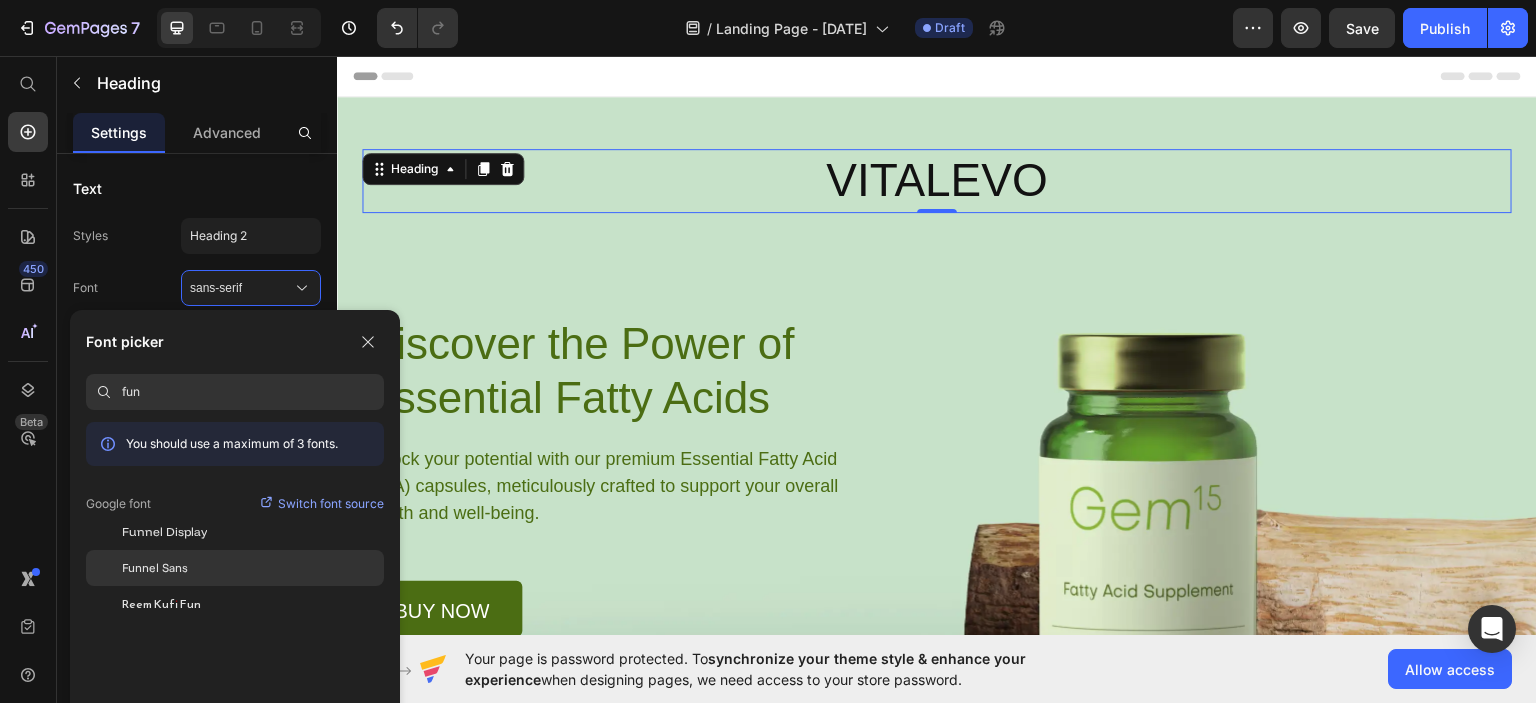 type on "fun" 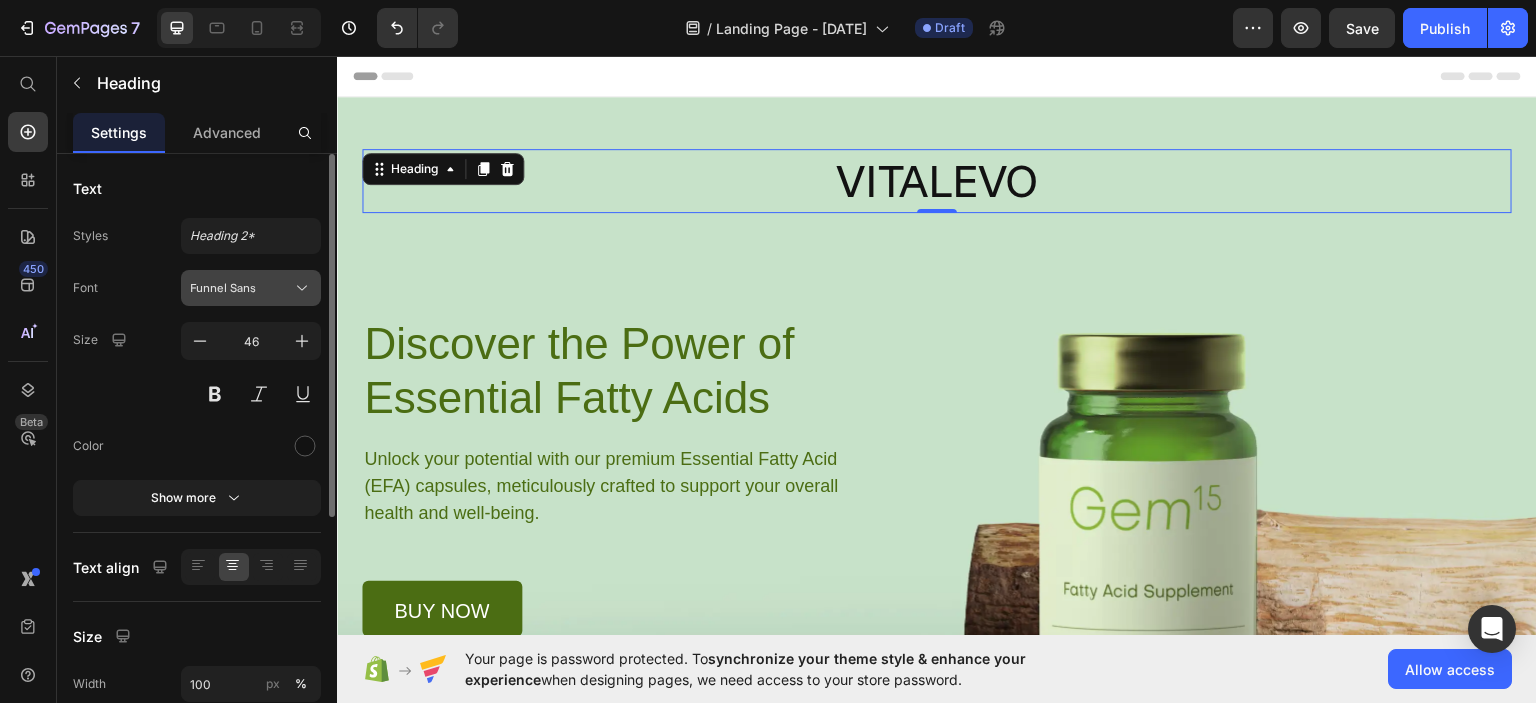 click on "Funnel Sans" at bounding box center (241, 288) 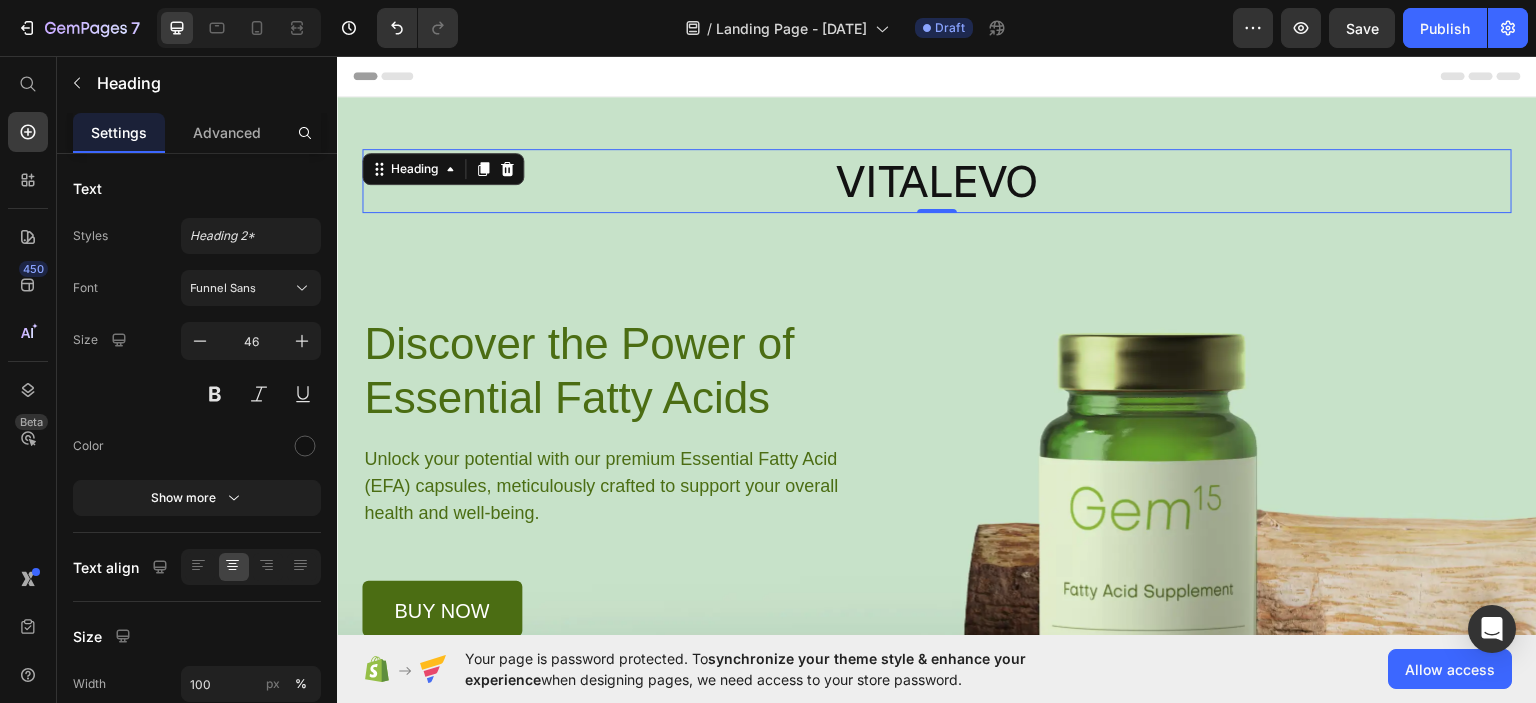 click on "VITALEVO" at bounding box center [937, 180] 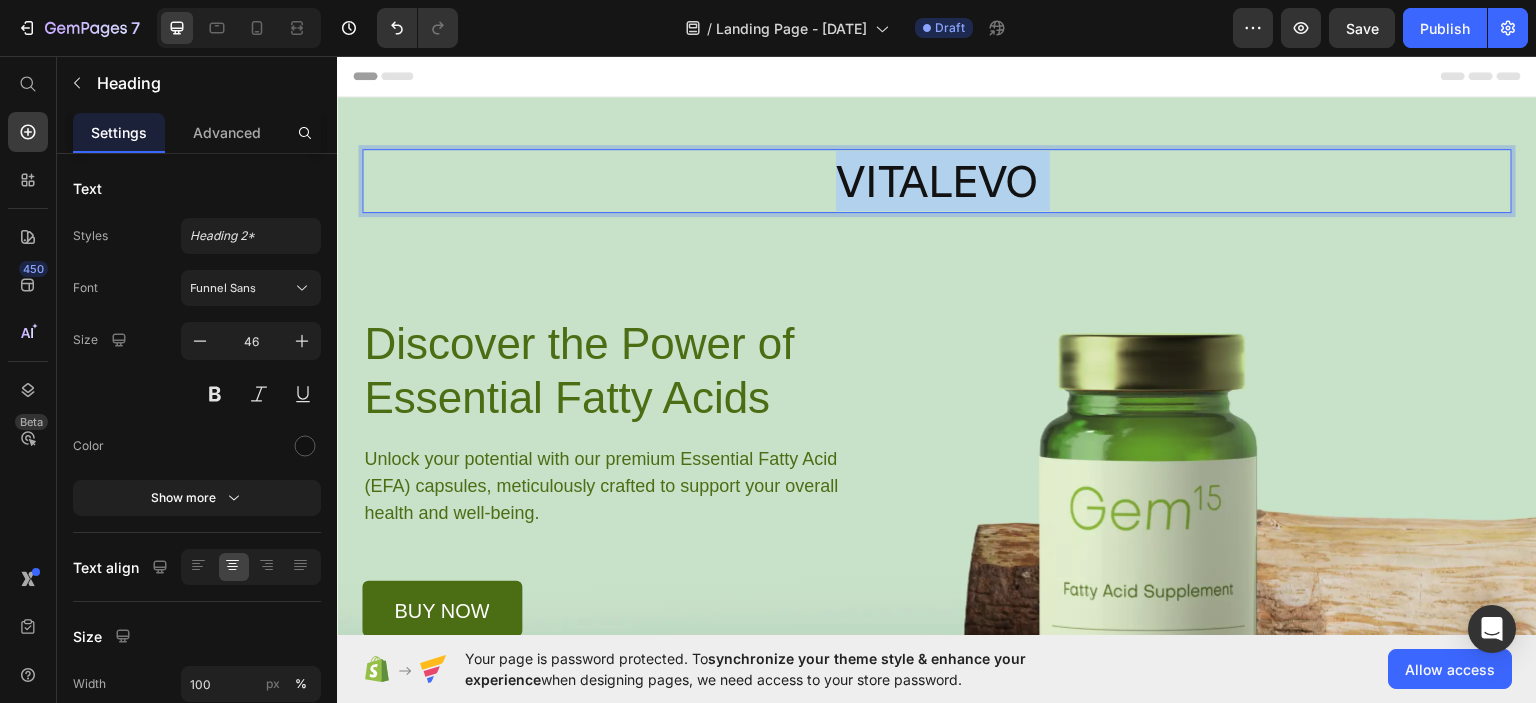 drag, startPoint x: 1034, startPoint y: 180, endPoint x: 842, endPoint y: 186, distance: 192.09373 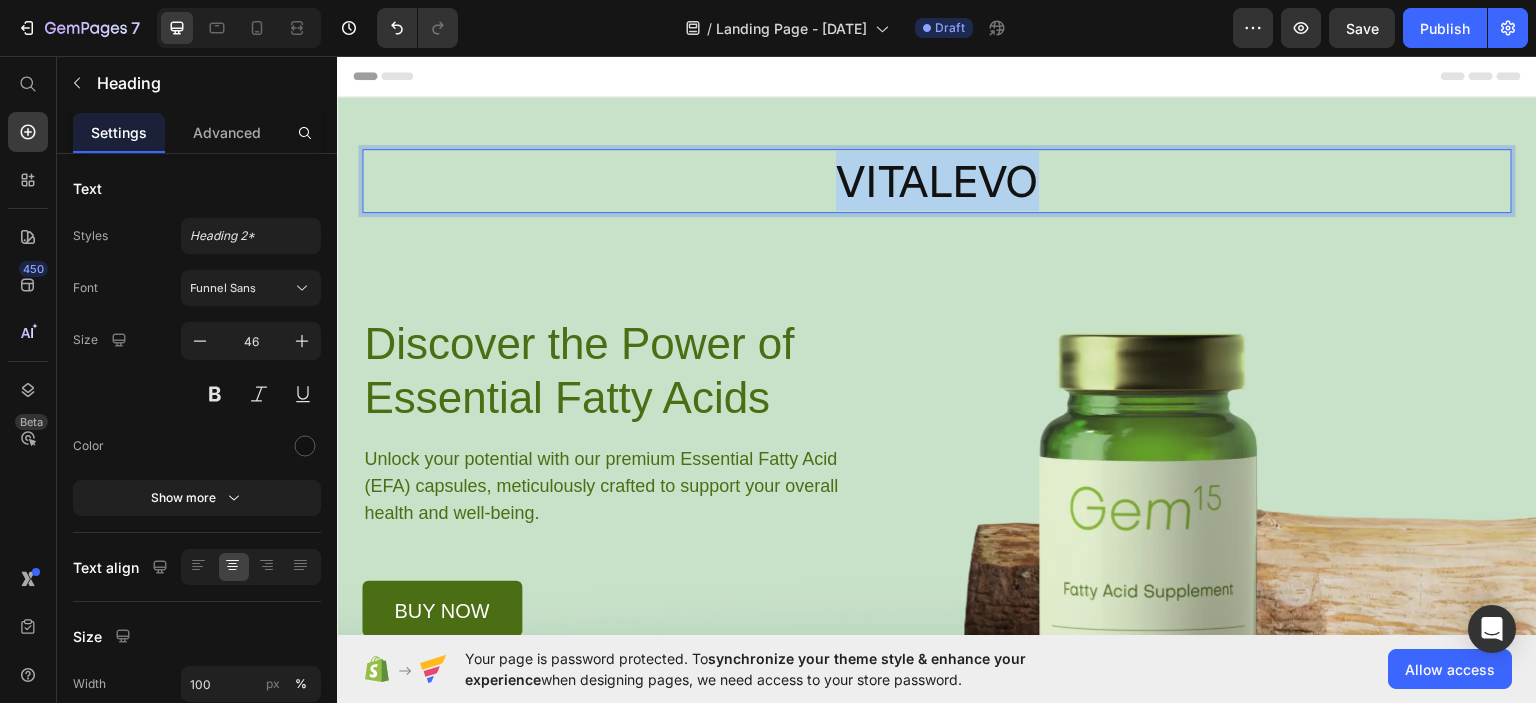 drag, startPoint x: 1031, startPoint y: 182, endPoint x: 834, endPoint y: 184, distance: 197.01015 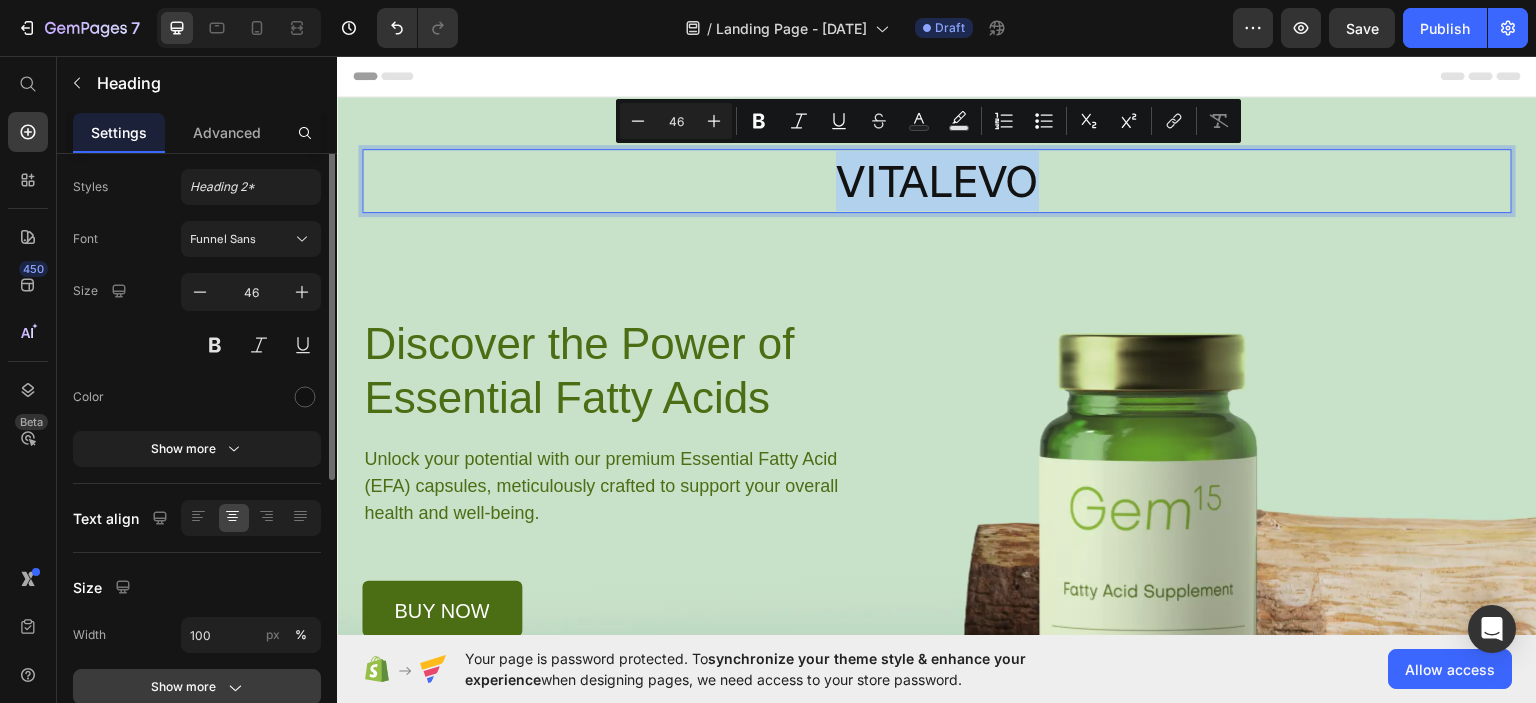 scroll, scrollTop: 4, scrollLeft: 0, axis: vertical 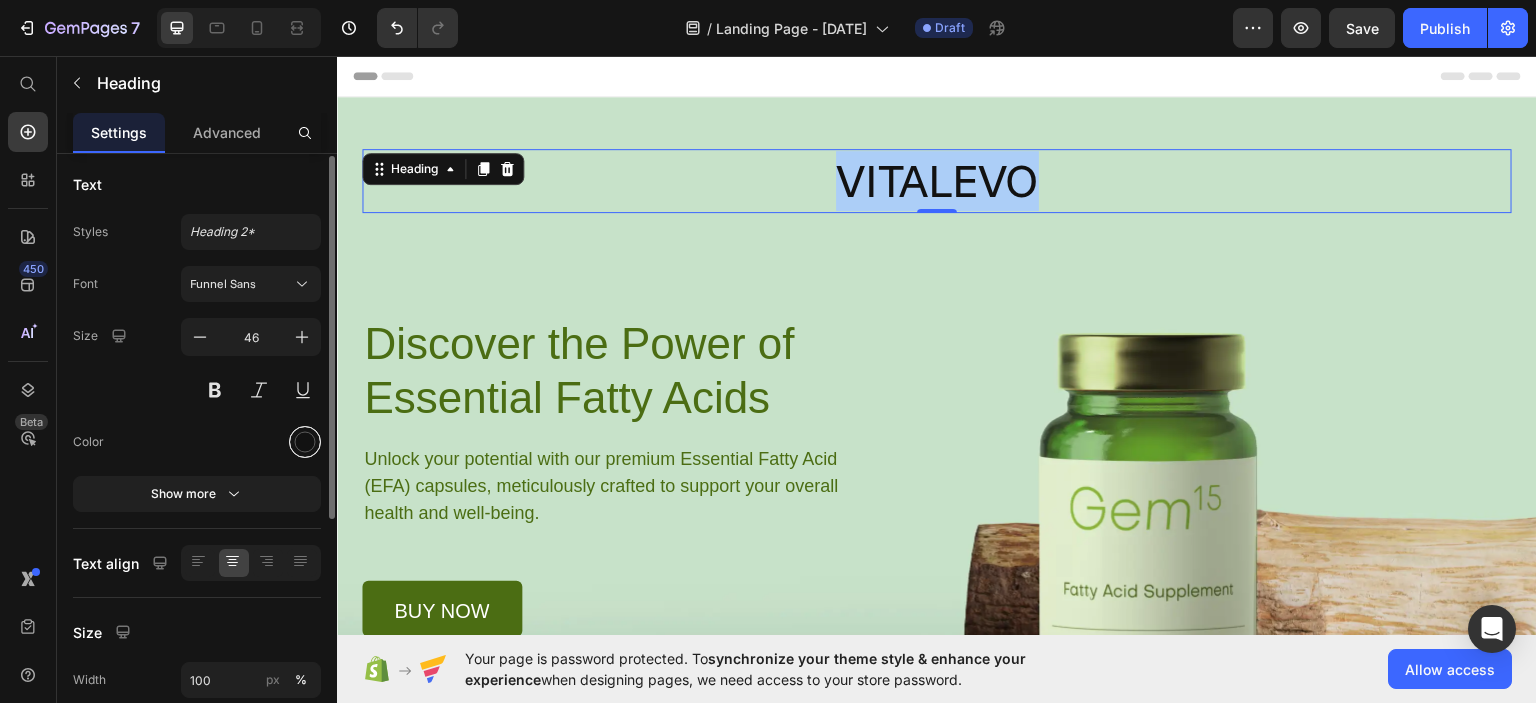 click at bounding box center [305, 442] 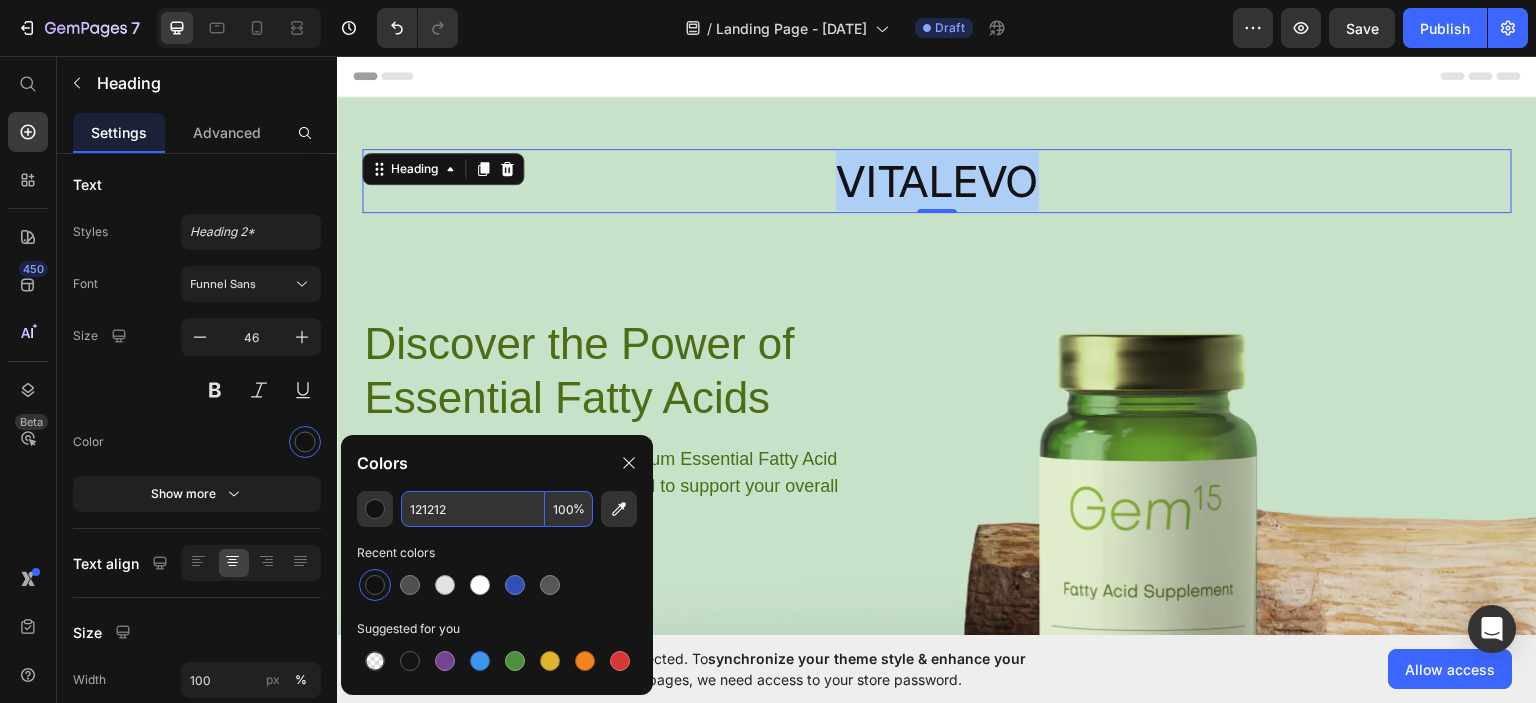click on "121212" at bounding box center (473, 509) 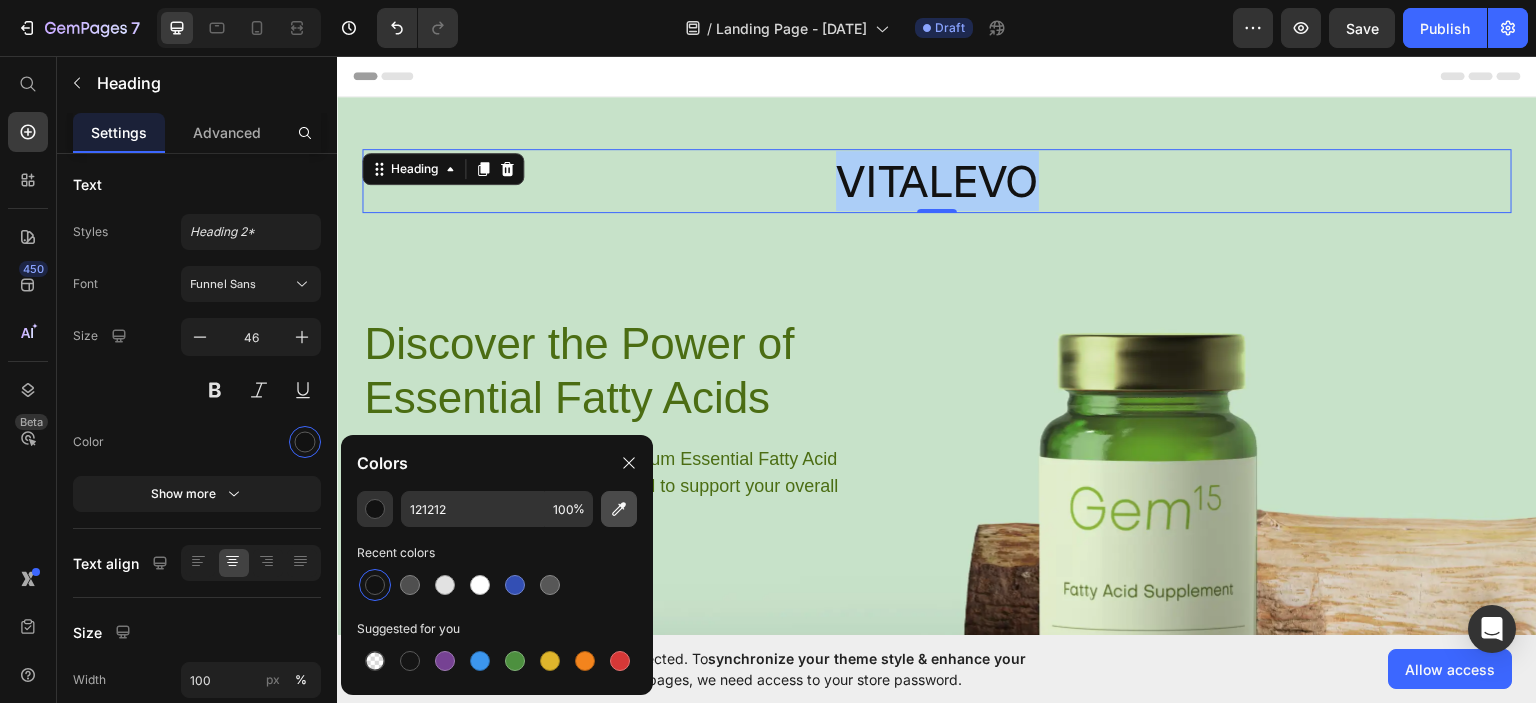 click at bounding box center [619, 509] 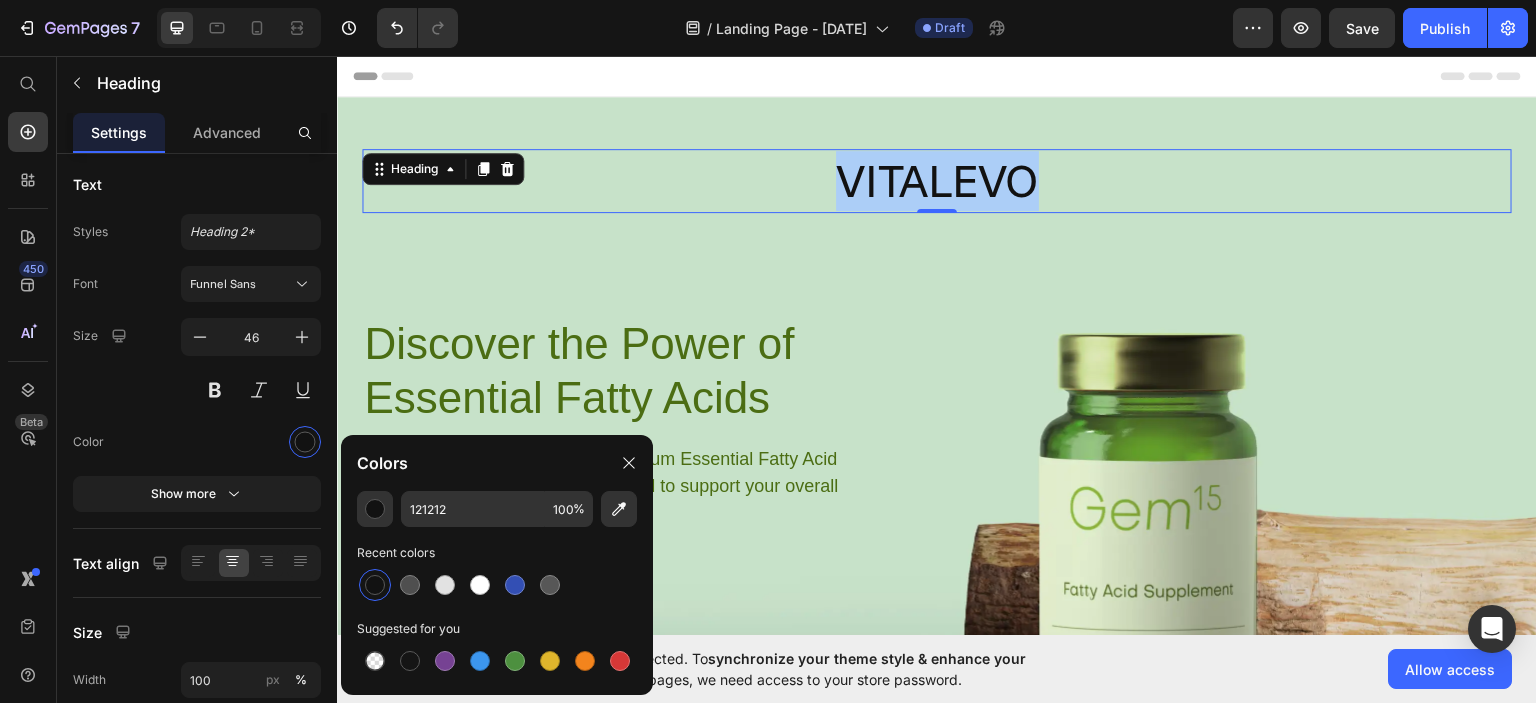 type on "333333" 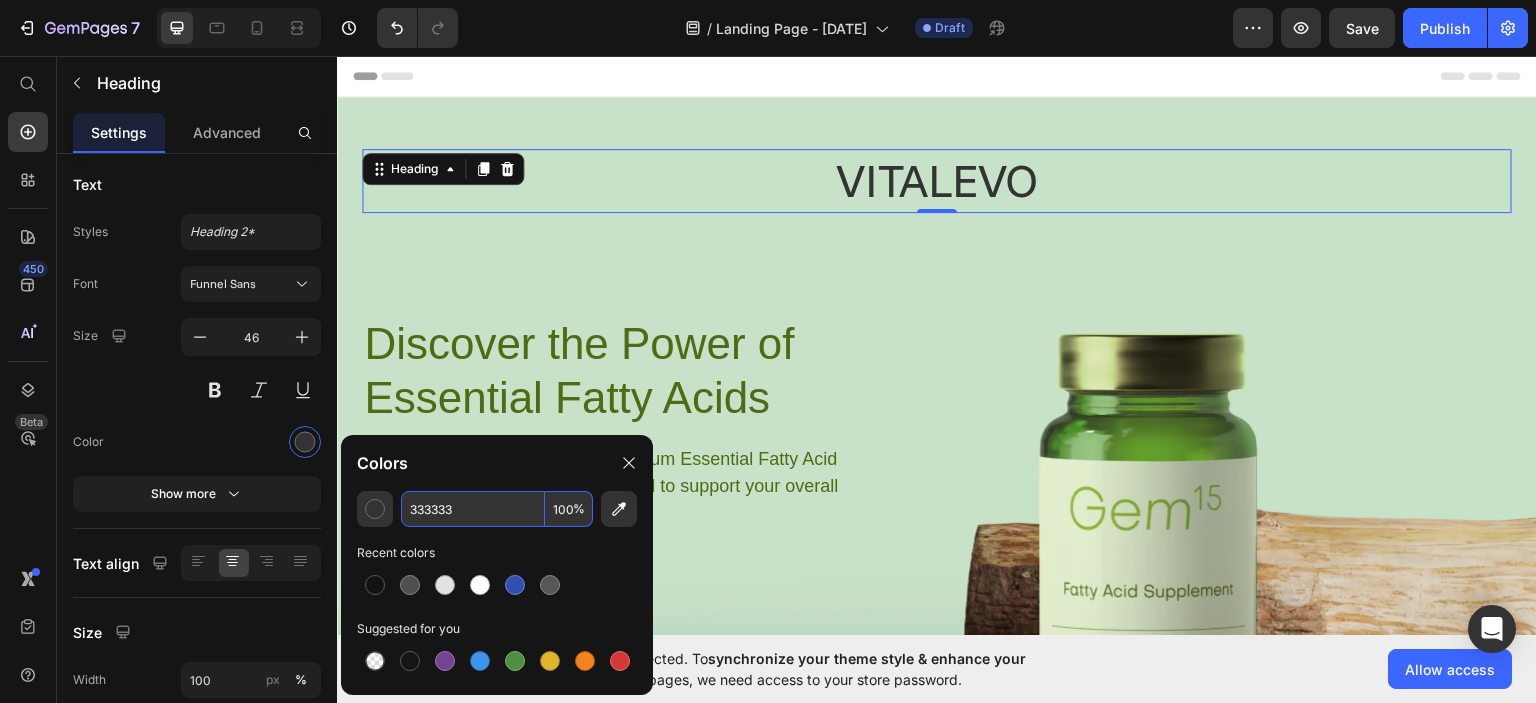 click on "333333" at bounding box center (473, 509) 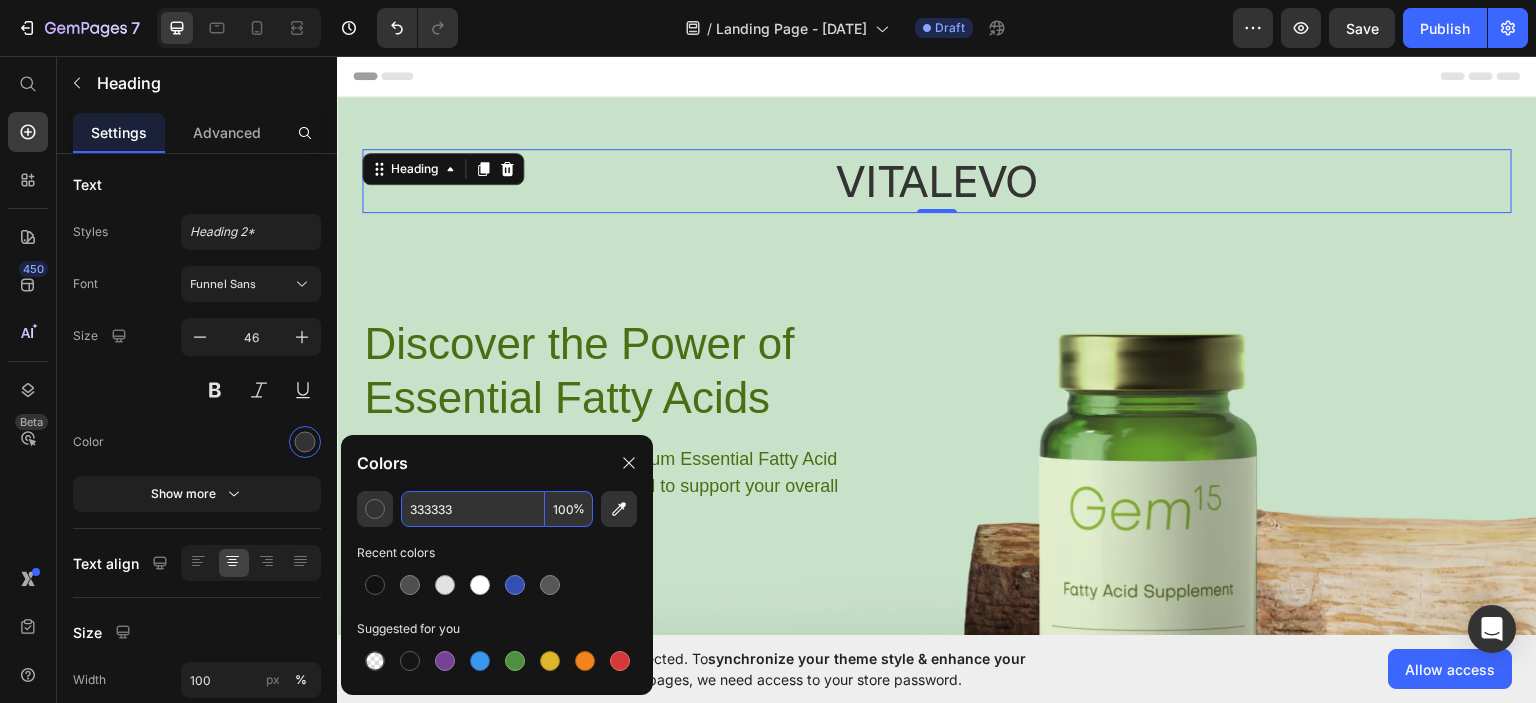 paste on "[HEXCODE]" 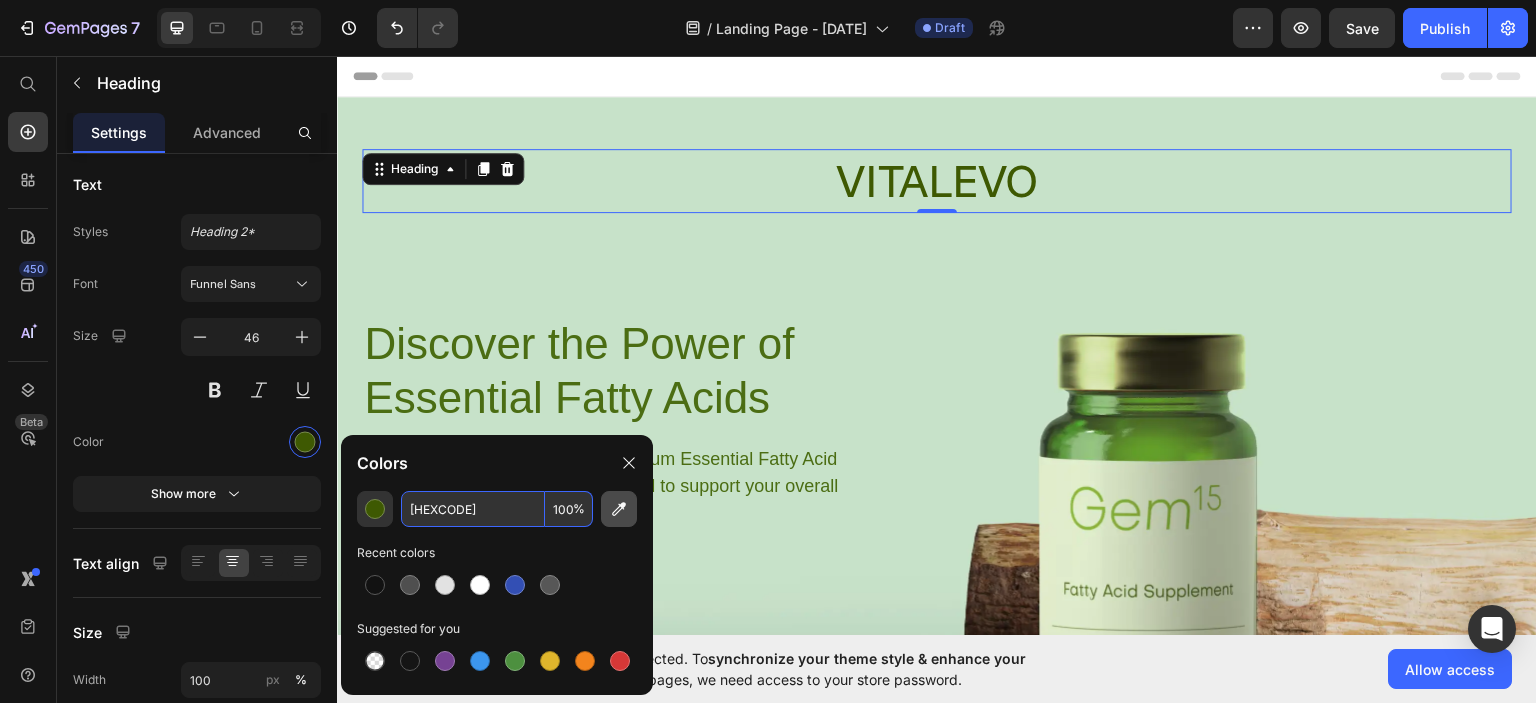 type on "[HEXCODE]" 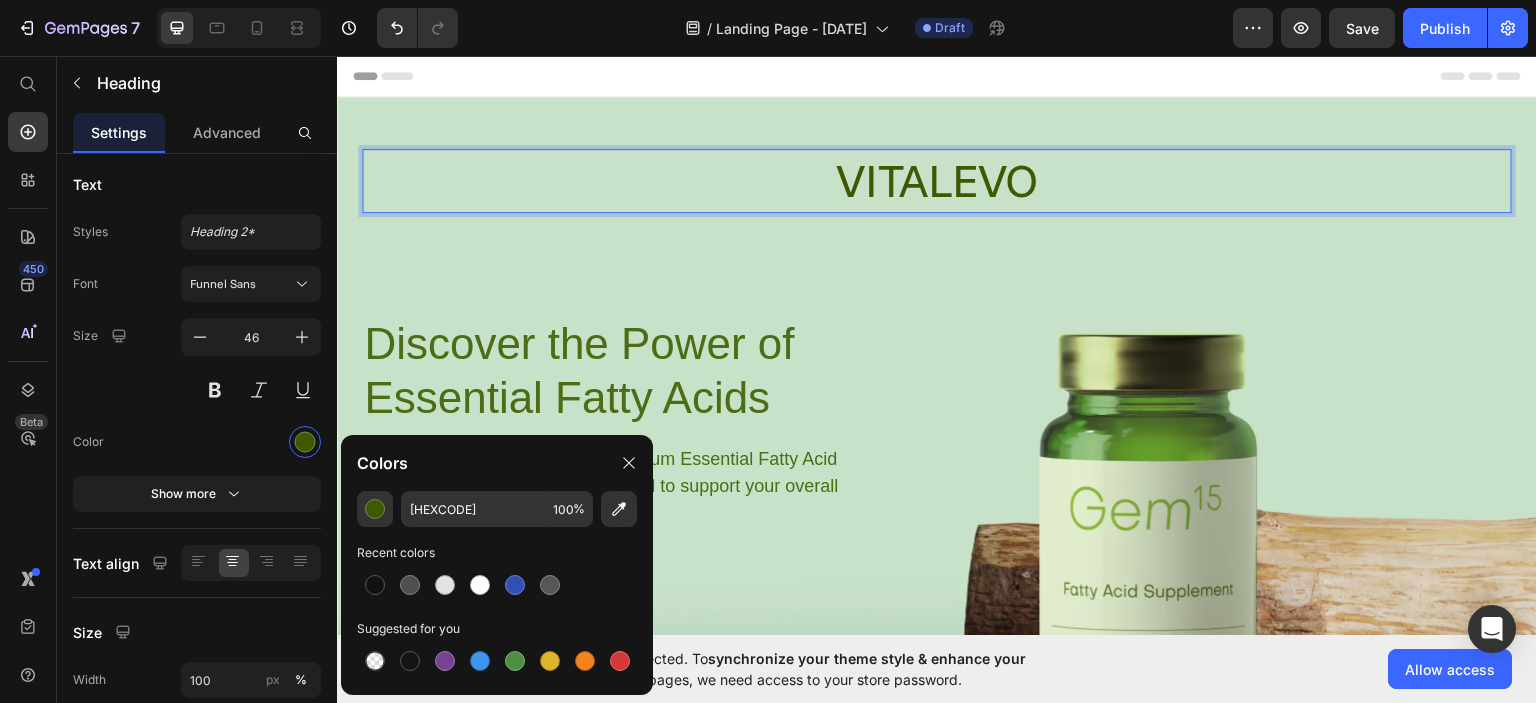click on "VITALEVO" at bounding box center (937, 180) 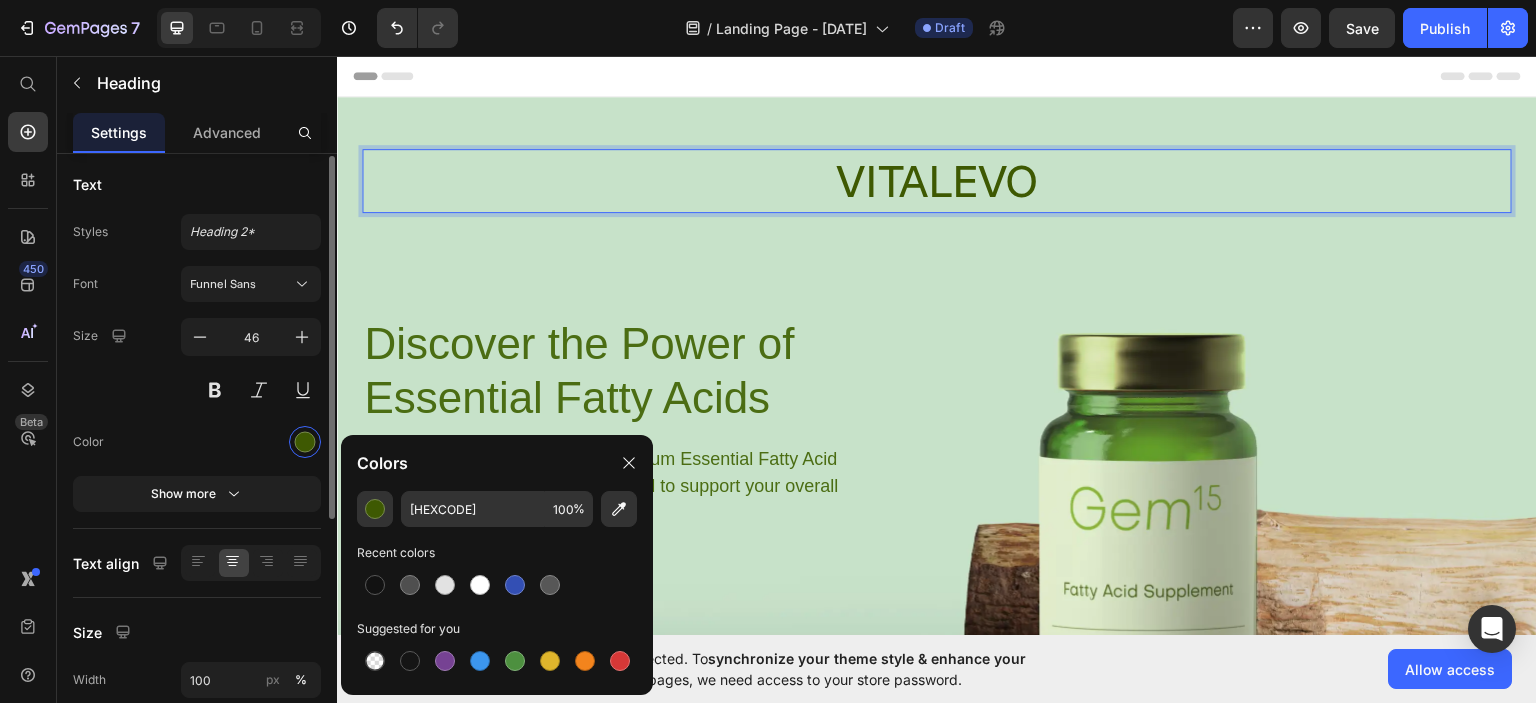 click at bounding box center [251, 442] 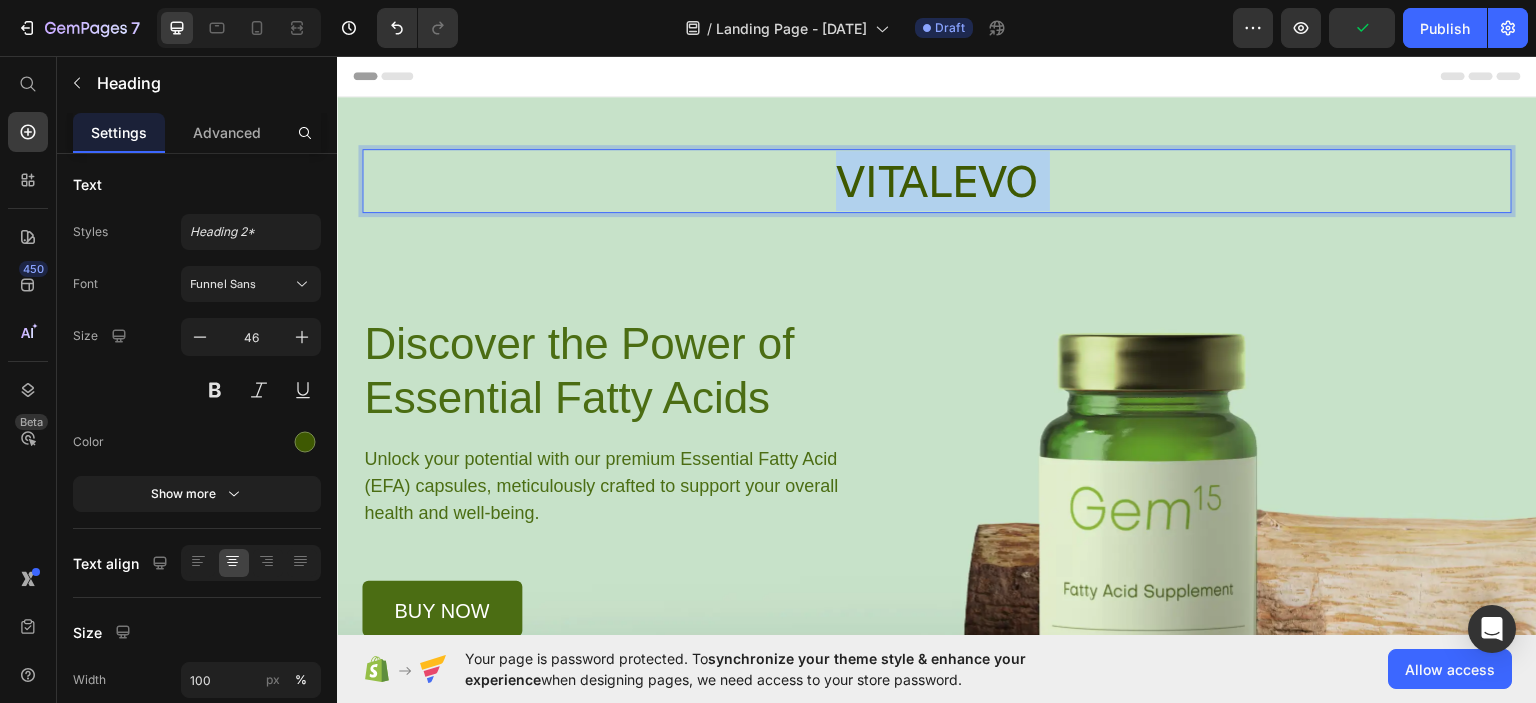 drag, startPoint x: 1046, startPoint y: 176, endPoint x: 809, endPoint y: 177, distance: 237.0021 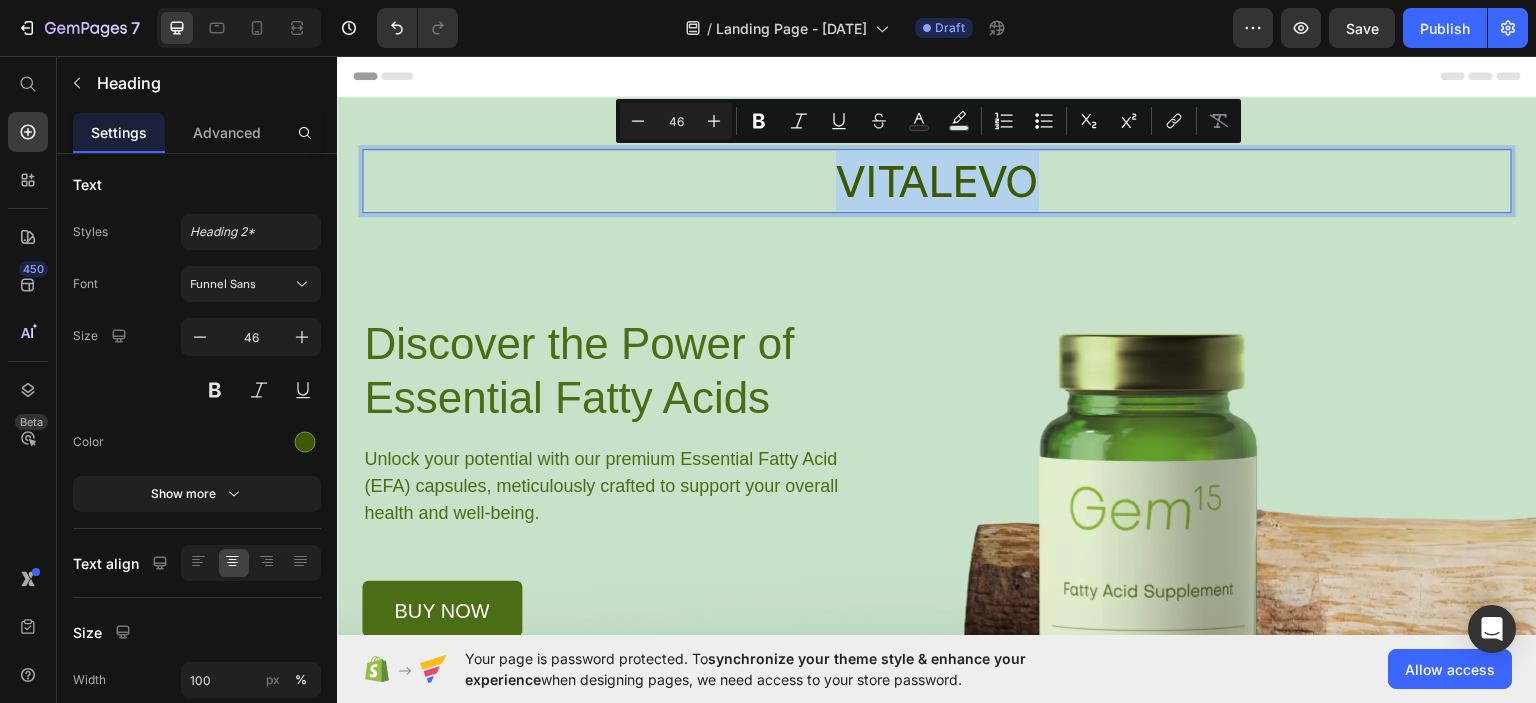 drag, startPoint x: 1033, startPoint y: 183, endPoint x: 826, endPoint y: 186, distance: 207.02174 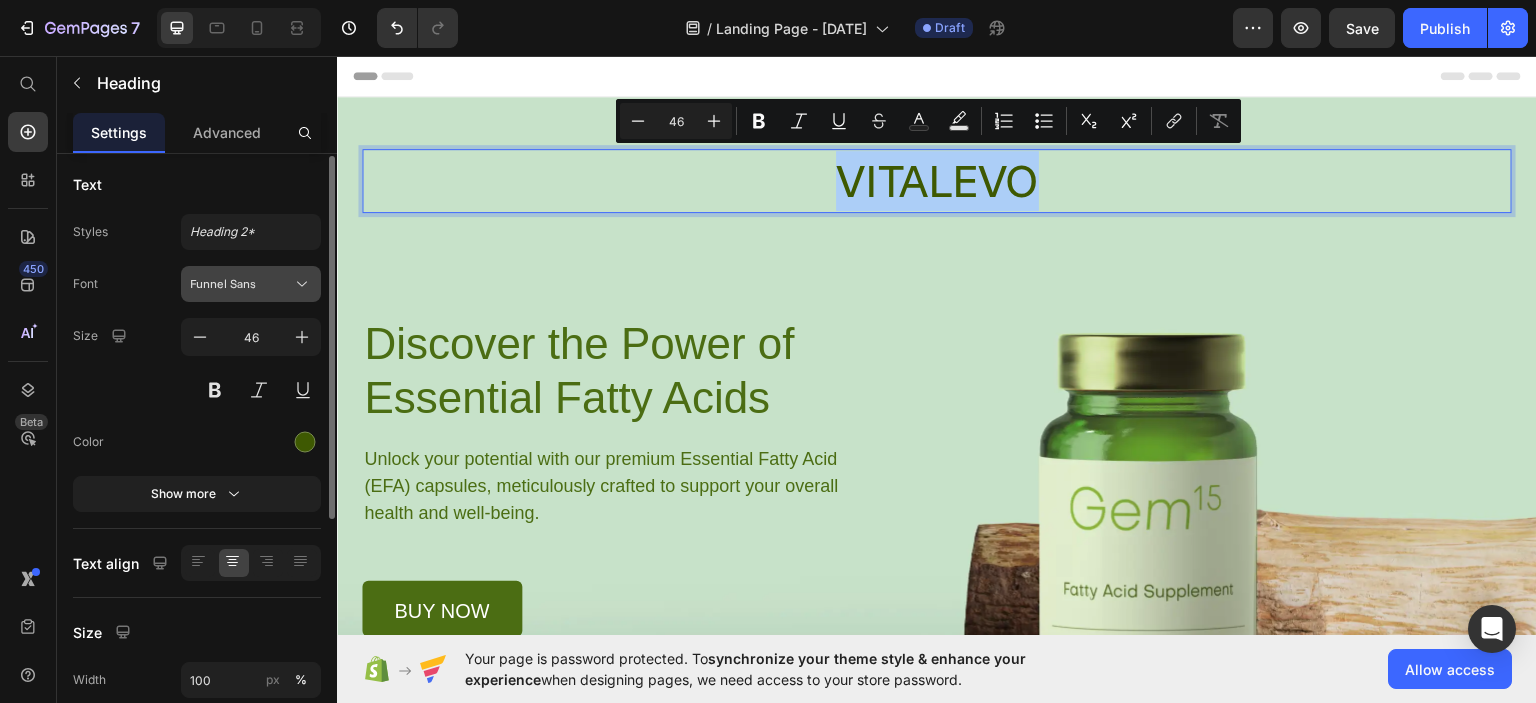 click 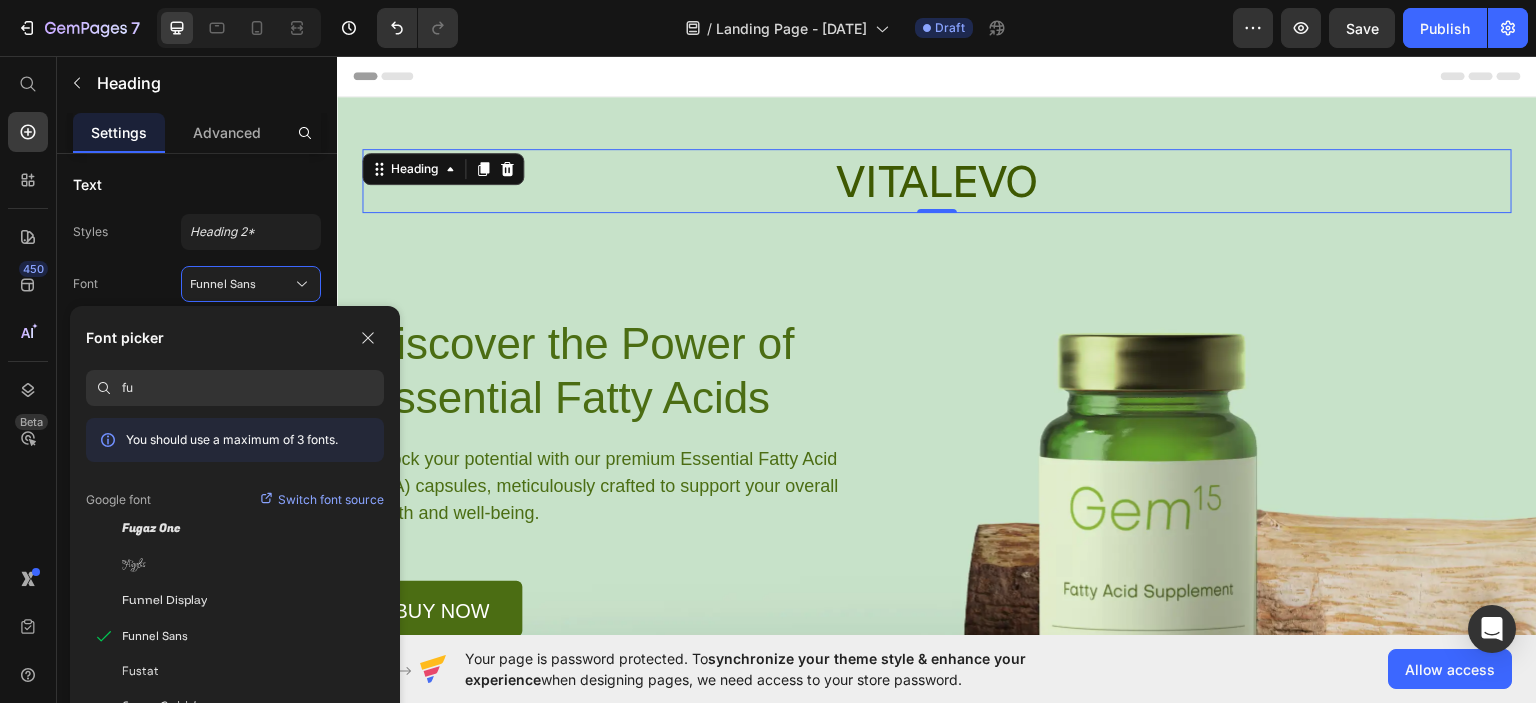 type on "f" 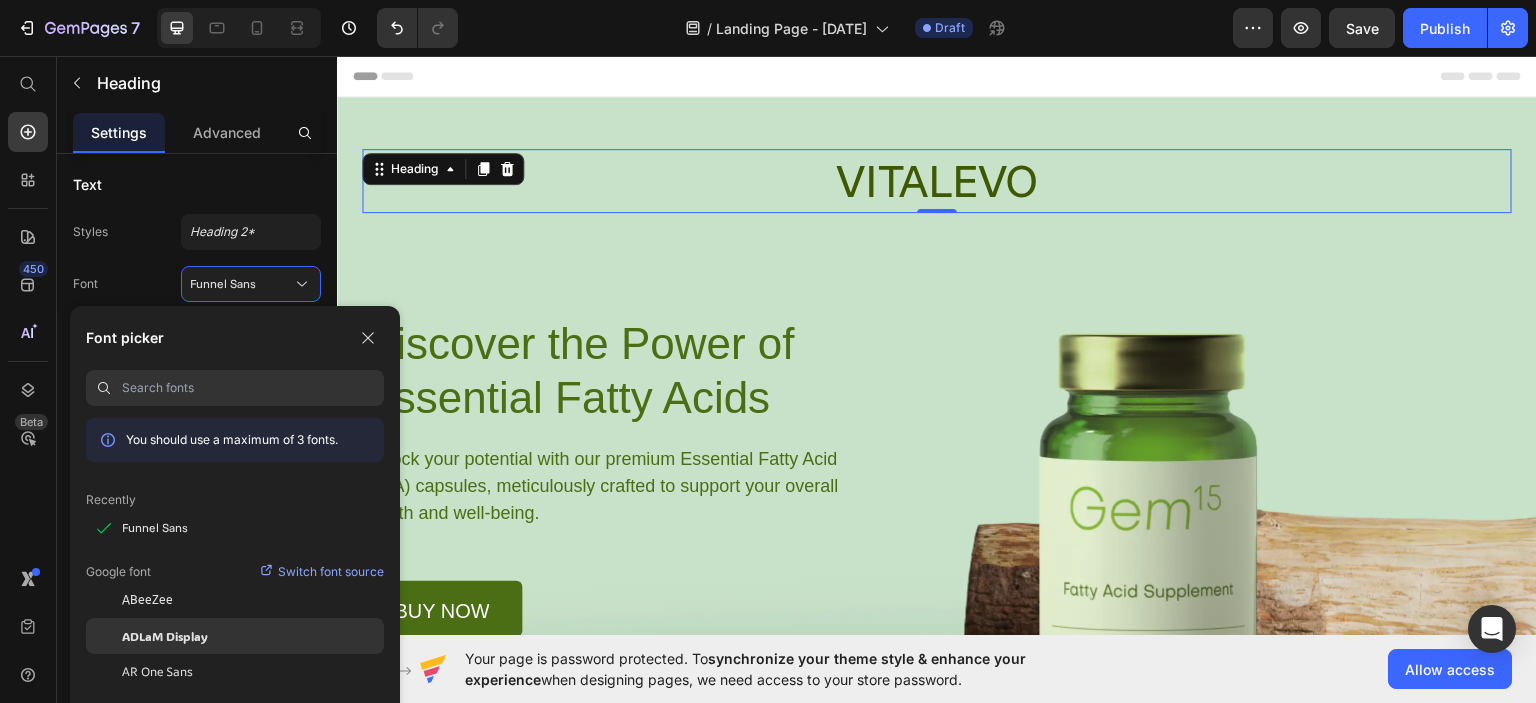 scroll, scrollTop: 96, scrollLeft: 0, axis: vertical 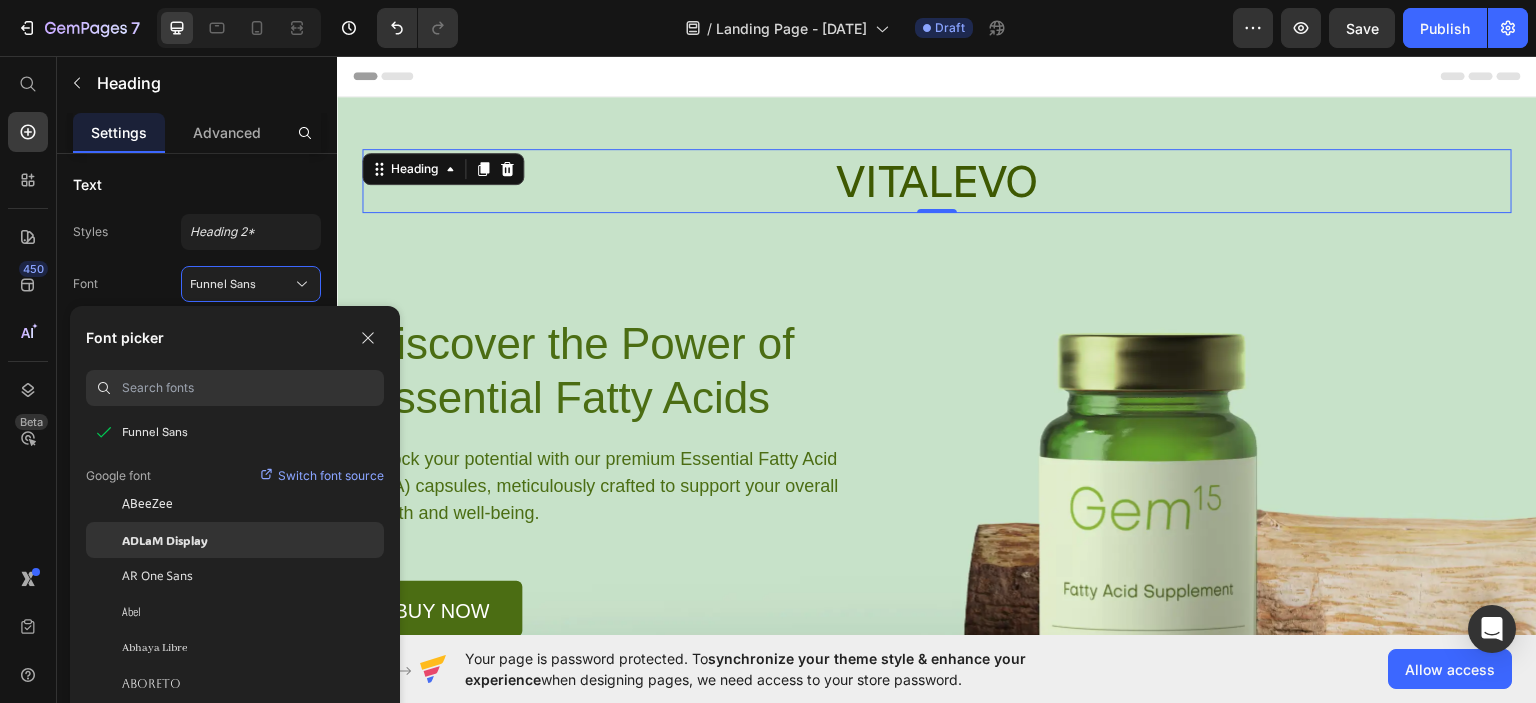 click on "ADLaM Display" 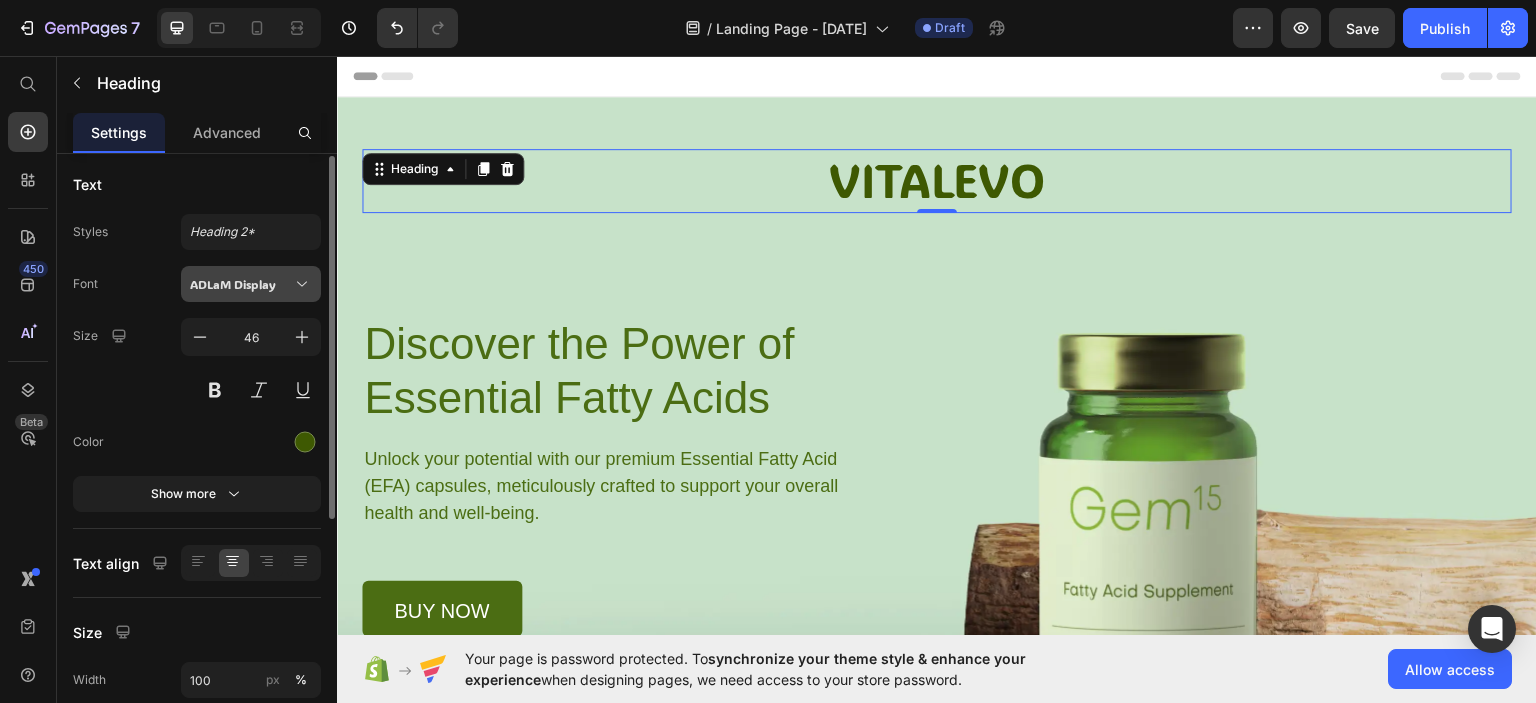 click 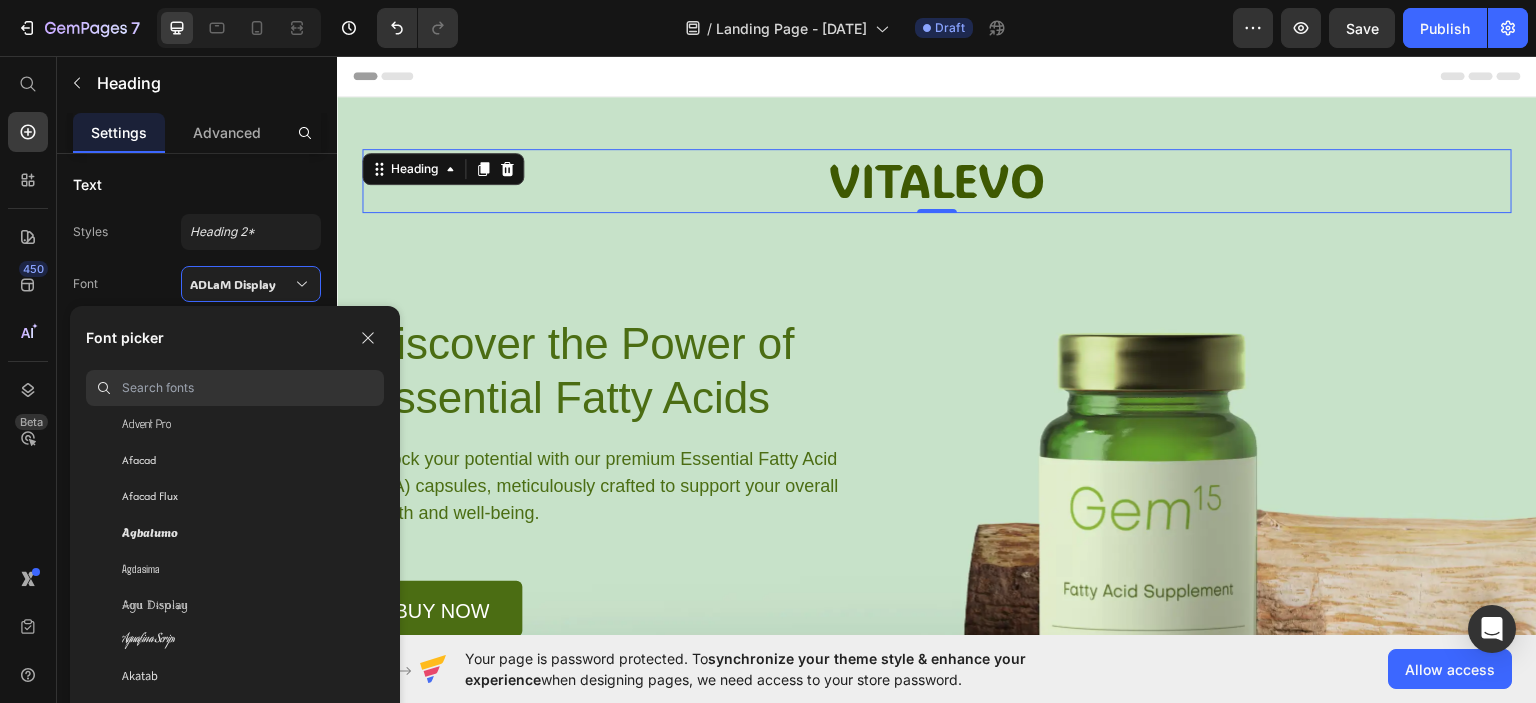 scroll, scrollTop: 611, scrollLeft: 0, axis: vertical 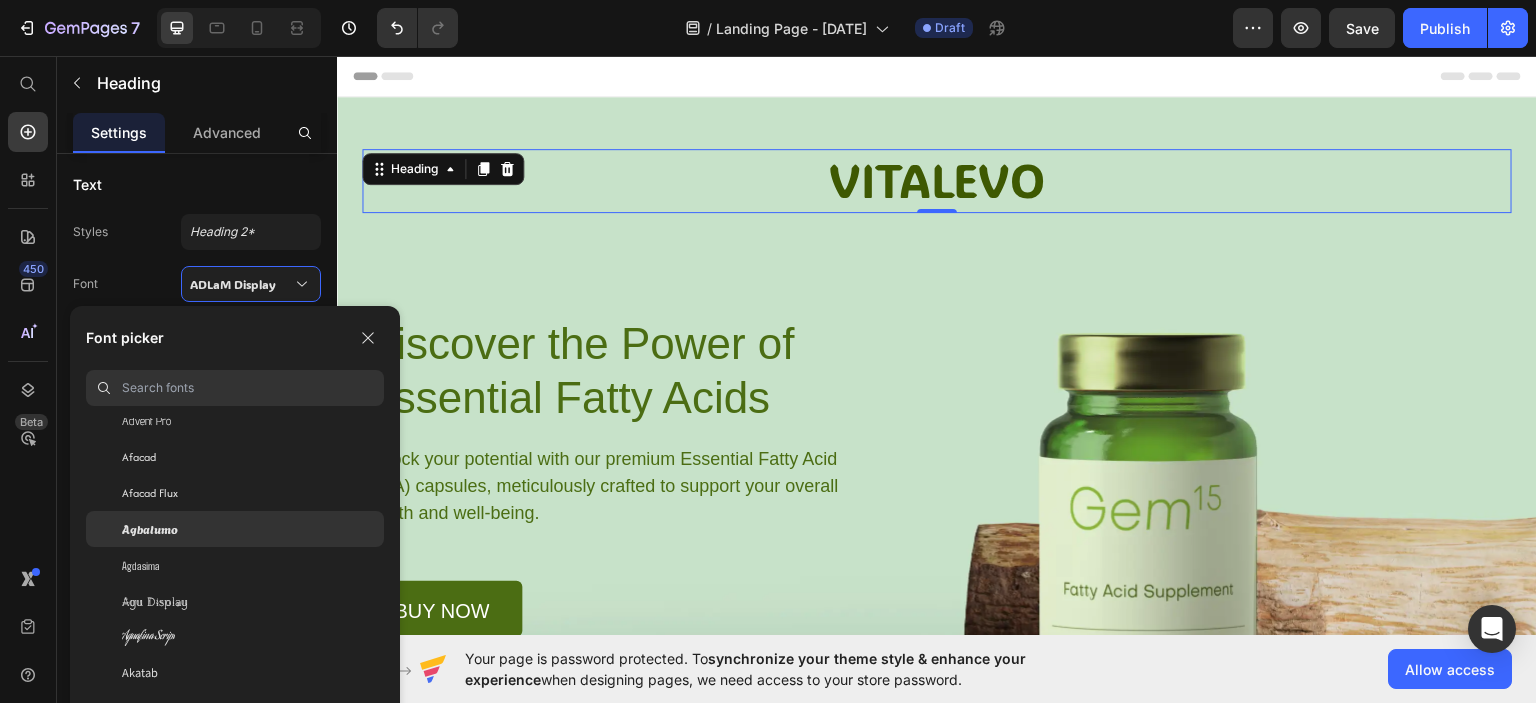 click on "Agbalumo" 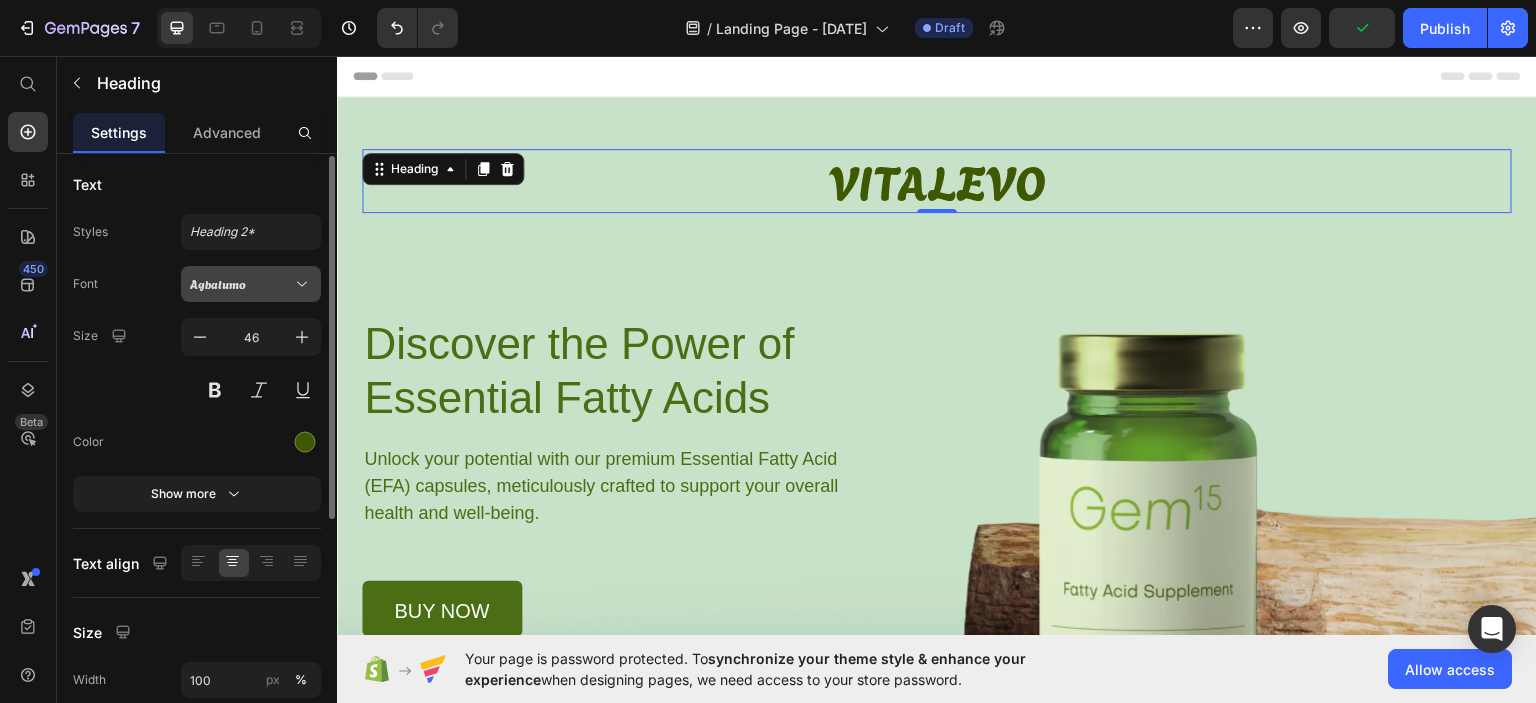 click on "Agbalumo" at bounding box center (241, 284) 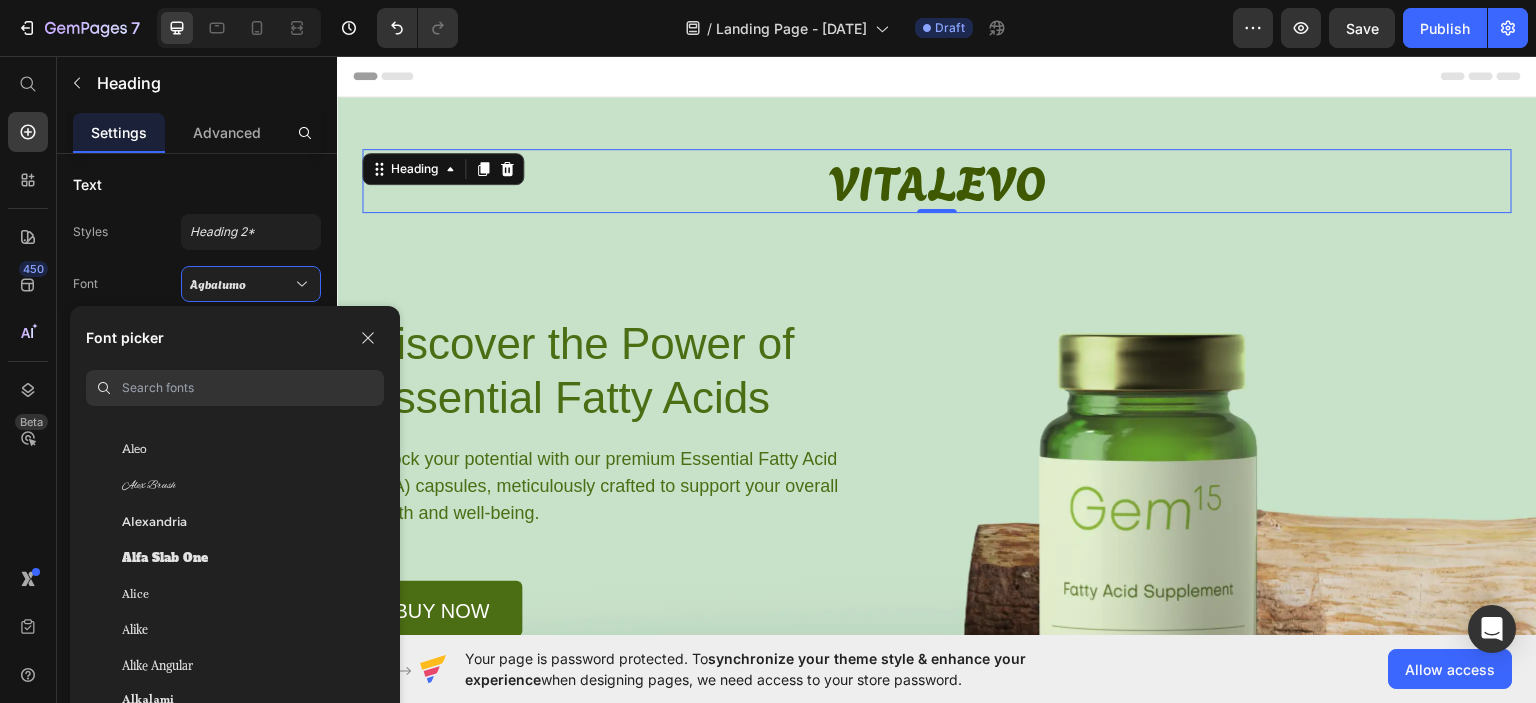 scroll, scrollTop: 1390, scrollLeft: 0, axis: vertical 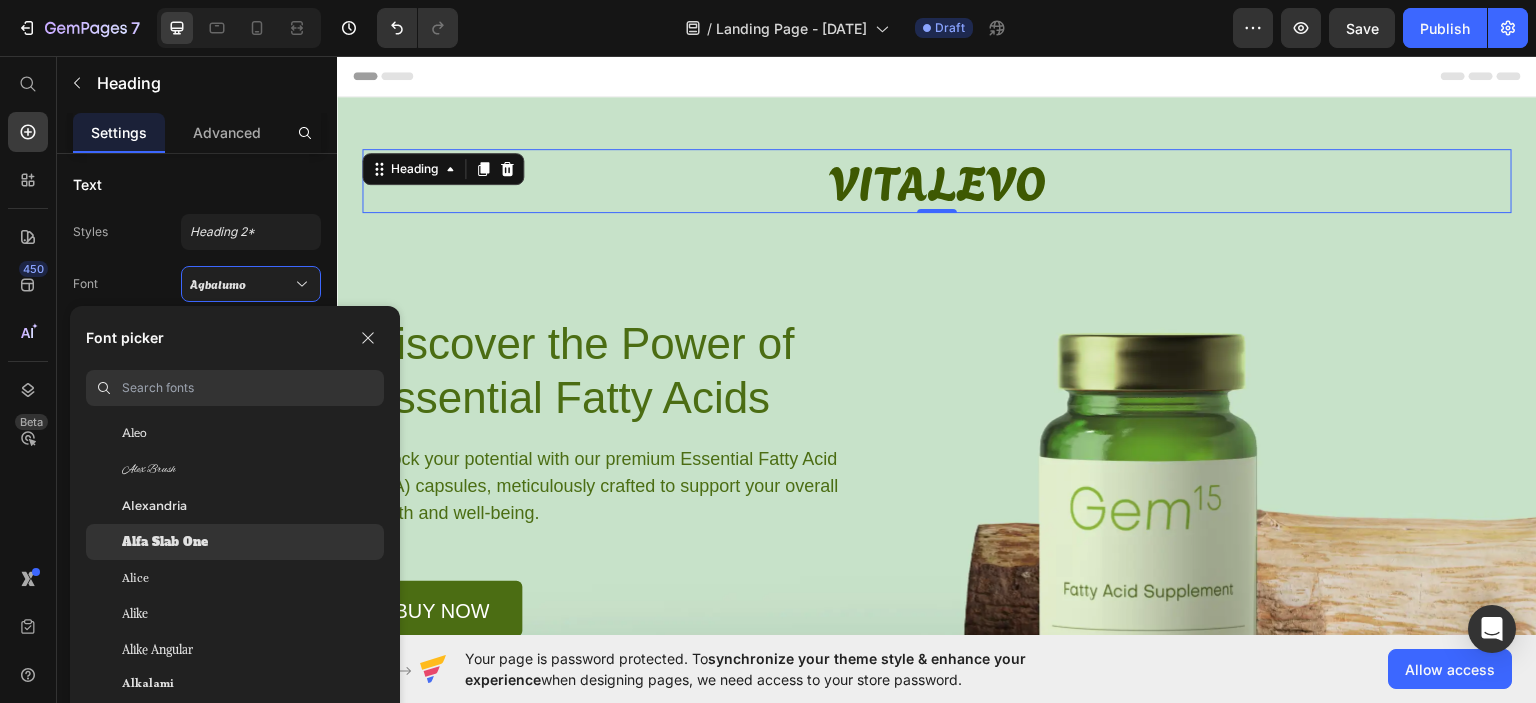 click on "Alfa Slab One" at bounding box center [165, 542] 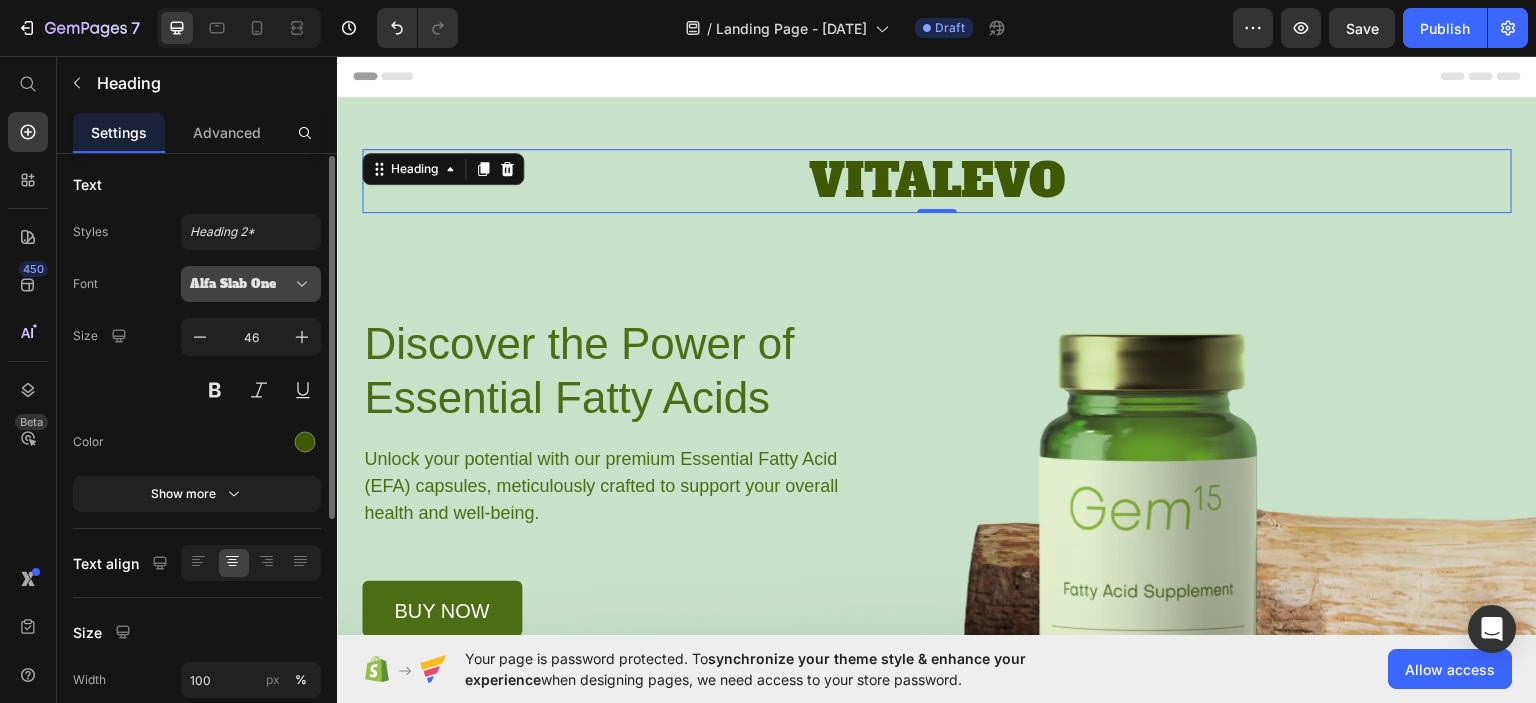 click 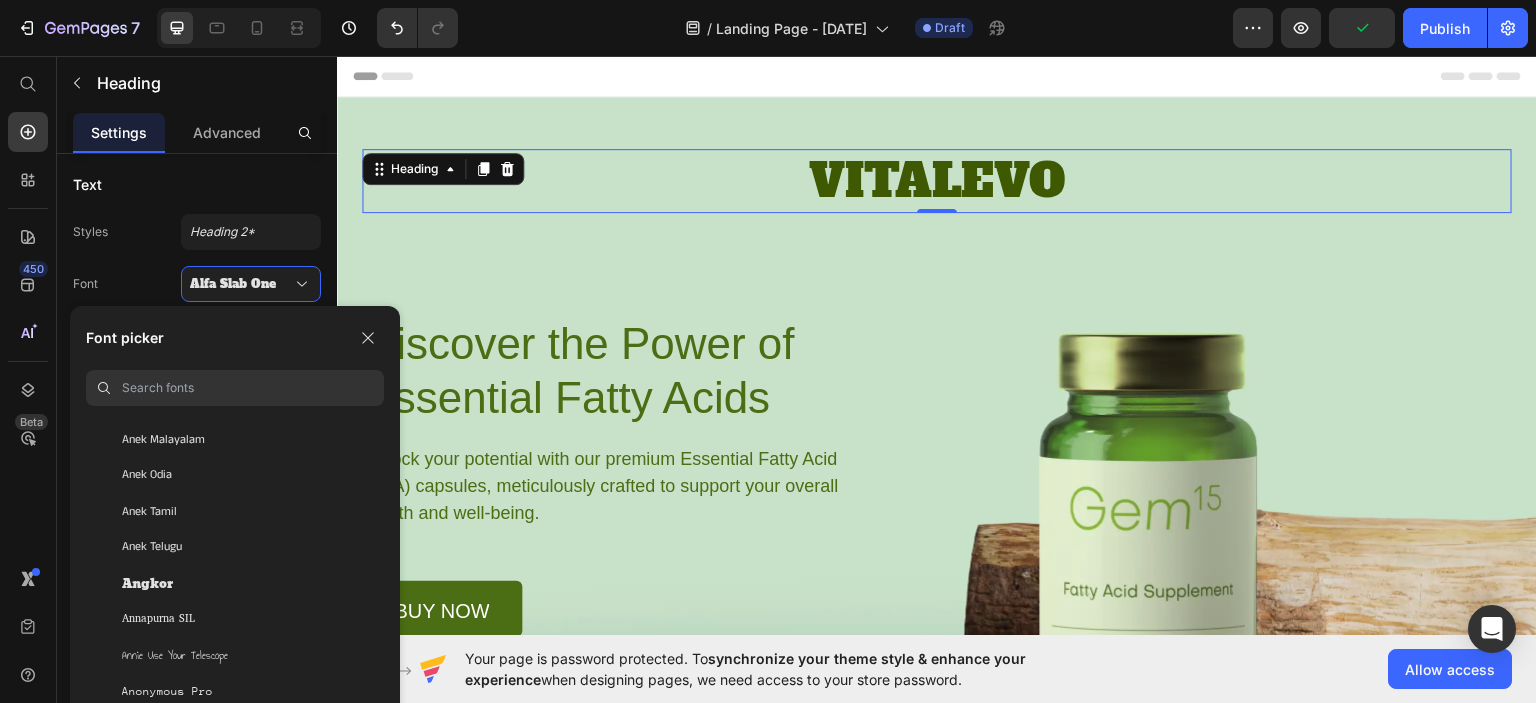 scroll, scrollTop: 2860, scrollLeft: 0, axis: vertical 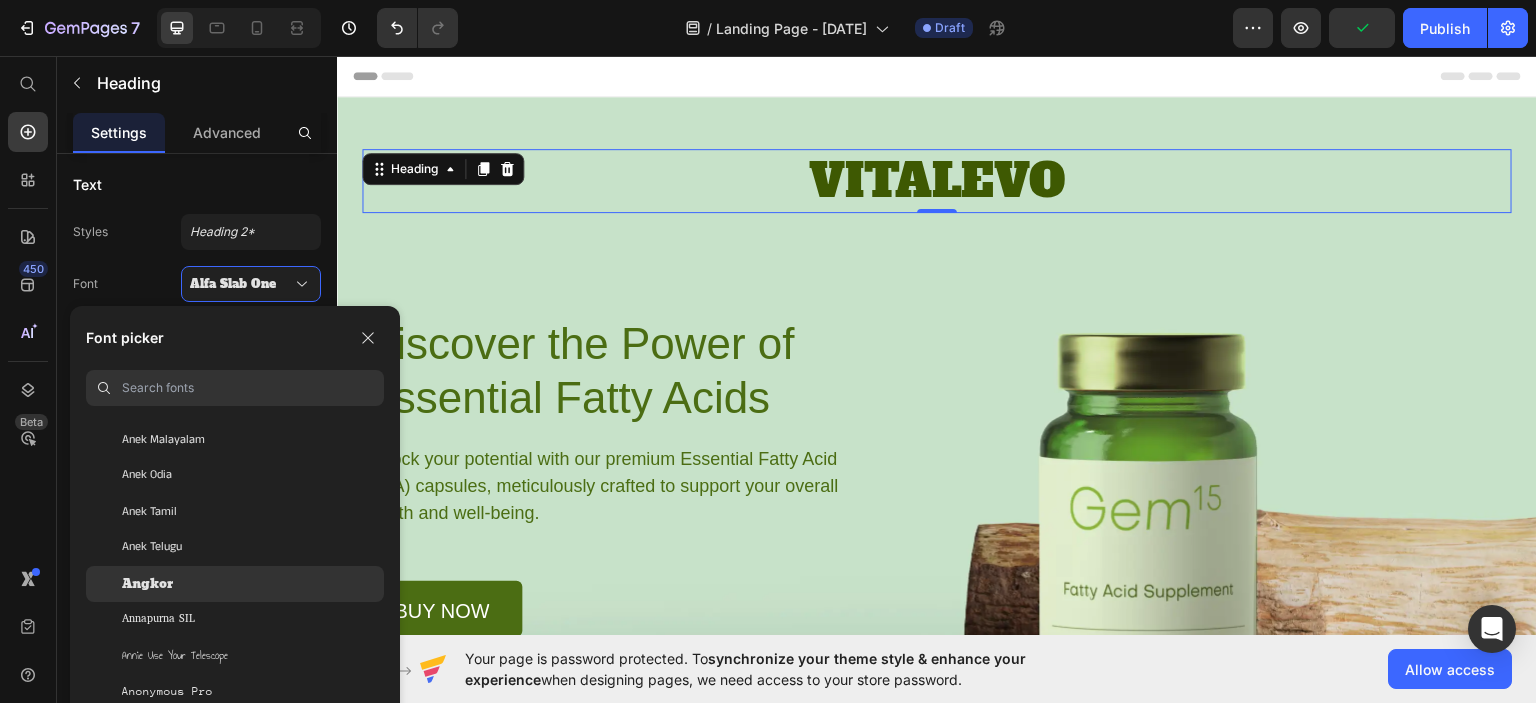 click on "Angkor" 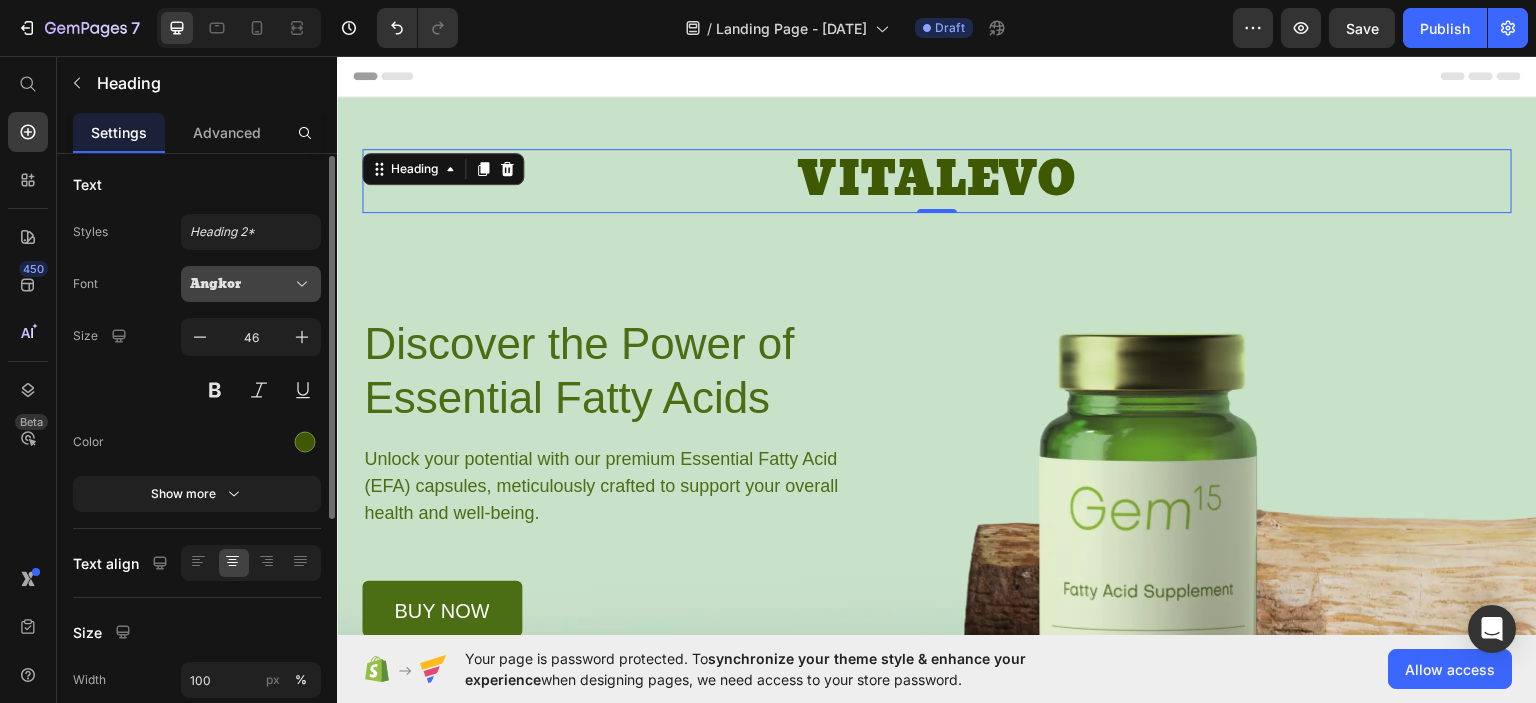 click on "Angkor" at bounding box center [251, 284] 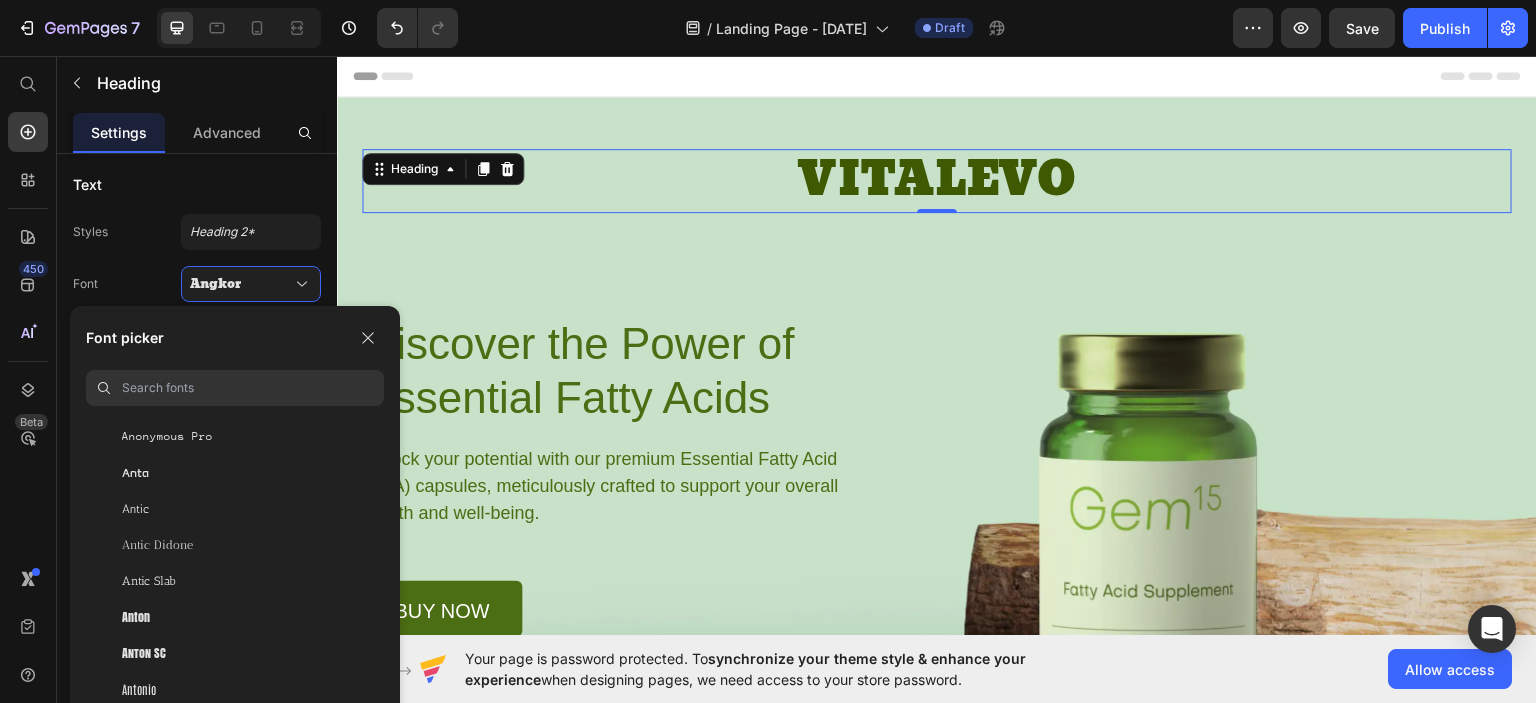 scroll, scrollTop: 3116, scrollLeft: 0, axis: vertical 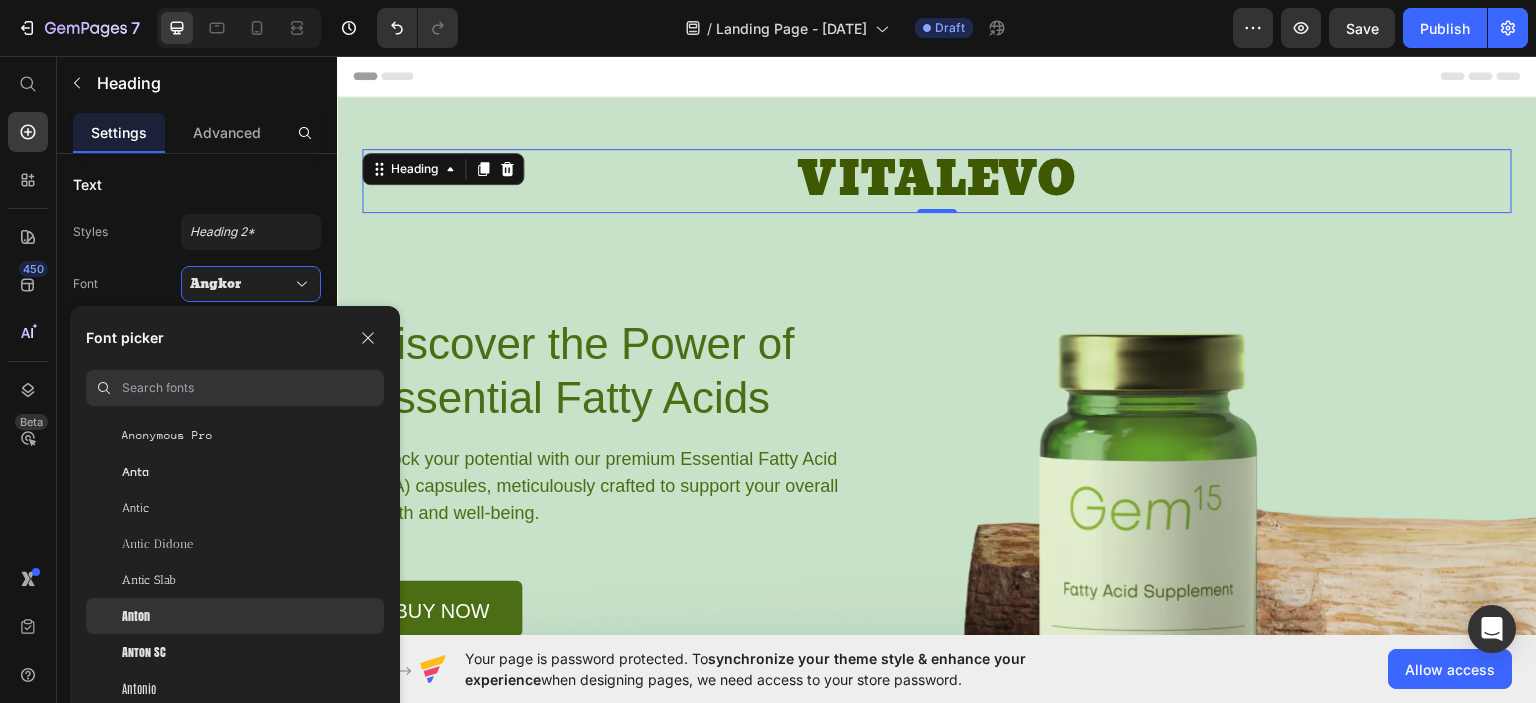click on "Anton" 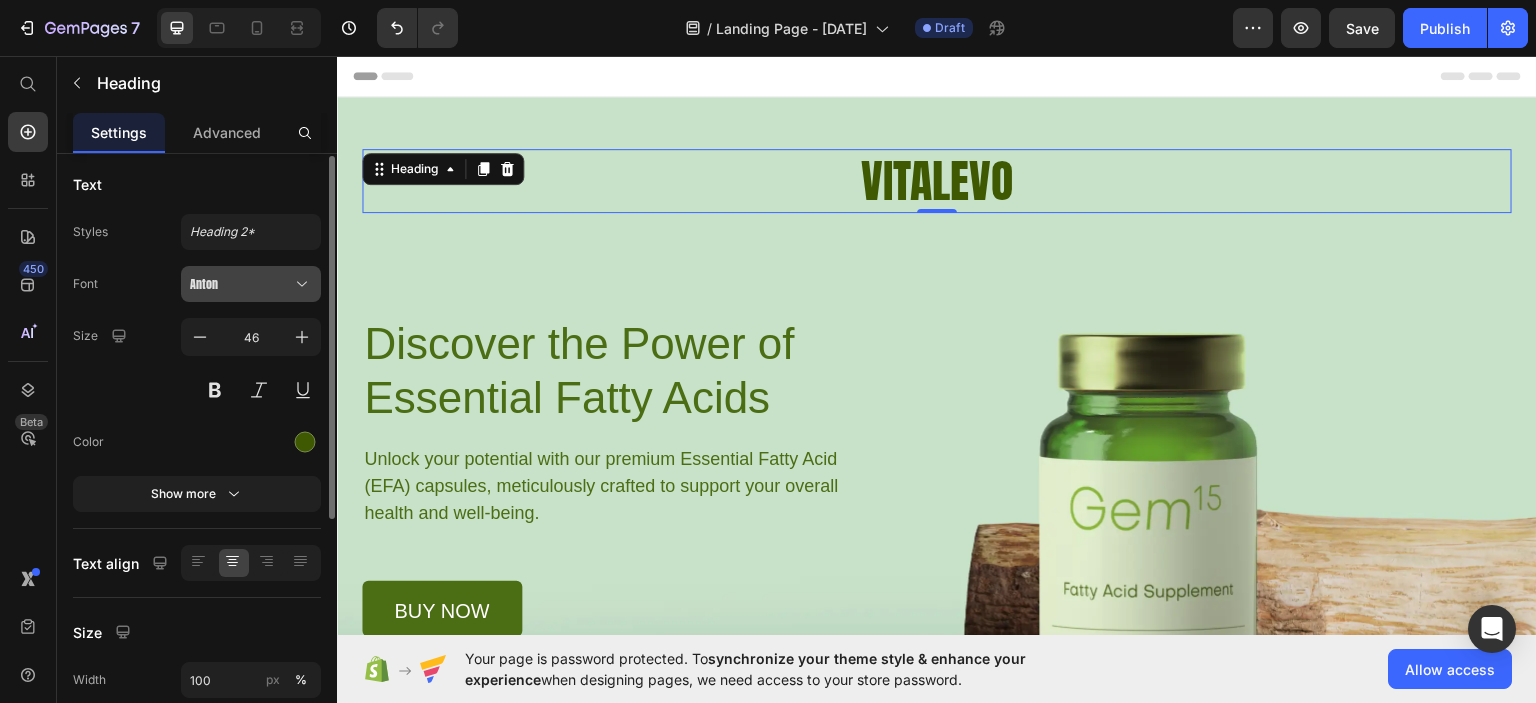 click on "Anton" at bounding box center (241, 284) 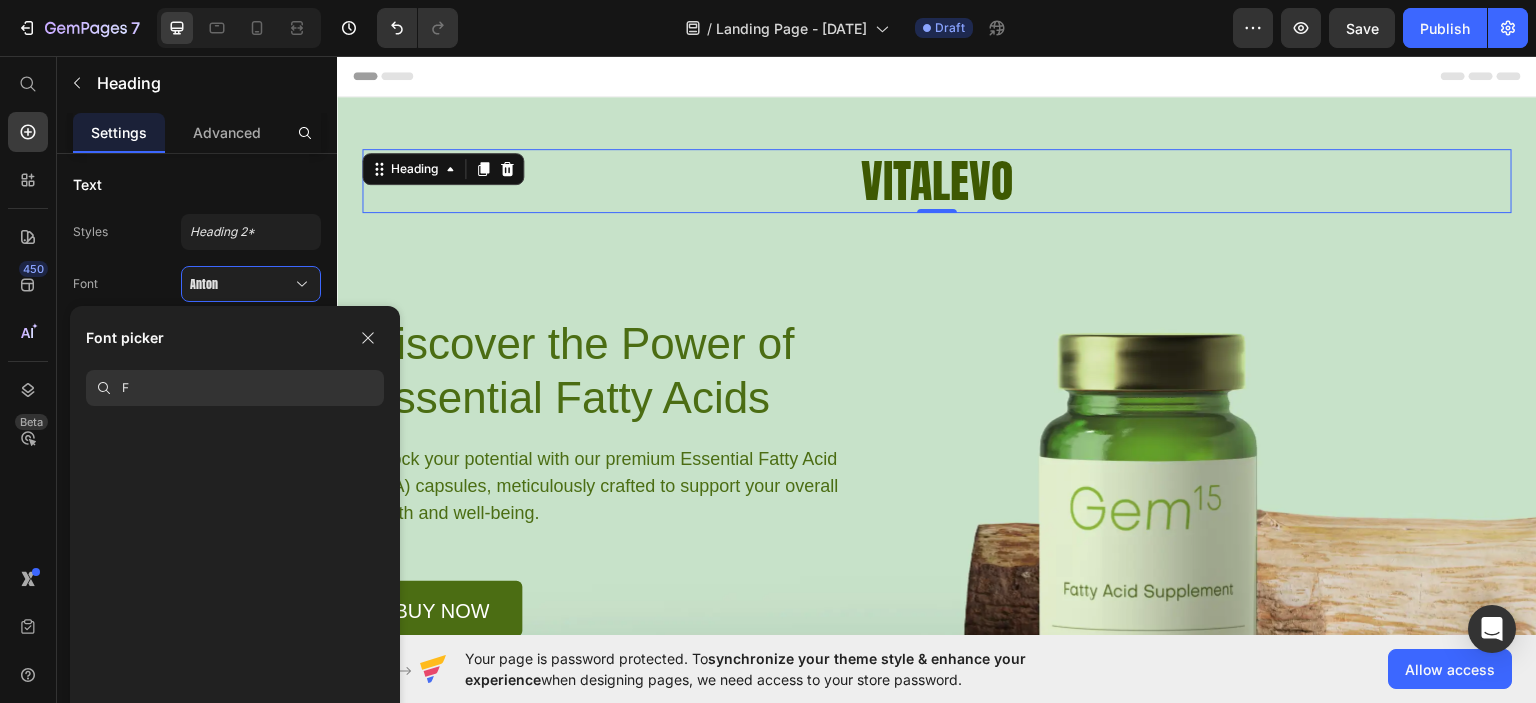 scroll, scrollTop: 0, scrollLeft: 0, axis: both 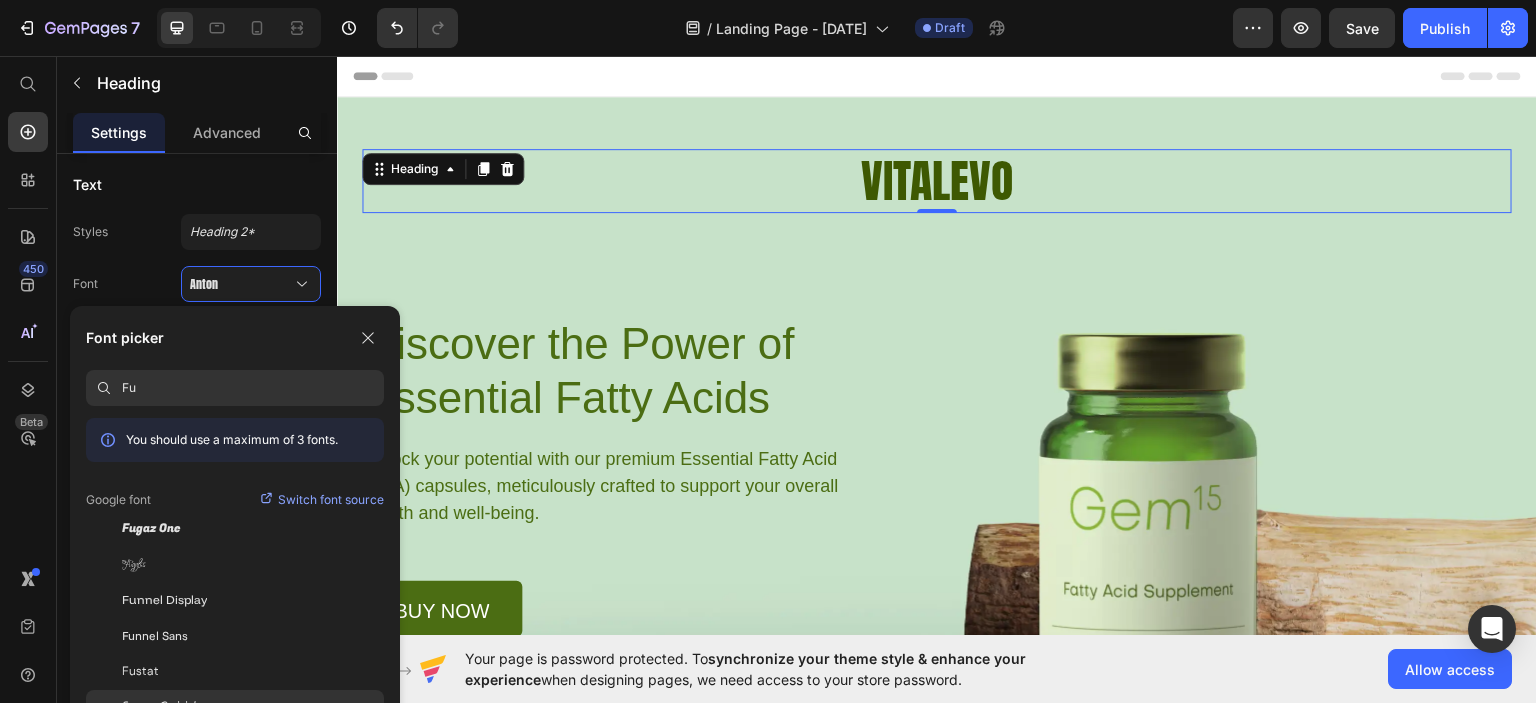 type on "Fu" 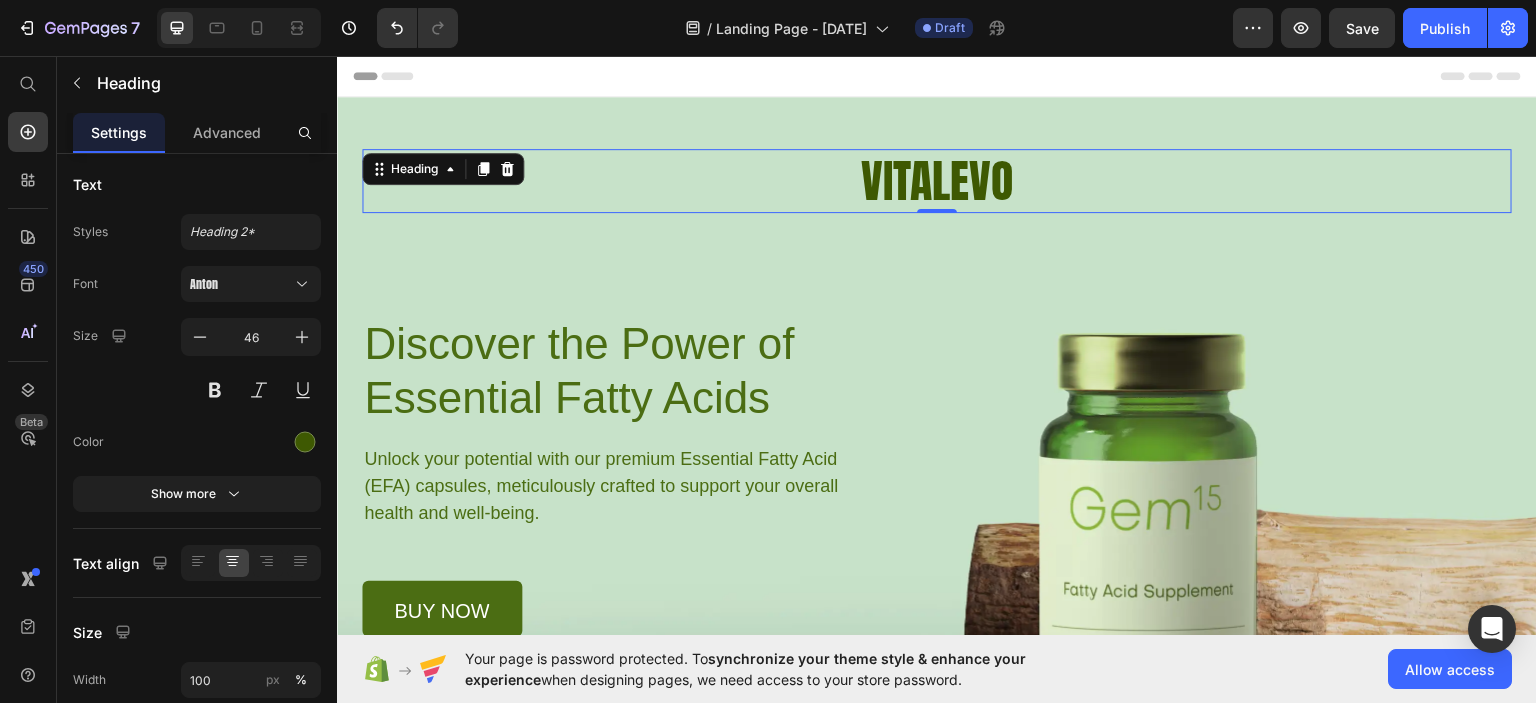 click on "Your page is password protected. To  synchronize your theme style & enhance your experience  when designing pages, we need access to your store password.  Allow access" 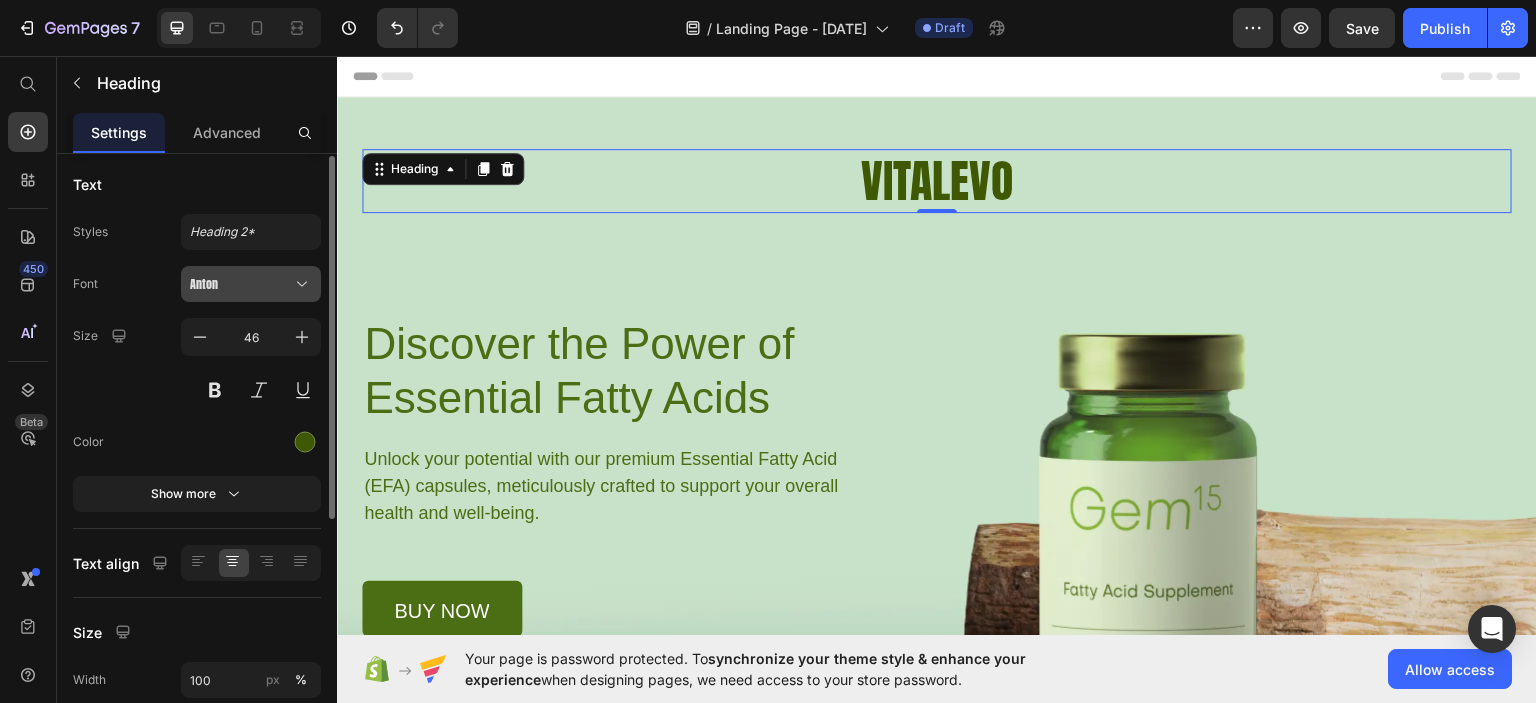 click 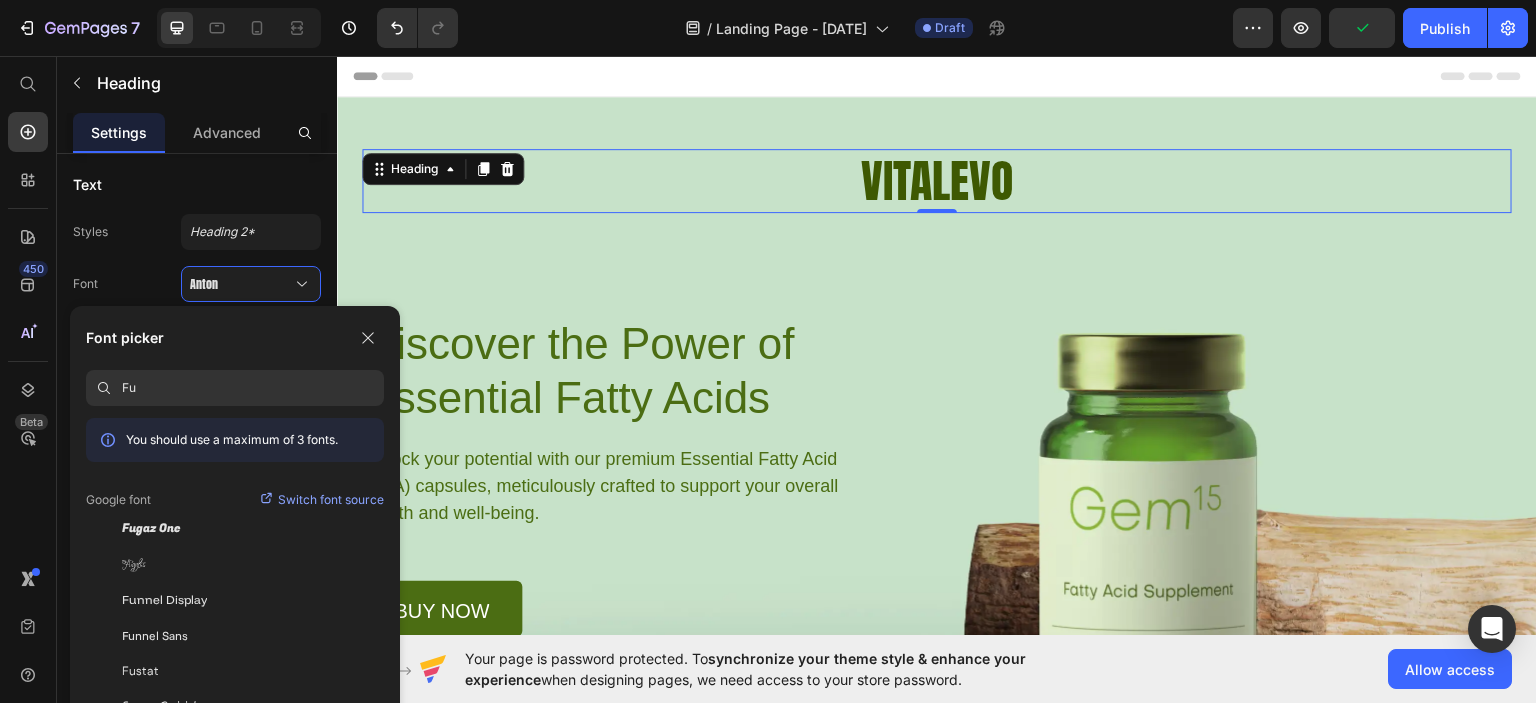 scroll, scrollTop: 84, scrollLeft: 0, axis: vertical 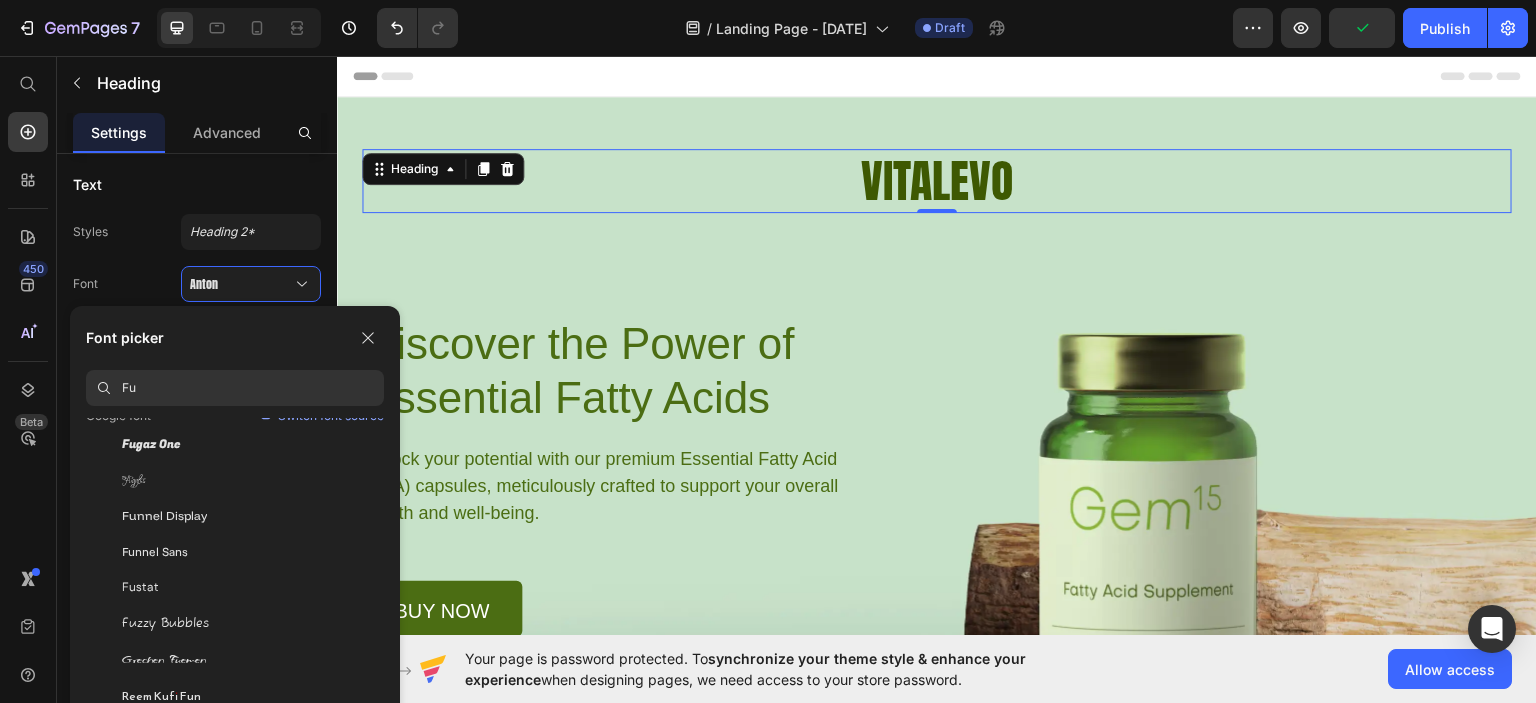 click on "Your page is password protected. To  synchronize your theme style & enhance your experience  when designing pages, we need access to your store password.  Allow access" 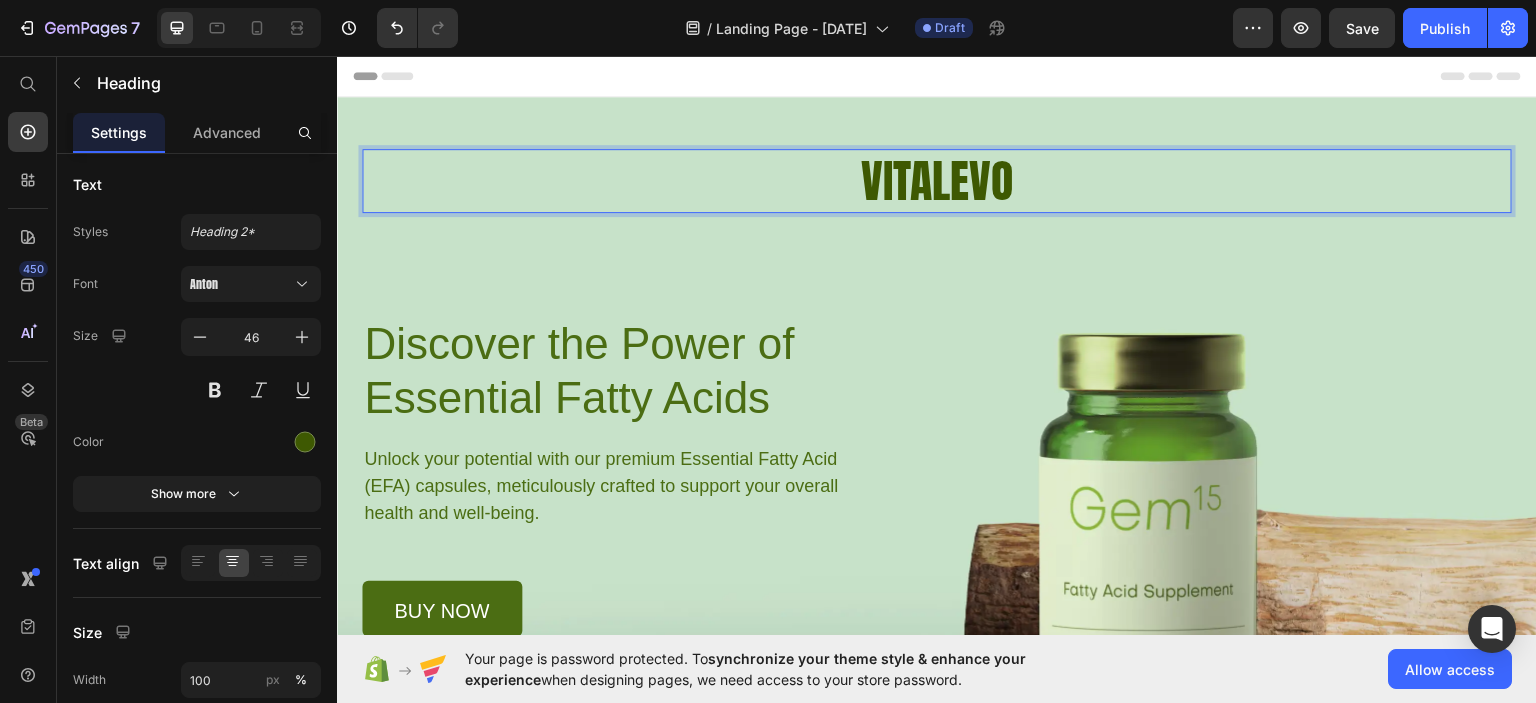 click on "VITALEVO" at bounding box center (937, 180) 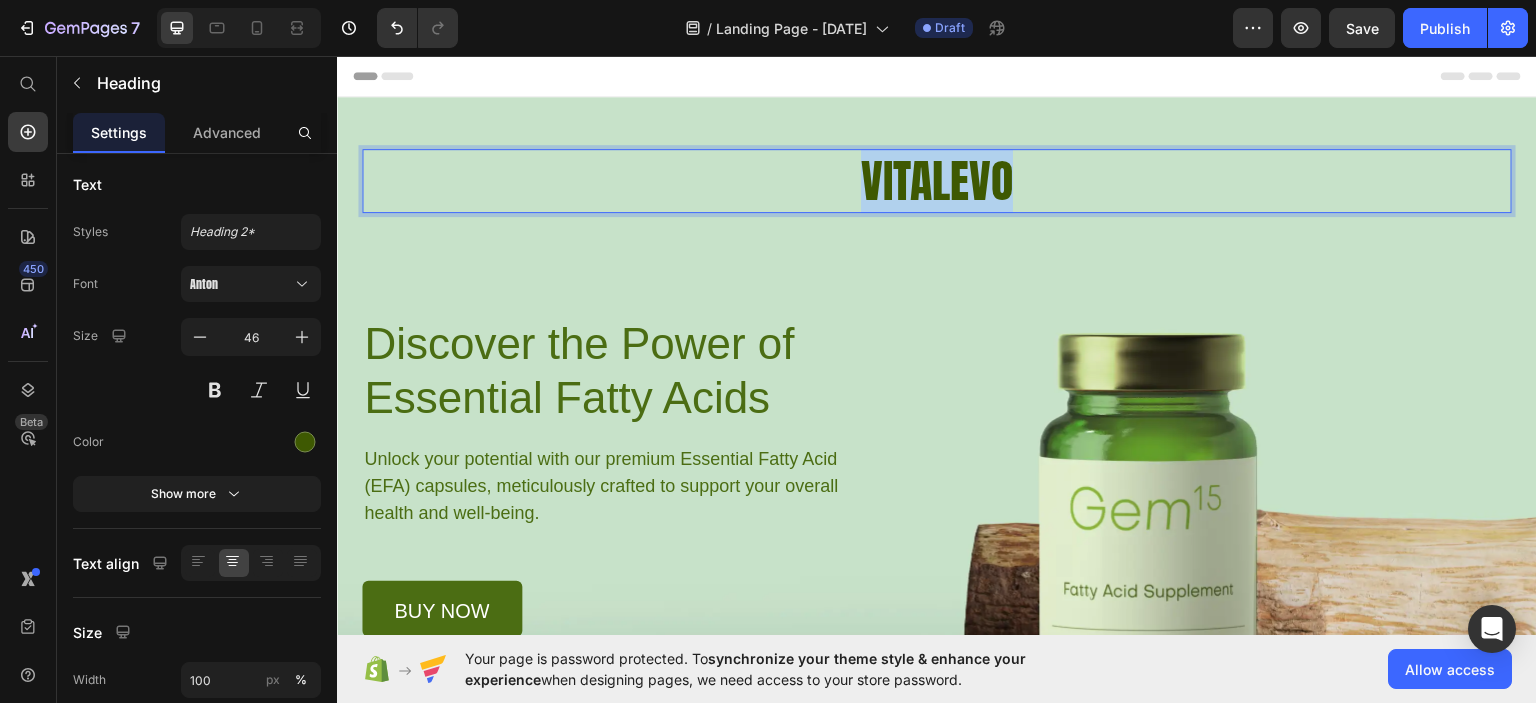 click on "VITALEVO" at bounding box center (937, 180) 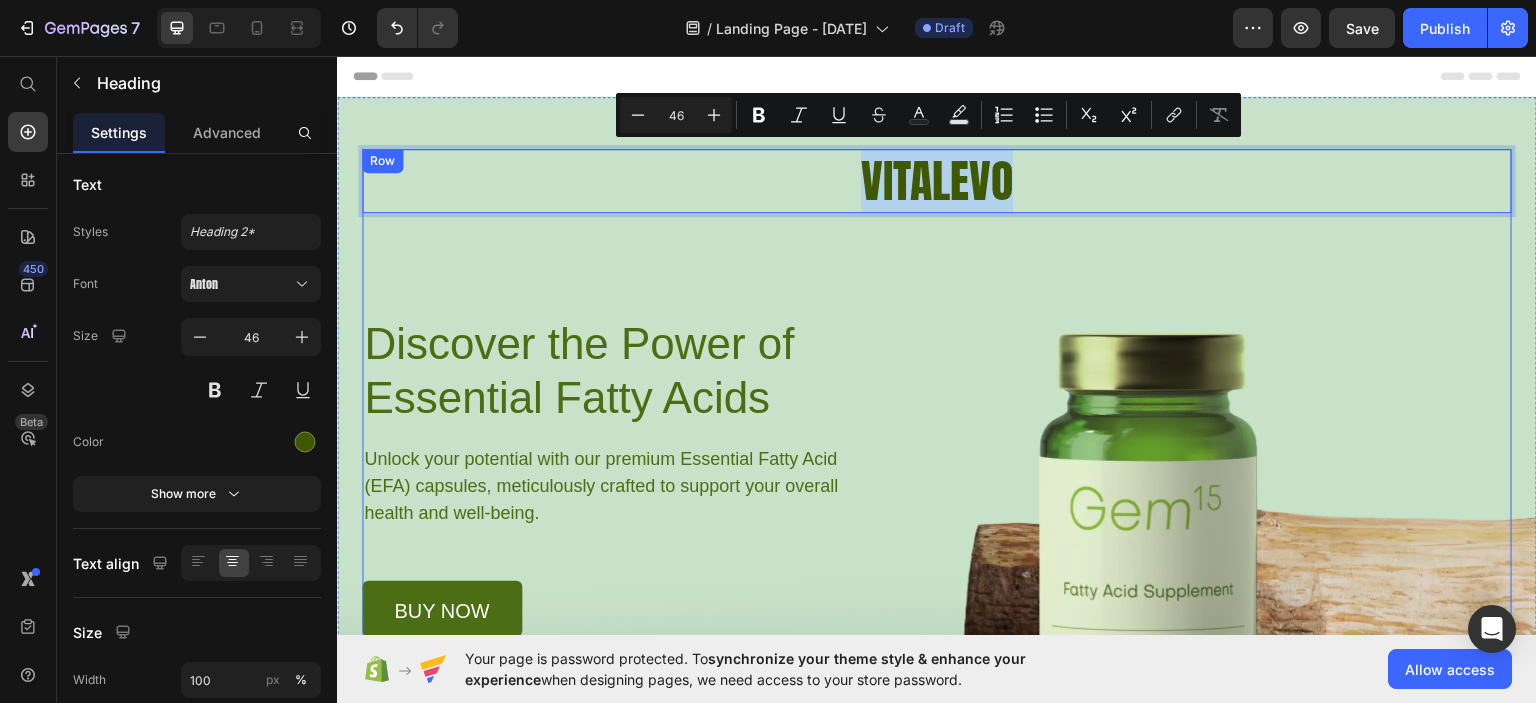 click on "VITALEVO Heading   0 Row Discover the Power of Essential Fatty Acids Heading Unlock your potential with our premium Essential Fatty Acid (EFA) capsules, meticulously crafted to support your overall health and well-being. Text Block buy now Button Row" at bounding box center (937, 392) 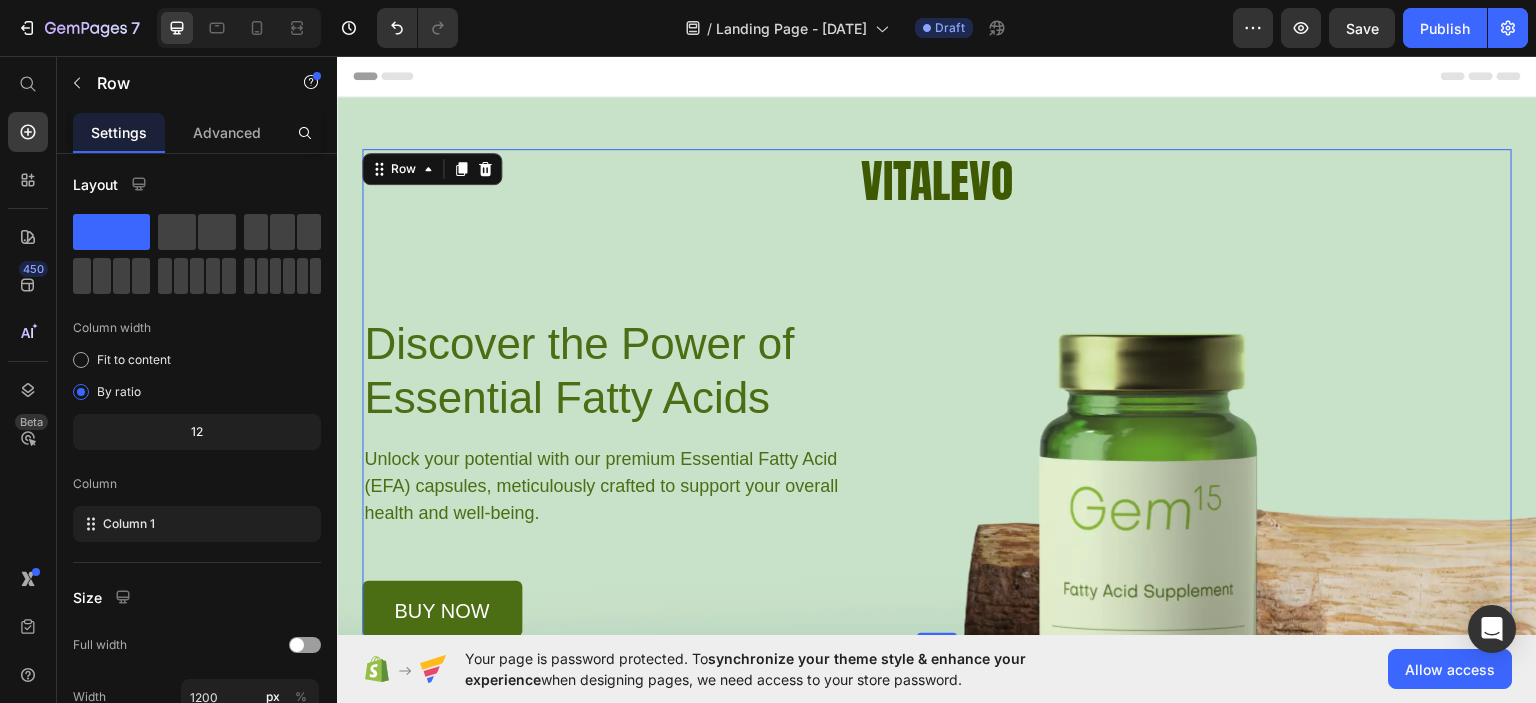 scroll, scrollTop: 0, scrollLeft: 0, axis: both 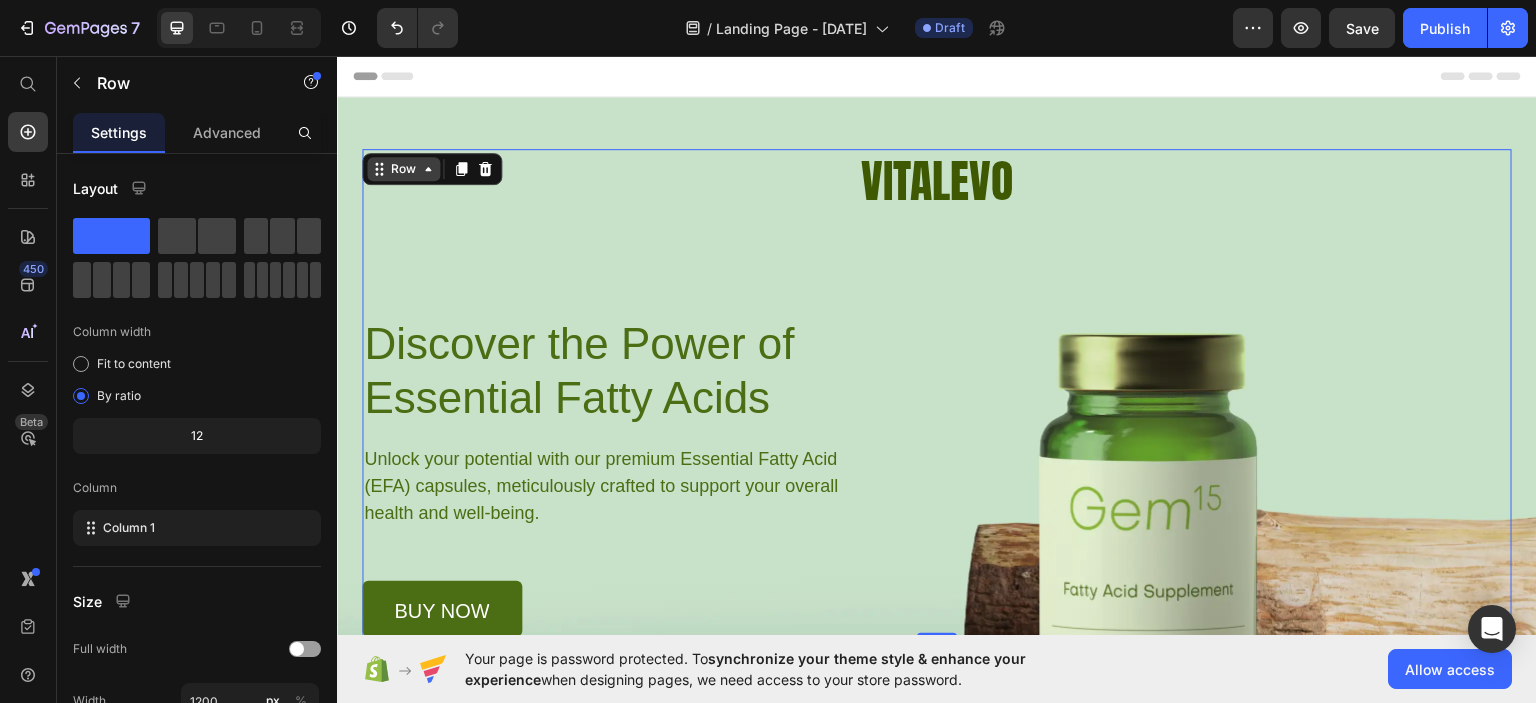 click 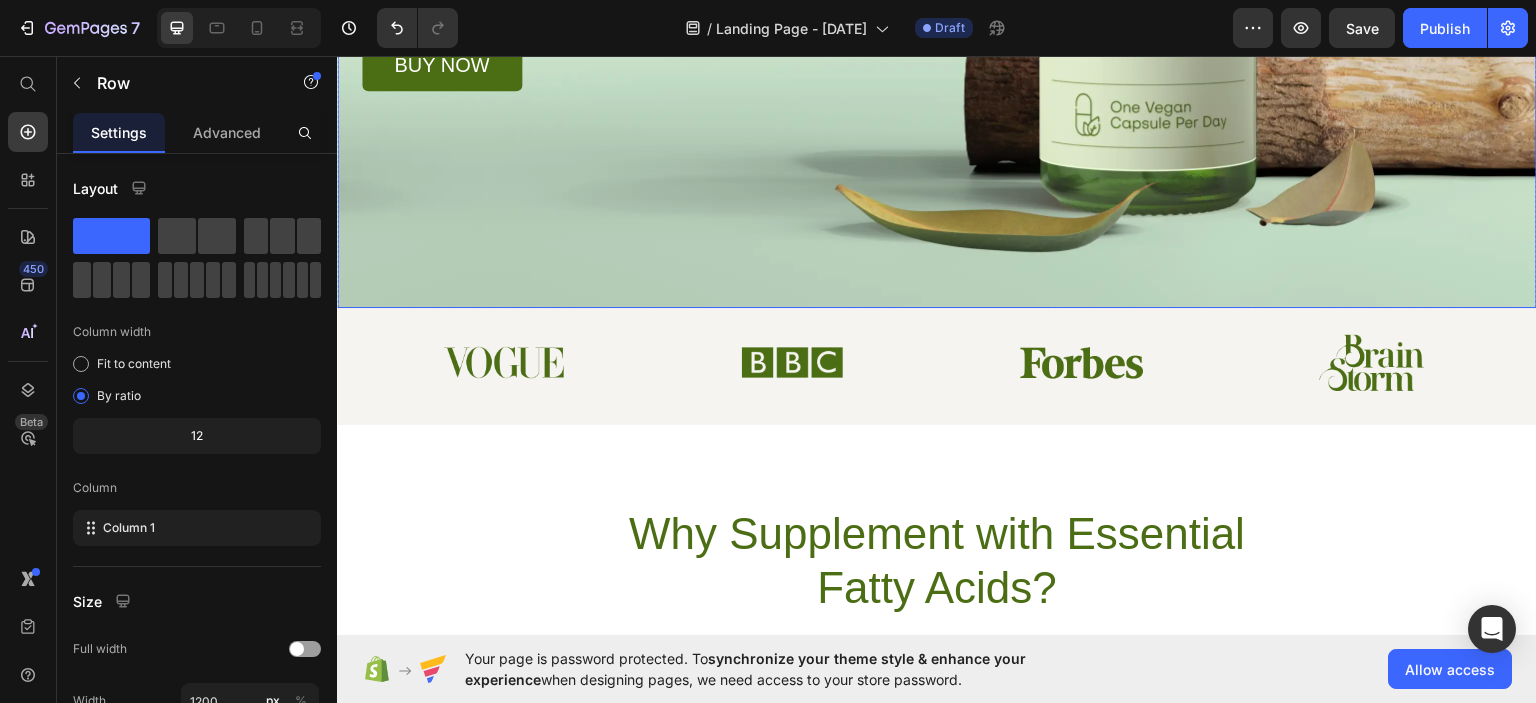 scroll, scrollTop: 0, scrollLeft: 0, axis: both 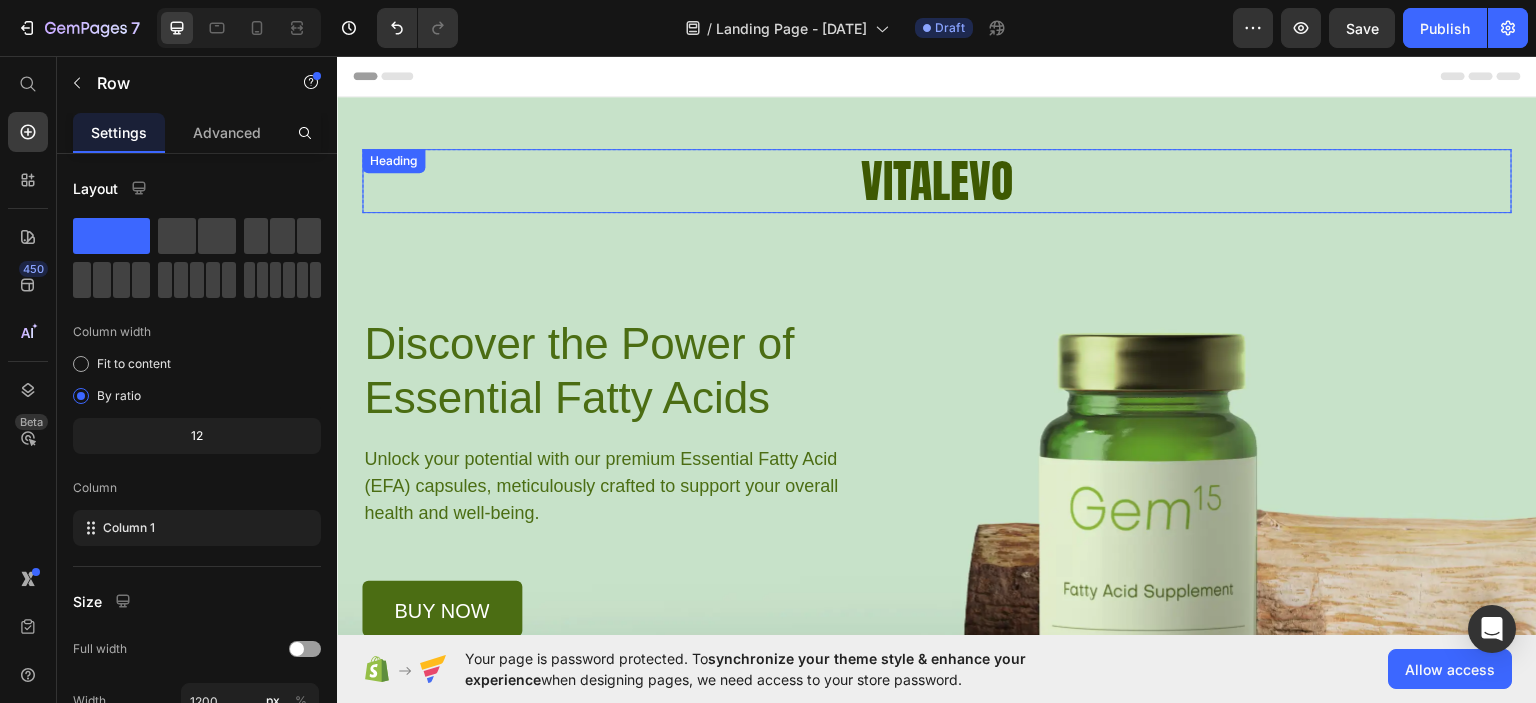 click on "VITALEVO" at bounding box center (937, 180) 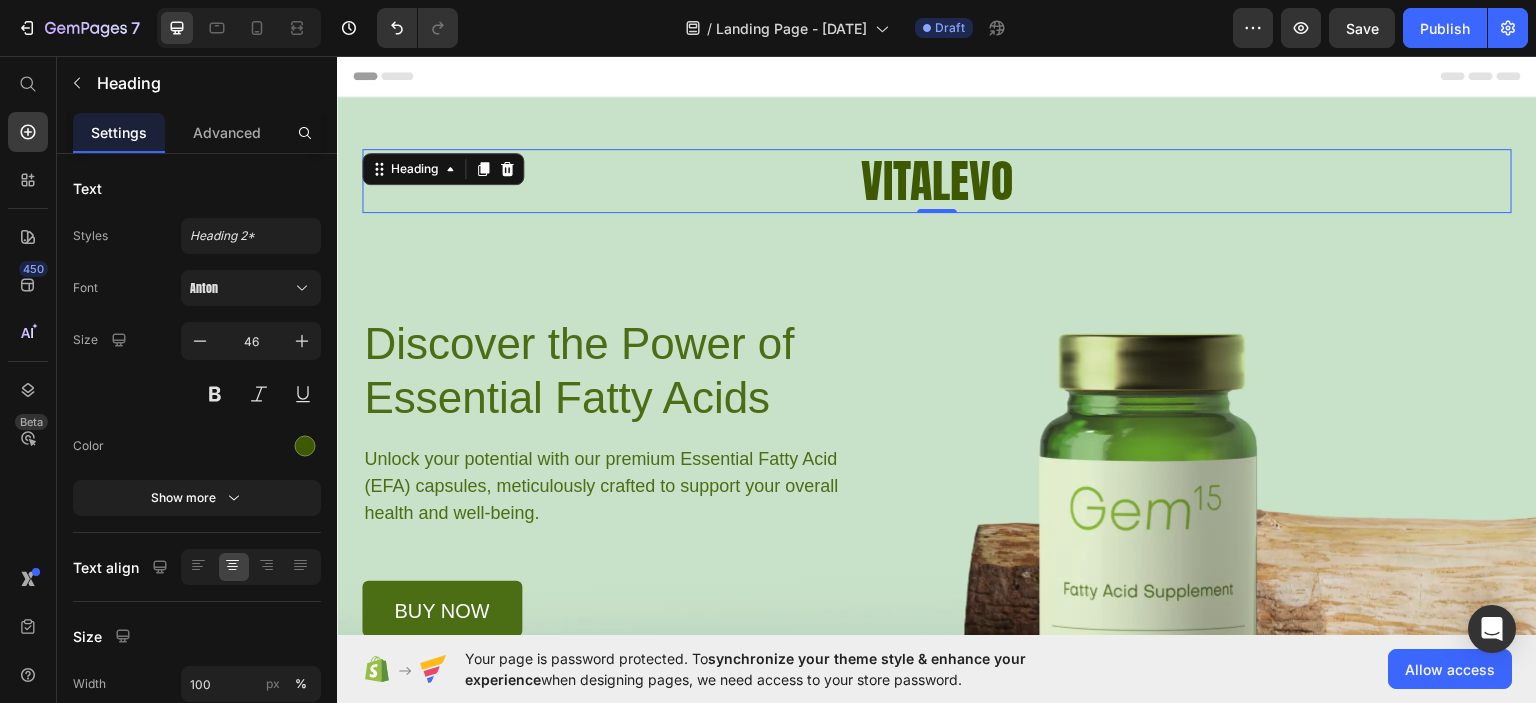 click on "VITALEVO" at bounding box center [937, 180] 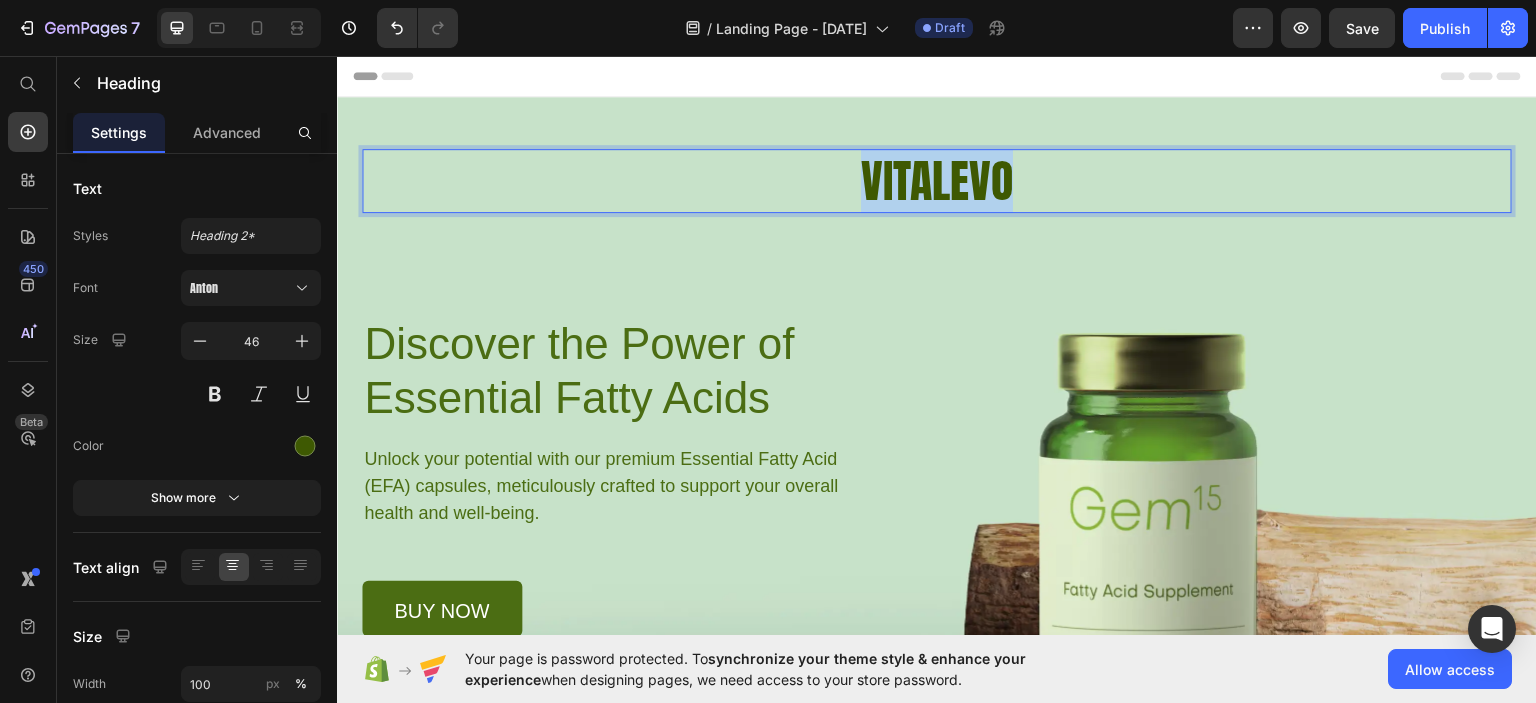 drag, startPoint x: 1014, startPoint y: 176, endPoint x: 859, endPoint y: 187, distance: 155.38983 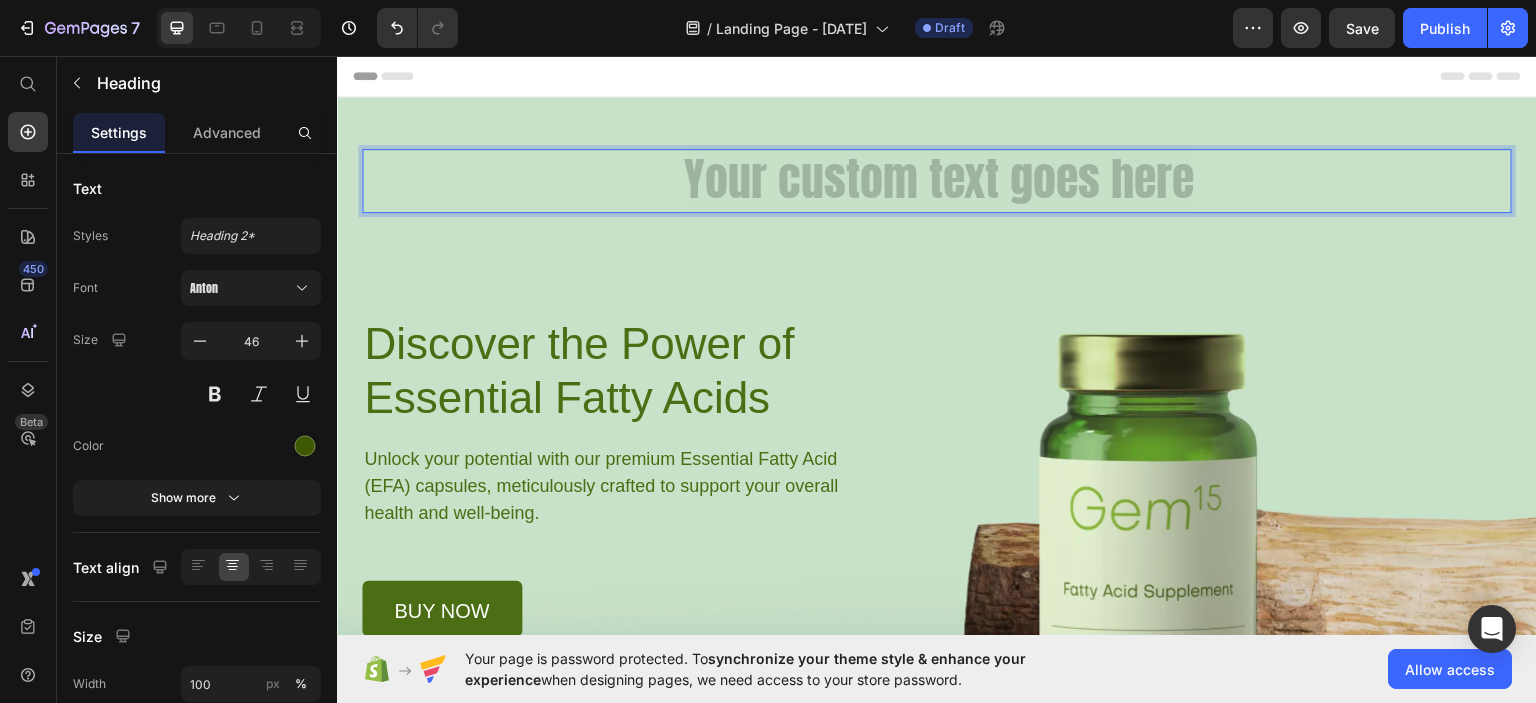click at bounding box center [937, 180] 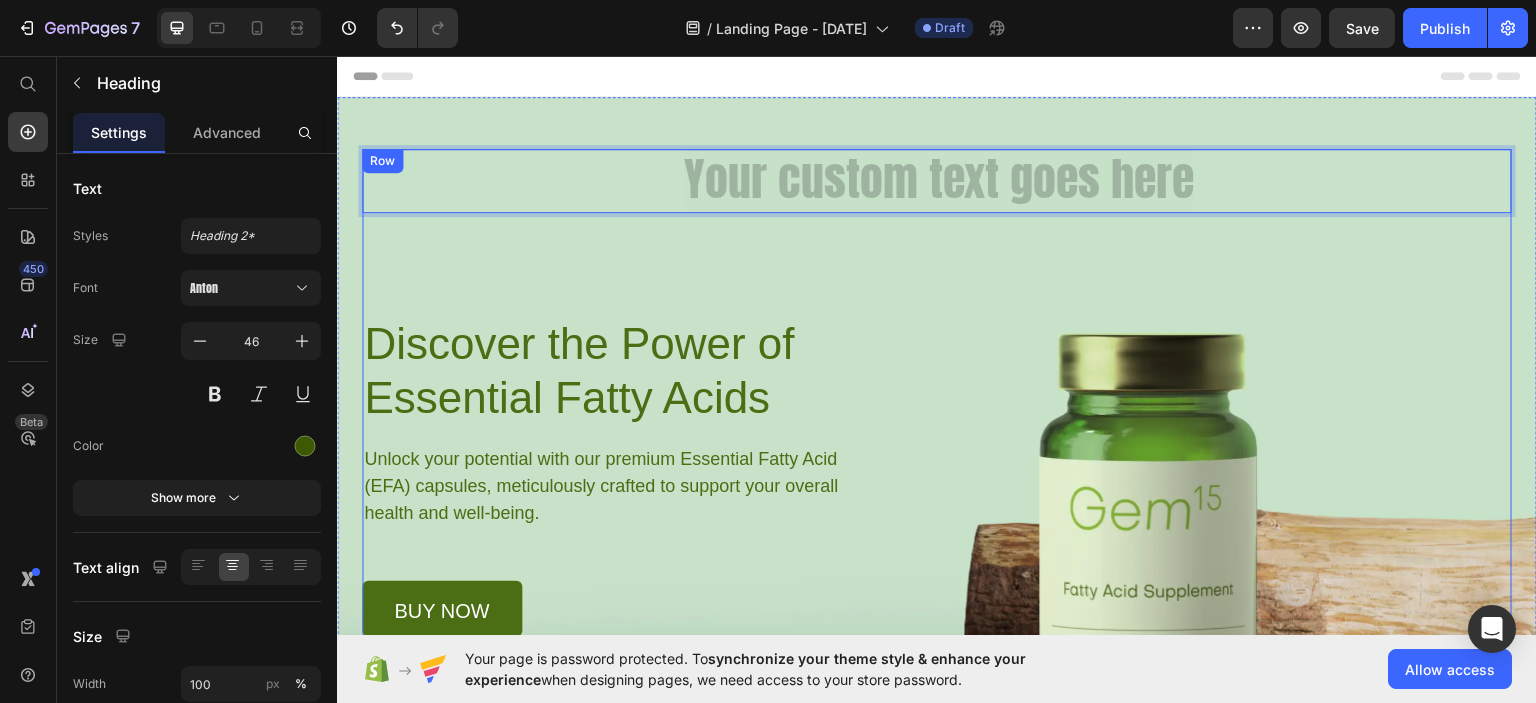 click on "Heading   0 Row Discover the Power of Essential Fatty Acids Heading Unlock your potential with our premium Essential Fatty Acid (EFA) capsules, meticulously crafted to support your overall health and well-being. Text Block buy now Button Row" at bounding box center [937, 392] 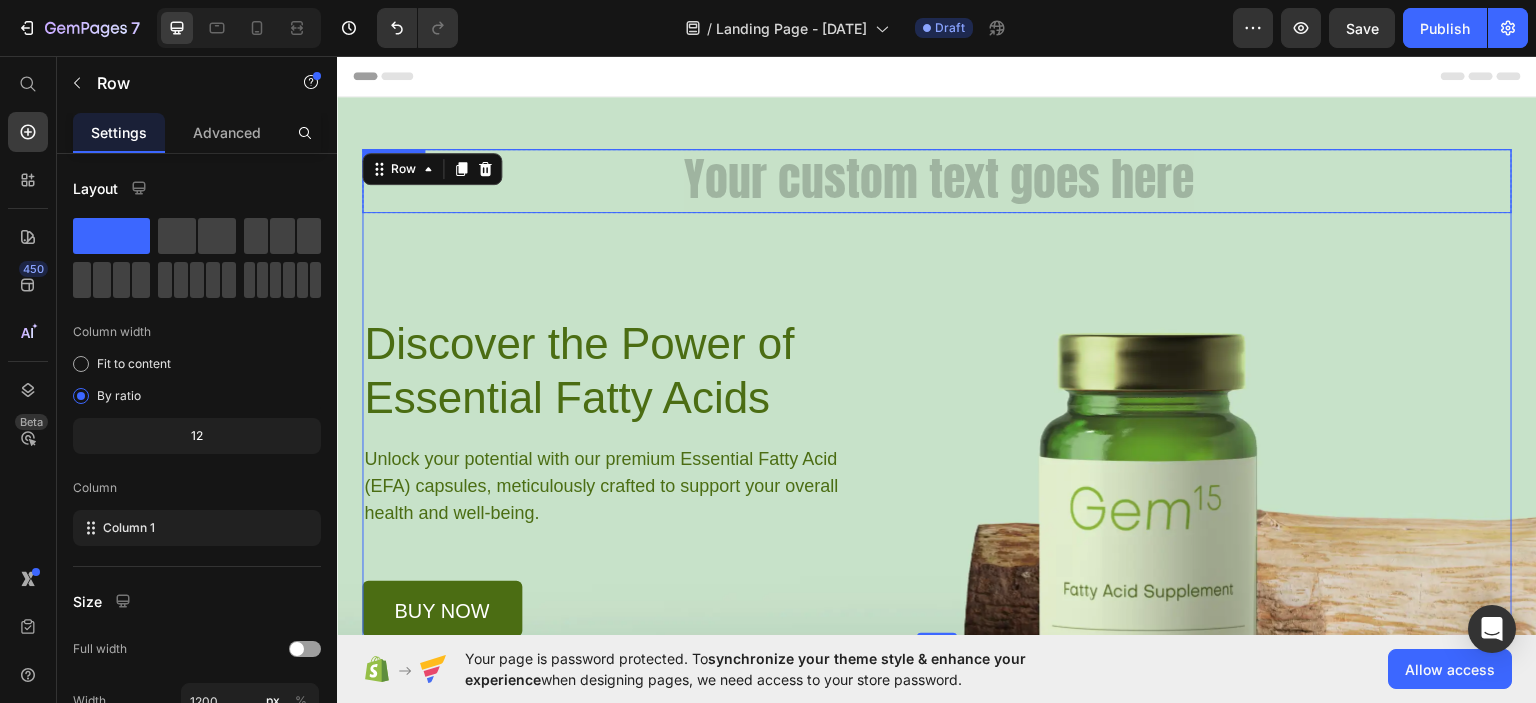 click at bounding box center [937, 180] 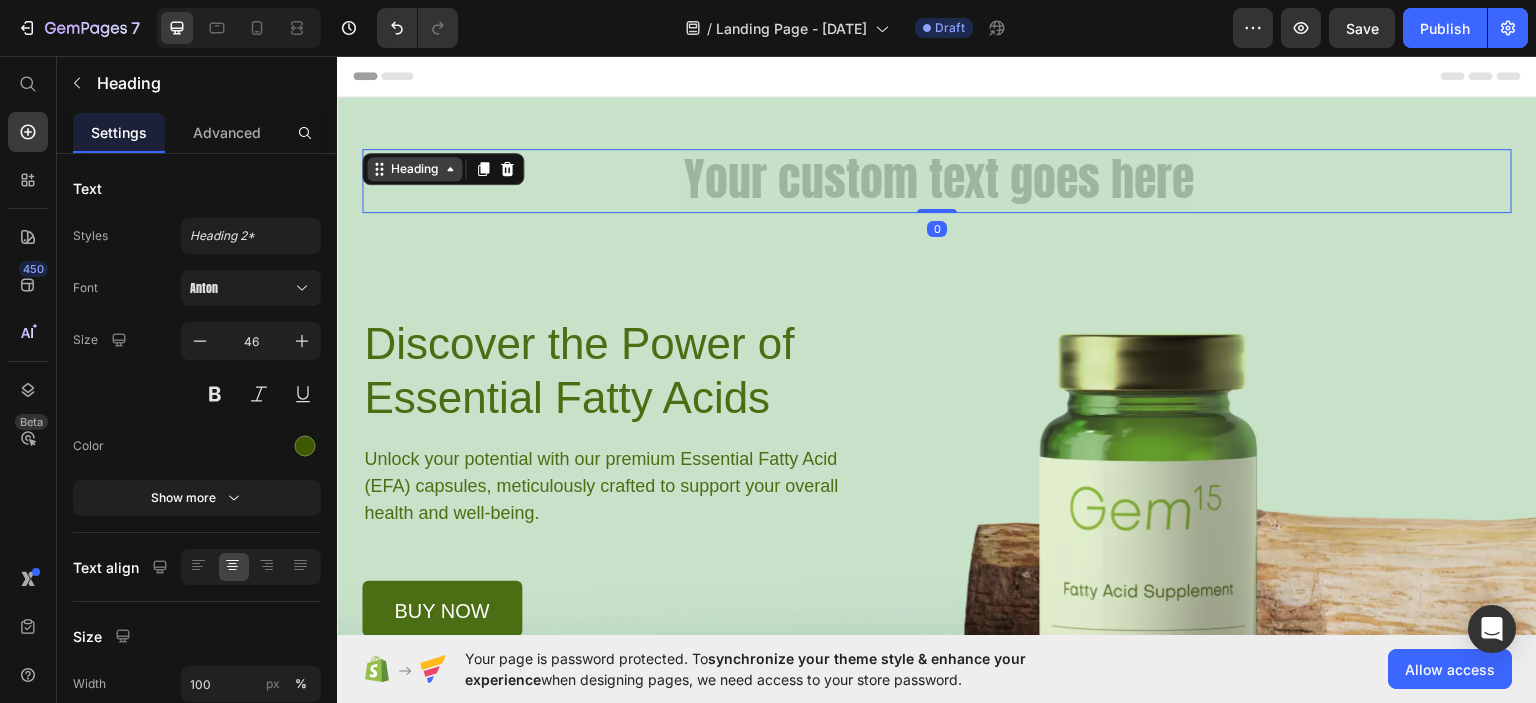 click on "Heading" at bounding box center [414, 168] 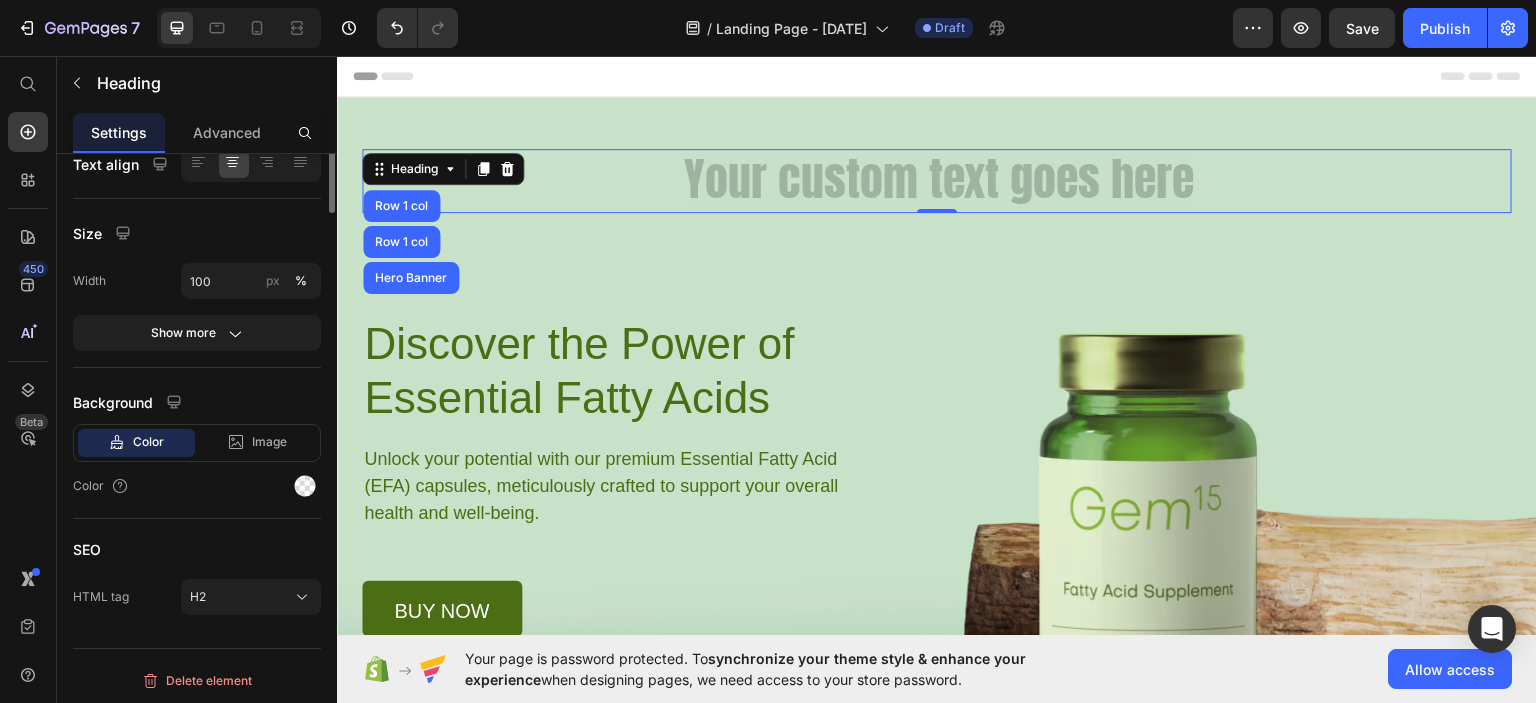 scroll, scrollTop: 0, scrollLeft: 0, axis: both 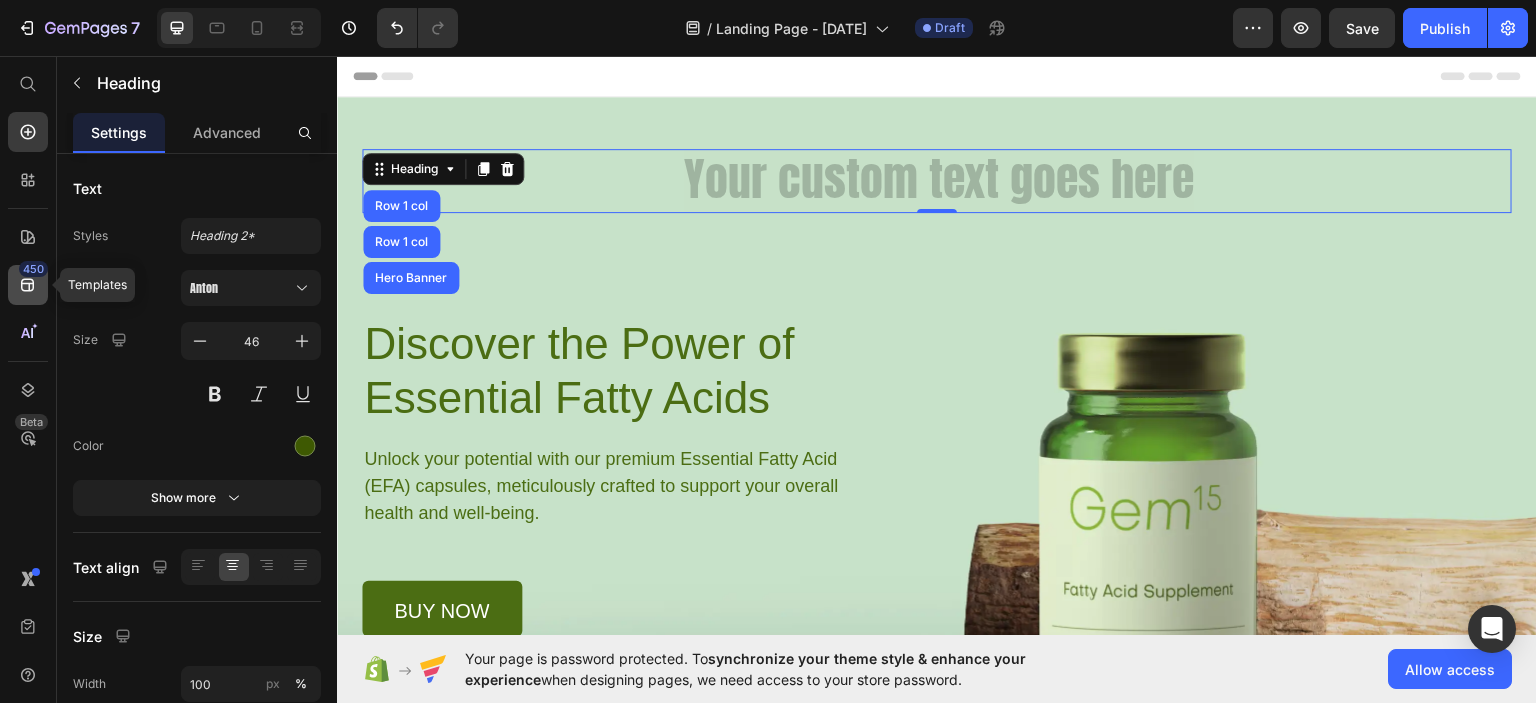 click 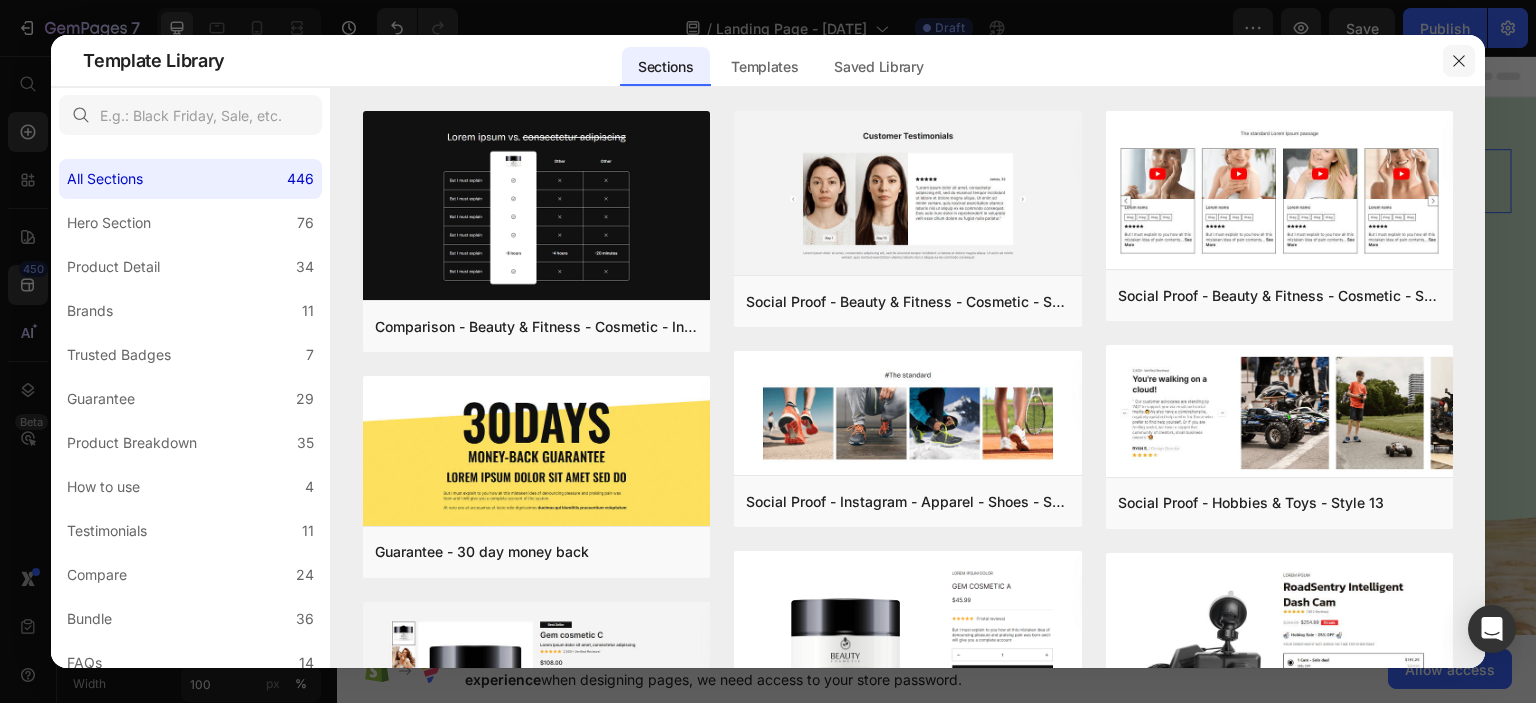 click 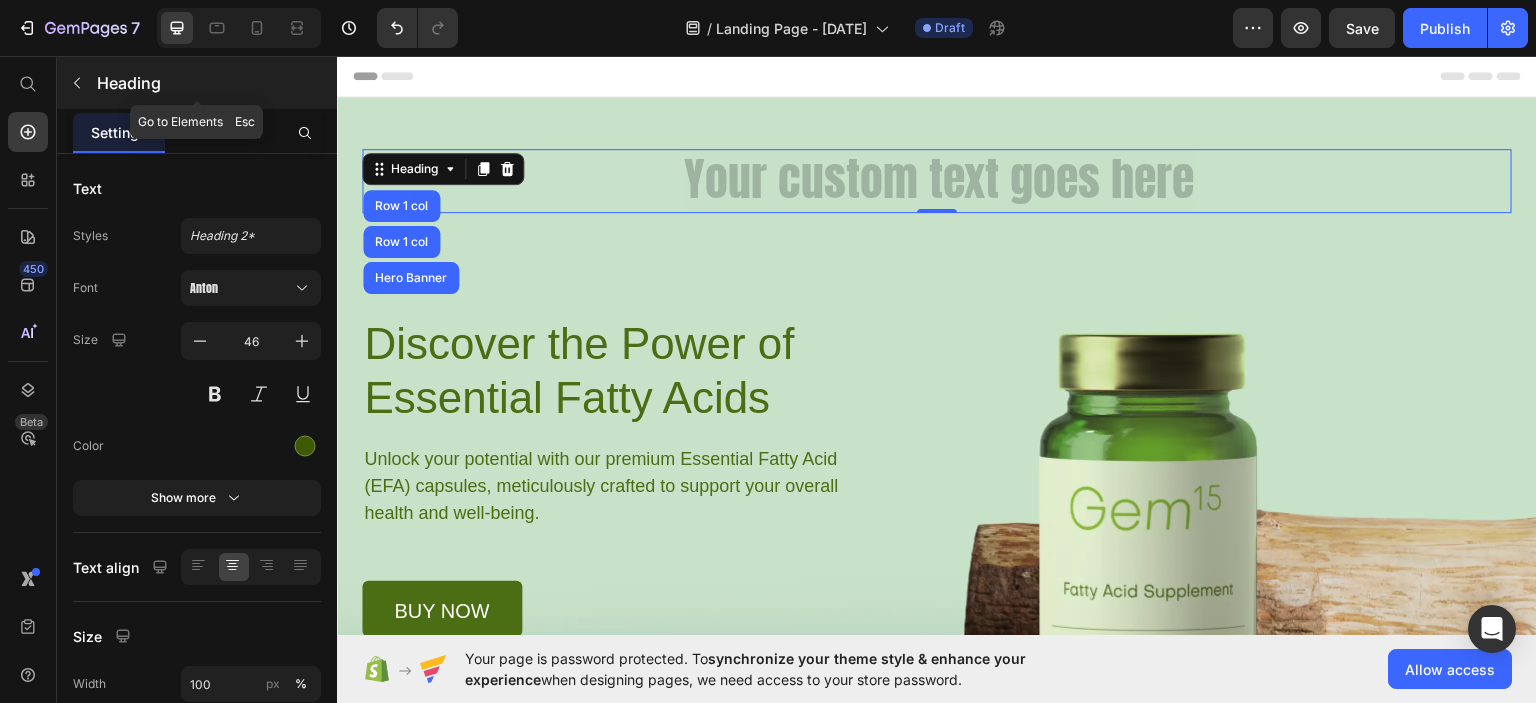 click 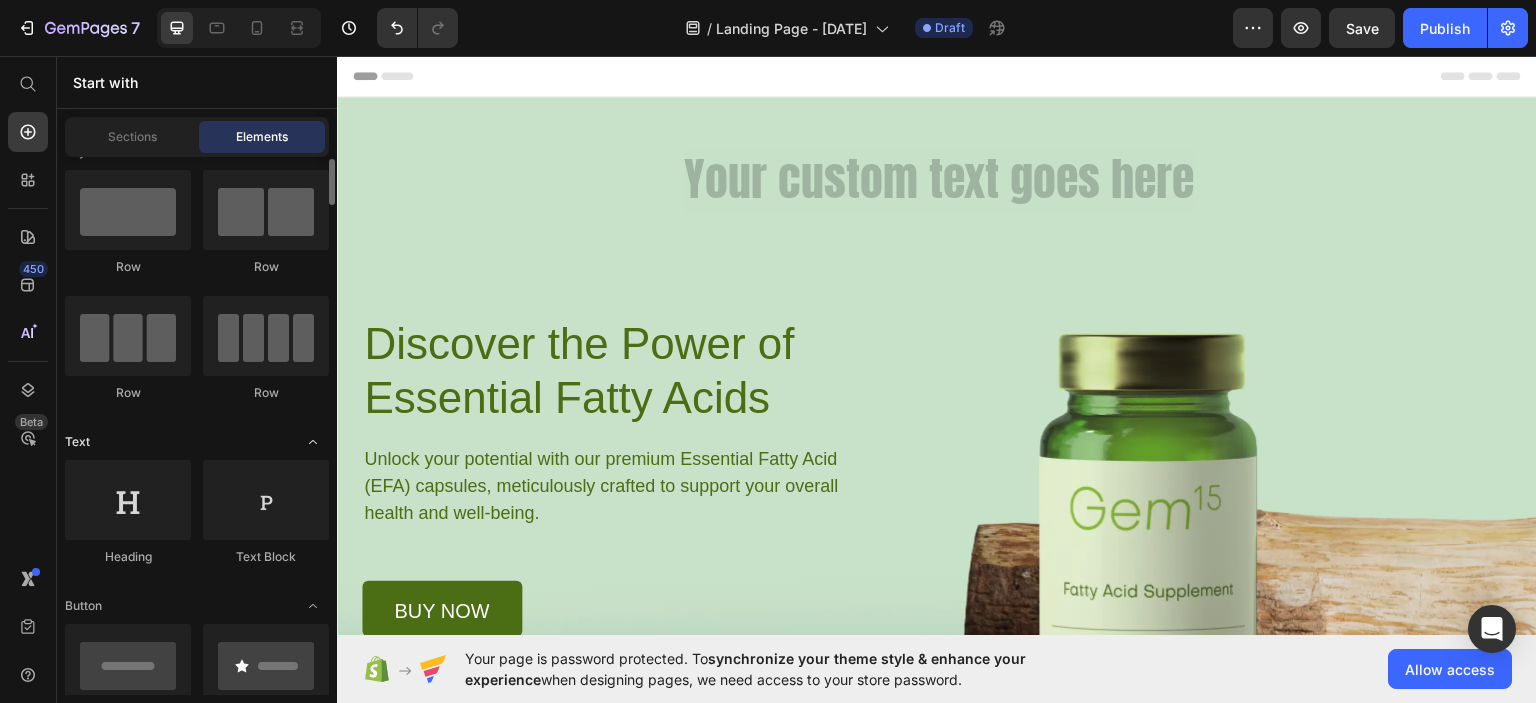 scroll, scrollTop: 0, scrollLeft: 0, axis: both 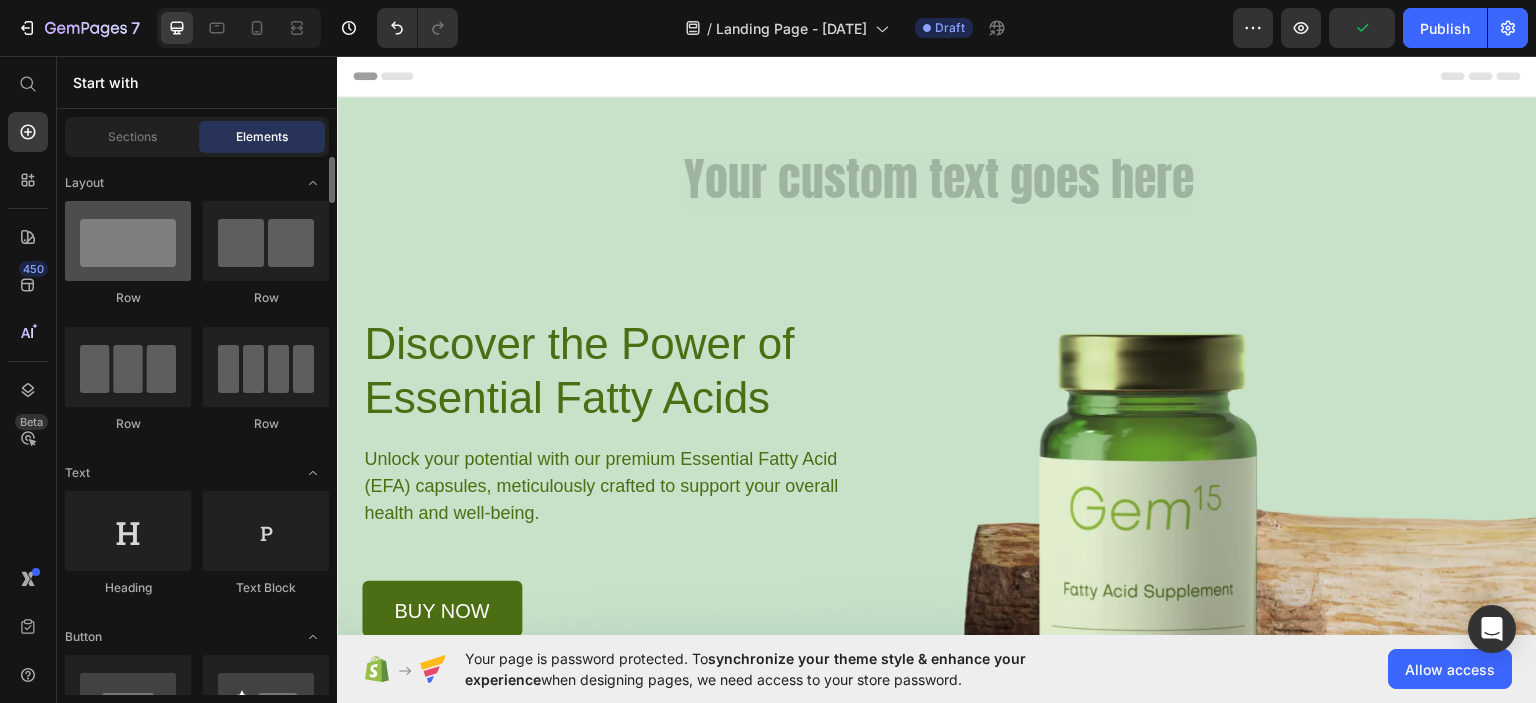 click at bounding box center (128, 241) 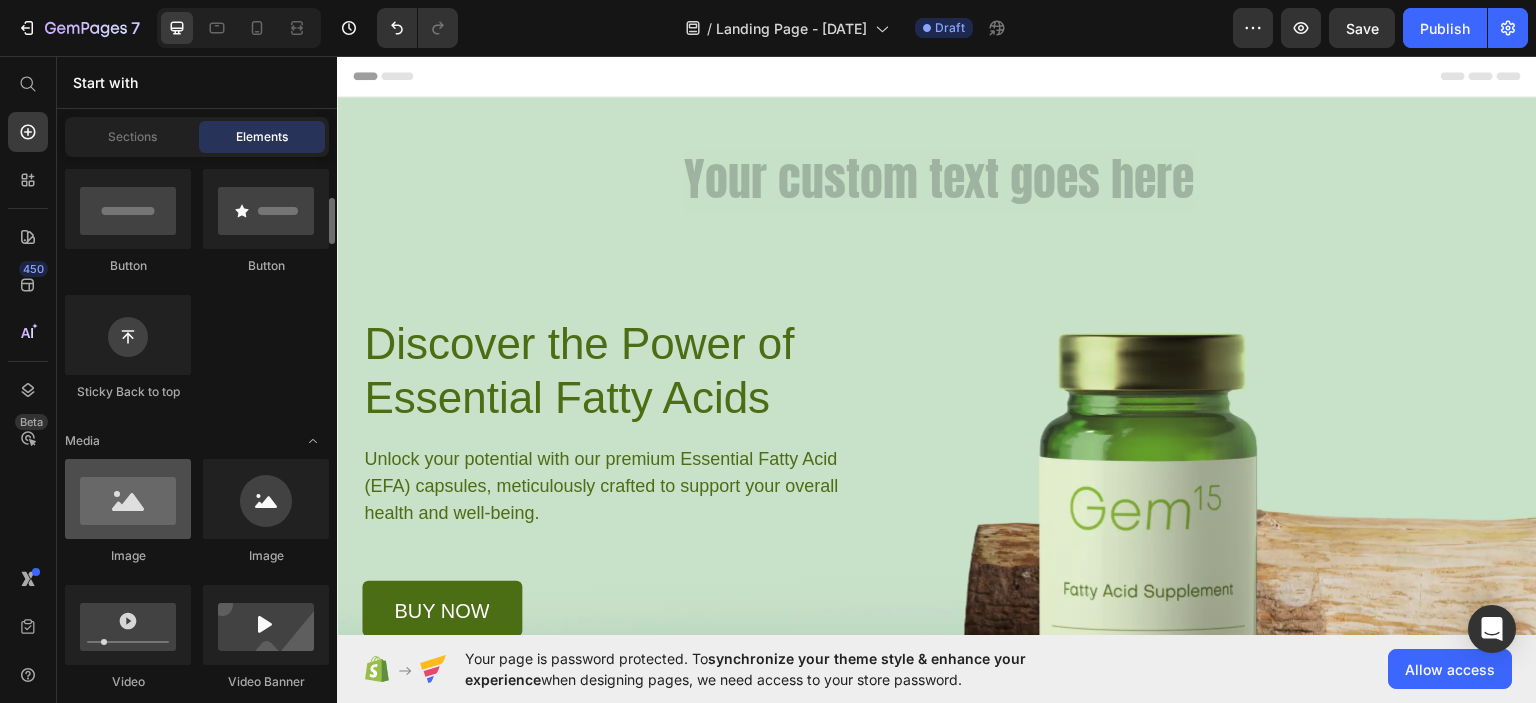 scroll, scrollTop: 487, scrollLeft: 0, axis: vertical 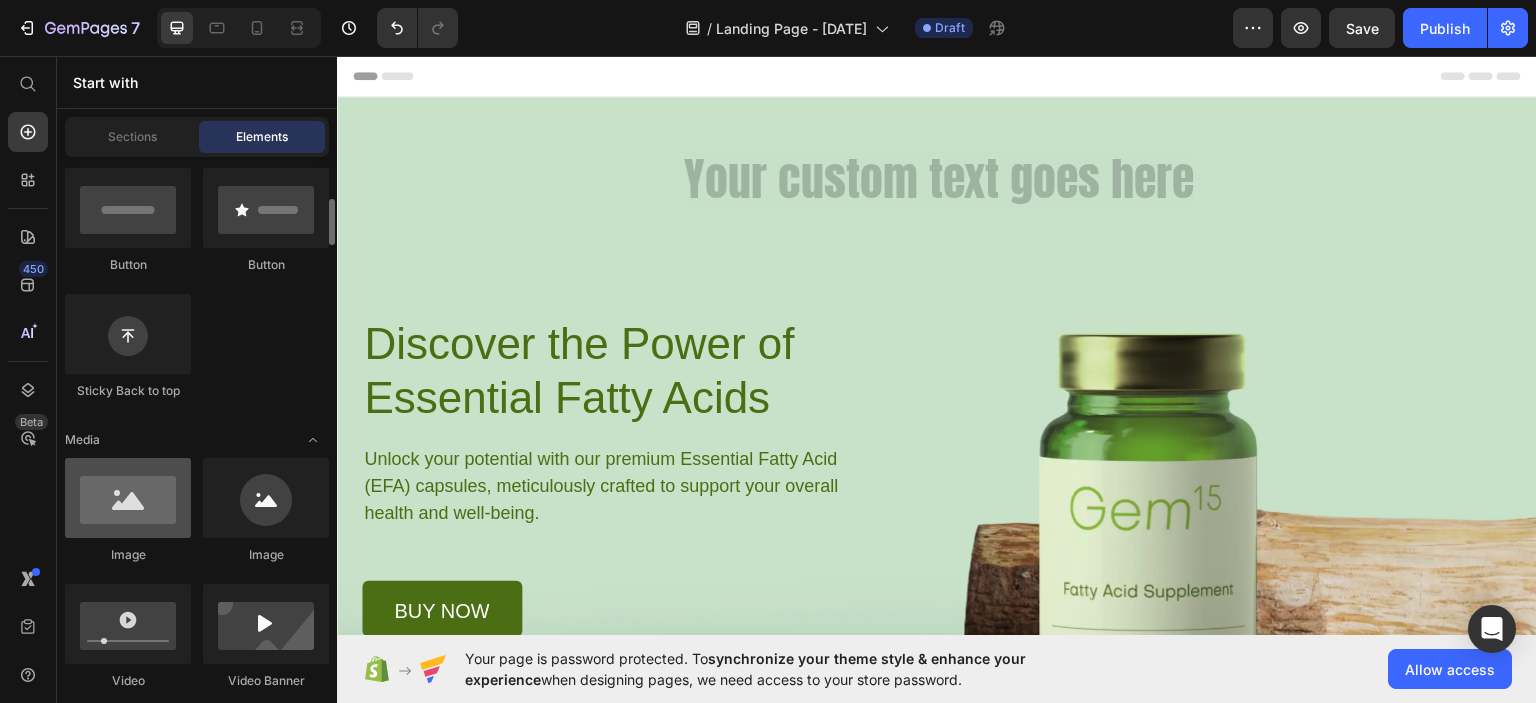 click at bounding box center [128, 498] 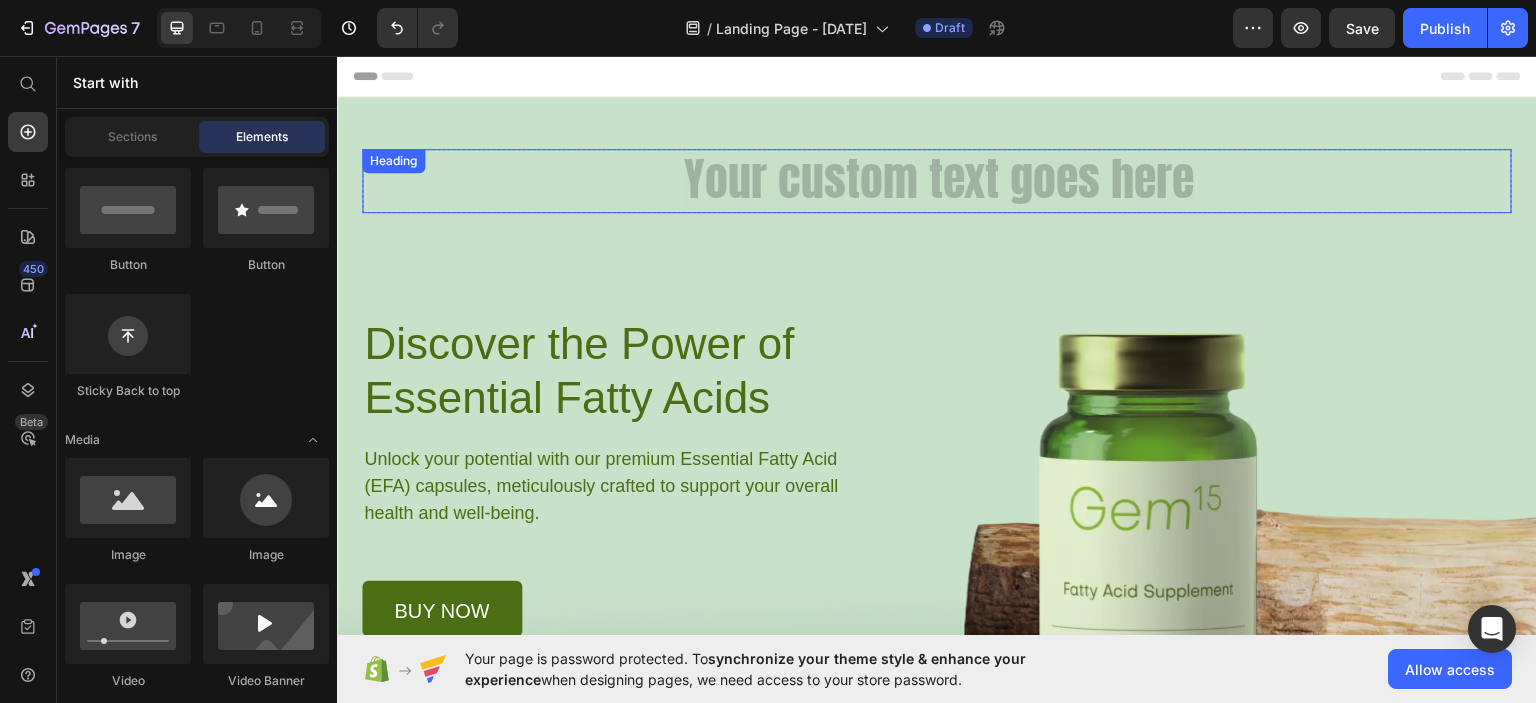 click at bounding box center [937, 180] 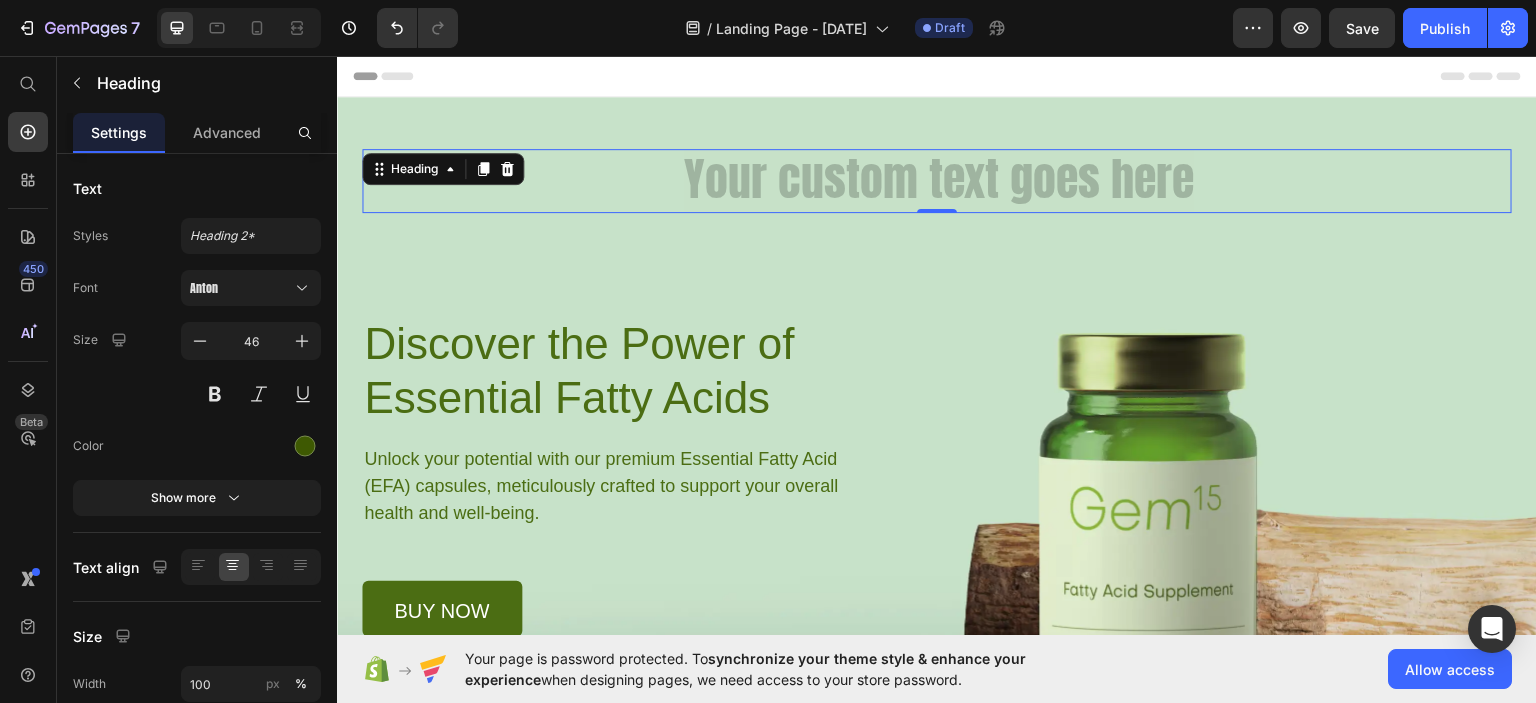 click at bounding box center [937, 180] 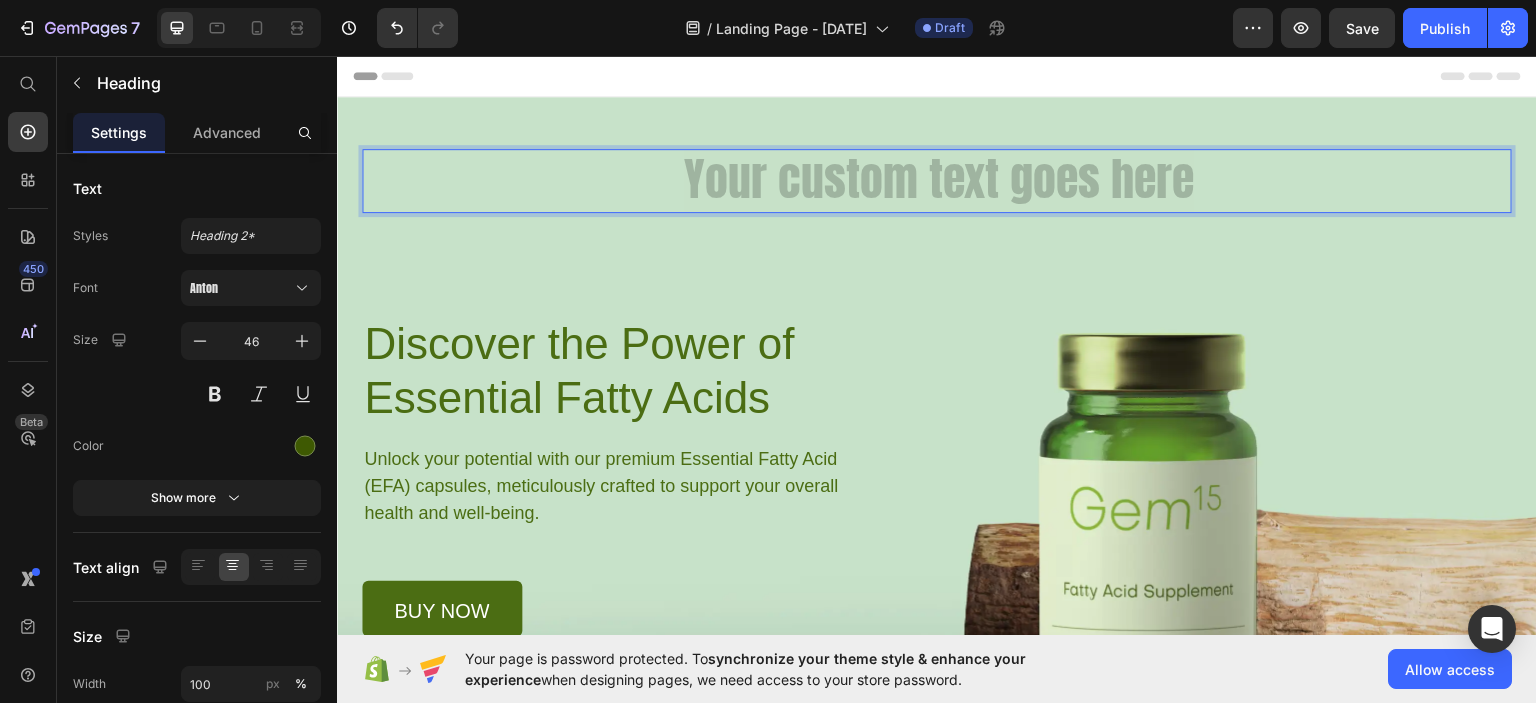 click at bounding box center [937, 180] 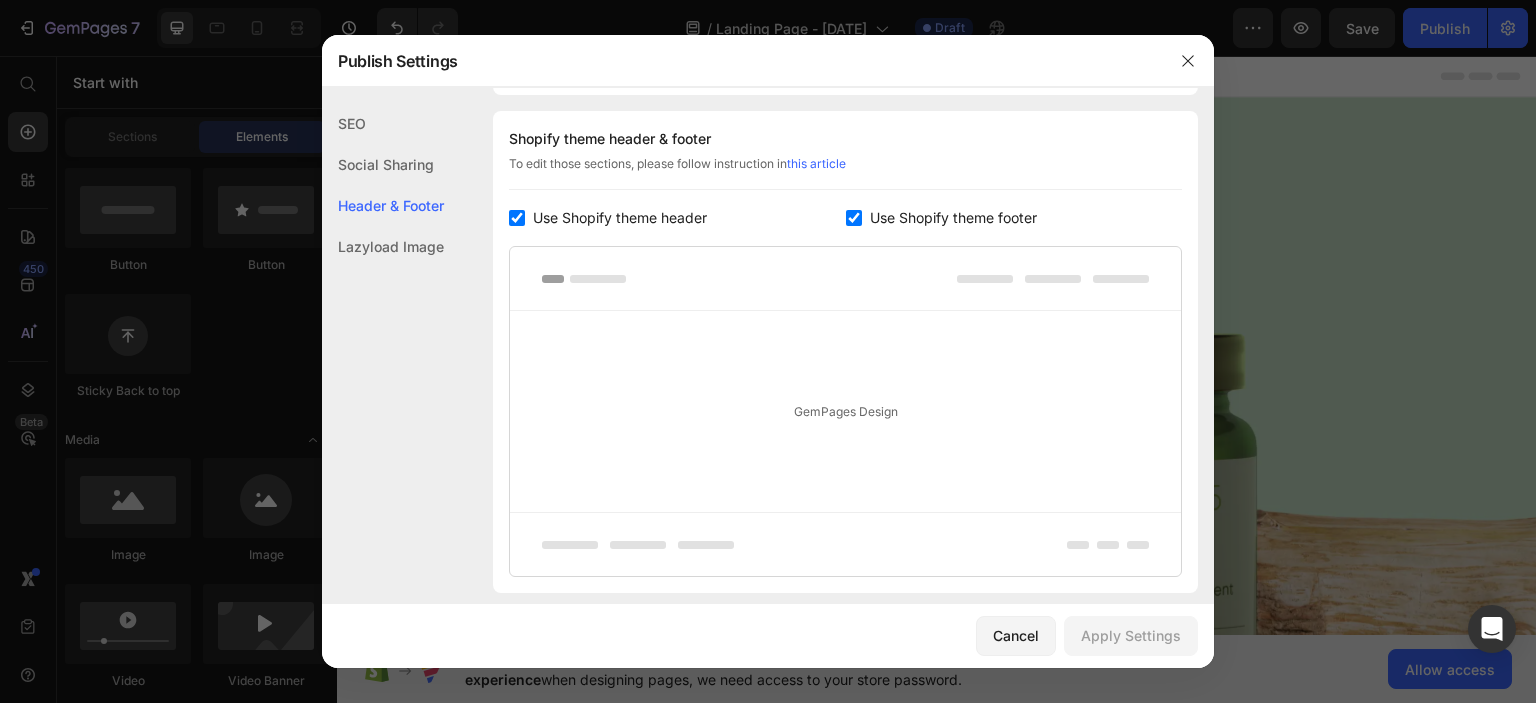 scroll, scrollTop: 936, scrollLeft: 0, axis: vertical 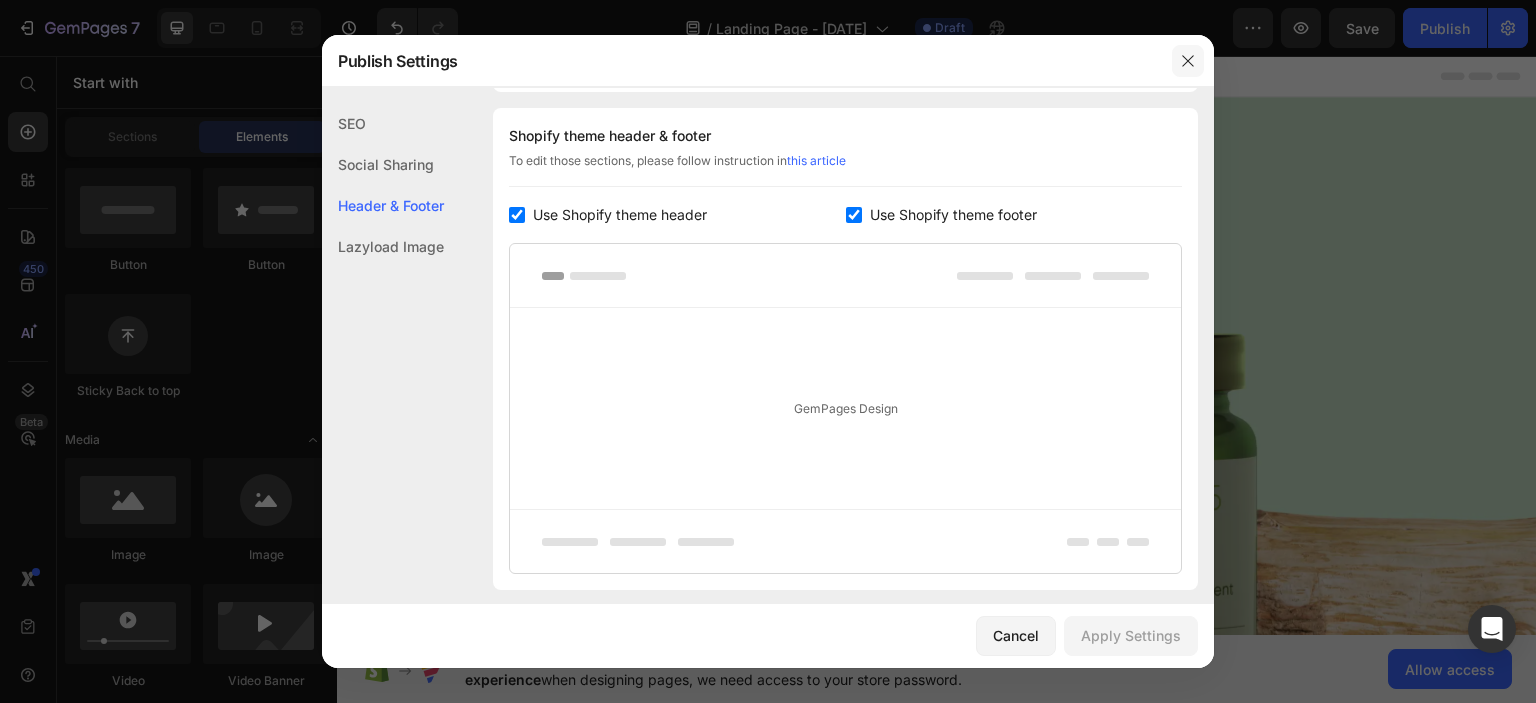 click at bounding box center [1188, 61] 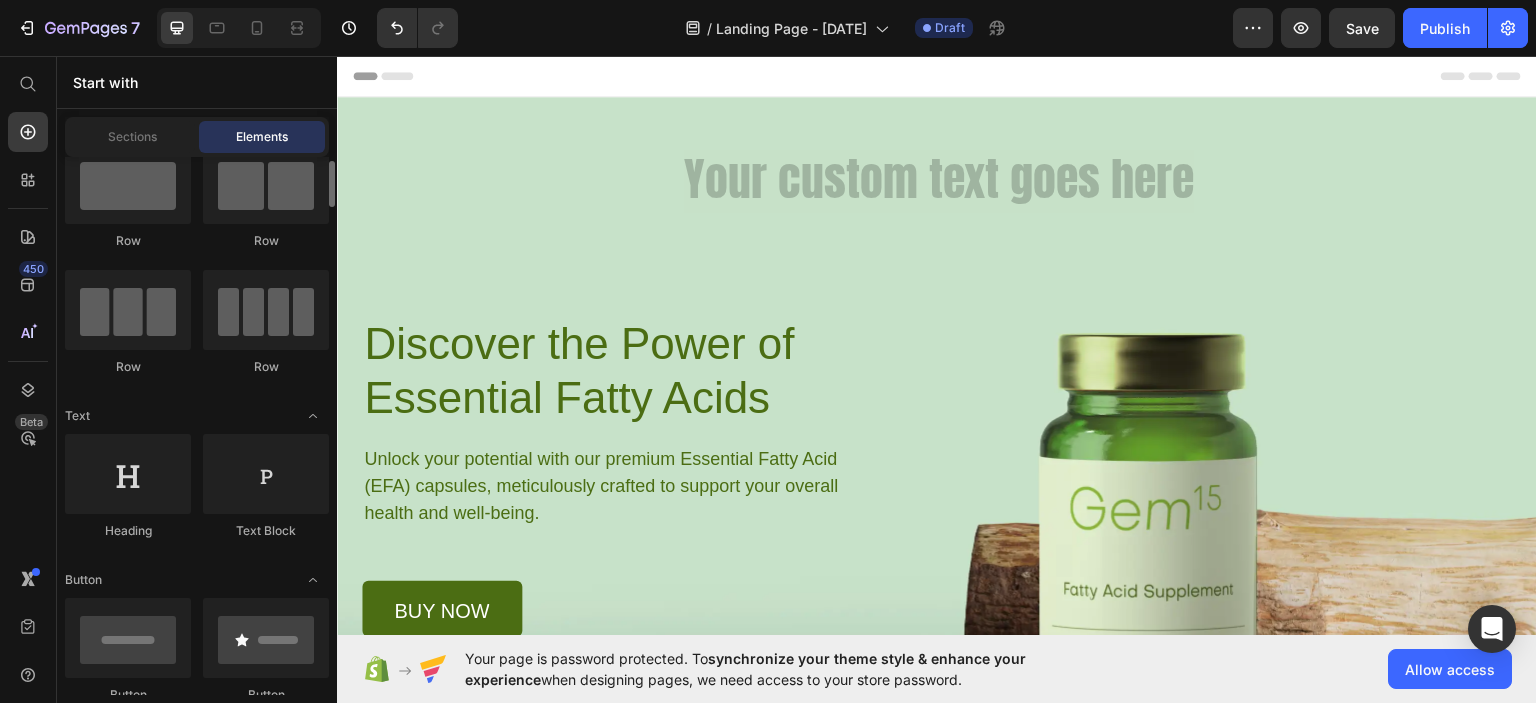 scroll, scrollTop: 0, scrollLeft: 0, axis: both 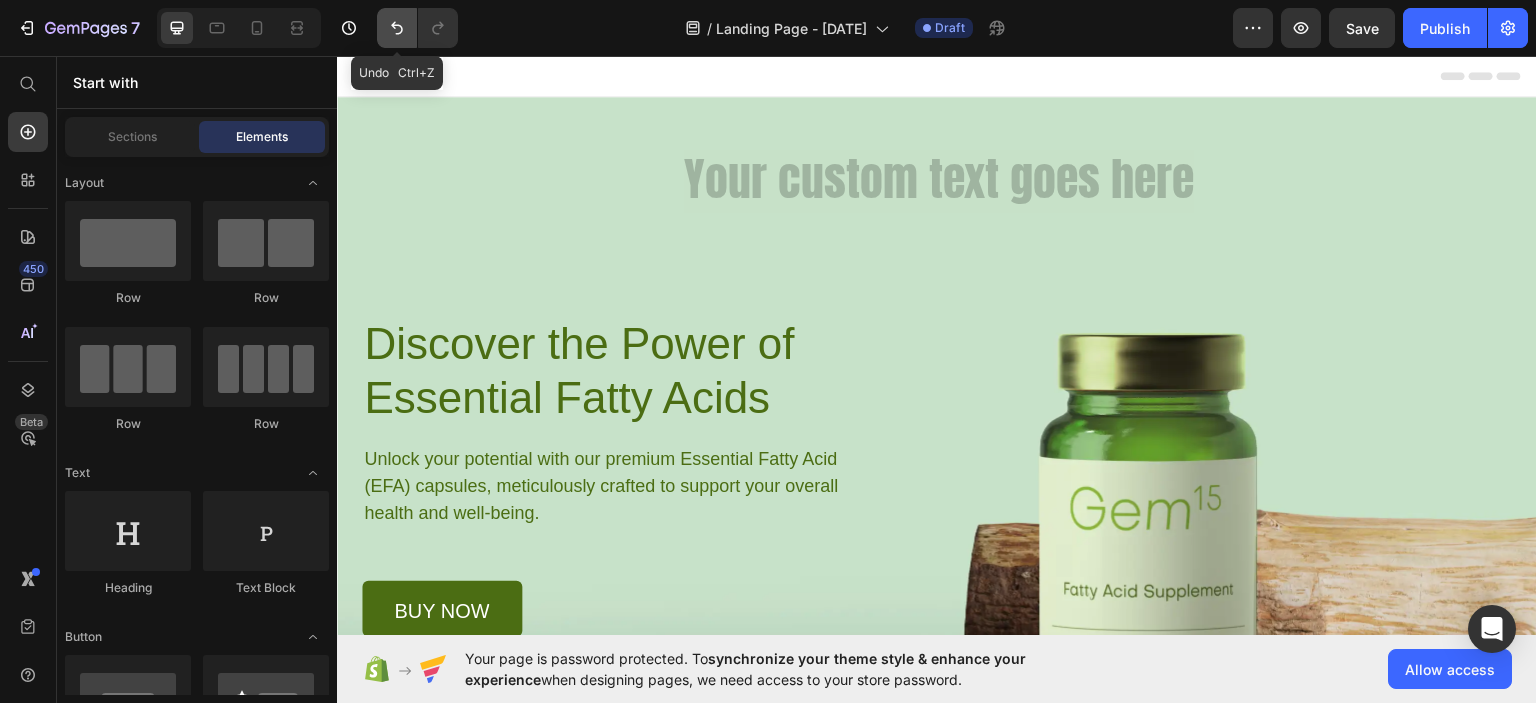 click 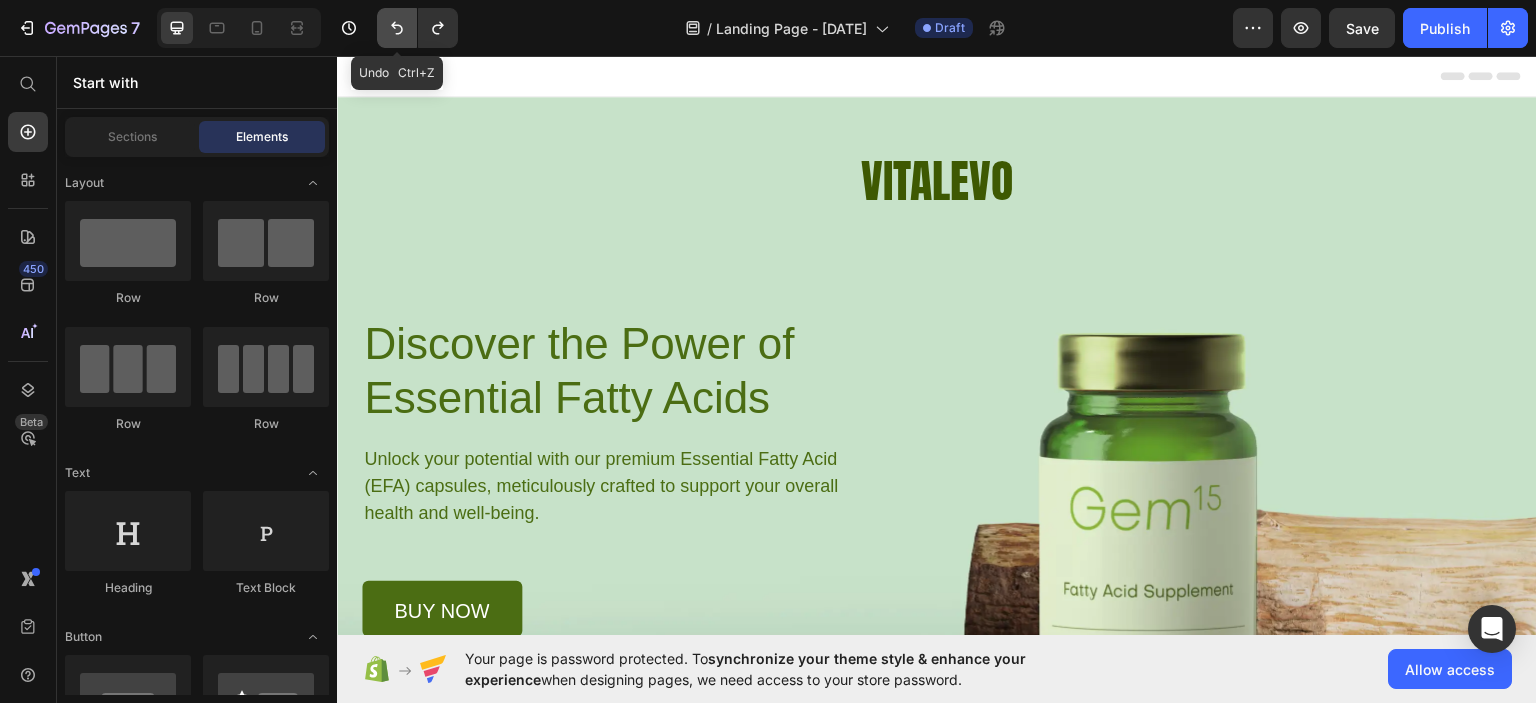 click 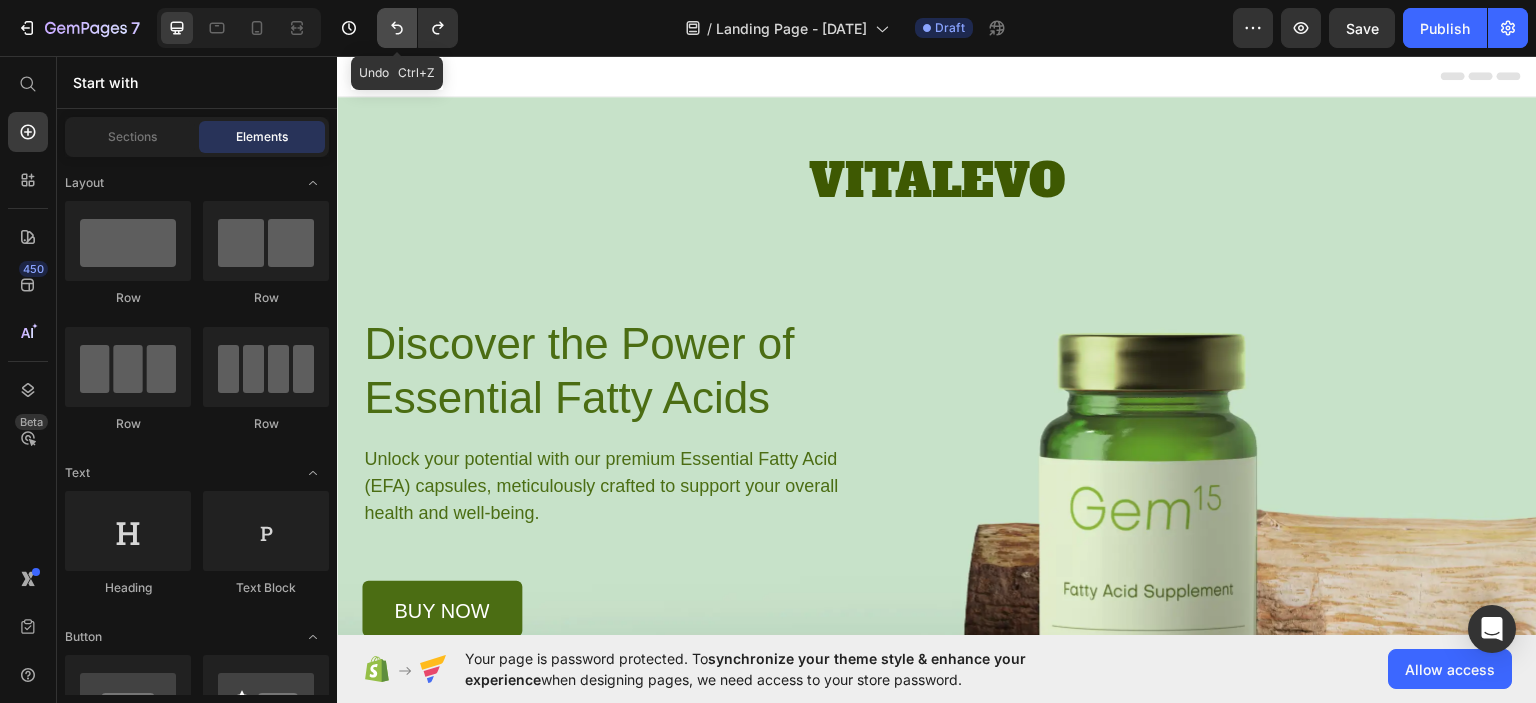 click 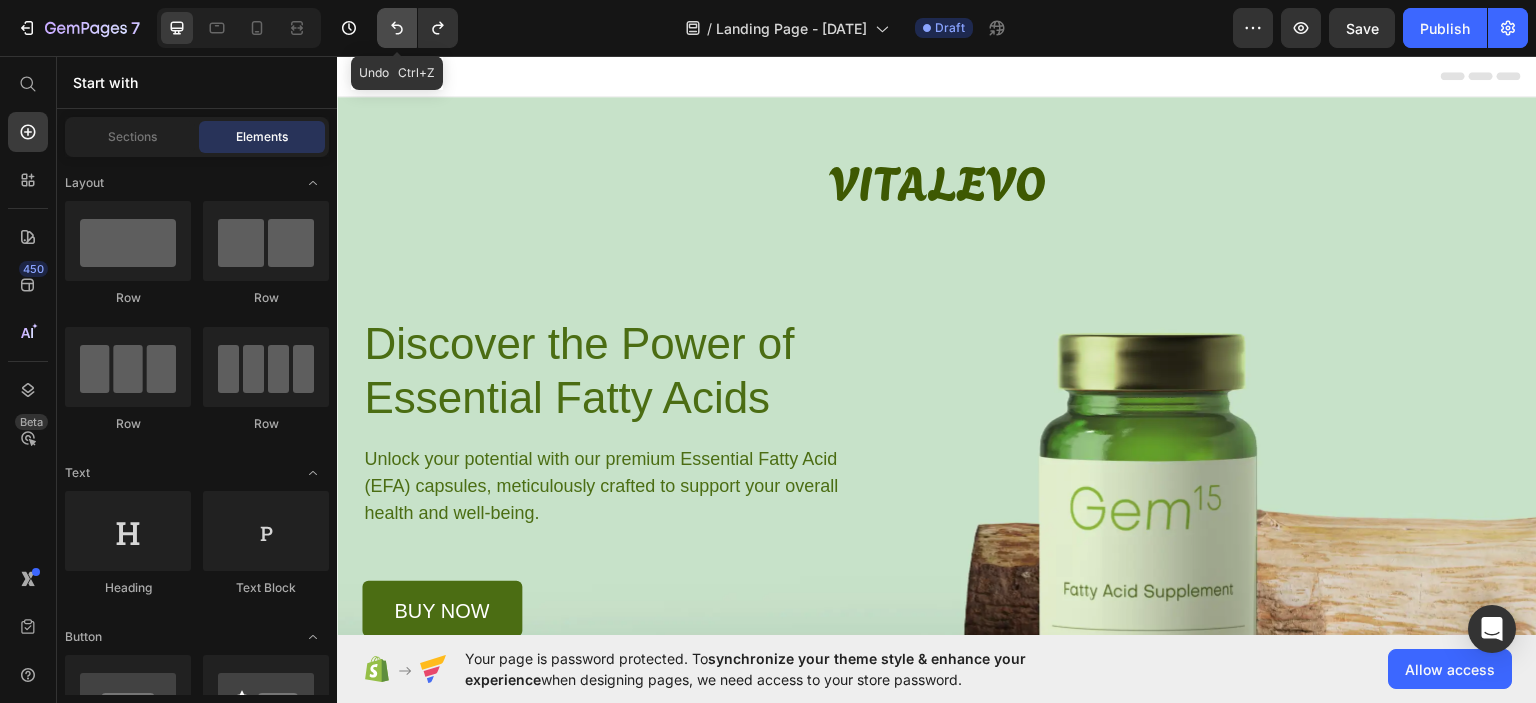 click 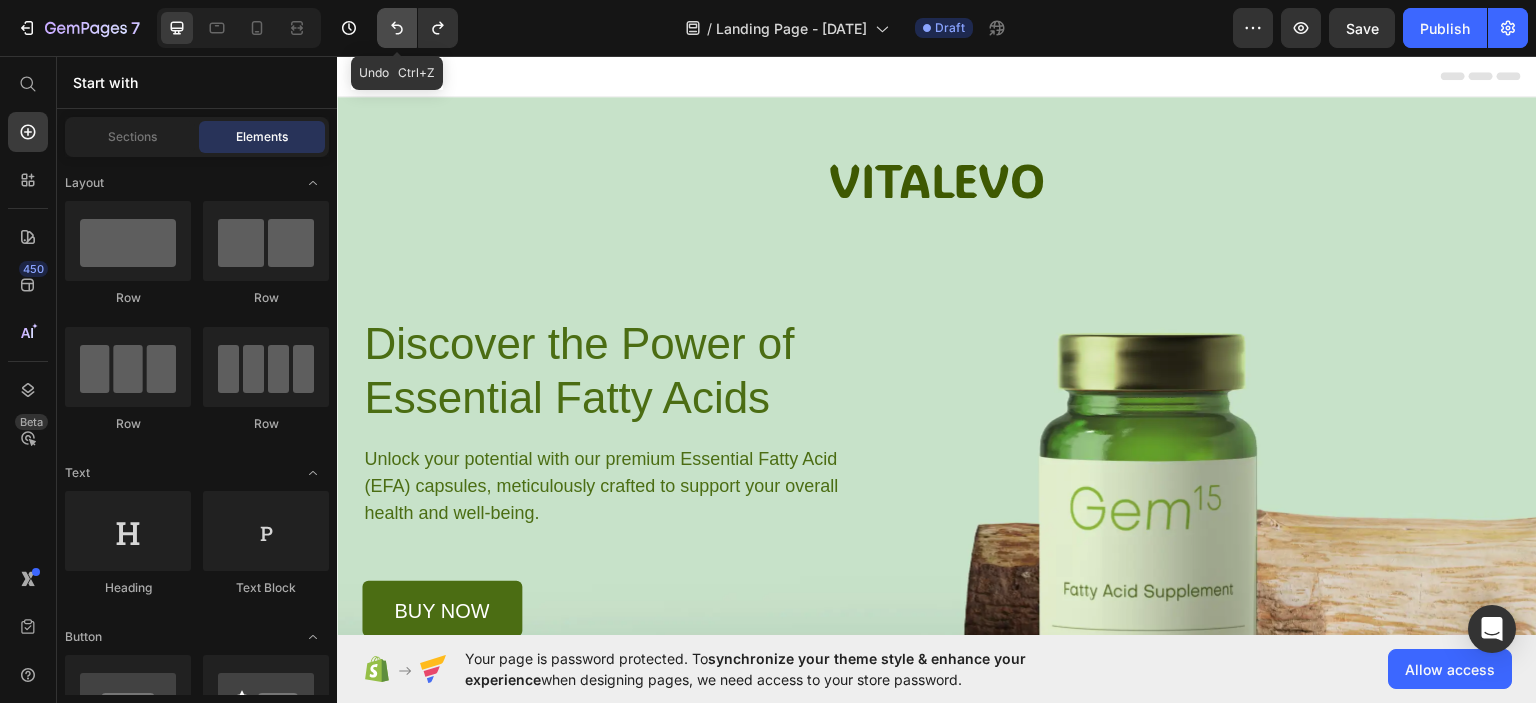 click 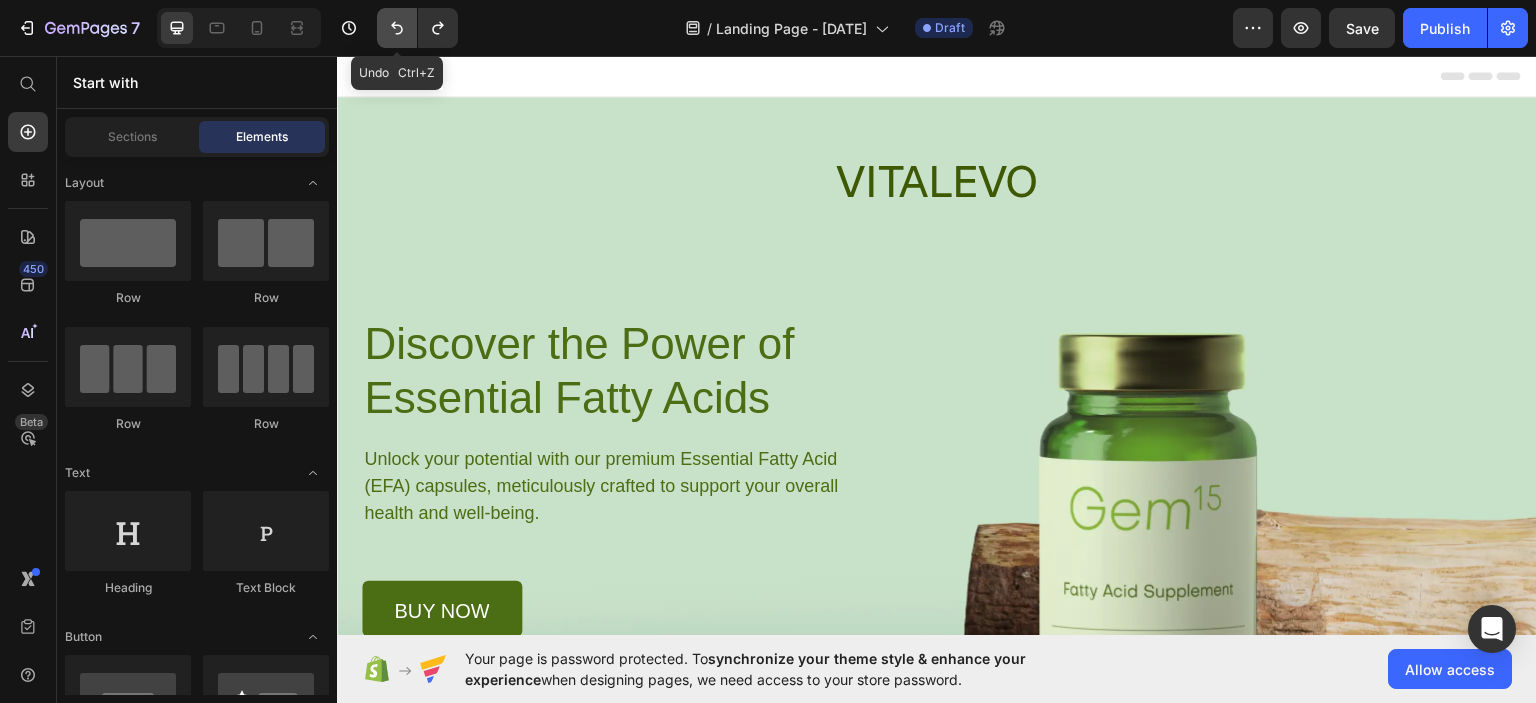 click 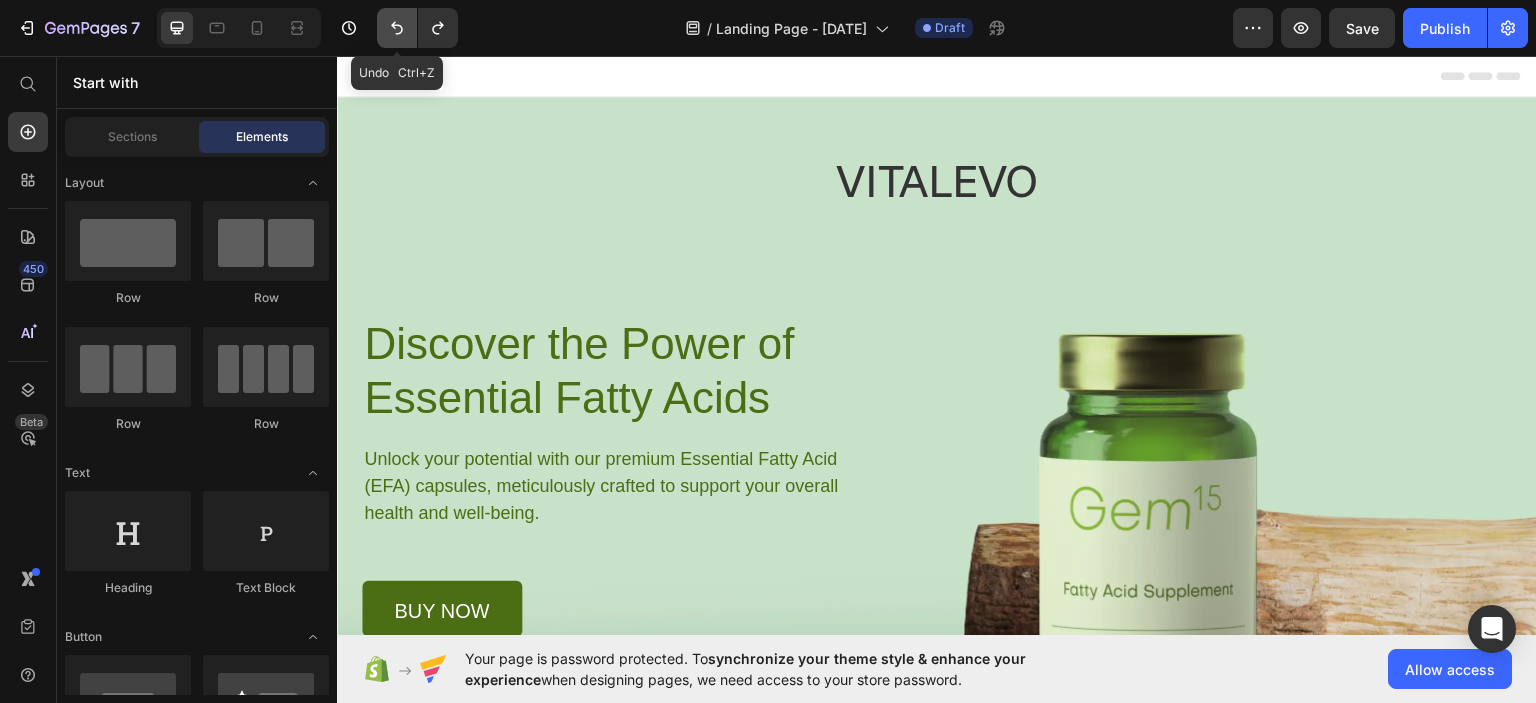 click 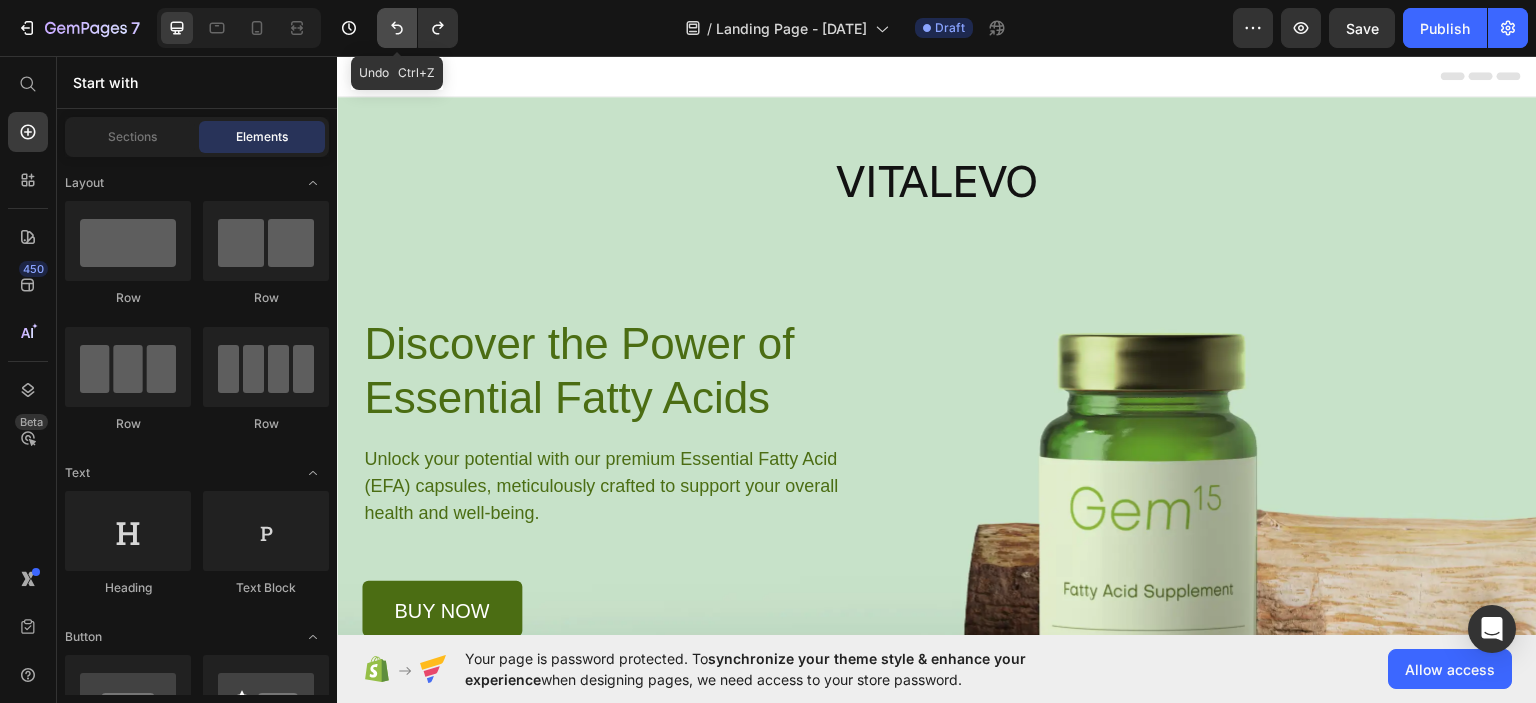 click 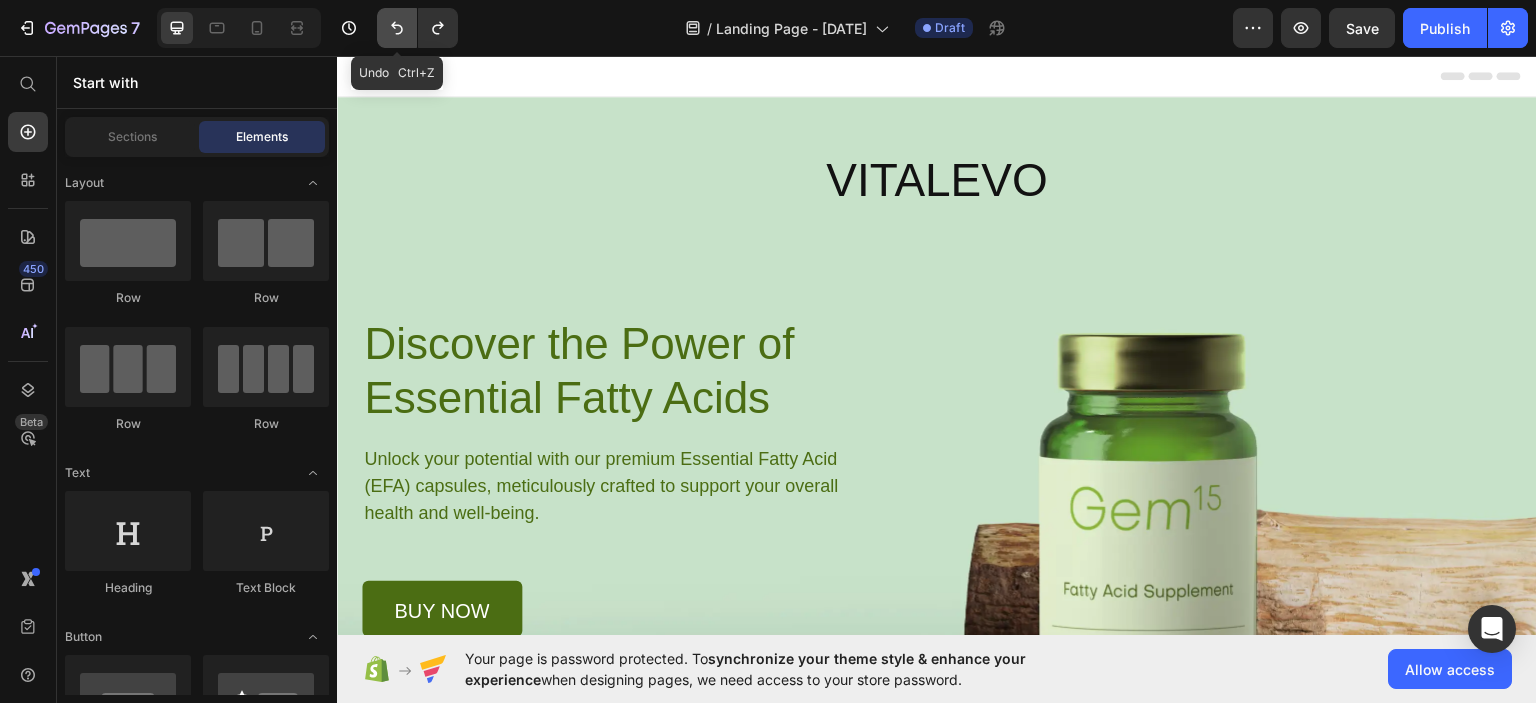 click 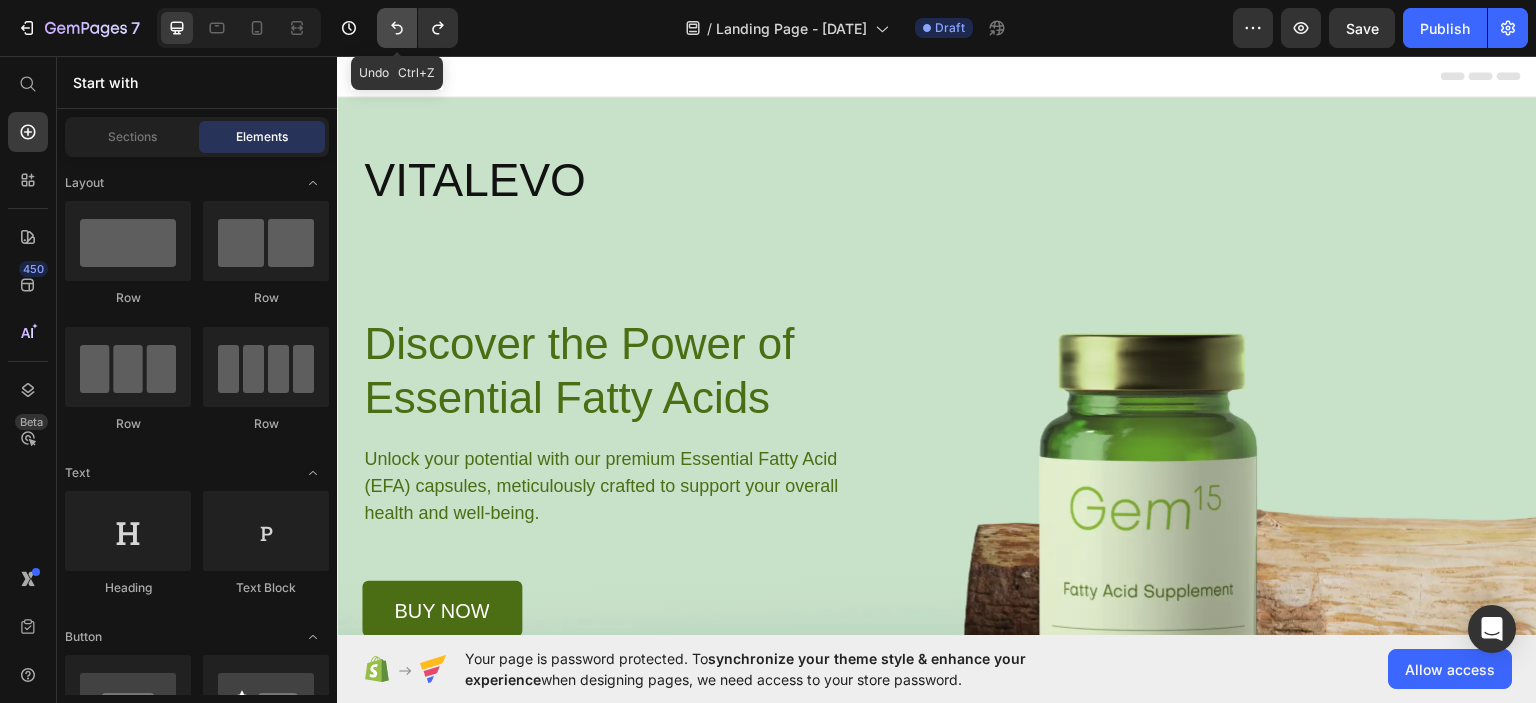 click 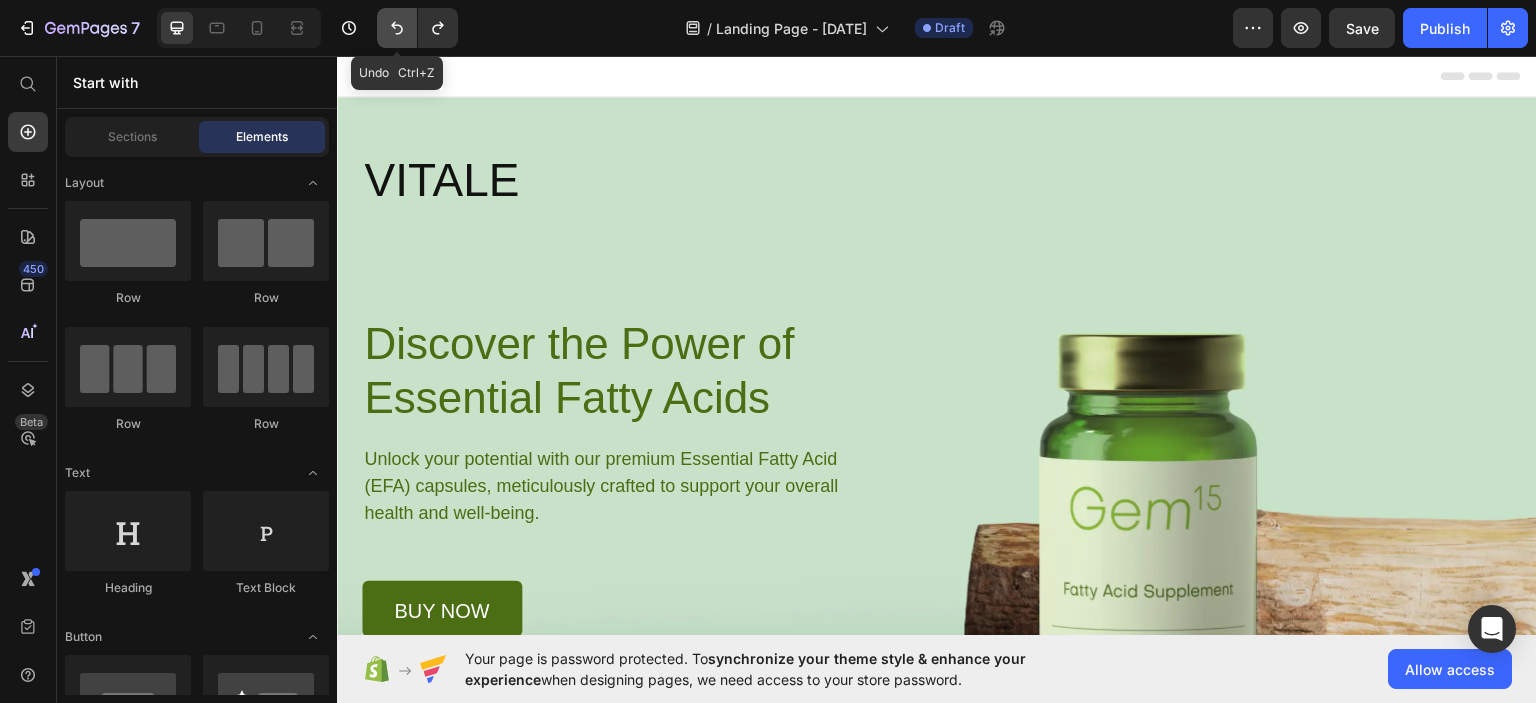click 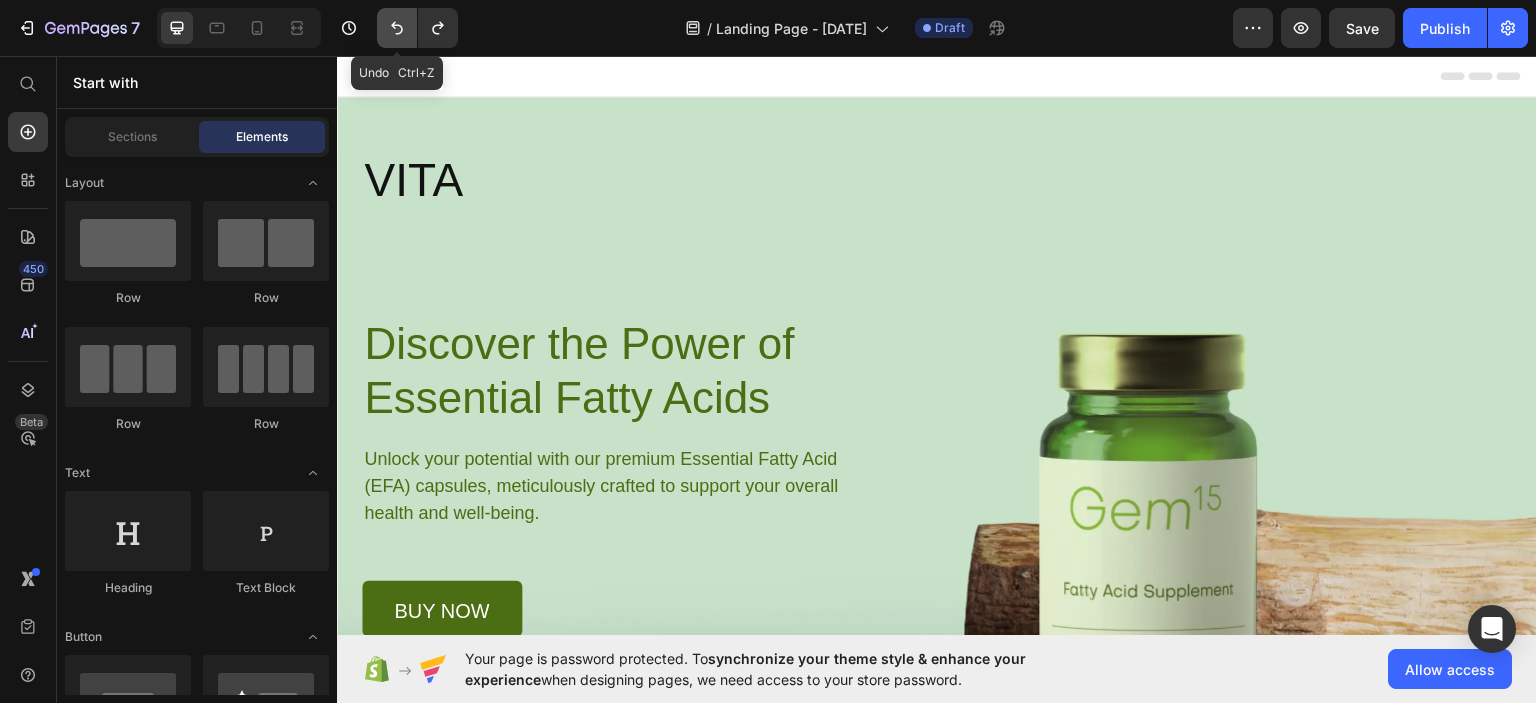 click 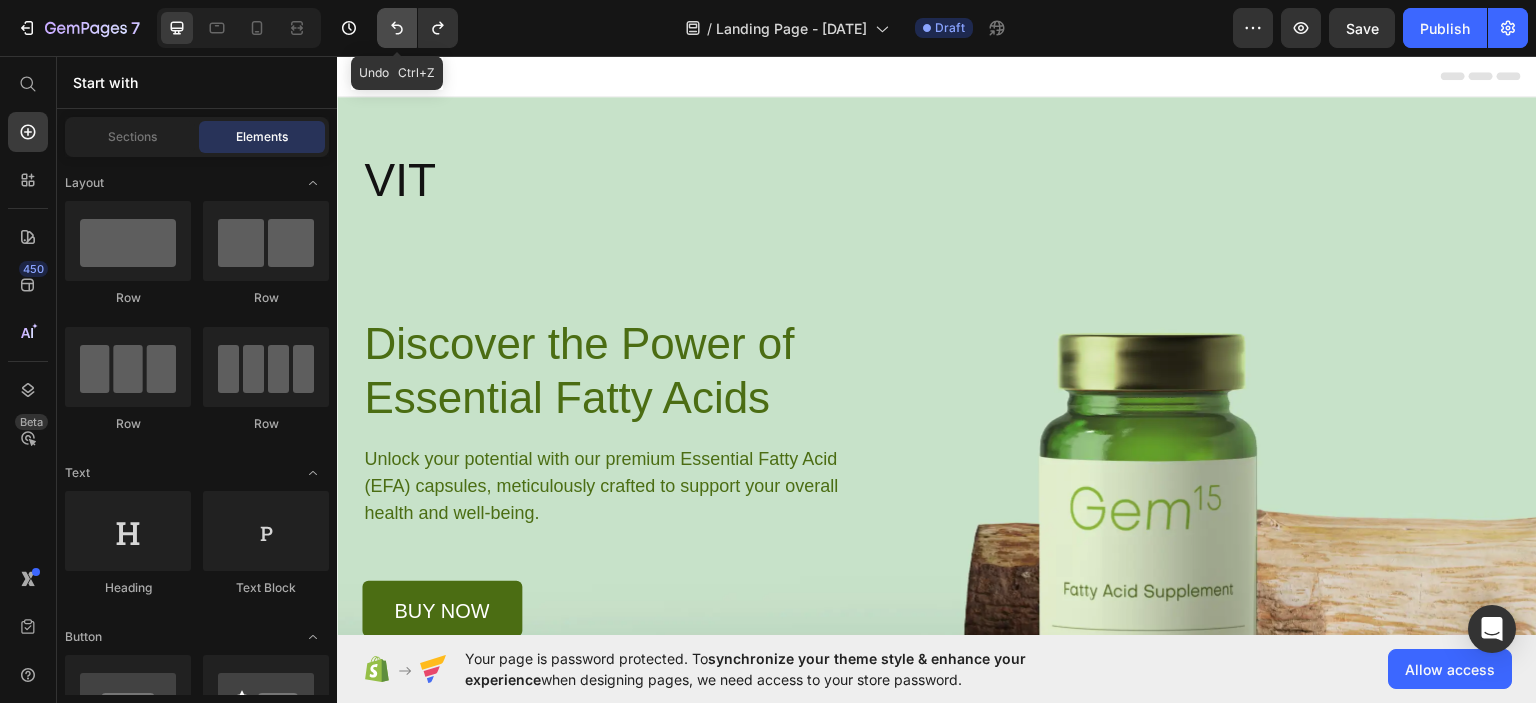 click 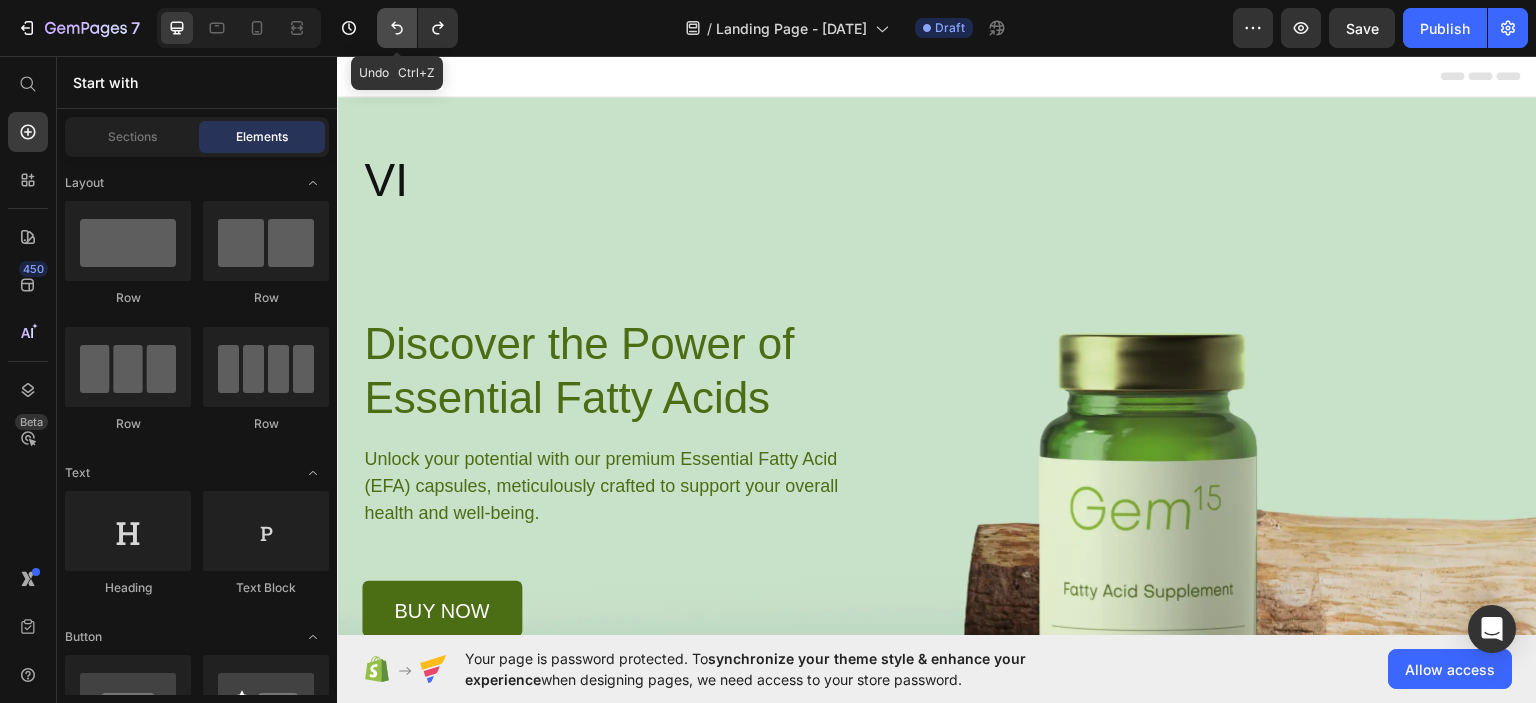 click 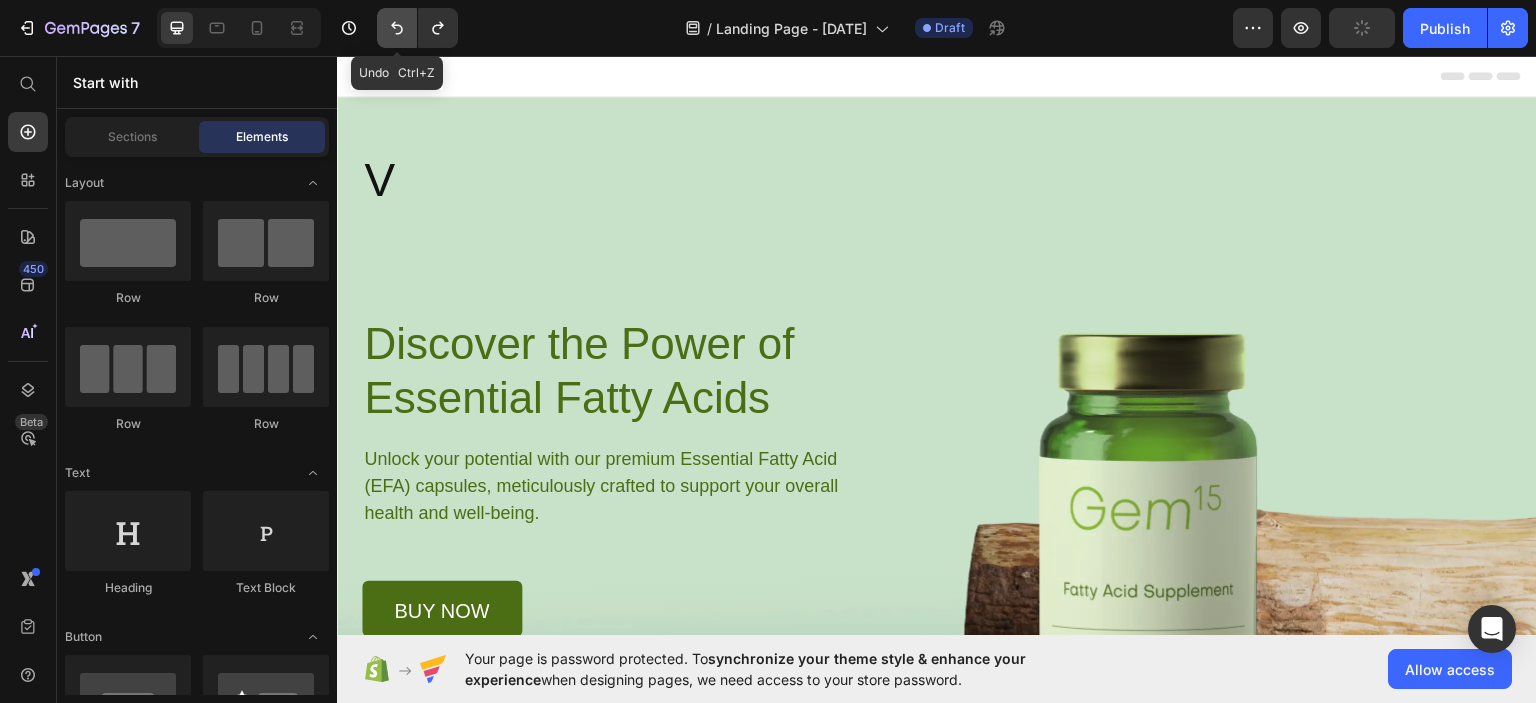 click 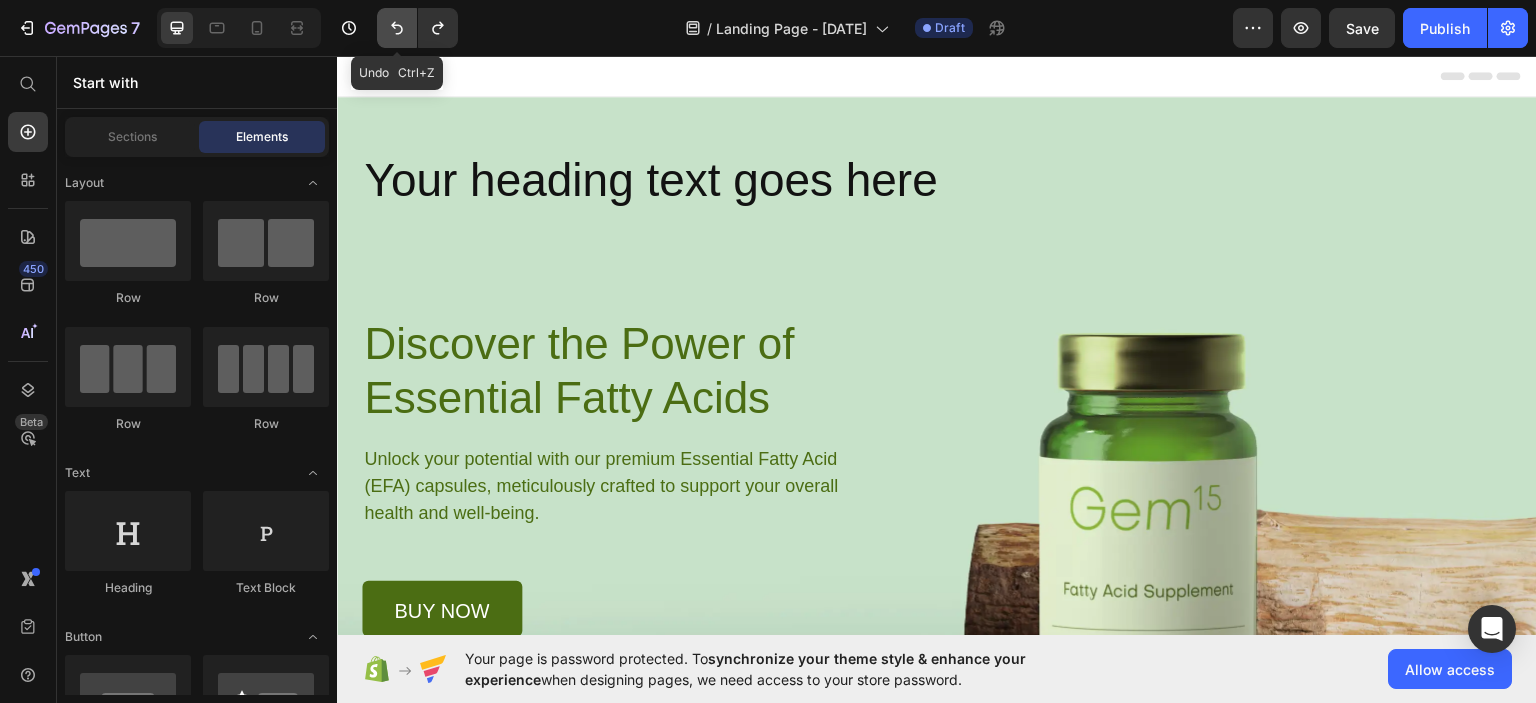 click 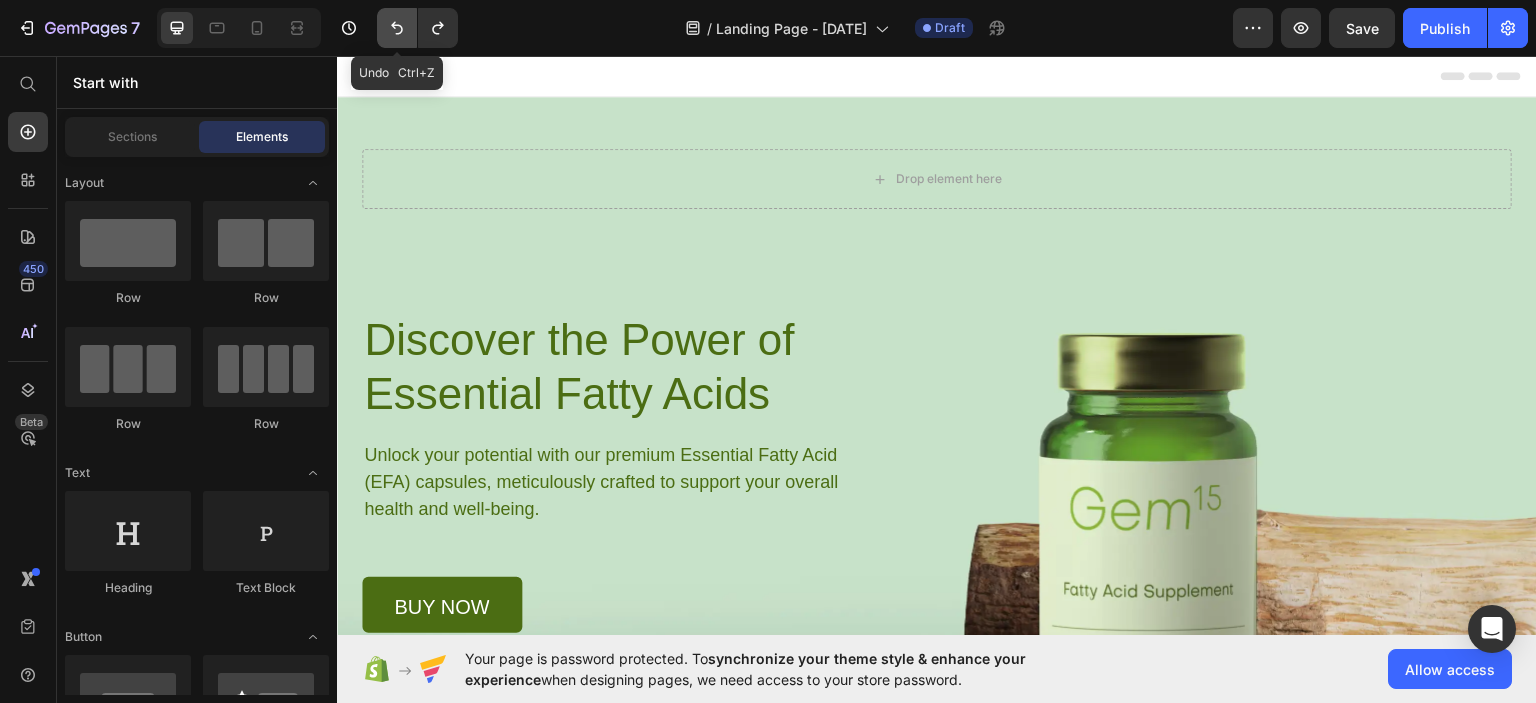 click 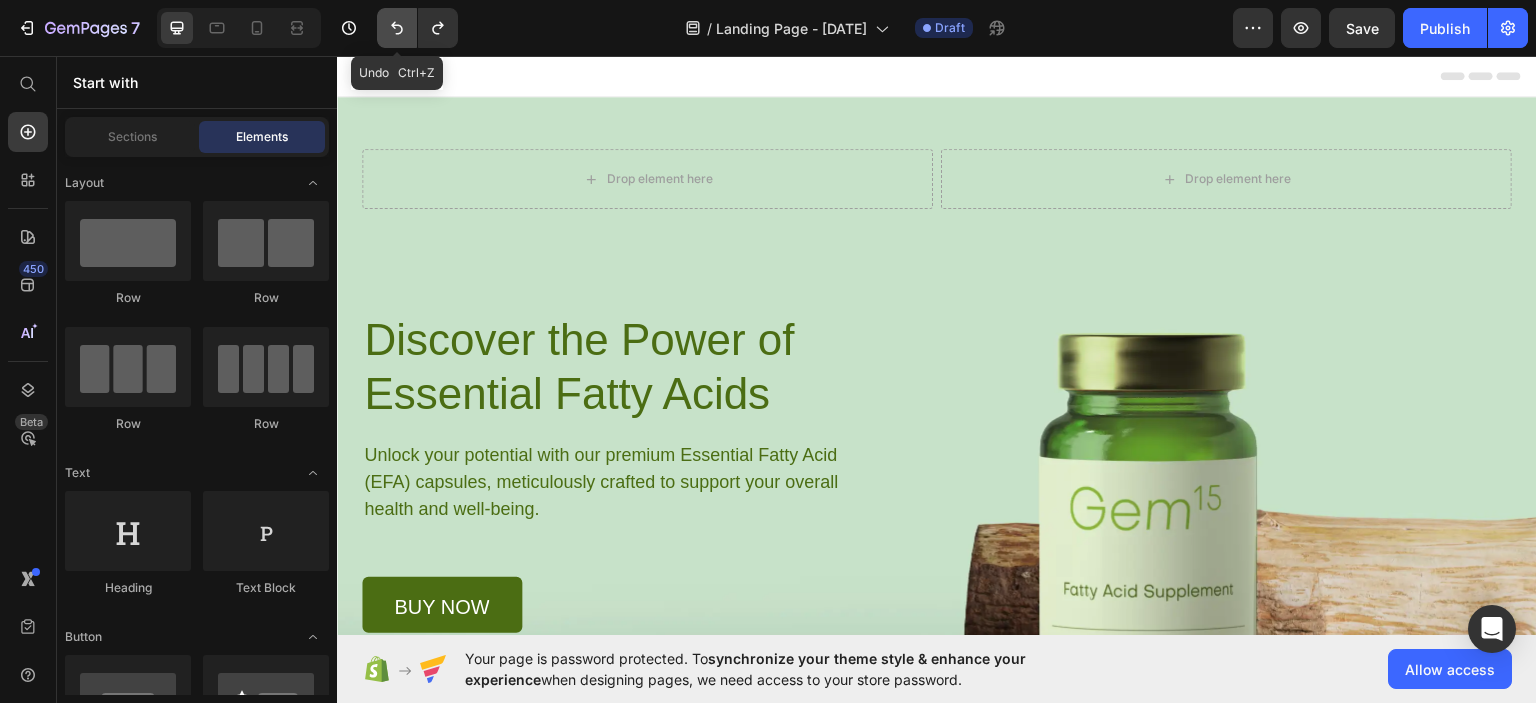 click 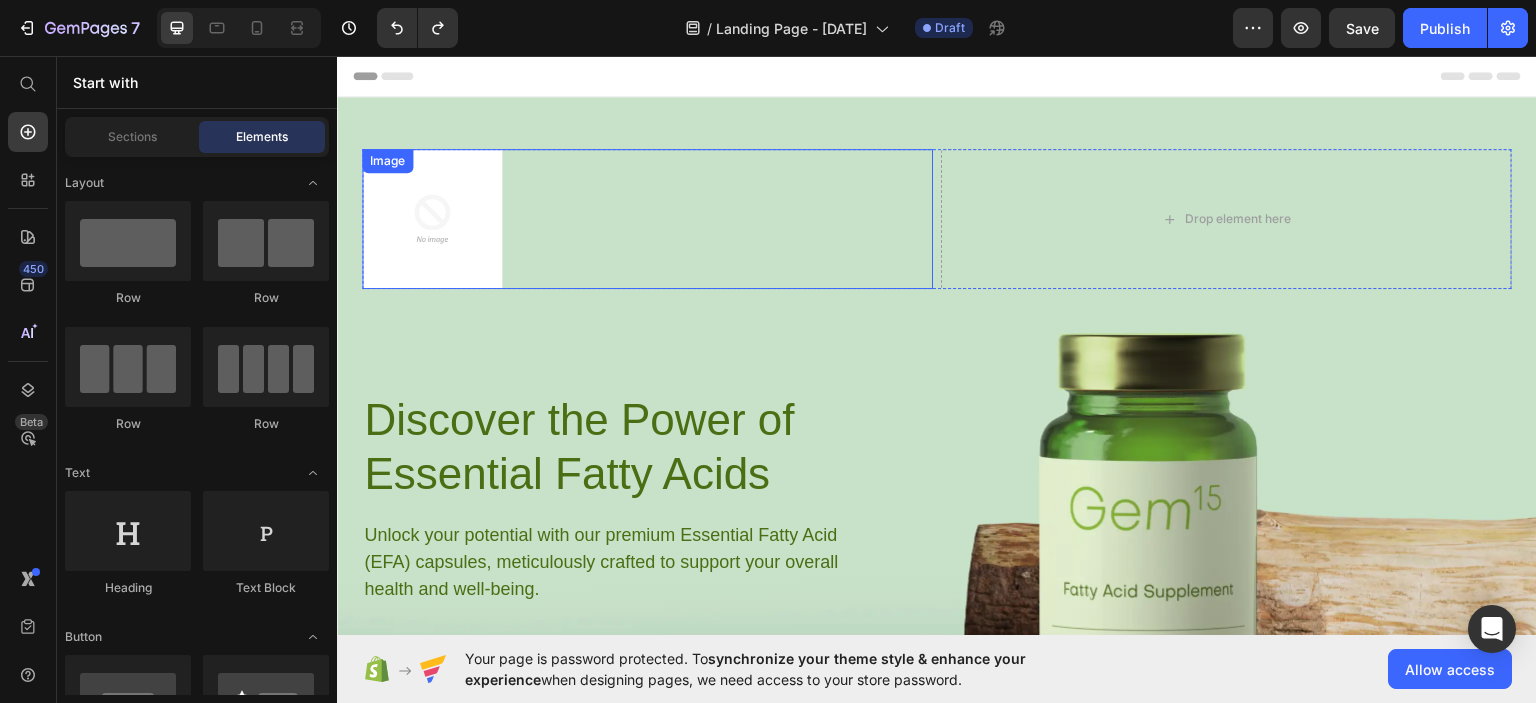 click at bounding box center (647, 218) 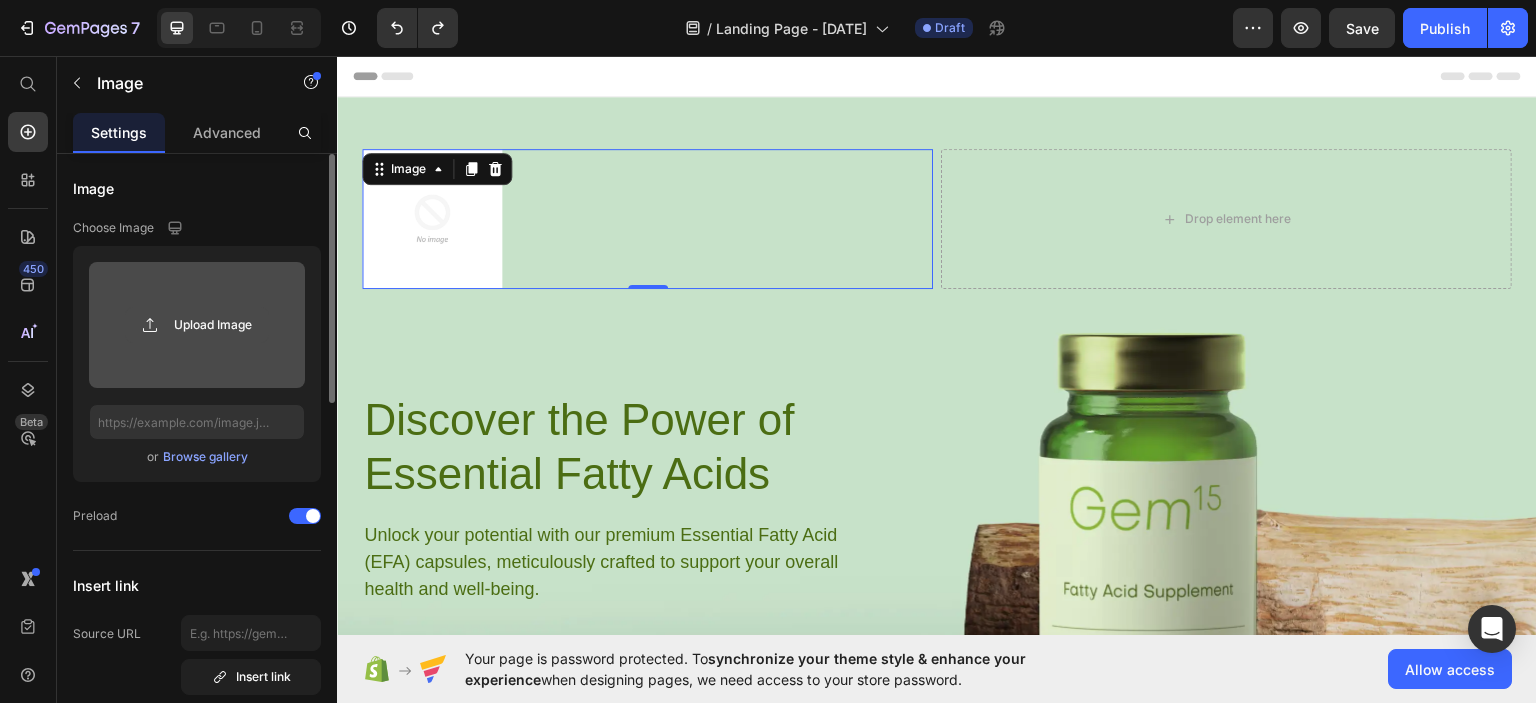click 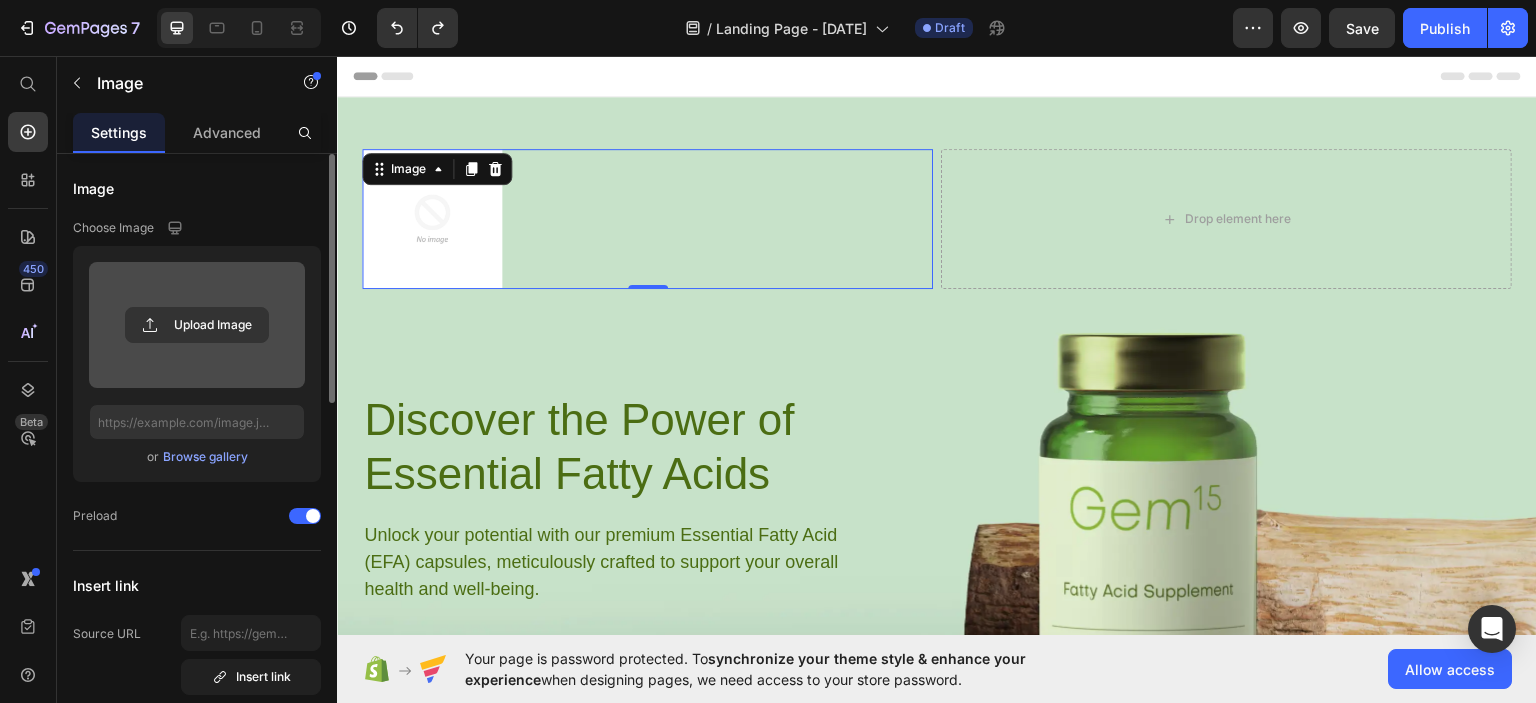 click at bounding box center [197, 325] 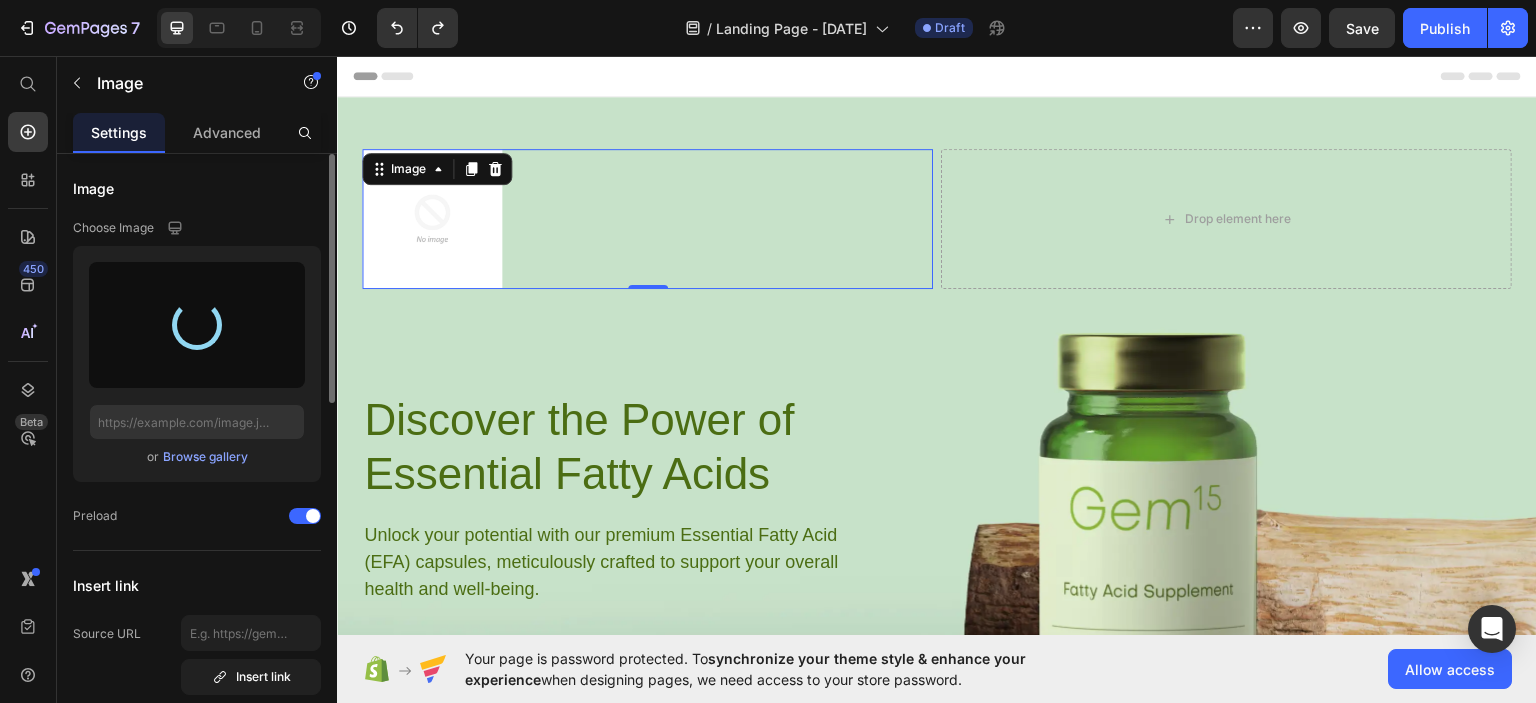 type on "[URL]" 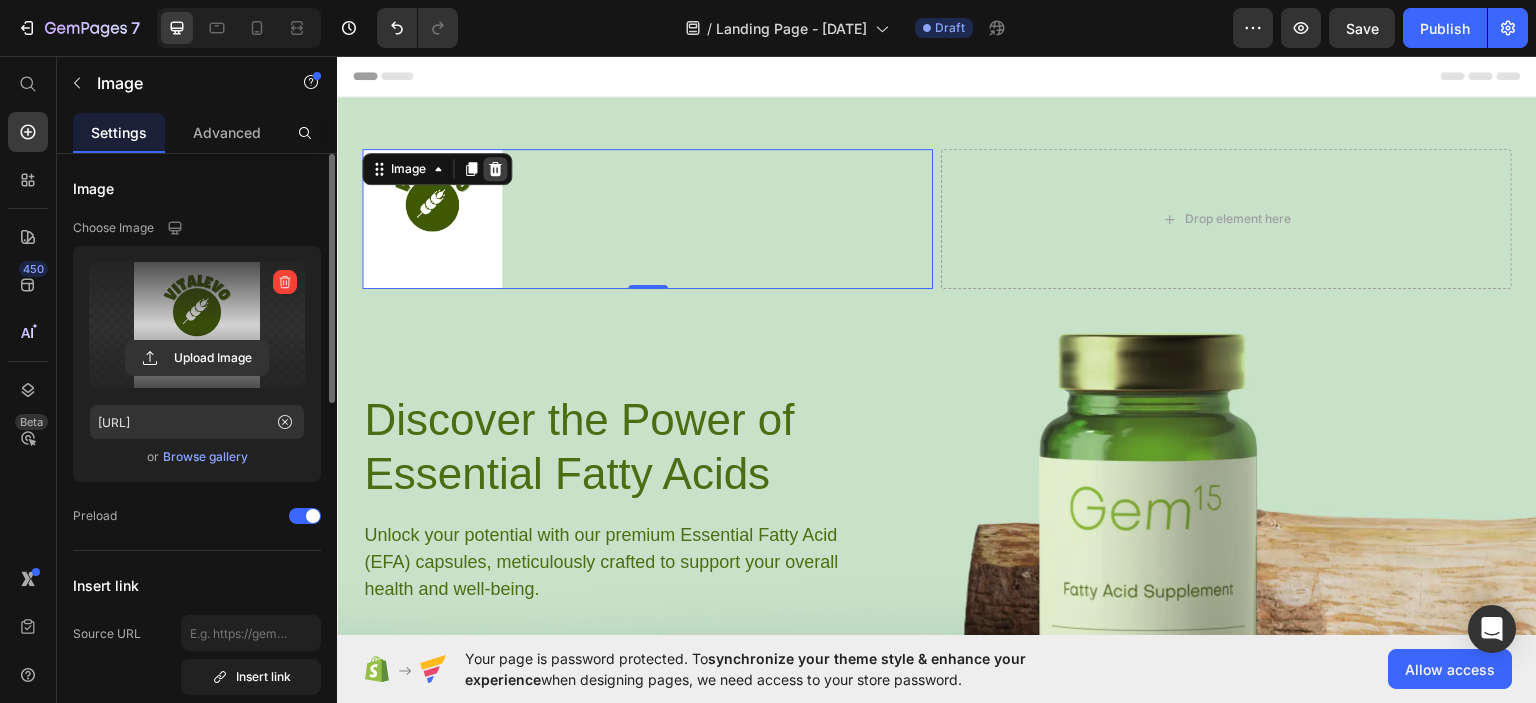 click 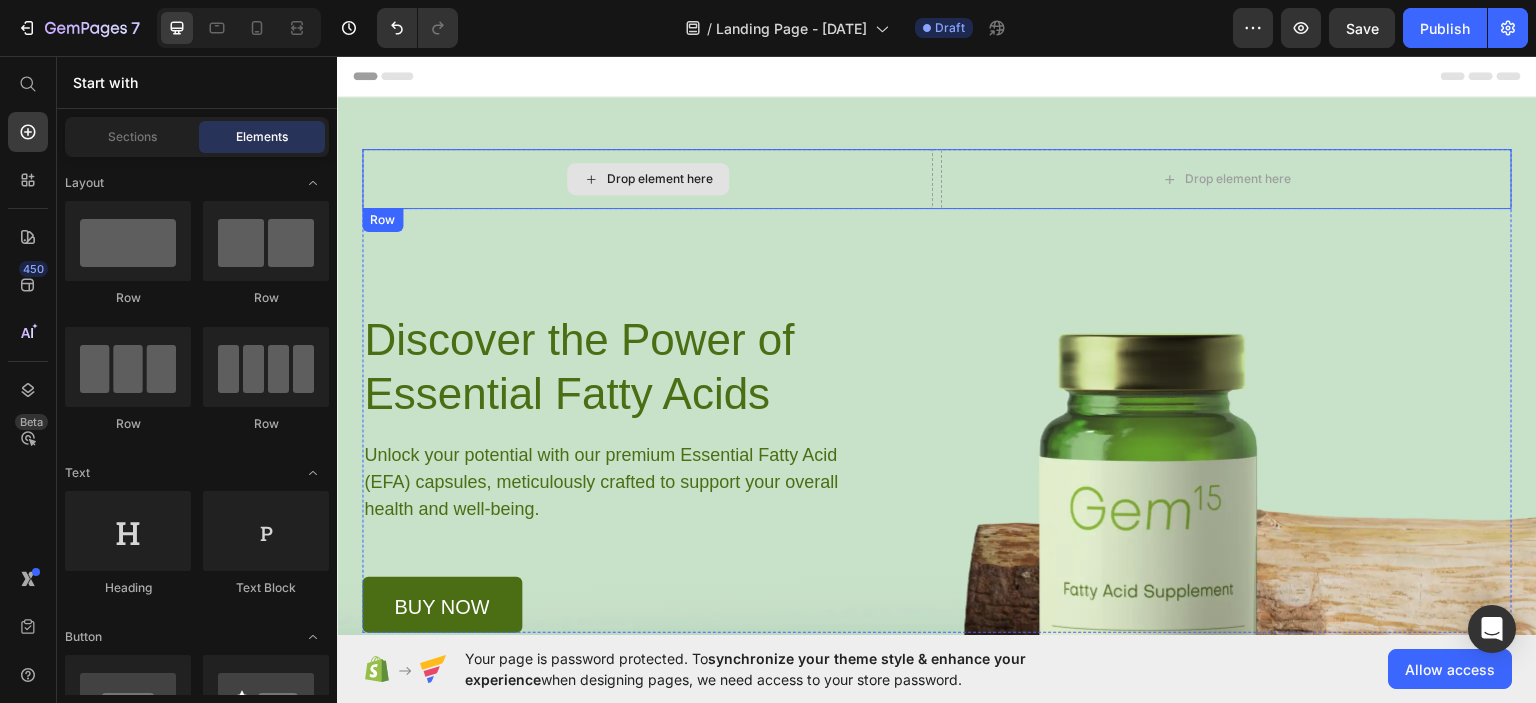 click on "Drop element here" at bounding box center (648, 178) 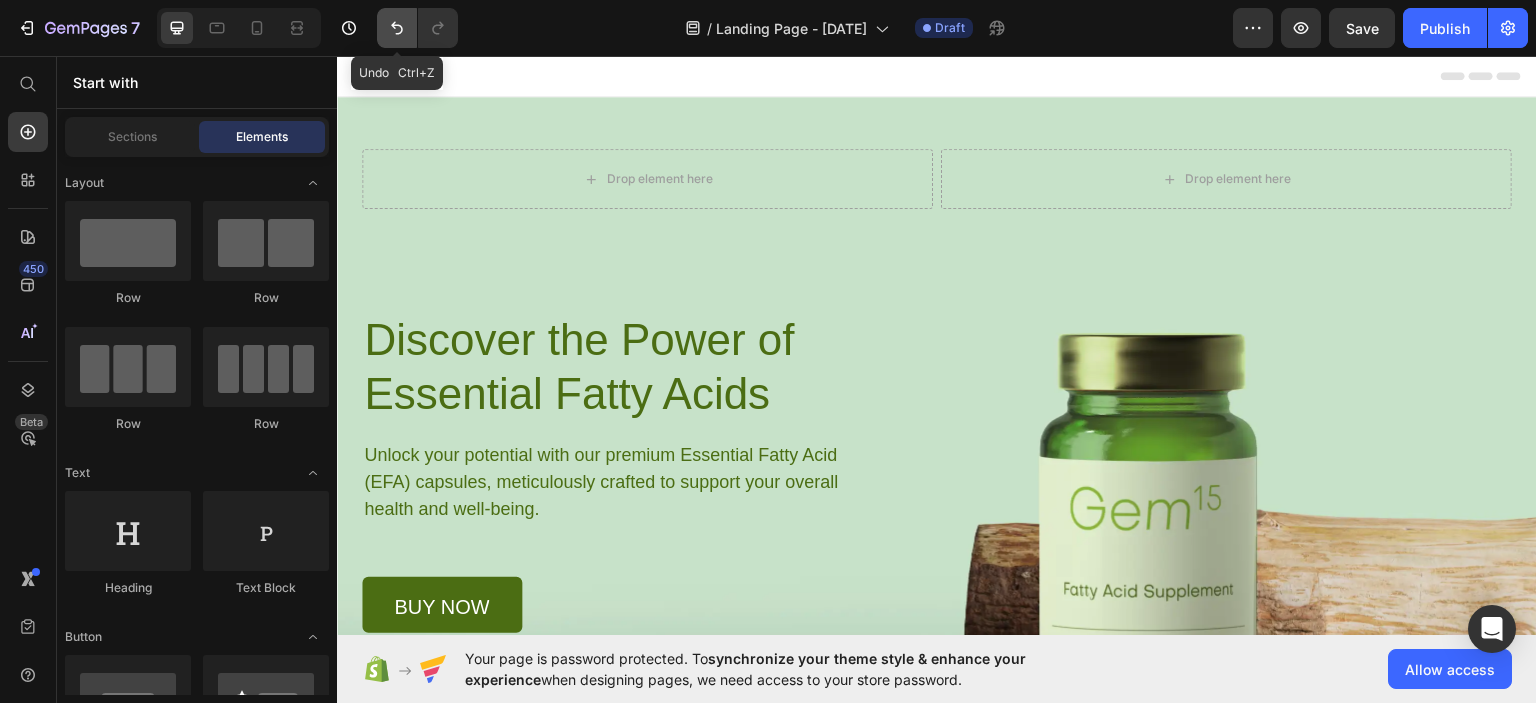 click 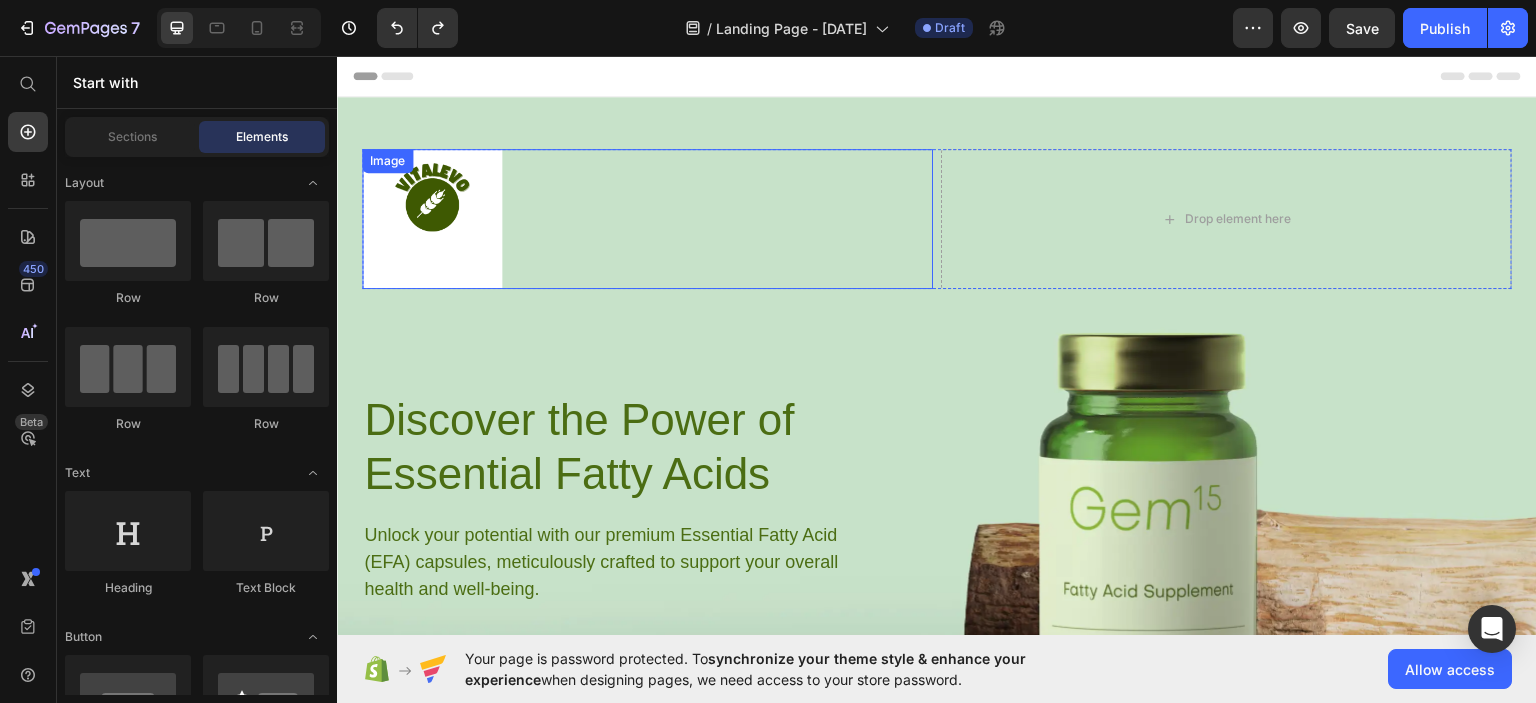 click at bounding box center (647, 218) 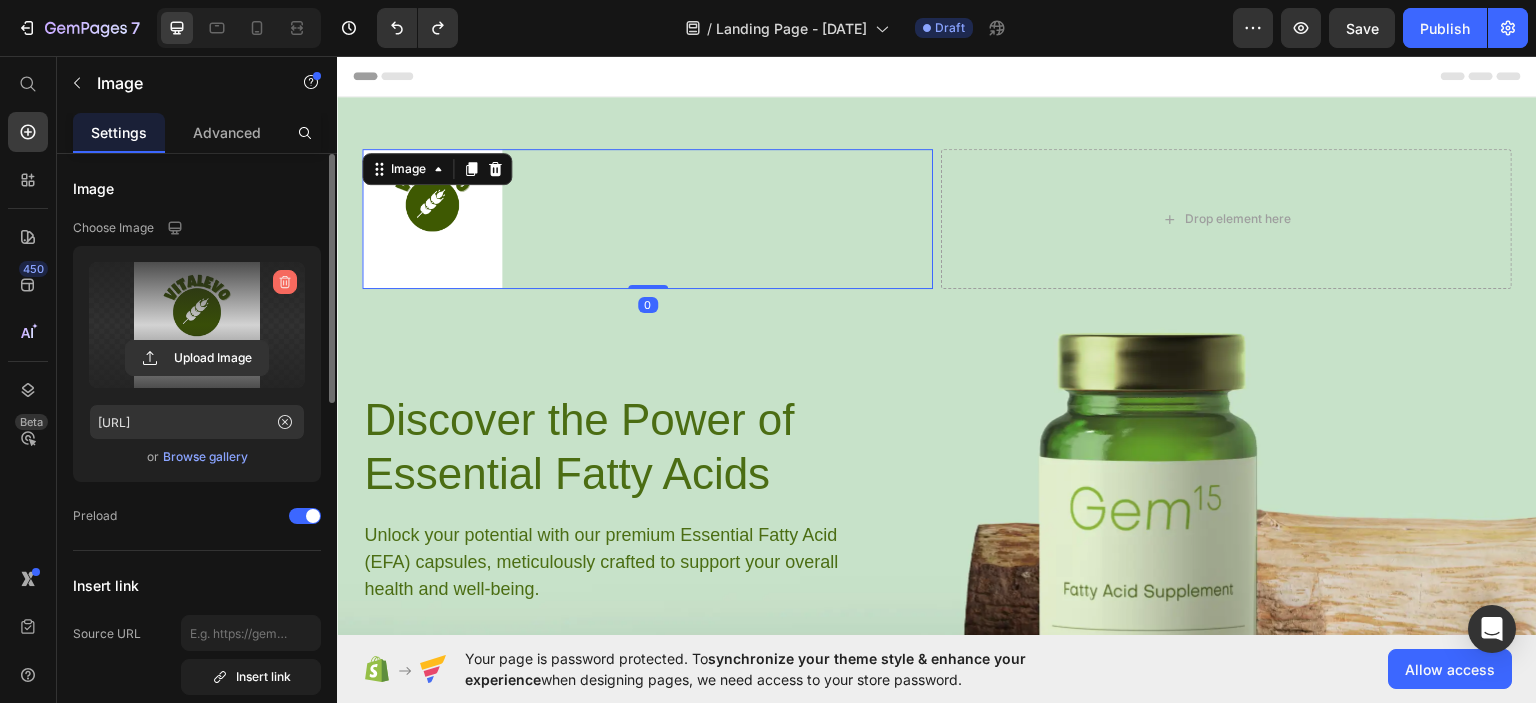 click 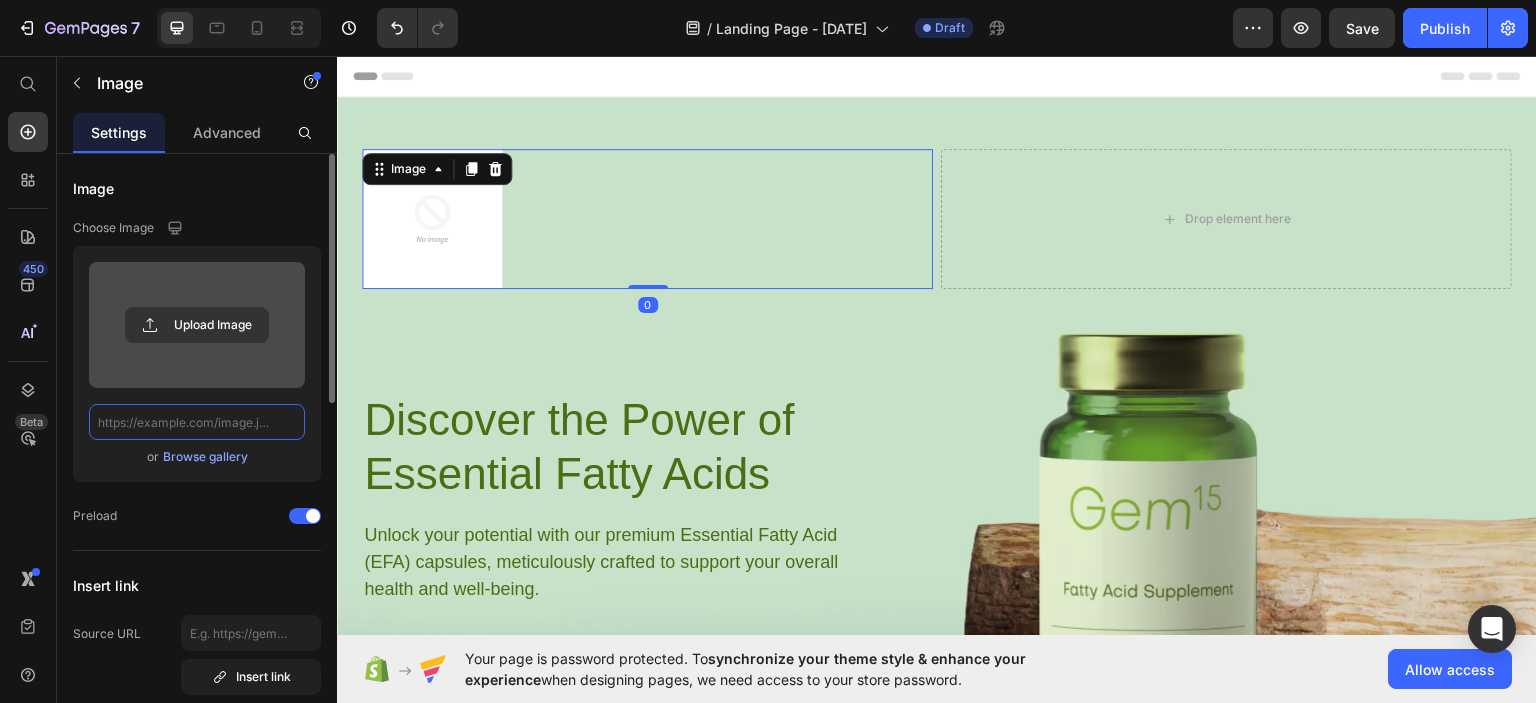 scroll, scrollTop: 0, scrollLeft: 0, axis: both 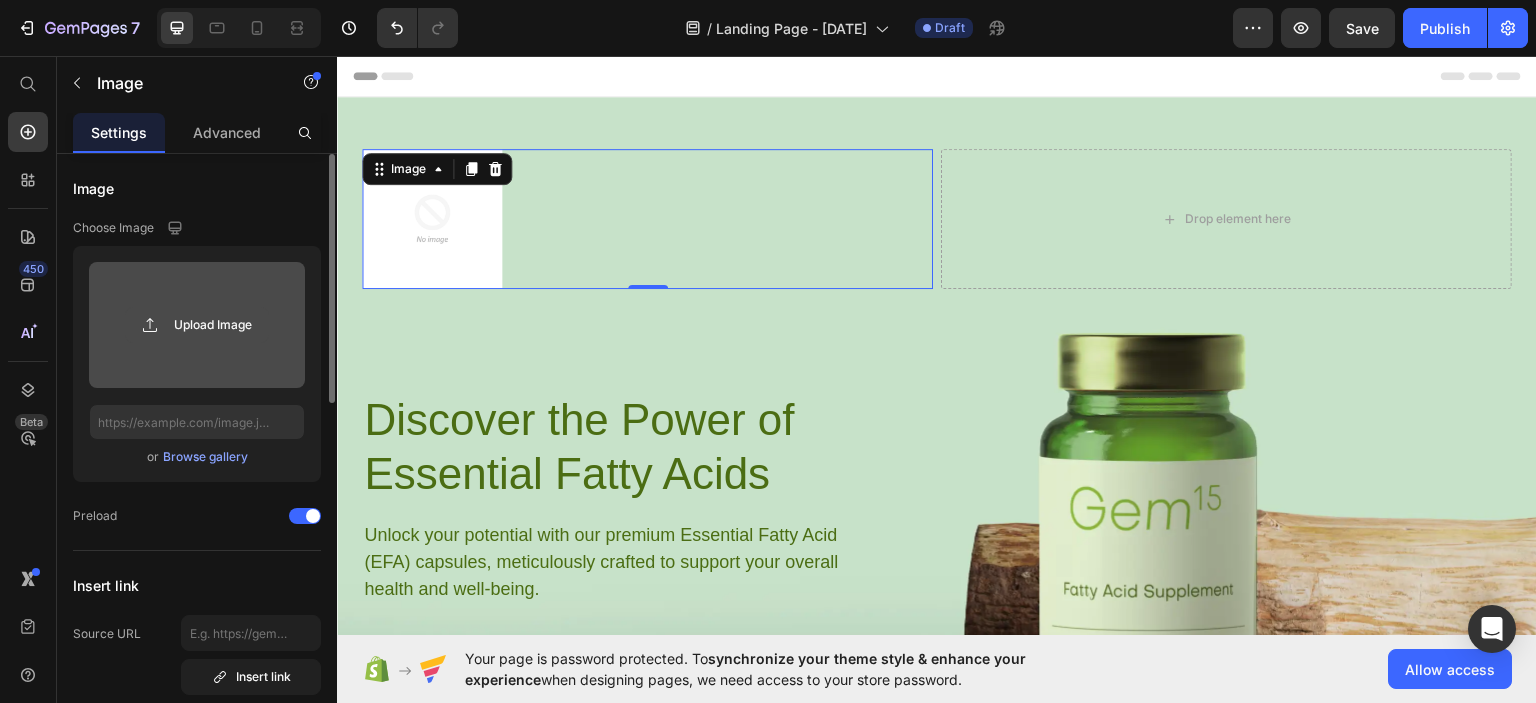 click 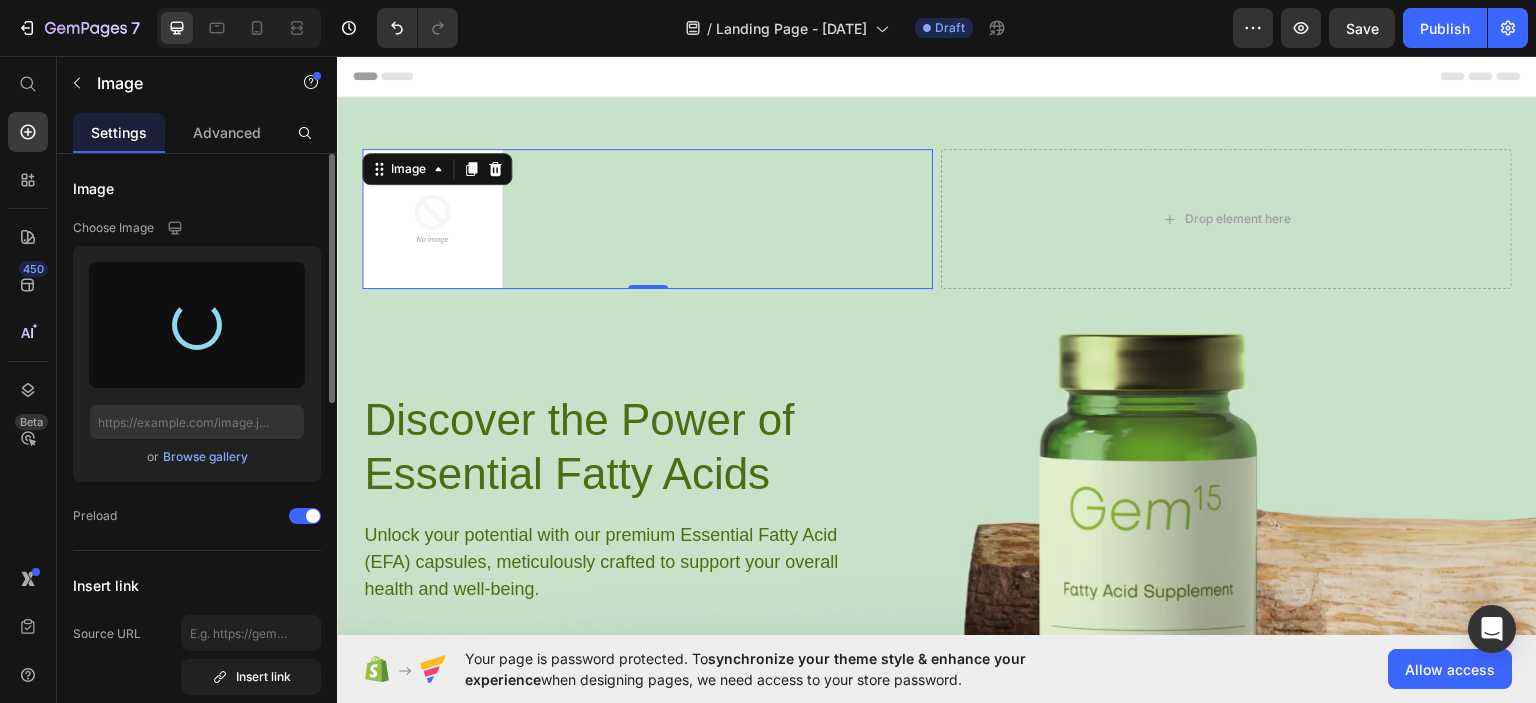 type on "[URL]" 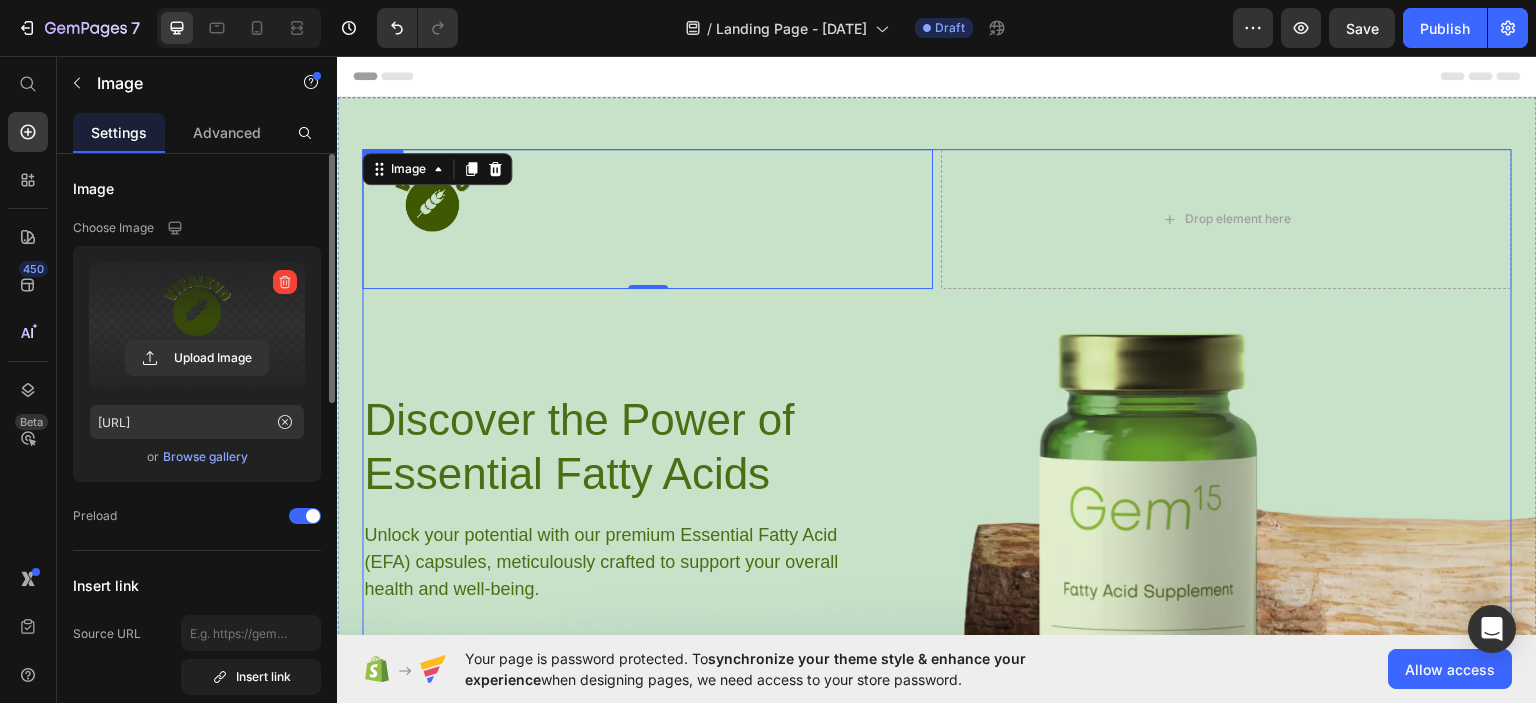 click on "Image   0
Drop element here Row Discover the Power of Essential Fatty Acids Heading Unlock your potential with our premium Essential Fatty Acid (EFA) capsules, meticulously crafted to support your overall health and well-being. Text Block buy now Button Row" at bounding box center [937, 430] 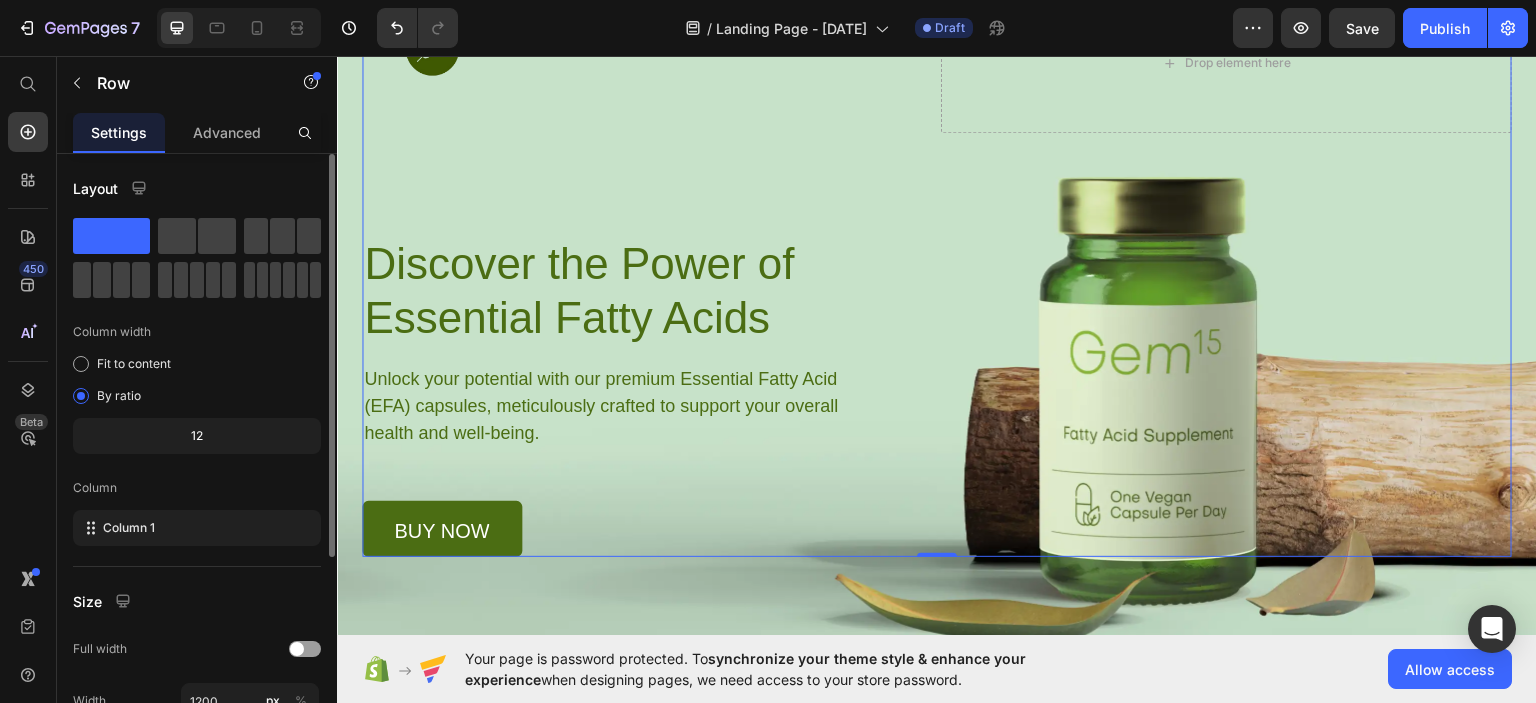 scroll, scrollTop: 0, scrollLeft: 0, axis: both 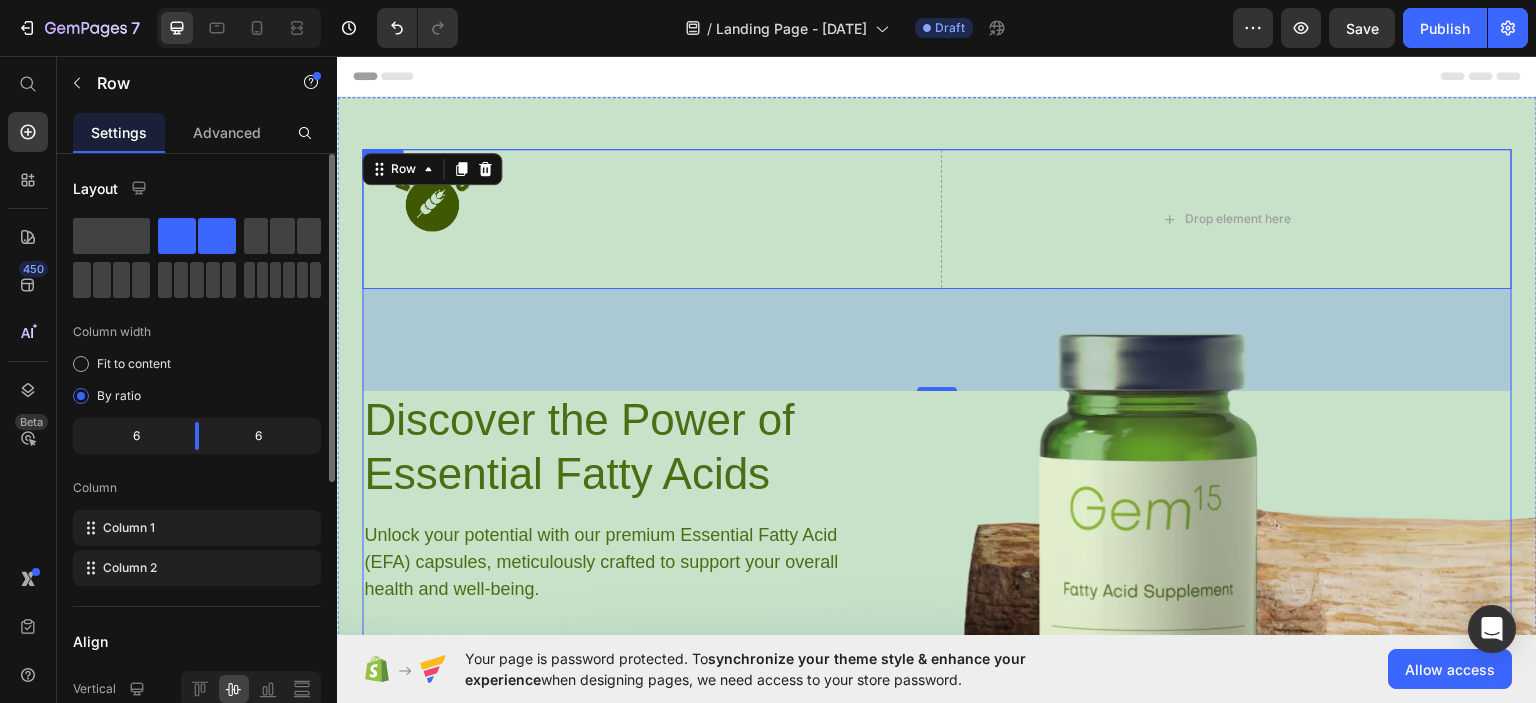 click on "Image
Drop element here Row   102 Discover the Power of Essential Fatty Acids Heading Unlock your potential with our premium Essential Fatty Acid (EFA) capsules, meticulously crafted to support your overall health and well-being. Text Block buy now Button Row" at bounding box center [937, 430] 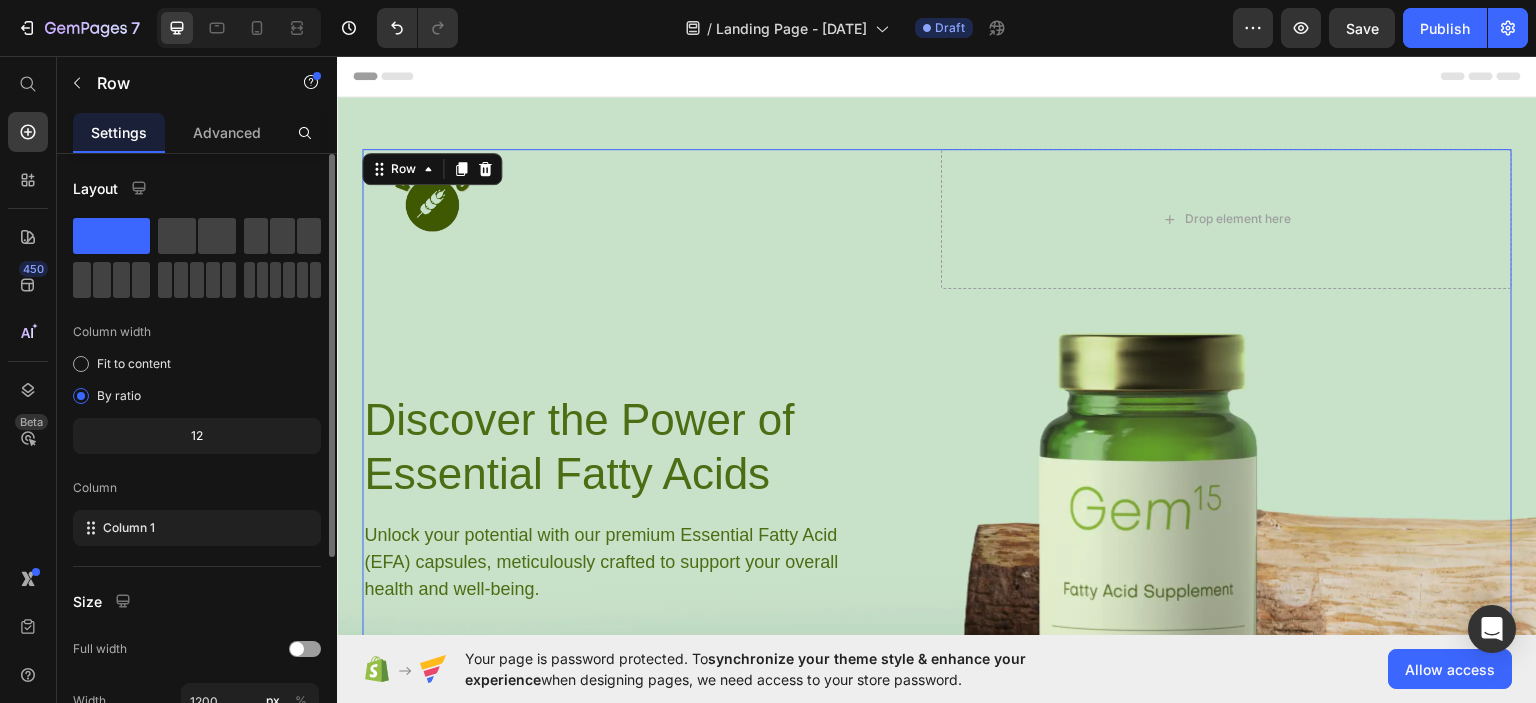 click on "Discover the Power of Essential Fatty Acids" at bounding box center [616, 446] 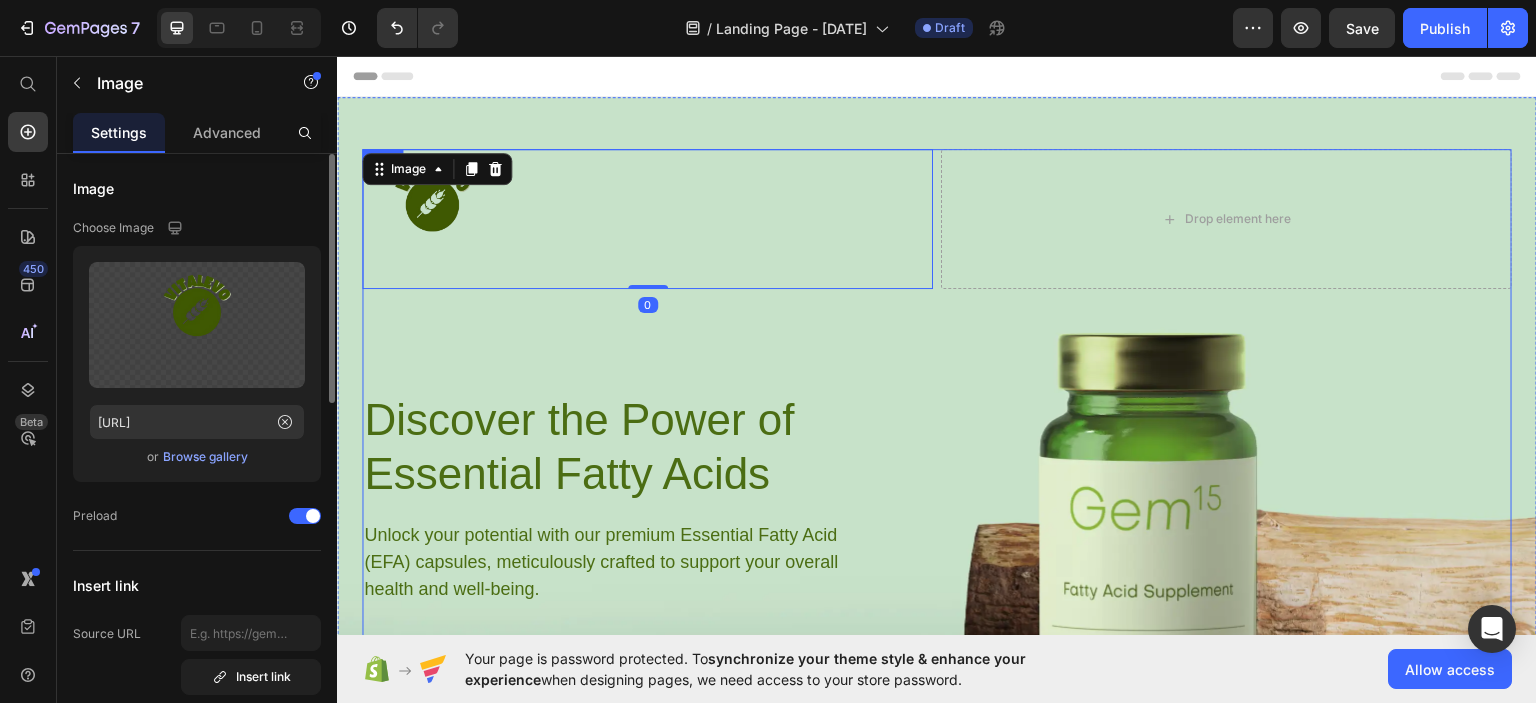 click on "Image   0
Drop element here Row Discover the Power of Essential Fatty Acids Heading Unlock your potential with our premium Essential Fatty Acid (EFA) capsules, meticulously crafted to support your overall health and well-being. Text Block buy now Button Row" at bounding box center [937, 430] 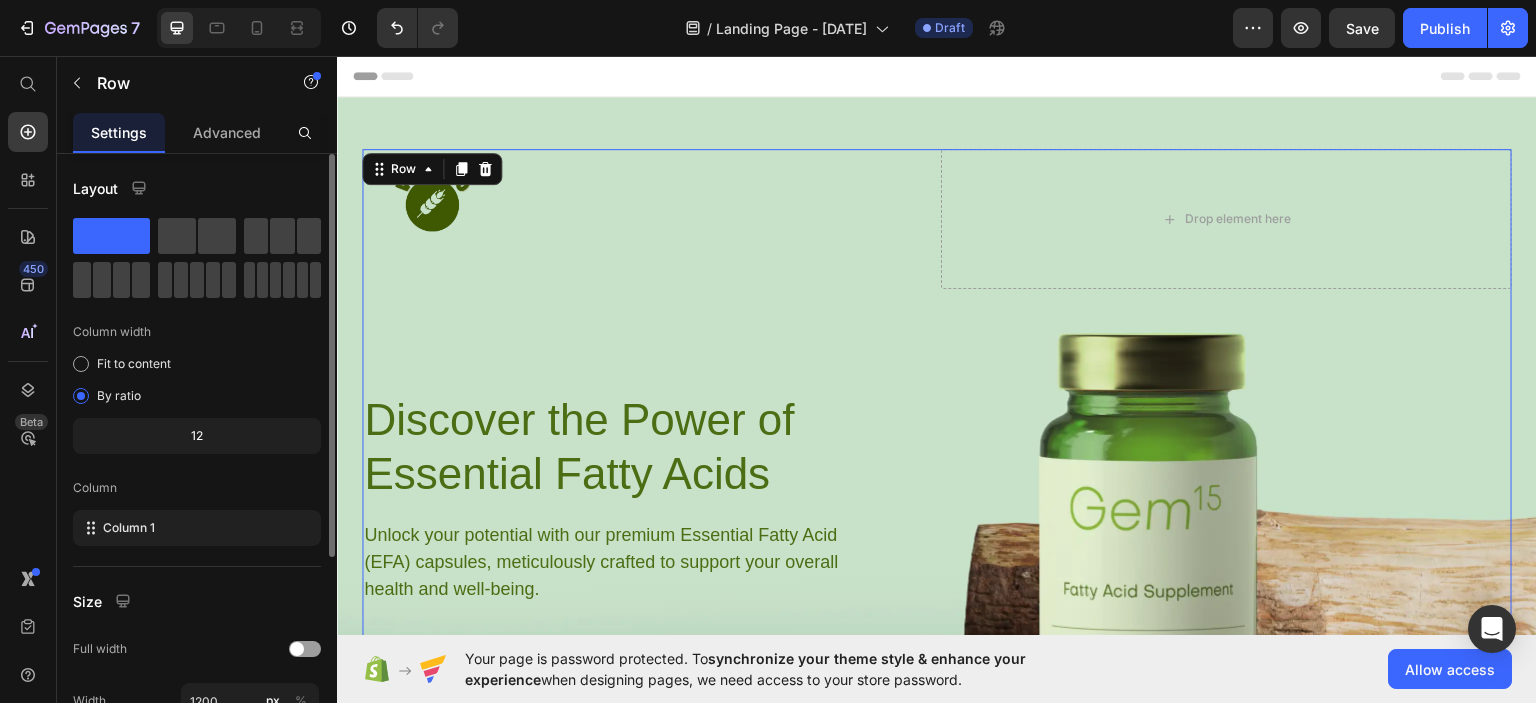 click 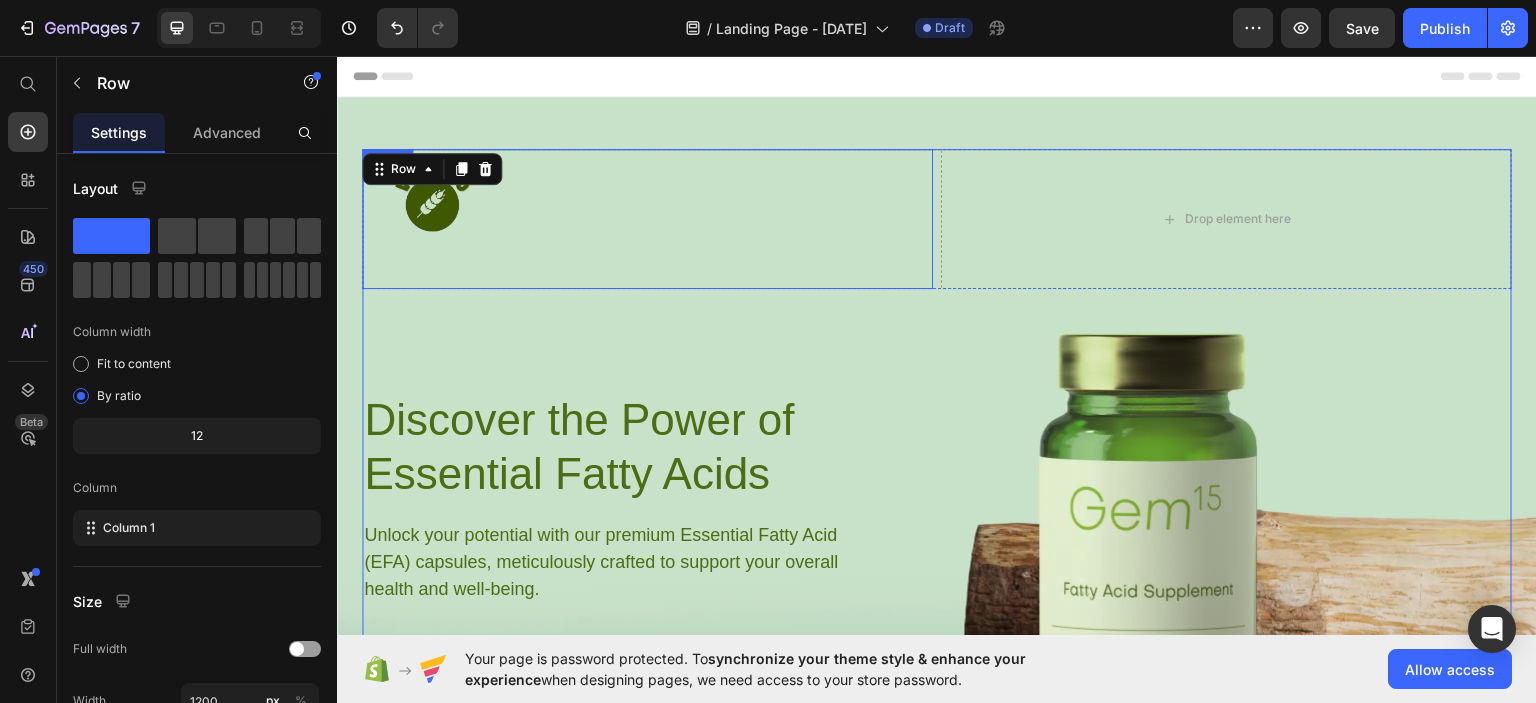 click at bounding box center (647, 218) 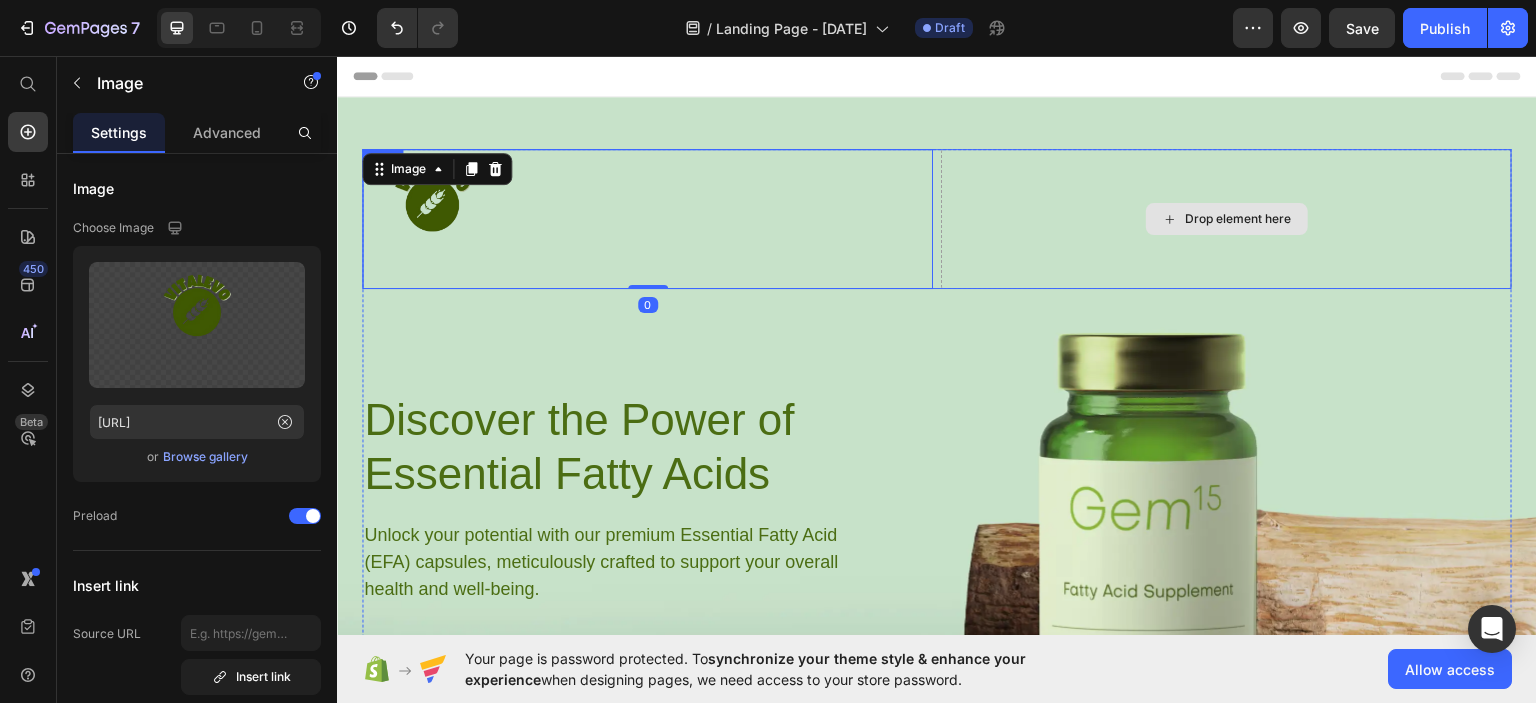 click on "Drop element here" at bounding box center (1226, 218) 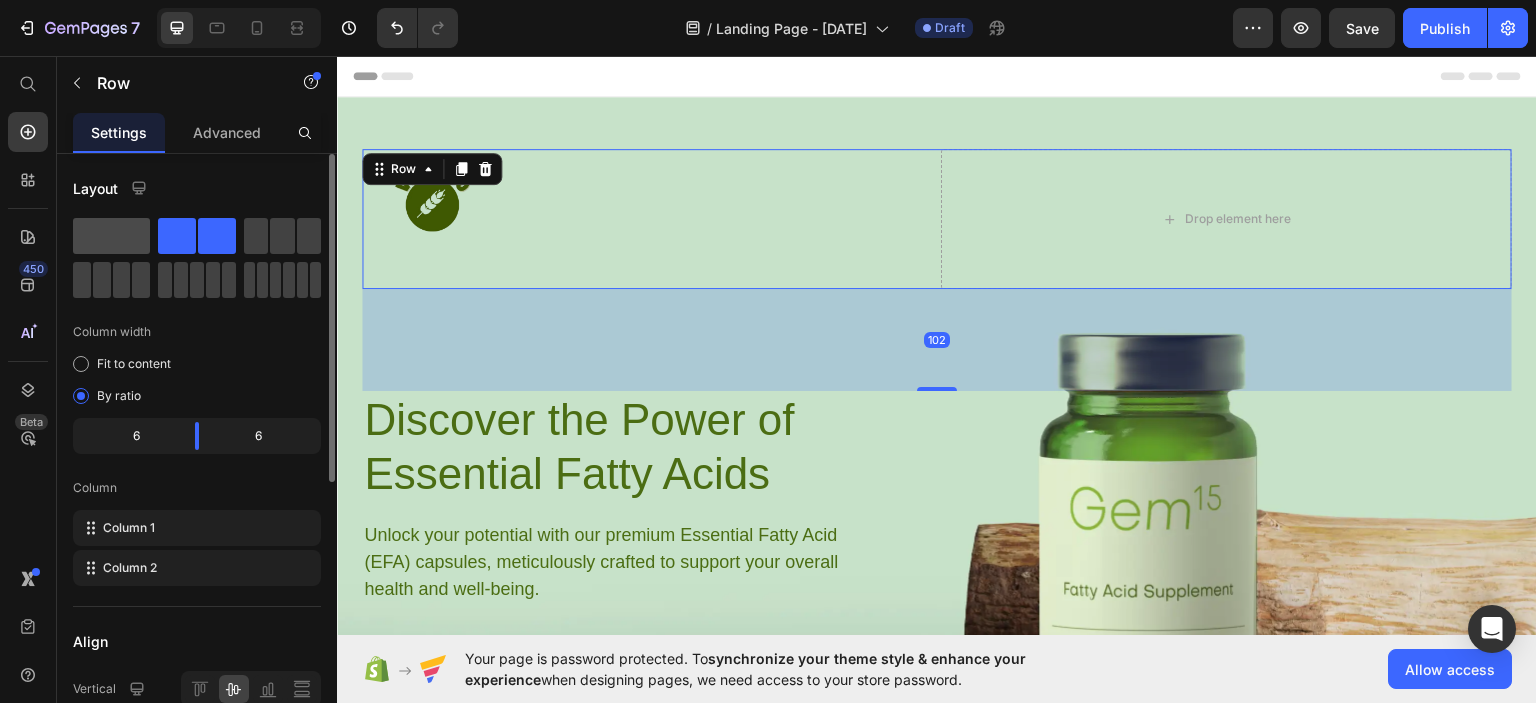 click 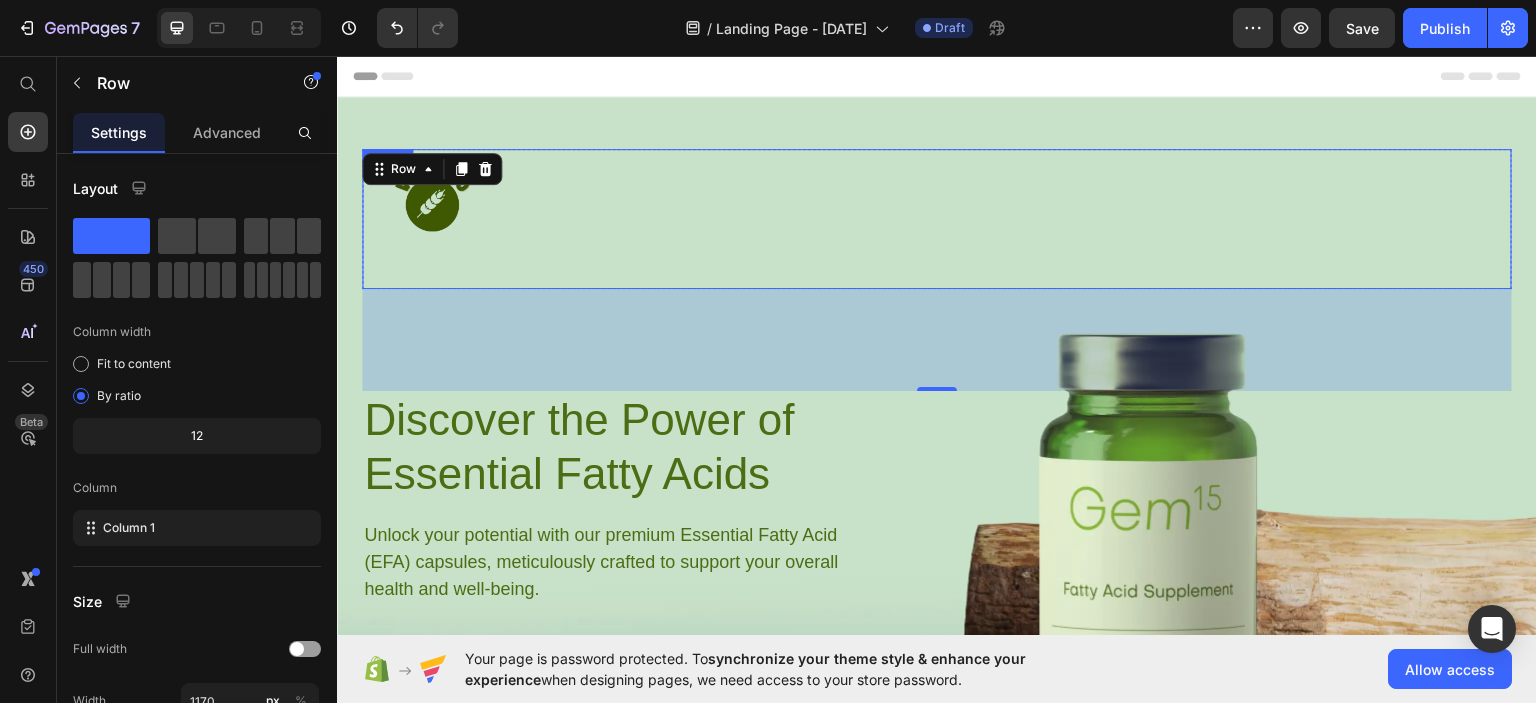 click at bounding box center (937, 218) 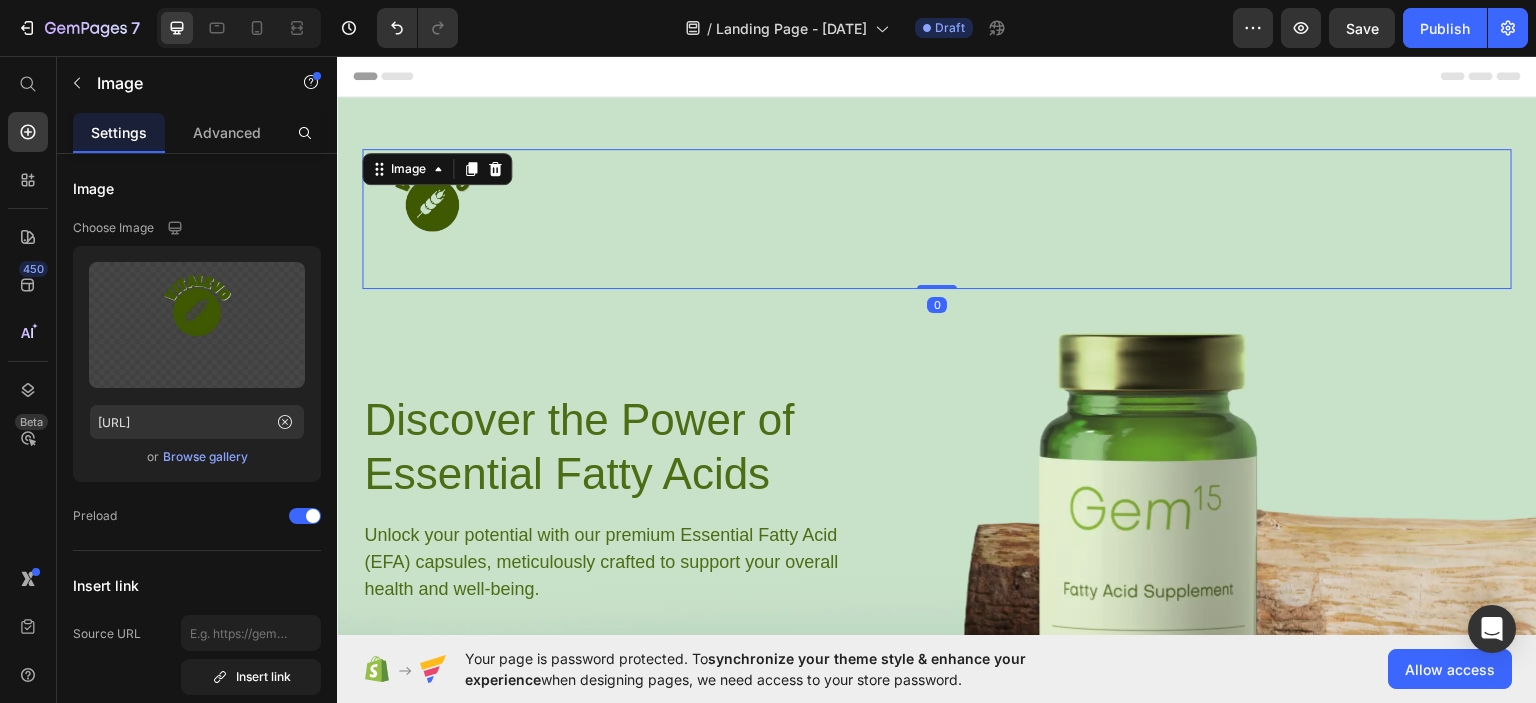 click at bounding box center (937, 218) 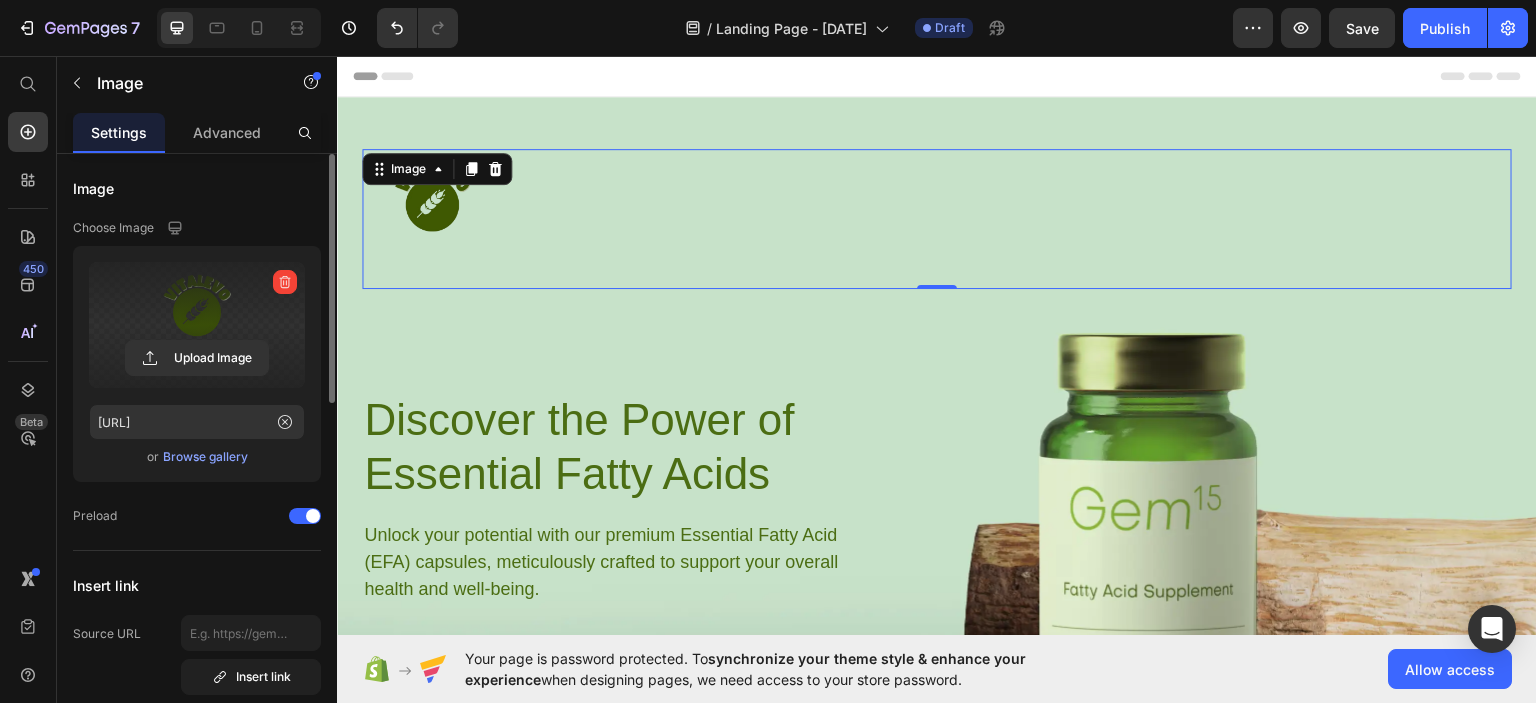 click at bounding box center [197, 325] 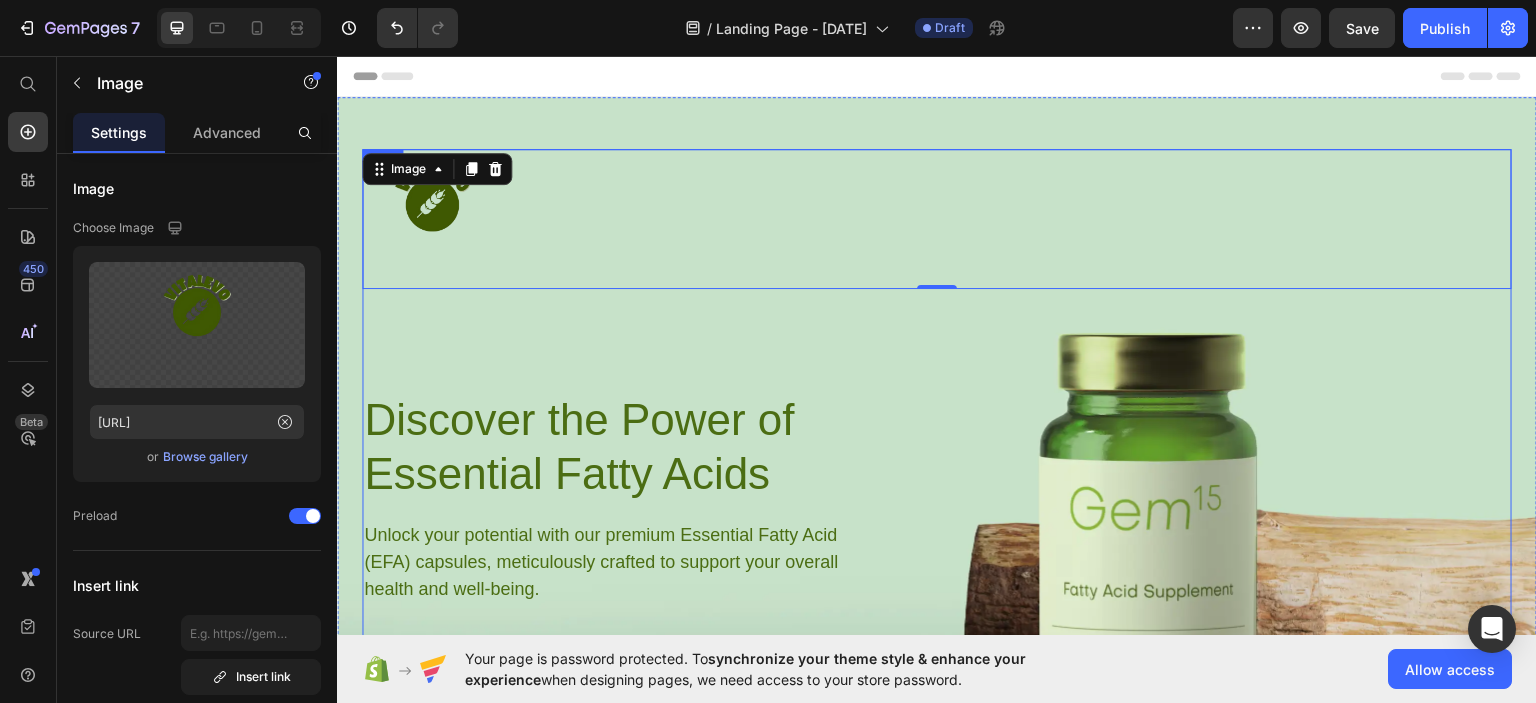 click on "Image   0 Row Discover the Power of Essential Fatty Acids Heading Unlock your potential with our premium Essential Fatty Acid (EFA) capsules, meticulously crafted to support your overall health and well-being. Text Block buy now Button Row" at bounding box center [937, 430] 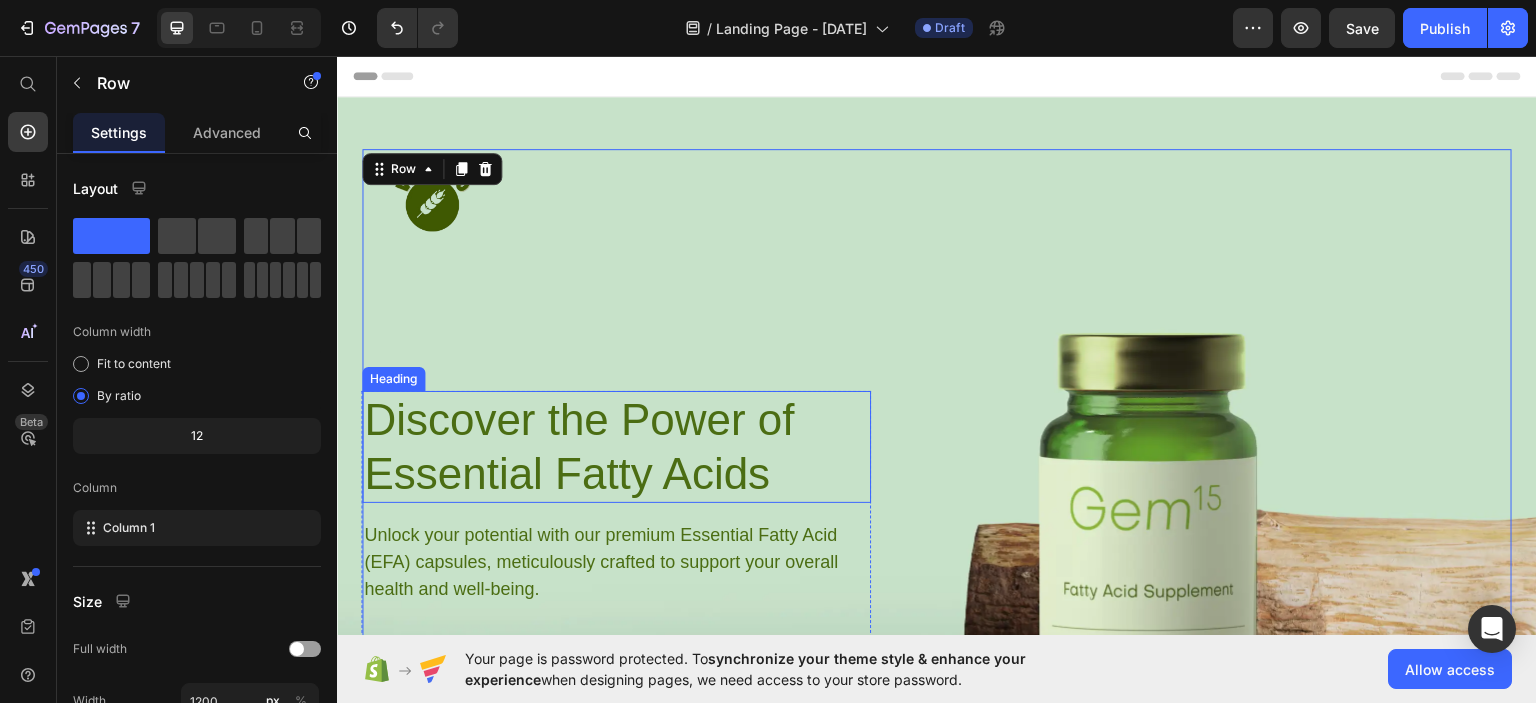 click on "Discover the Power of Essential Fatty Acids" at bounding box center (616, 446) 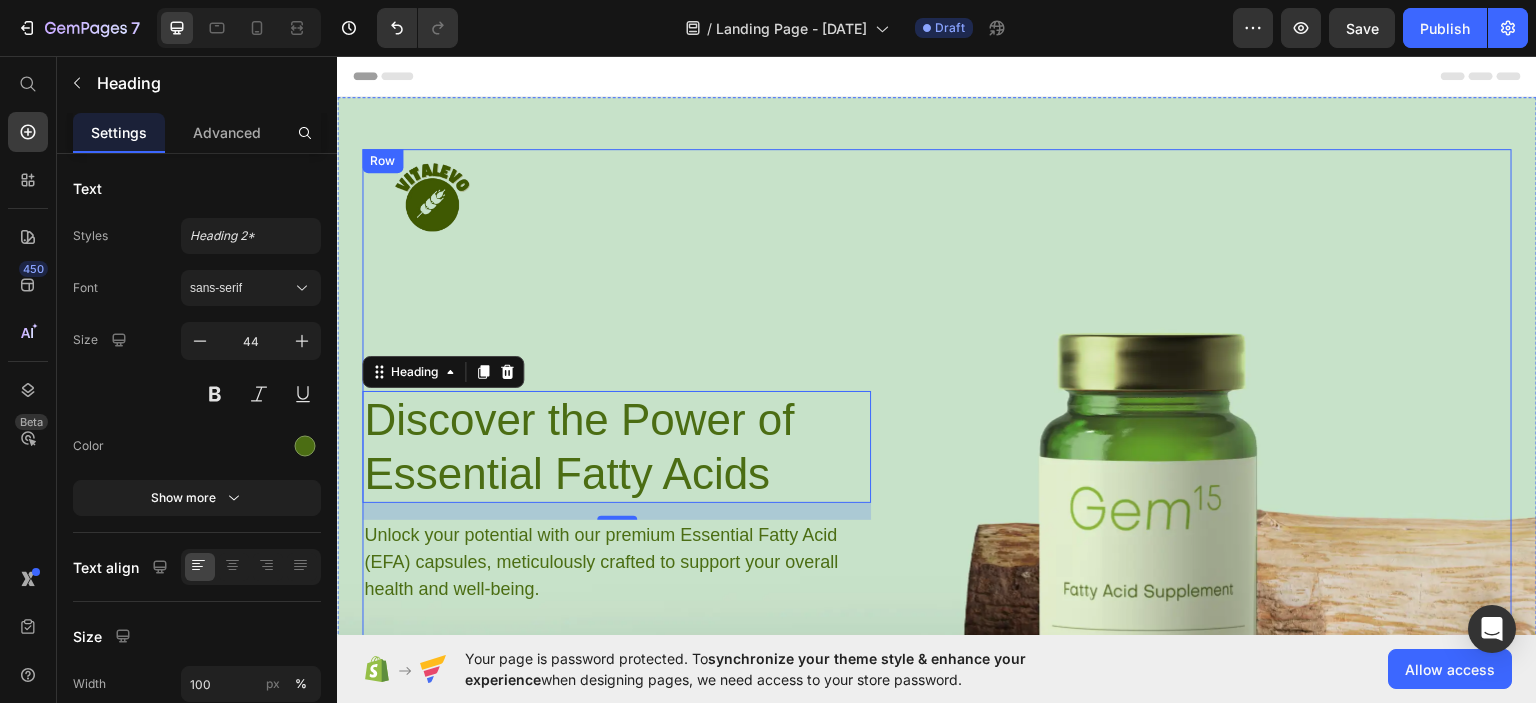 click on "Image Row Discover the Power of Essential Fatty Acids Heading   17 Unlock your potential with our premium Essential Fatty Acid (EFA) capsules, meticulously crafted to support your overall health and well-being. Text Block buy now Button Row" at bounding box center (937, 430) 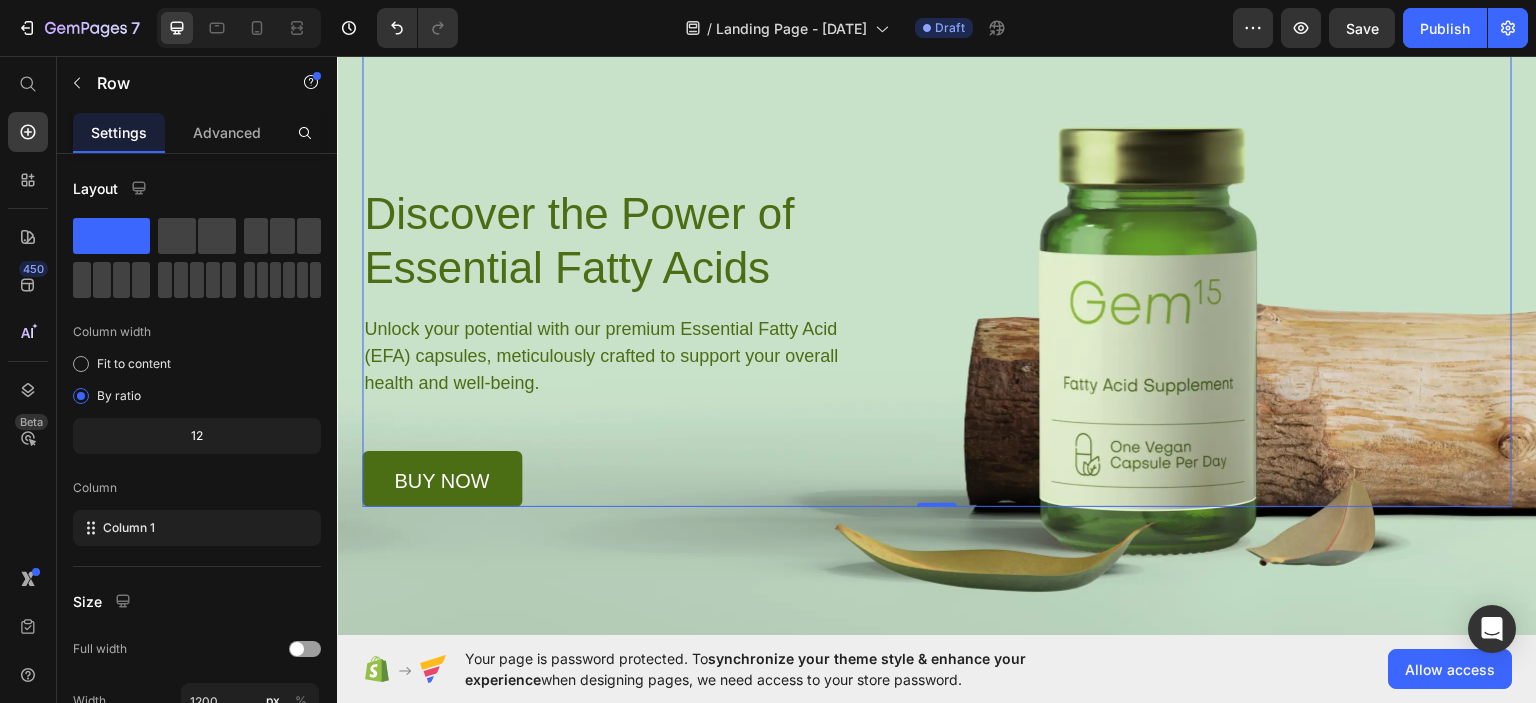 scroll, scrollTop: 224, scrollLeft: 0, axis: vertical 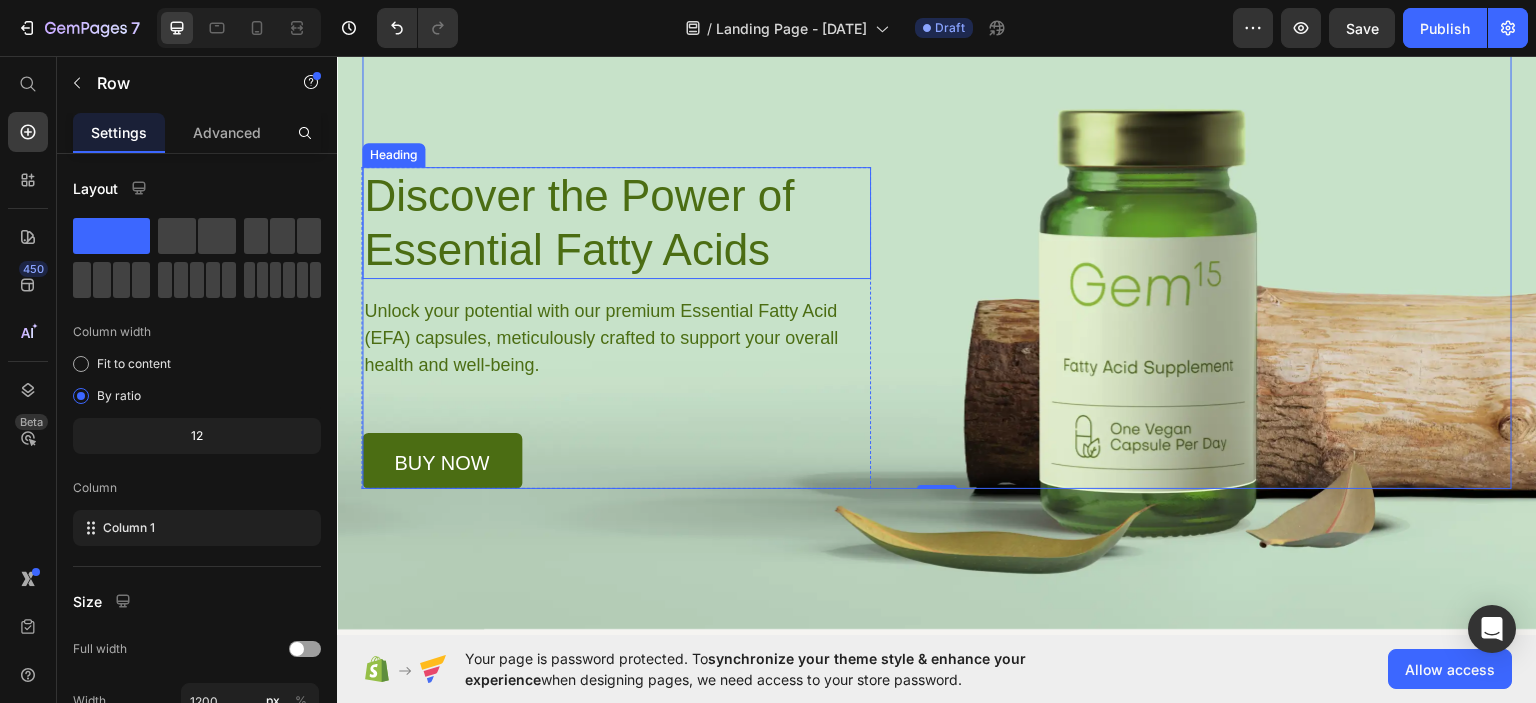 click on "Discover the Power of Essential Fatty Acids" at bounding box center [616, 222] 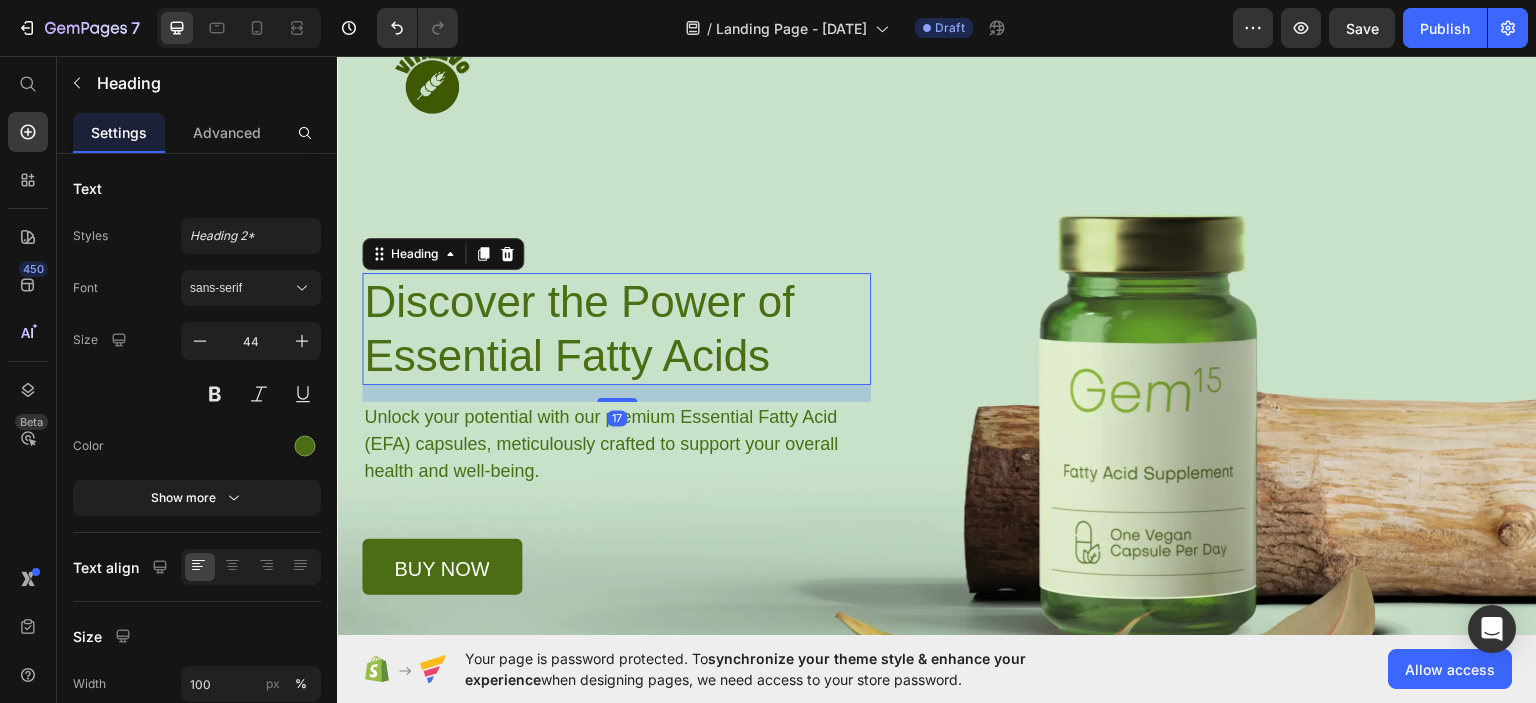 scroll, scrollTop: 0, scrollLeft: 0, axis: both 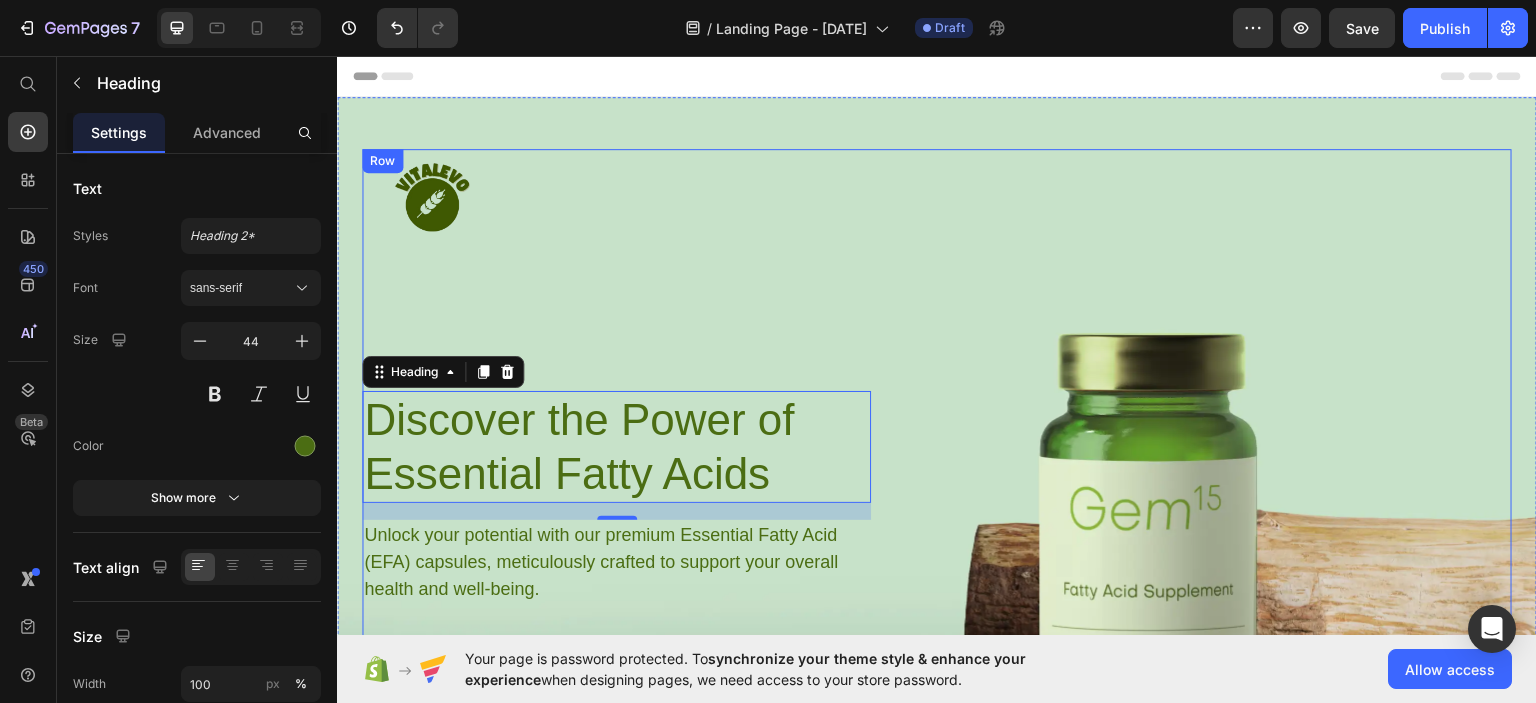 click on "Image Row Discover the Power of Essential Fatty Acids Heading   17 Unlock your potential with our premium Essential Fatty Acid (EFA) capsules, meticulously crafted to support your overall health and well-being. Text Block buy now Button Row" at bounding box center [937, 430] 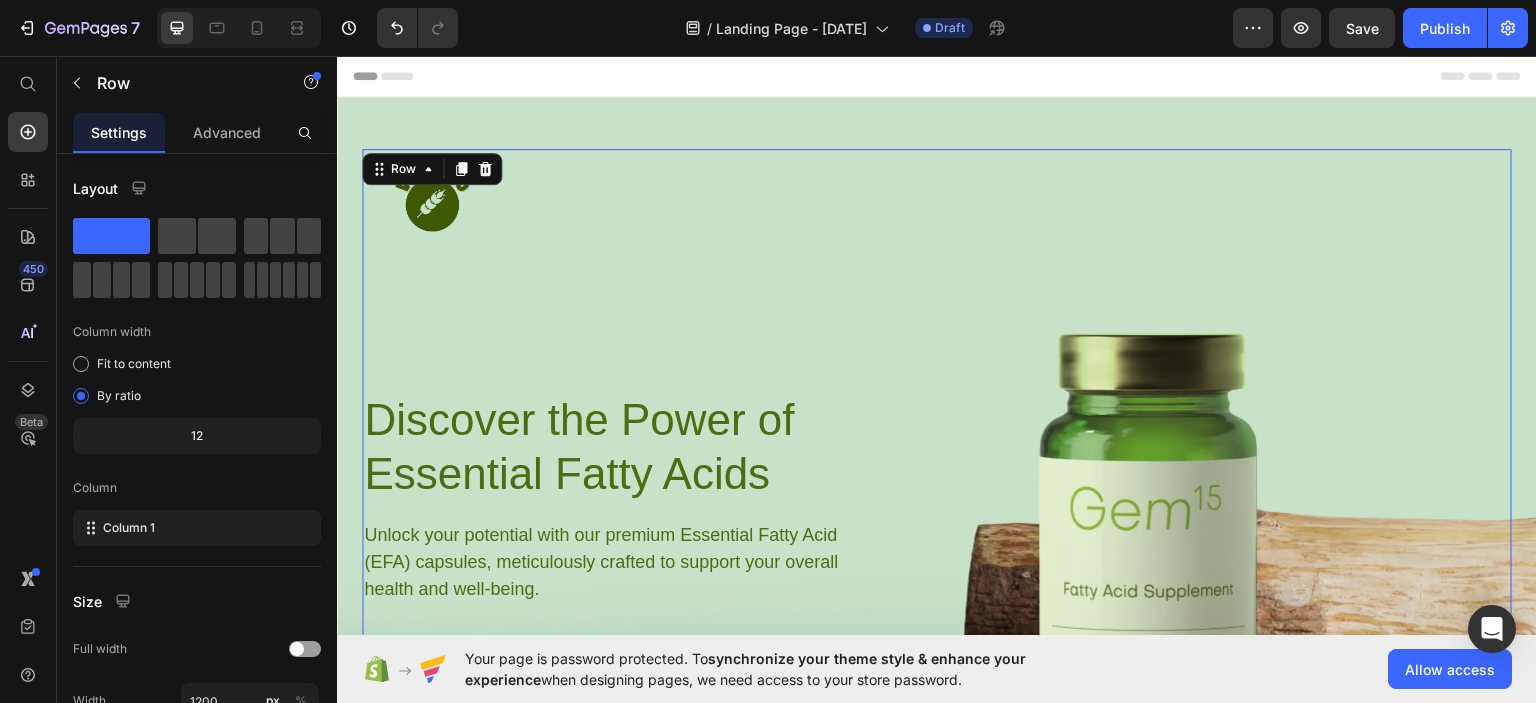 click on "Image Row Discover the Power of Essential Fatty Acids Heading Unlock your potential with our premium Essential Fatty Acid (EFA) capsules, meticulously crafted to support your overall health and well-being. Text Block buy now Button Row" at bounding box center [937, 430] 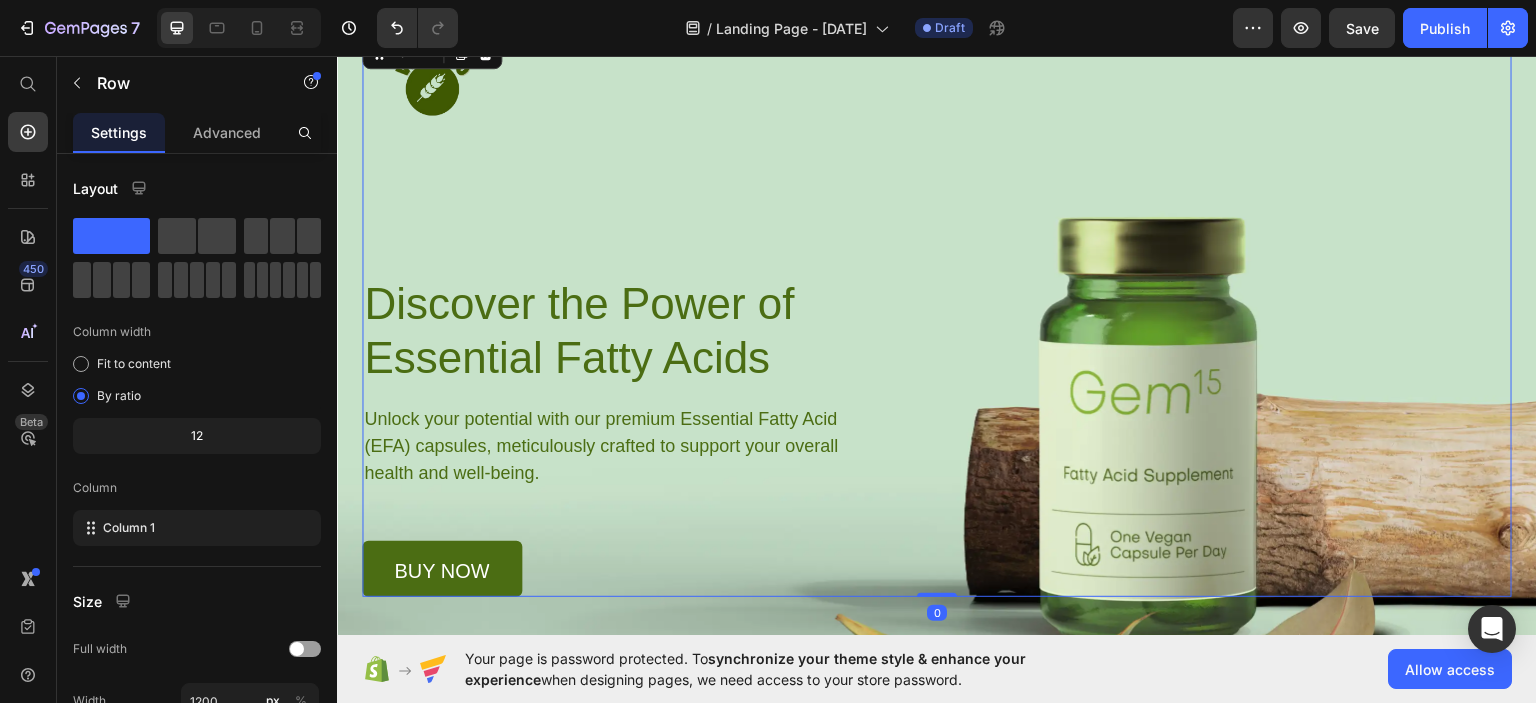 scroll, scrollTop: 119, scrollLeft: 0, axis: vertical 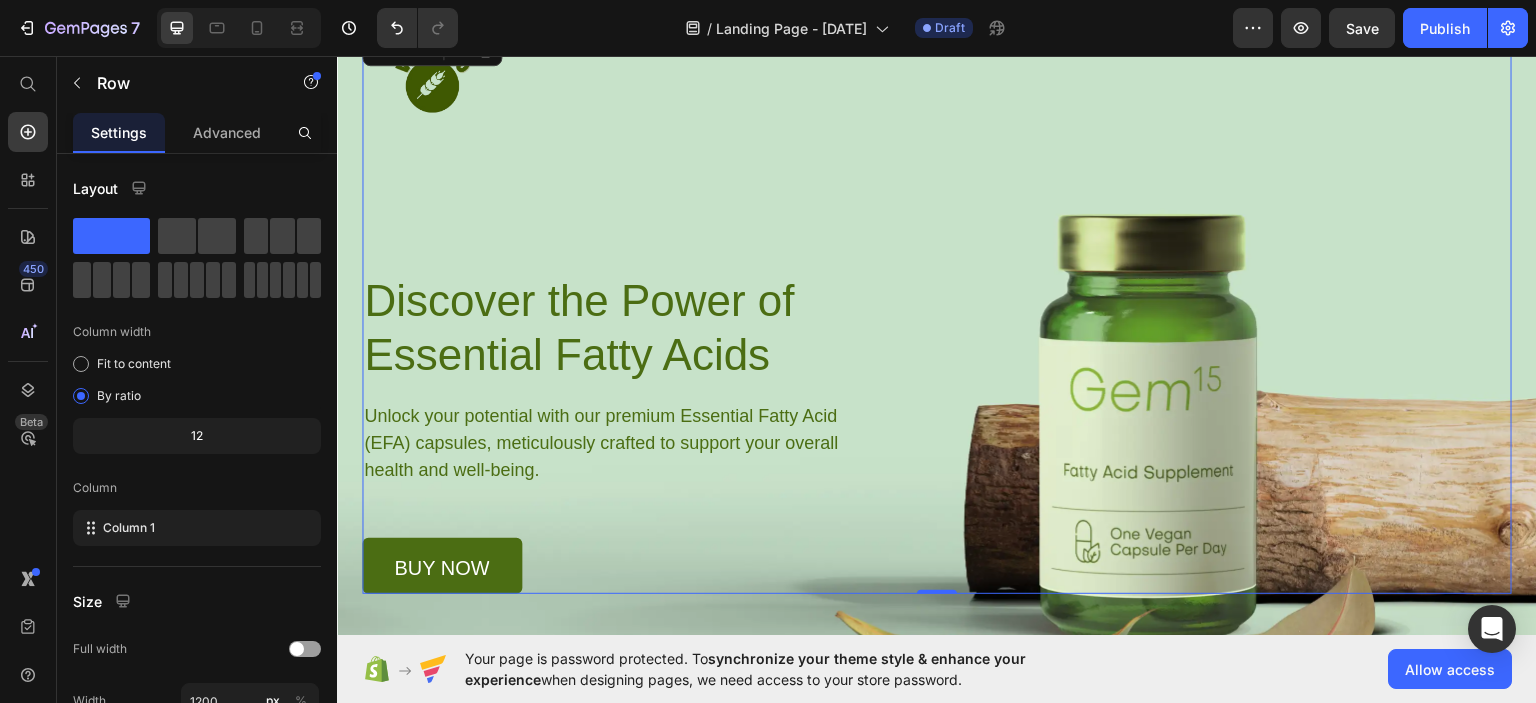 click on "Image Row Discover the Power of Essential Fatty Acids Heading Unlock your potential with our premium Essential Fatty Acid (EFA) capsules, meticulously crafted to support your overall health and well-being. Text Block buy now Button Row" at bounding box center [937, 311] 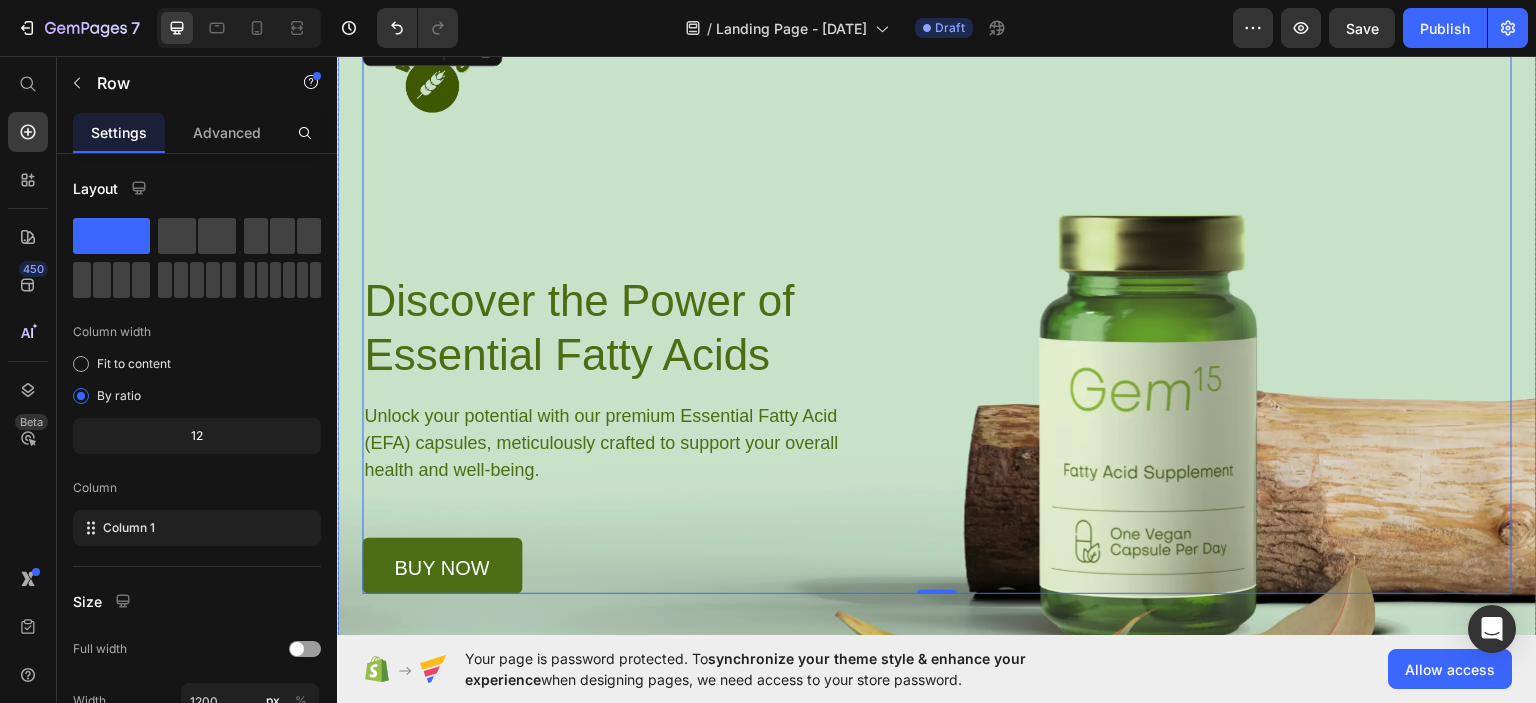 scroll, scrollTop: 371, scrollLeft: 0, axis: vertical 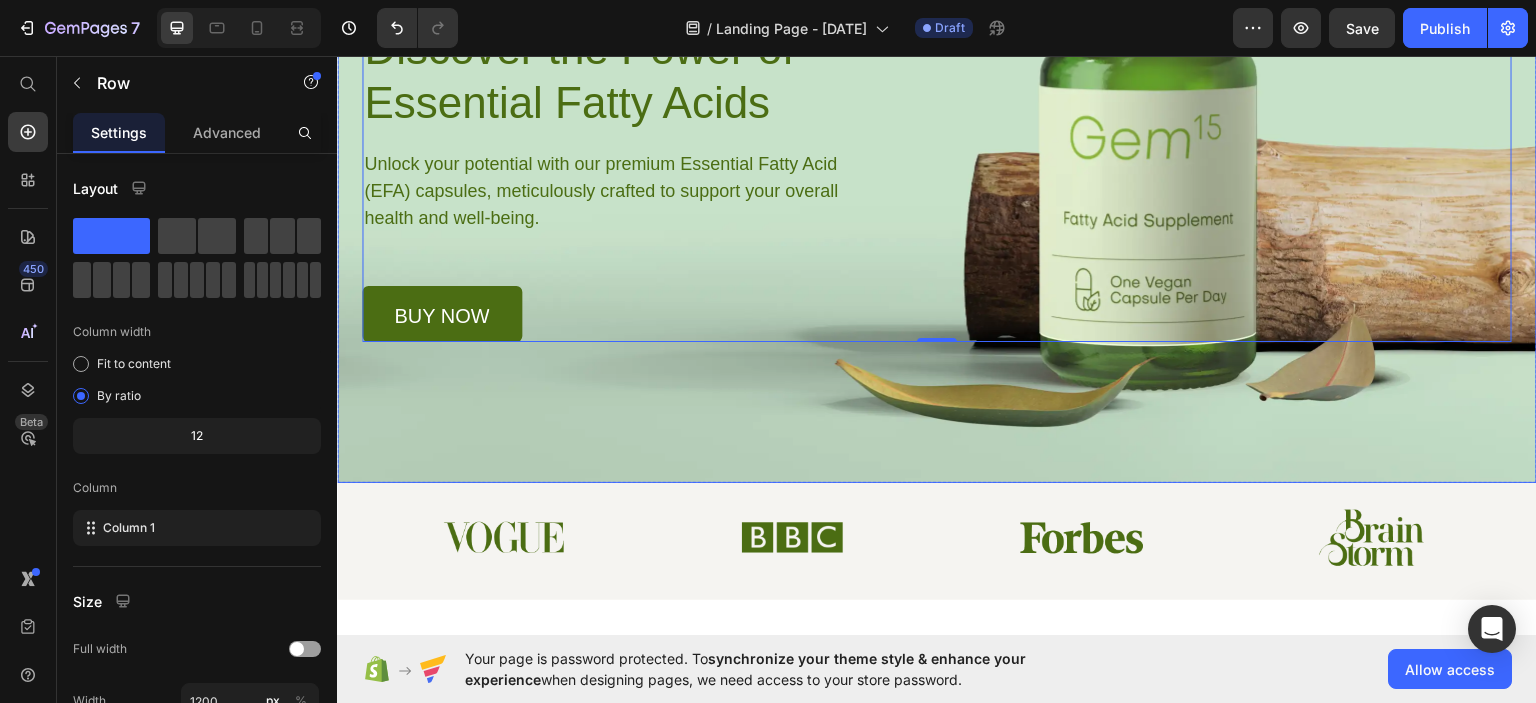 click at bounding box center (937, 103) 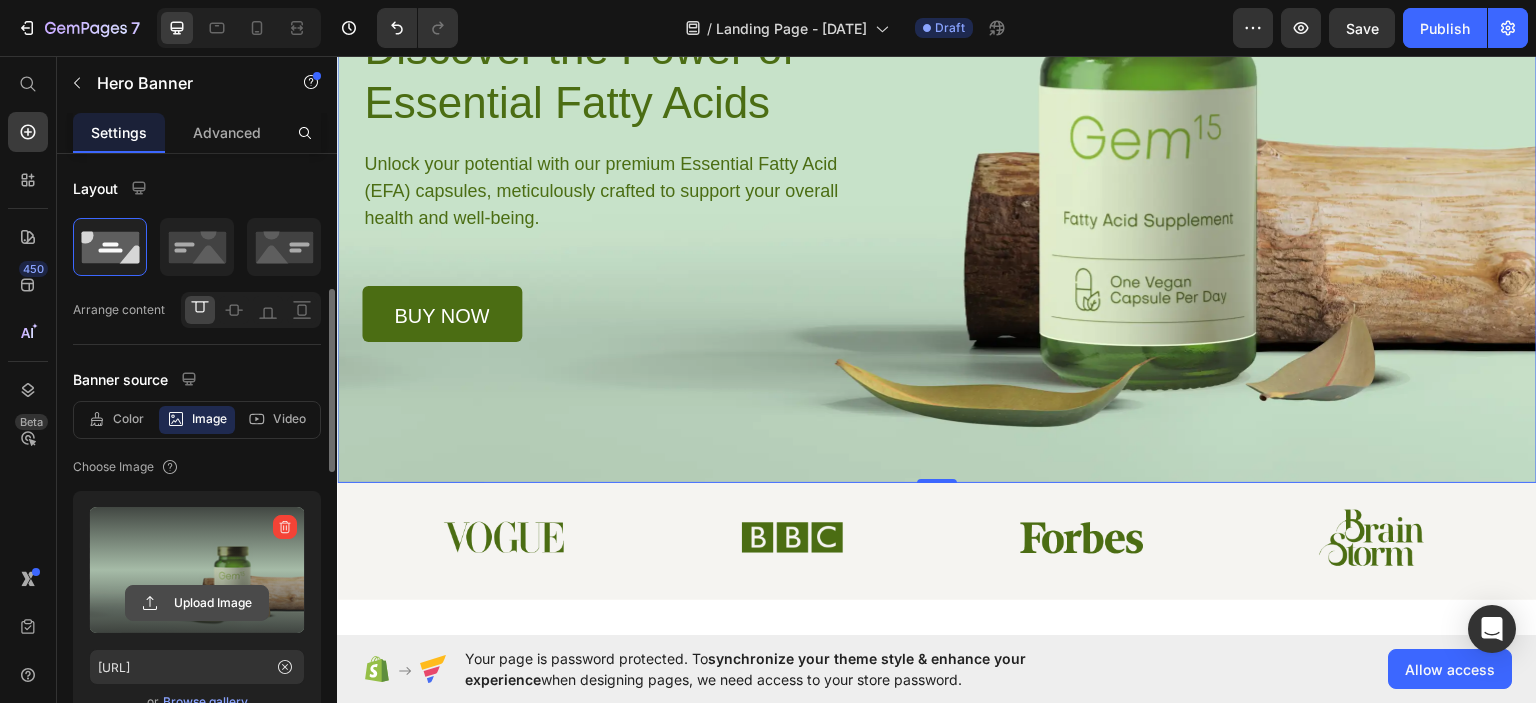 scroll, scrollTop: 107, scrollLeft: 0, axis: vertical 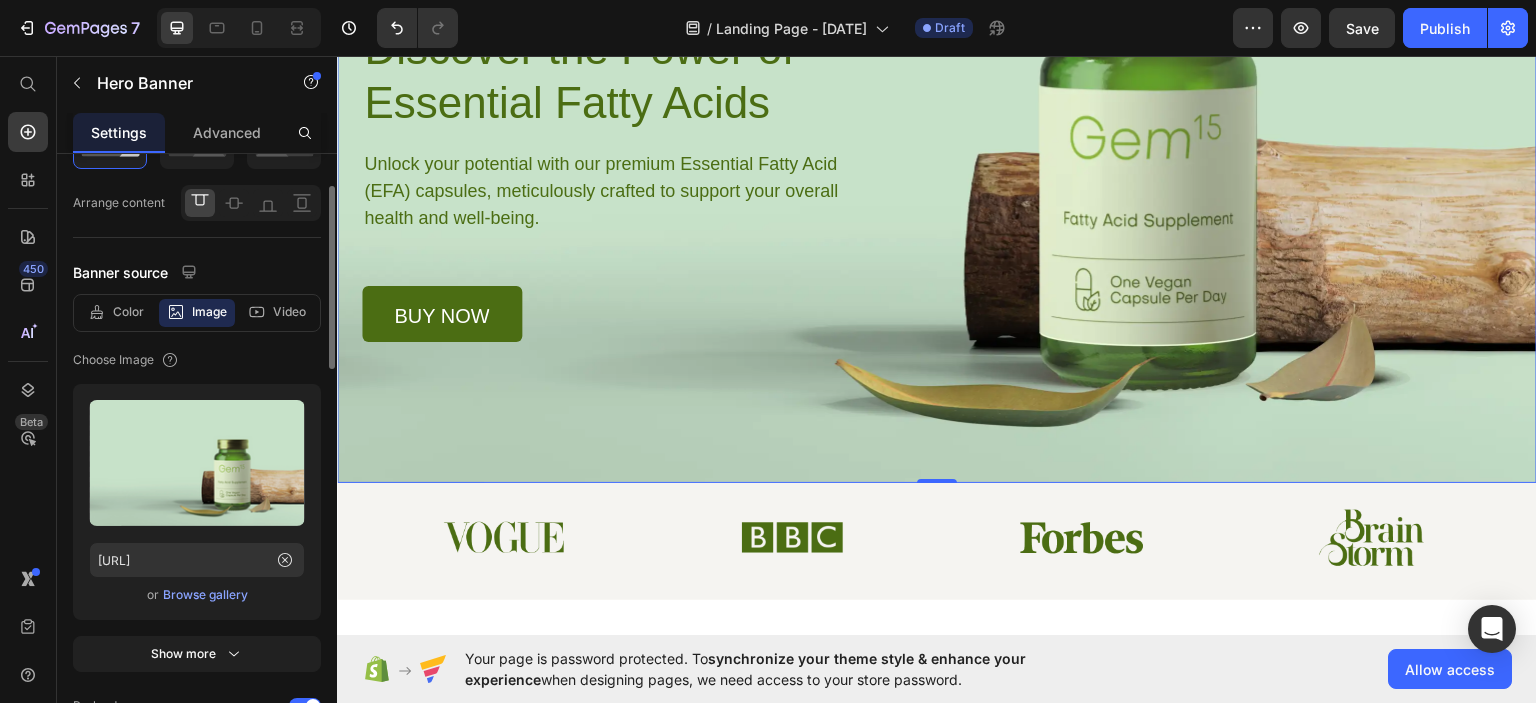 click on "Browse gallery" at bounding box center [205, 595] 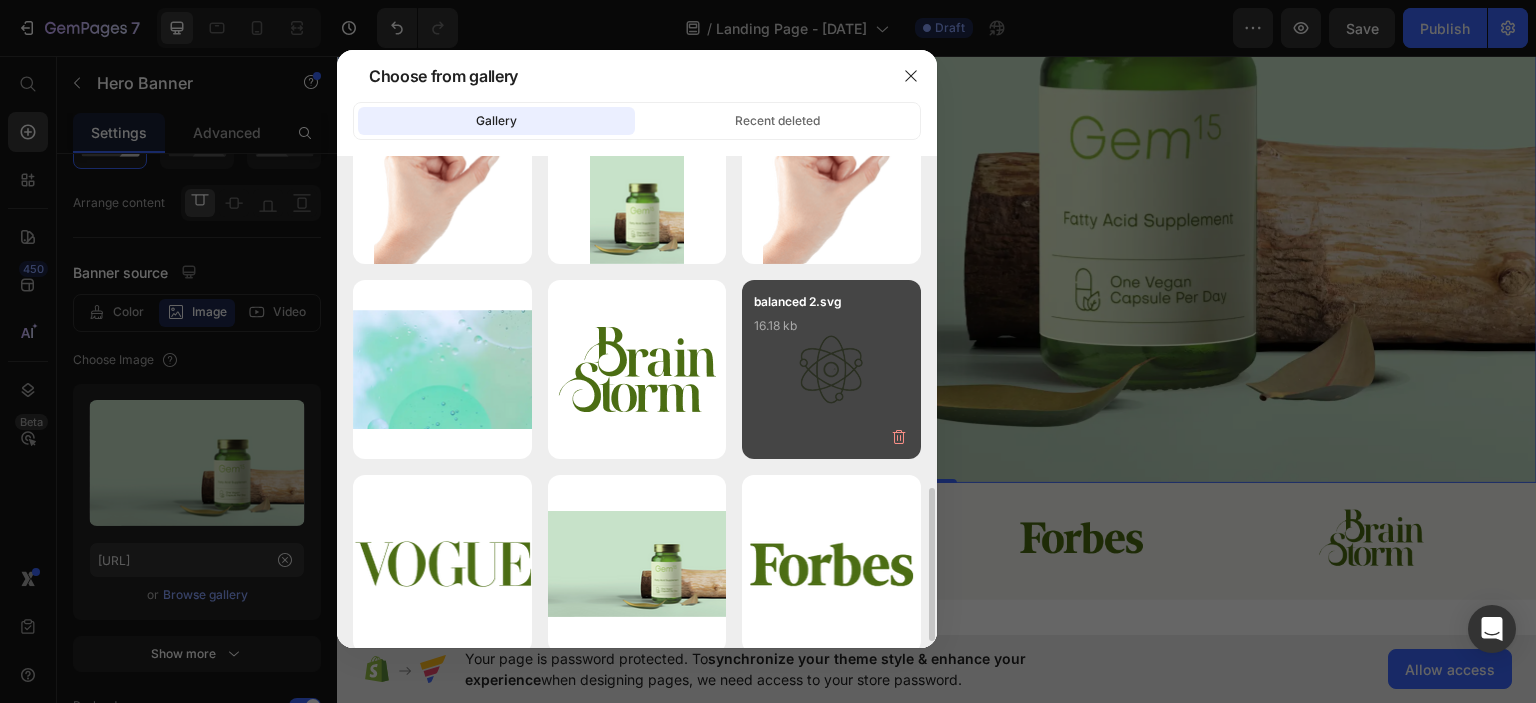 scroll, scrollTop: 1081, scrollLeft: 0, axis: vertical 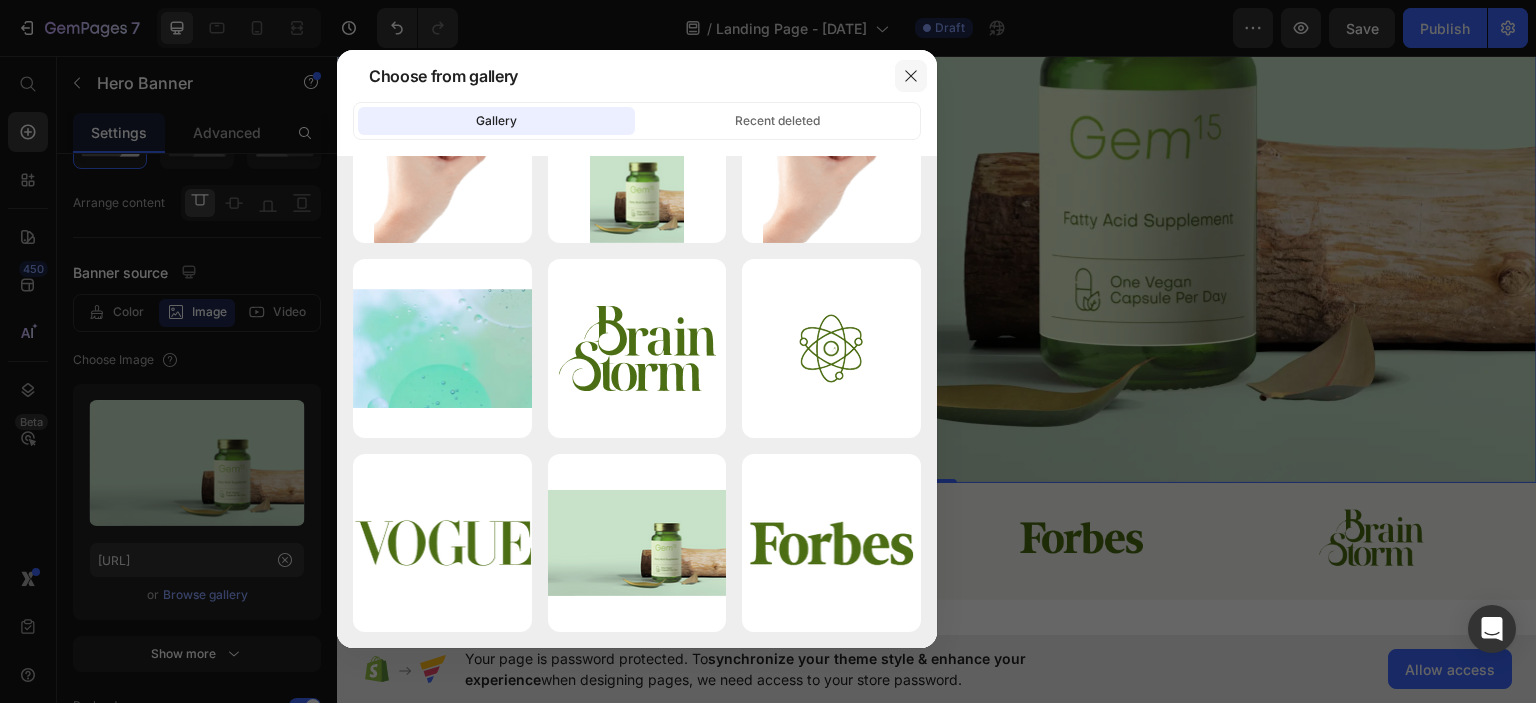click 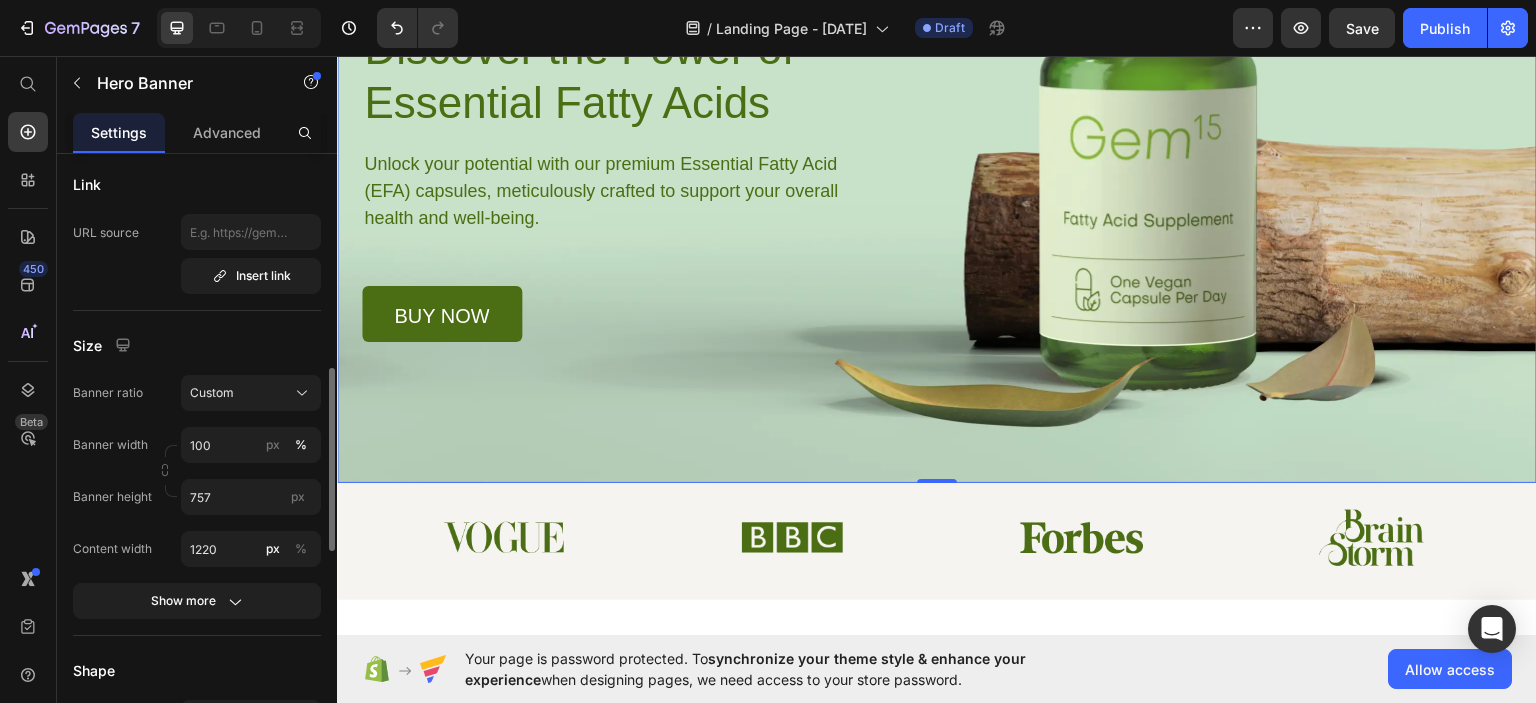 scroll, scrollTop: 700, scrollLeft: 0, axis: vertical 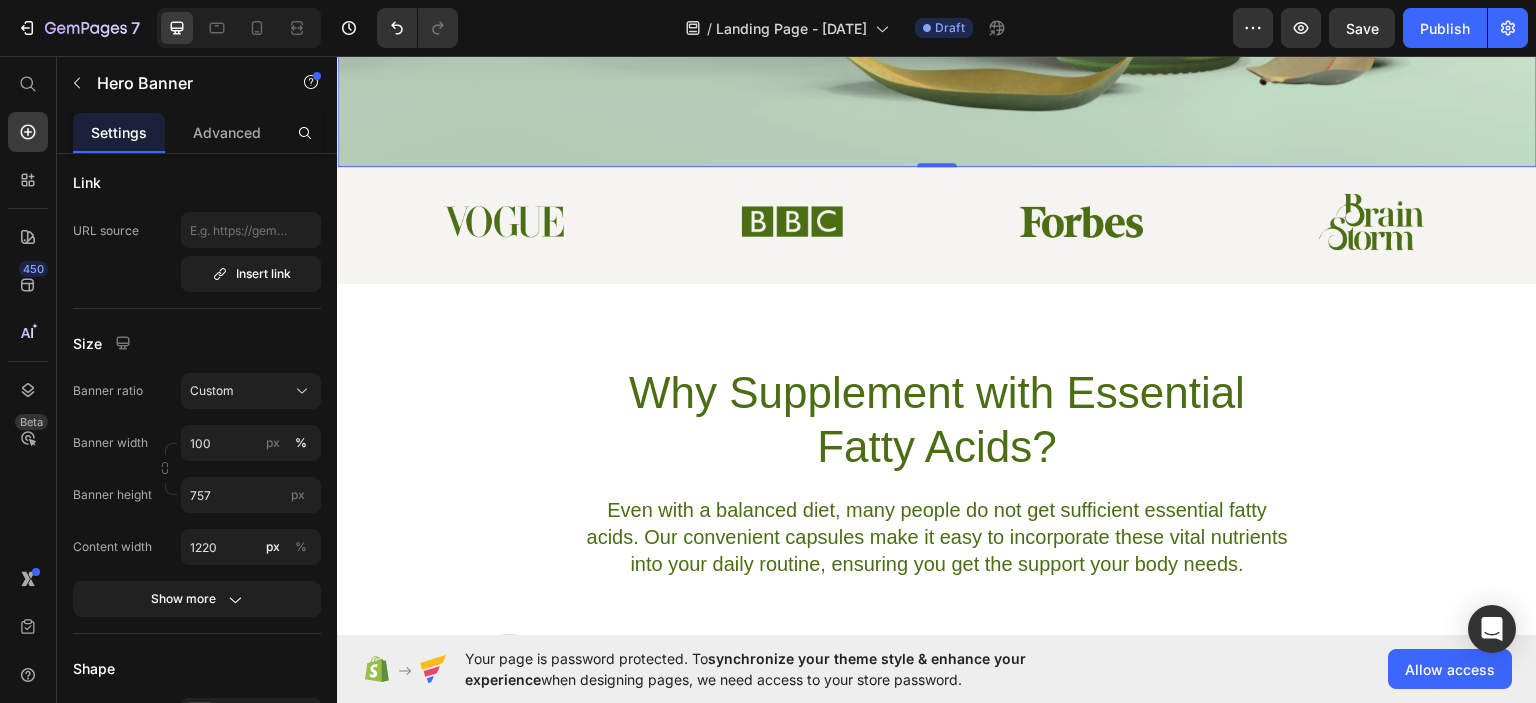click at bounding box center (937, -213) 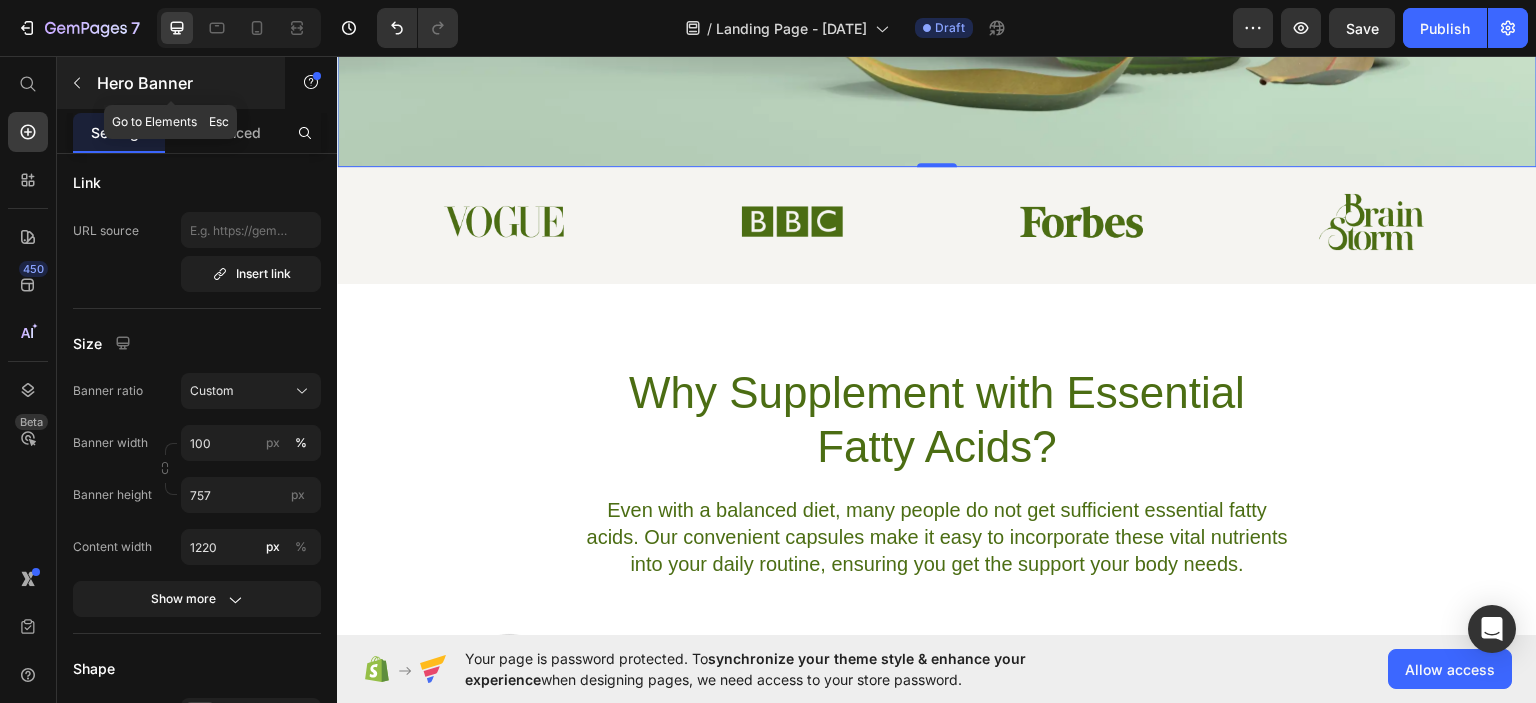 click at bounding box center [77, 83] 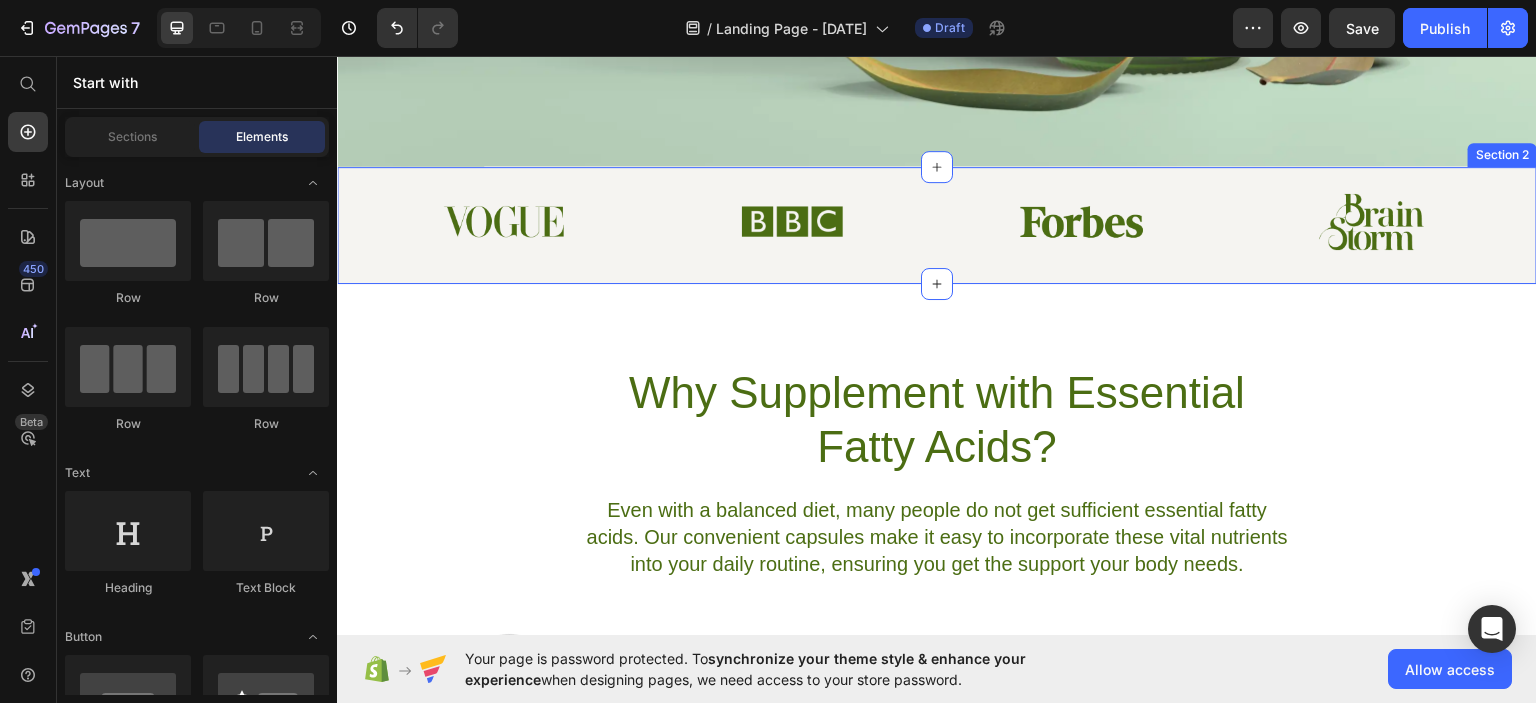 scroll, scrollTop: 548, scrollLeft: 0, axis: vertical 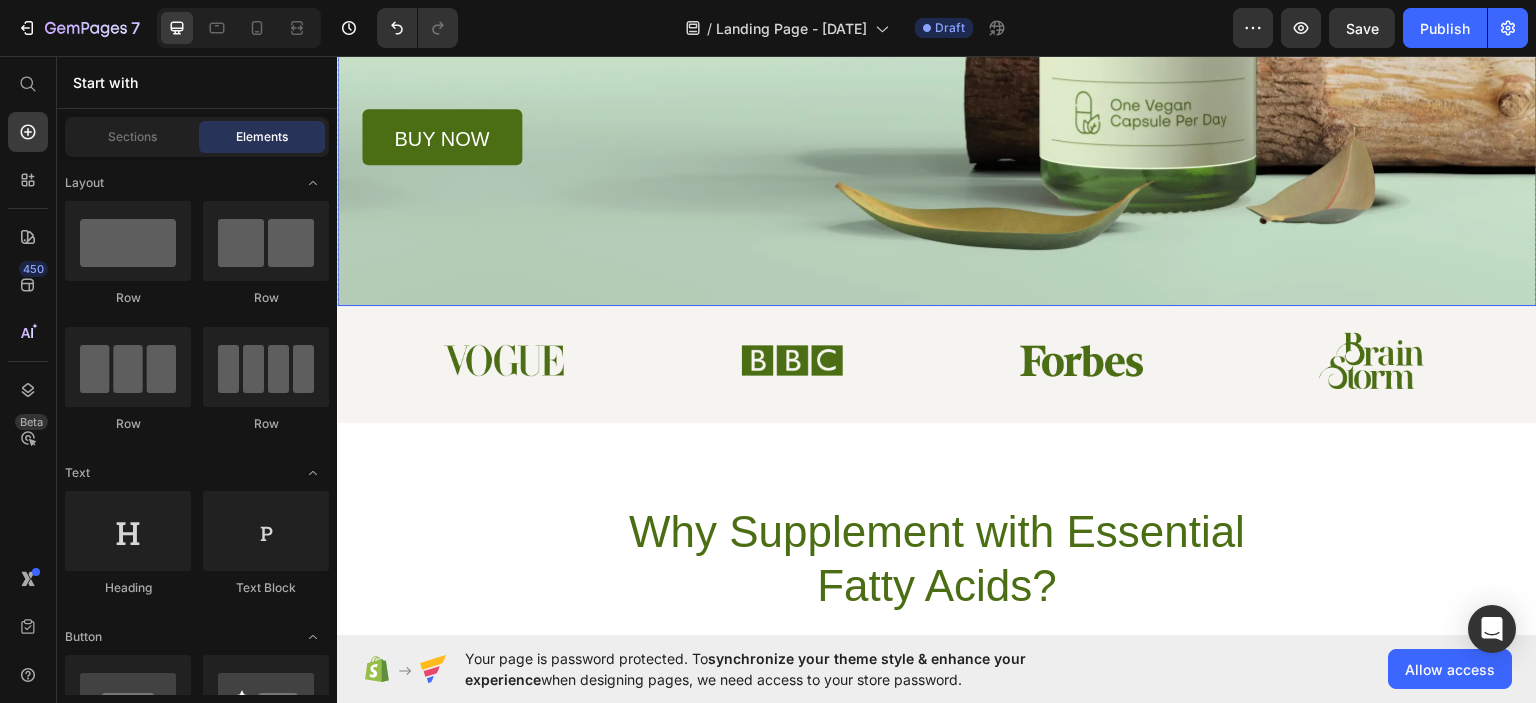 click at bounding box center [937, -74] 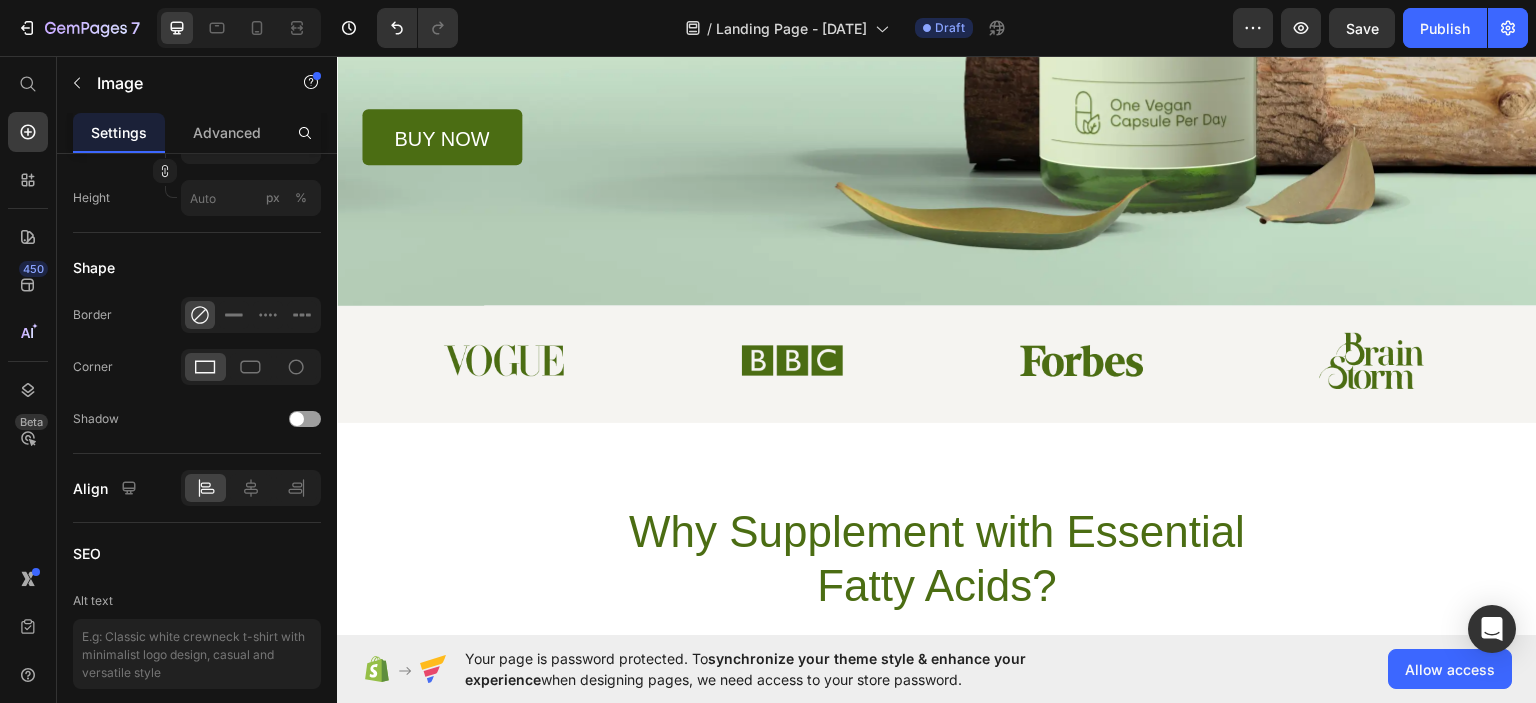 click at bounding box center (937, -330) 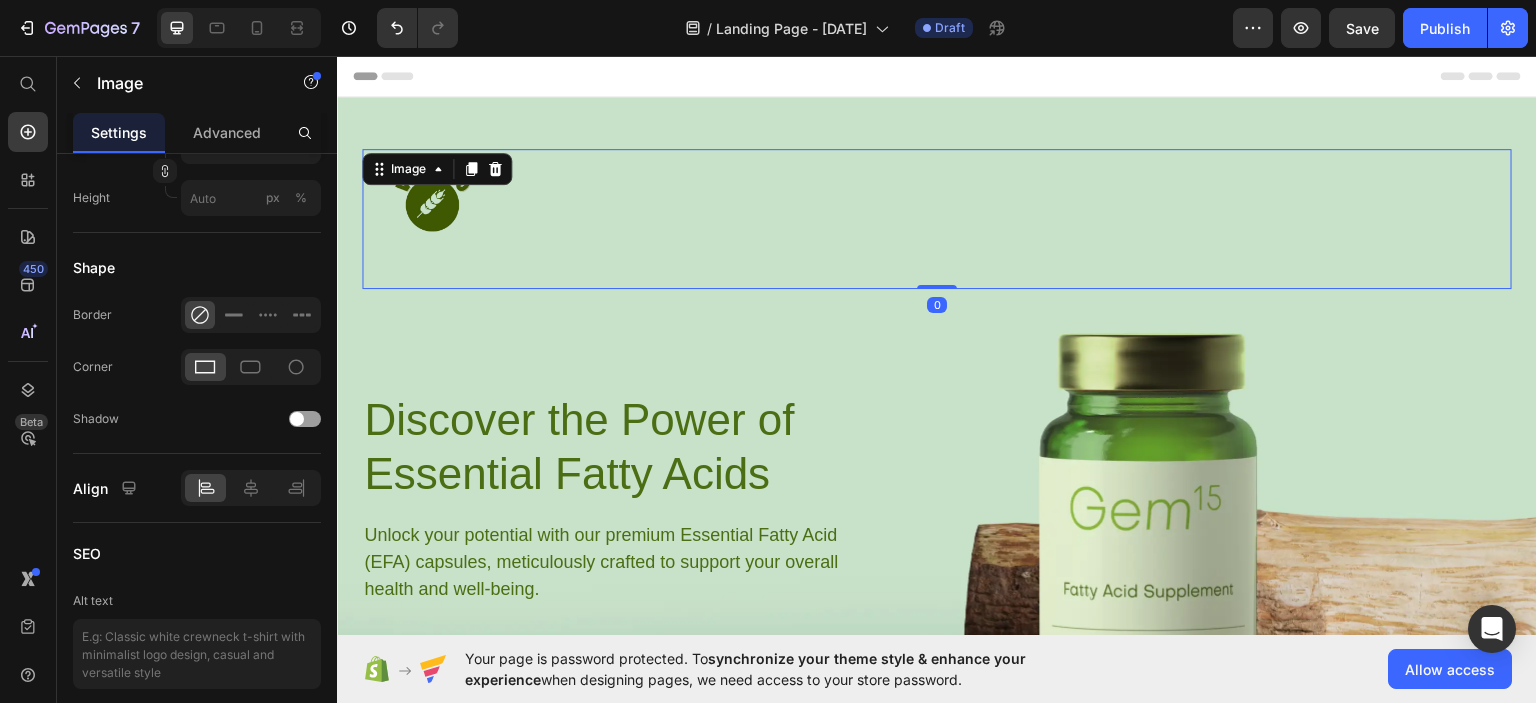 scroll, scrollTop: 0, scrollLeft: 0, axis: both 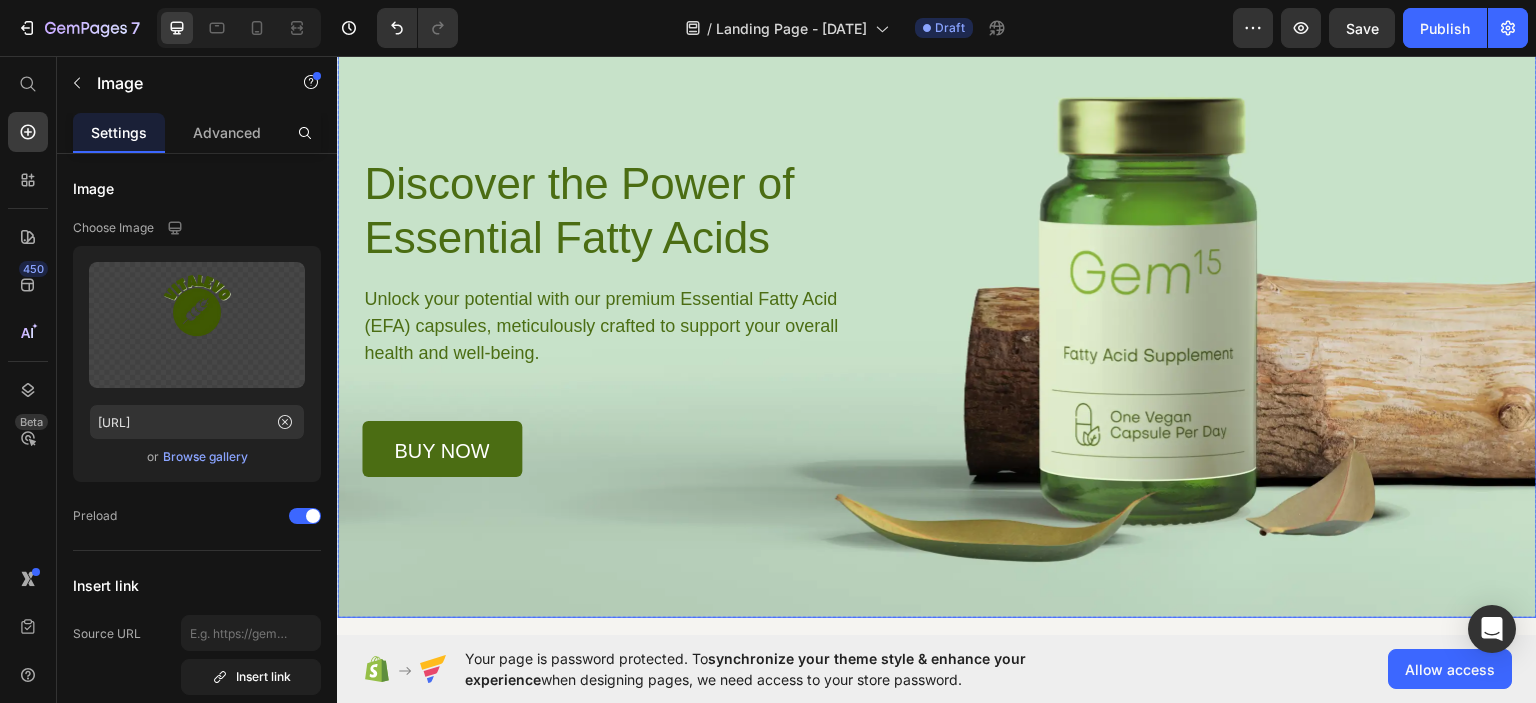 click at bounding box center (937, 238) 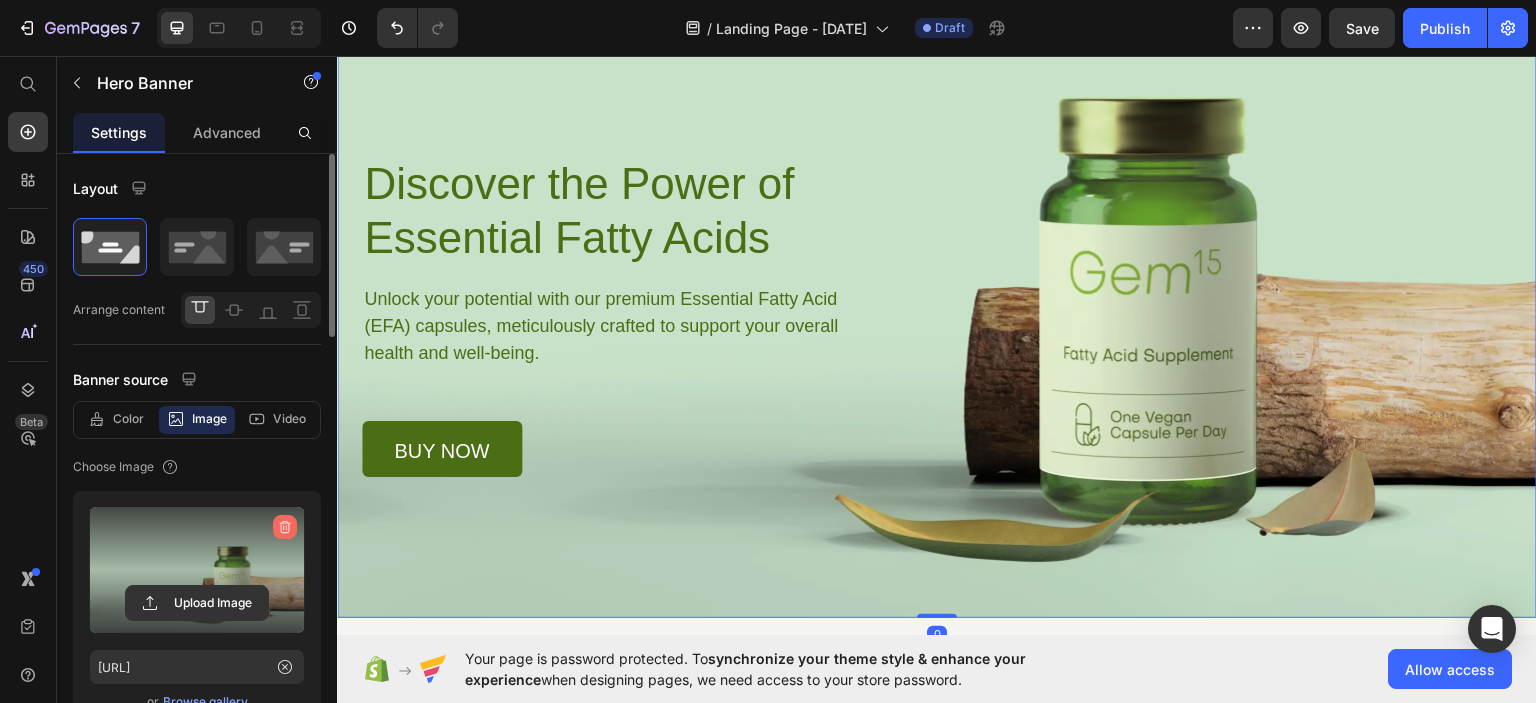 click 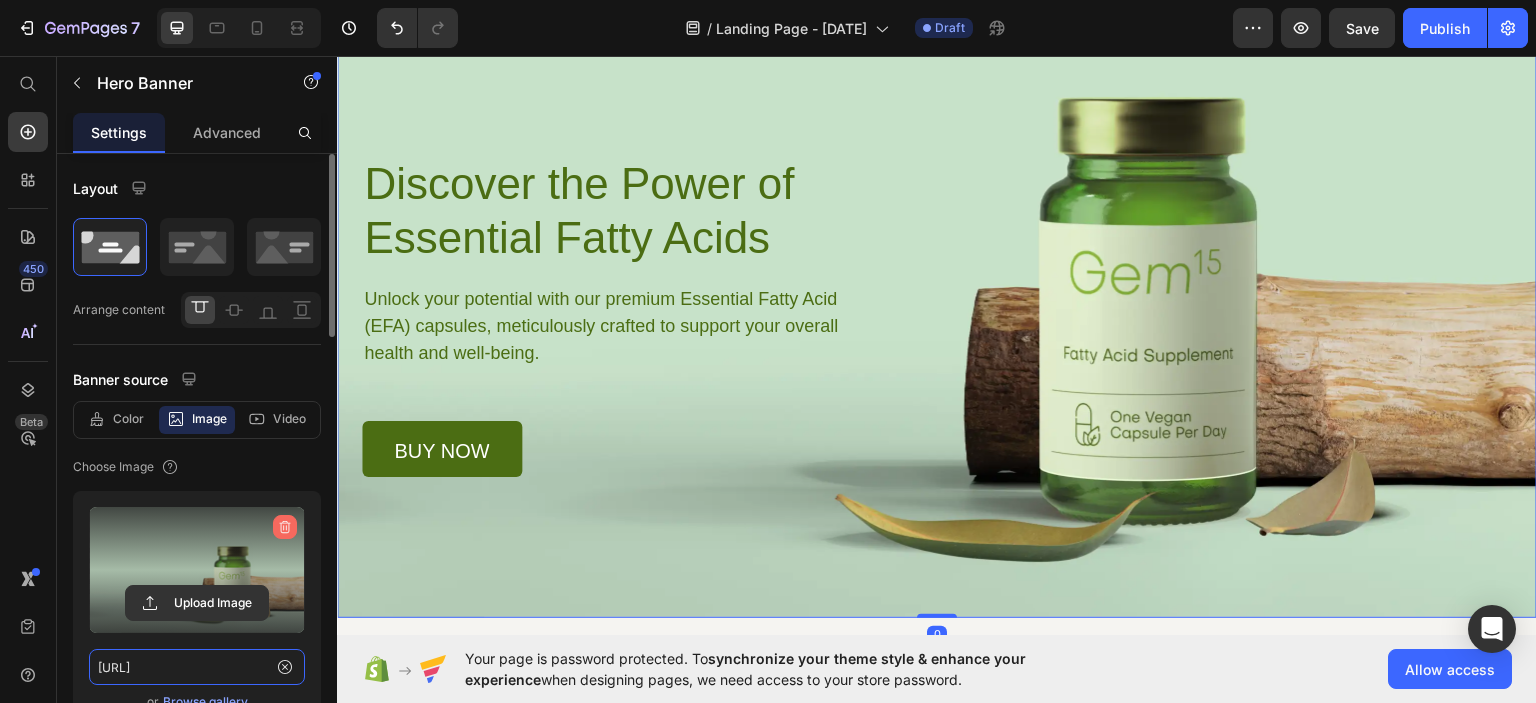 type 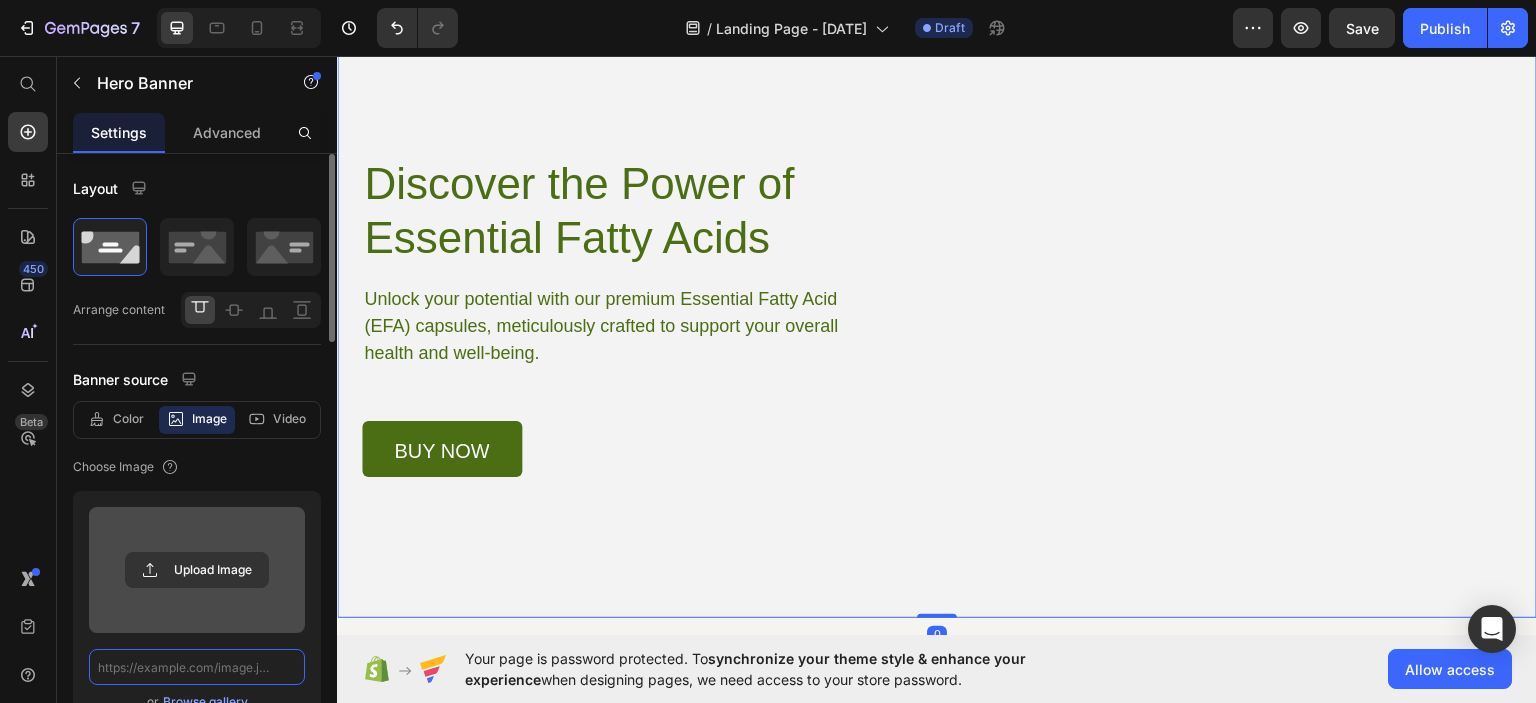 scroll, scrollTop: 0, scrollLeft: 0, axis: both 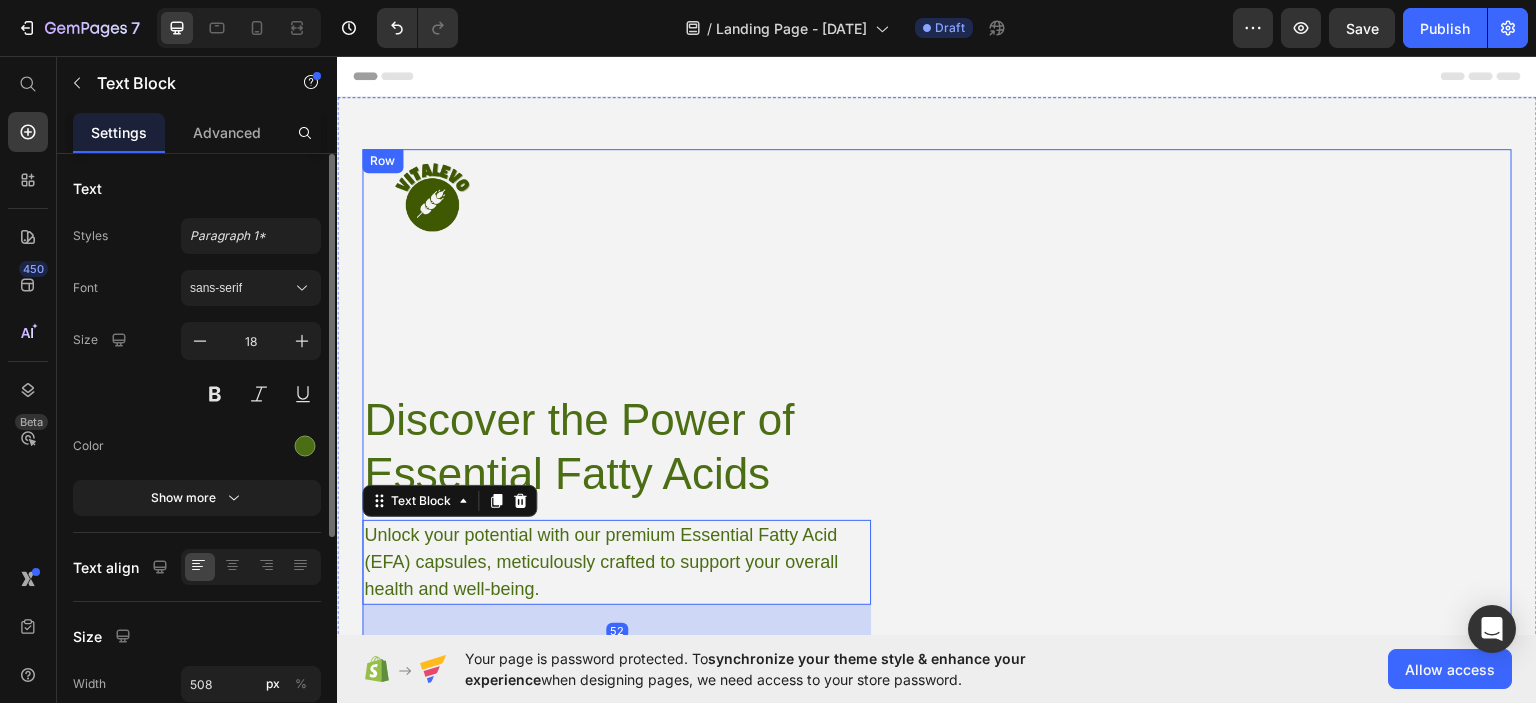 click on "Image Row Discover the Power of Essential Fatty Acids Heading Unlock your potential with our premium Essential Fatty Acid (EFA) capsules, meticulously crafted to support your overall health and well-being. Text Block   52 buy now Button Row" at bounding box center [937, 430] 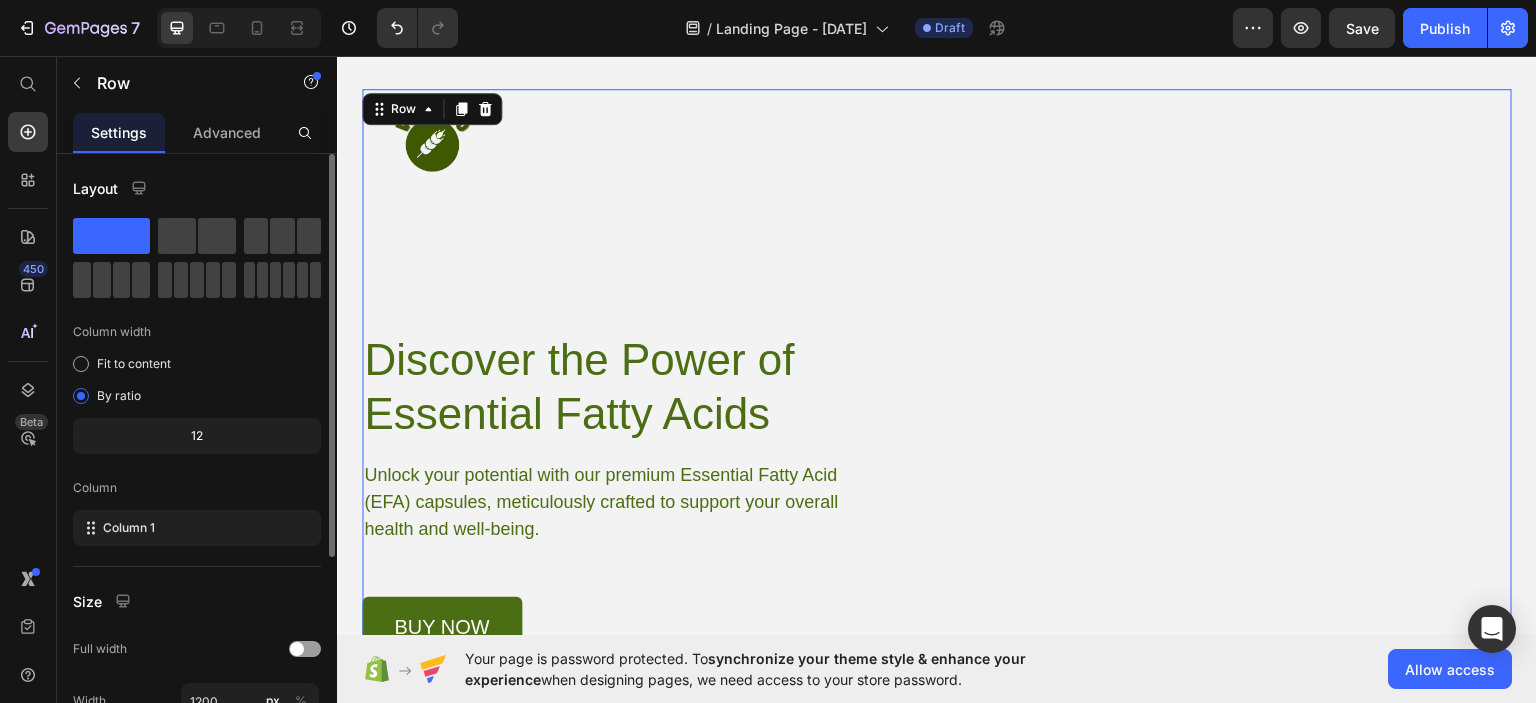 scroll, scrollTop: 88, scrollLeft: 0, axis: vertical 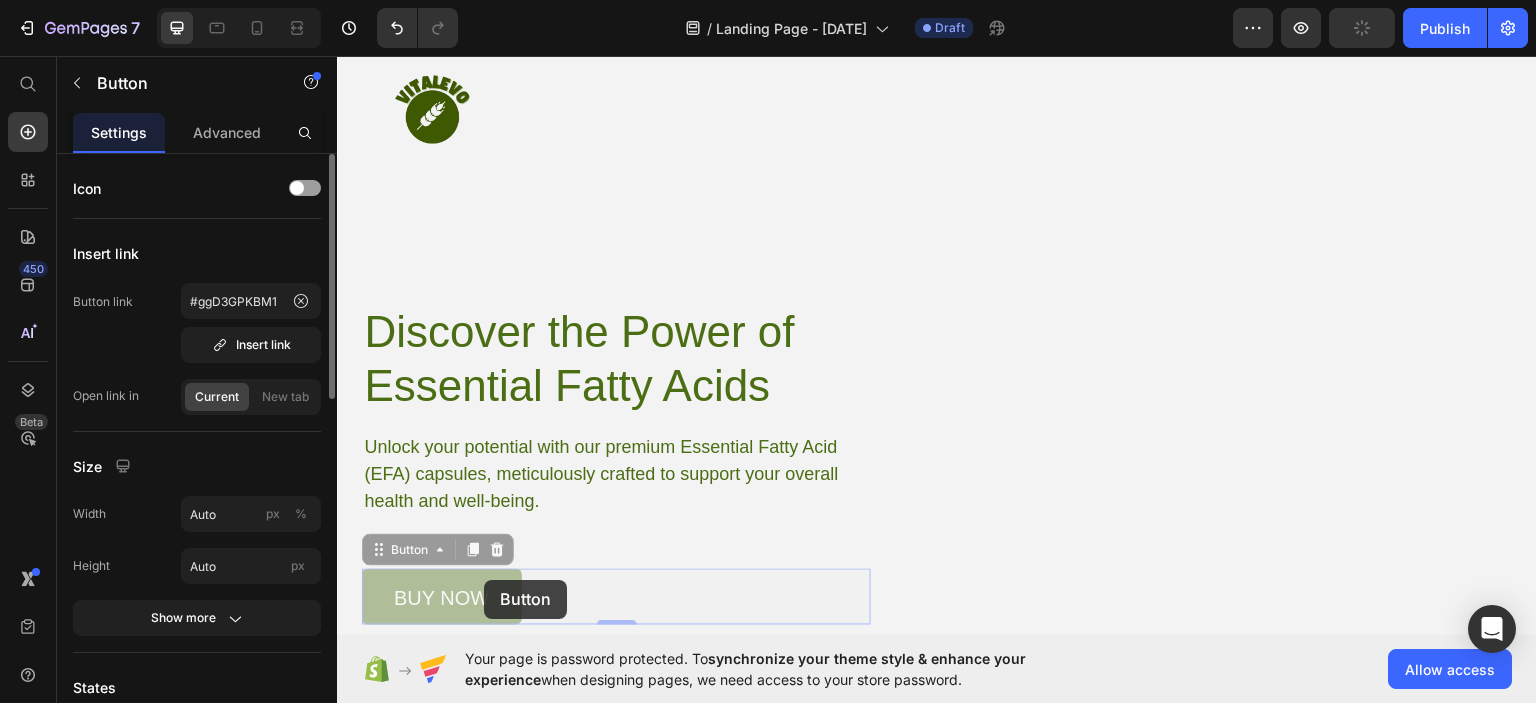 drag, startPoint x: 484, startPoint y: 579, endPoint x: 638, endPoint y: 531, distance: 161.30716 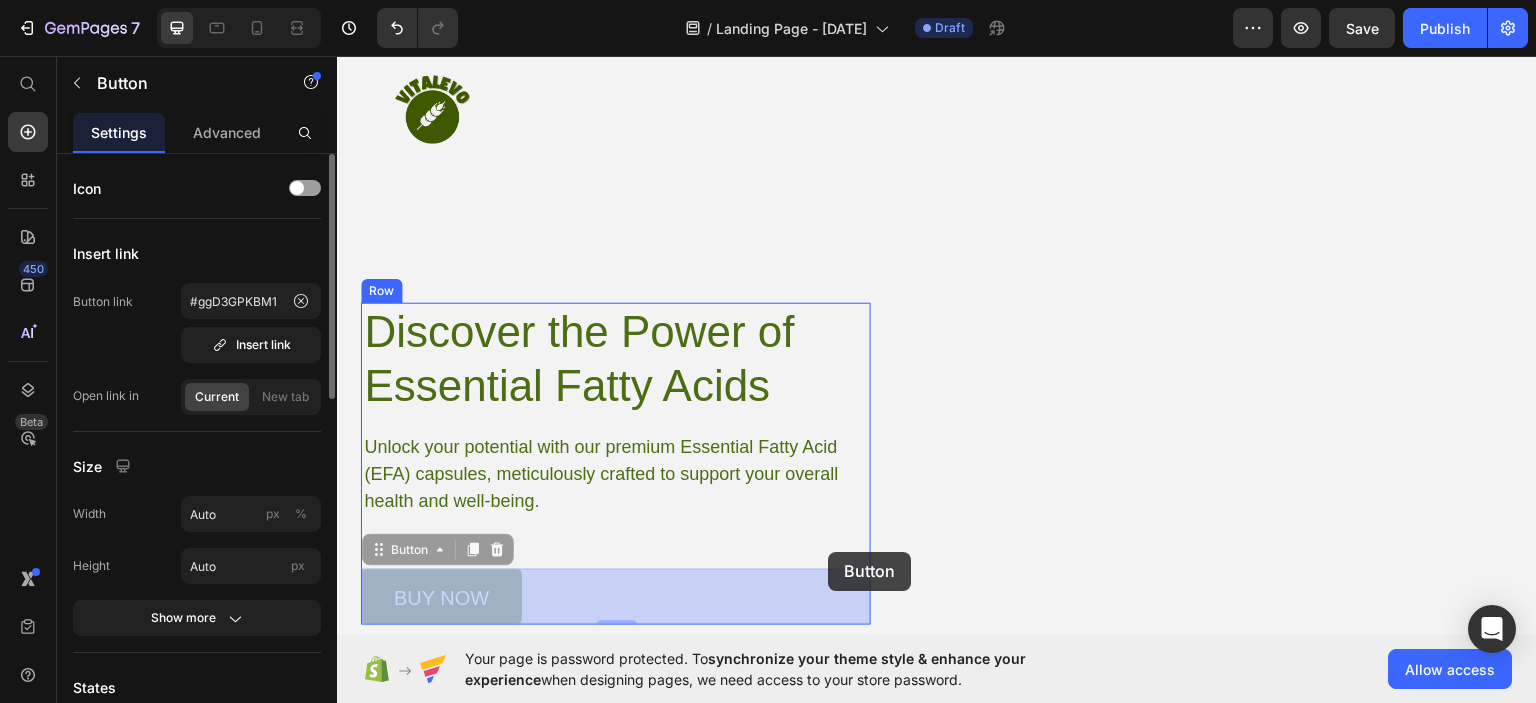 drag, startPoint x: 498, startPoint y: 580, endPoint x: 828, endPoint y: 551, distance: 331.2718 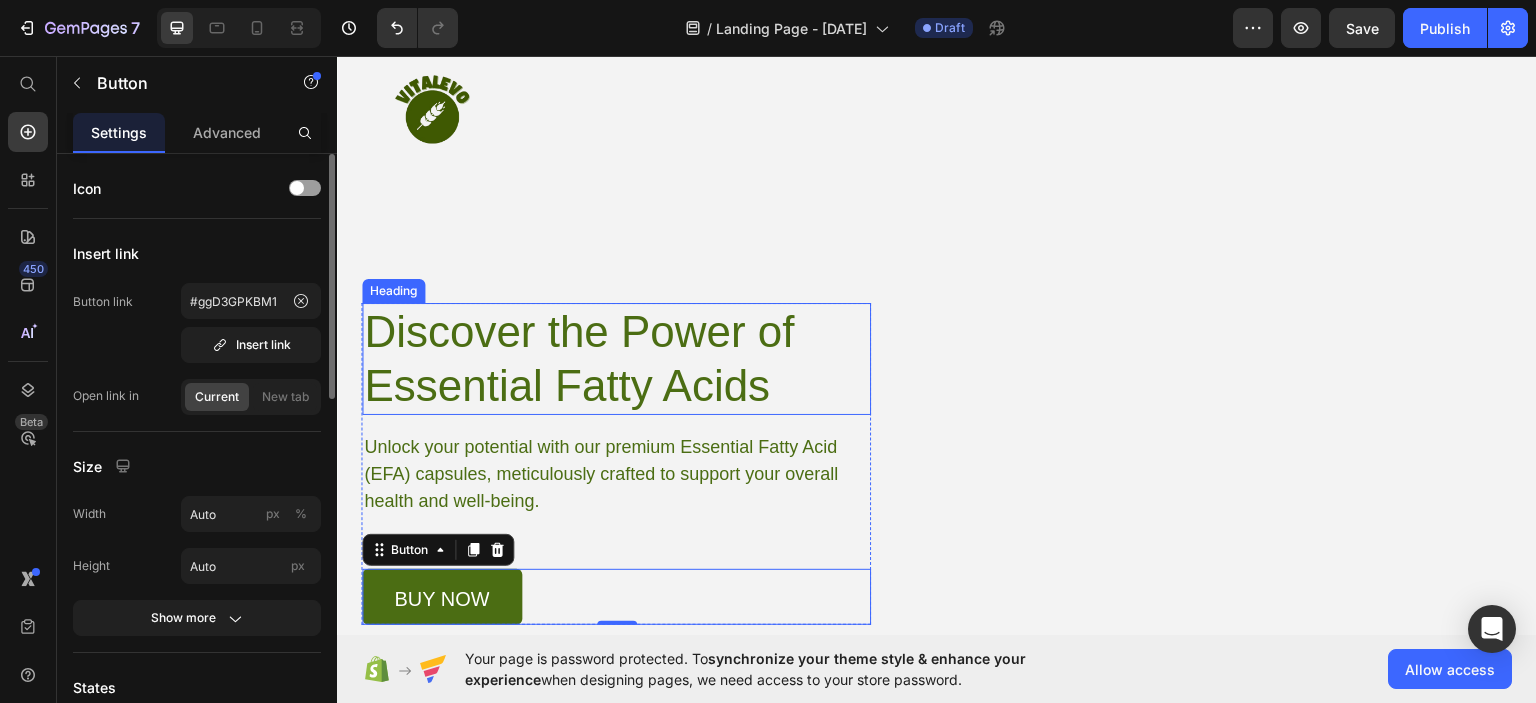click on "Discover the Power of Essential Fatty Acids" at bounding box center (616, 358) 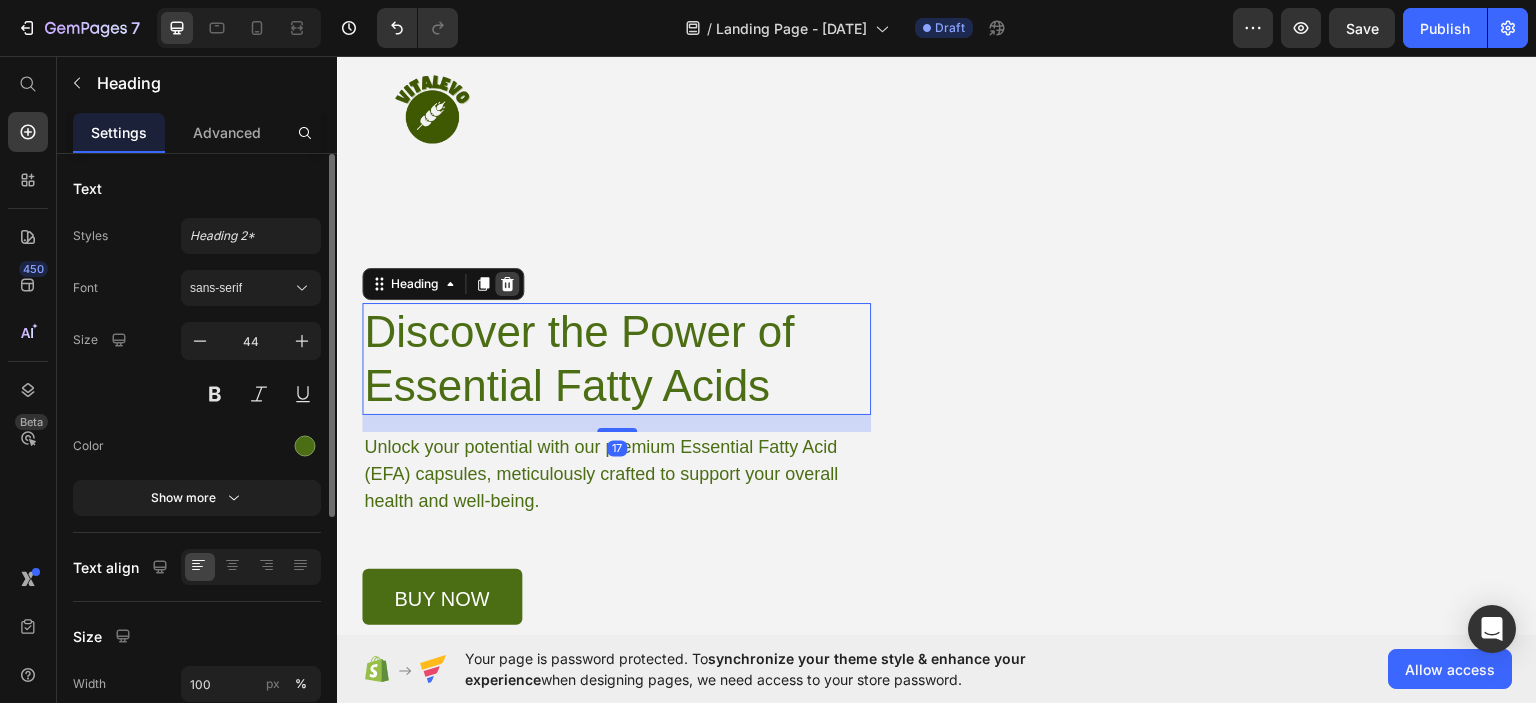 click 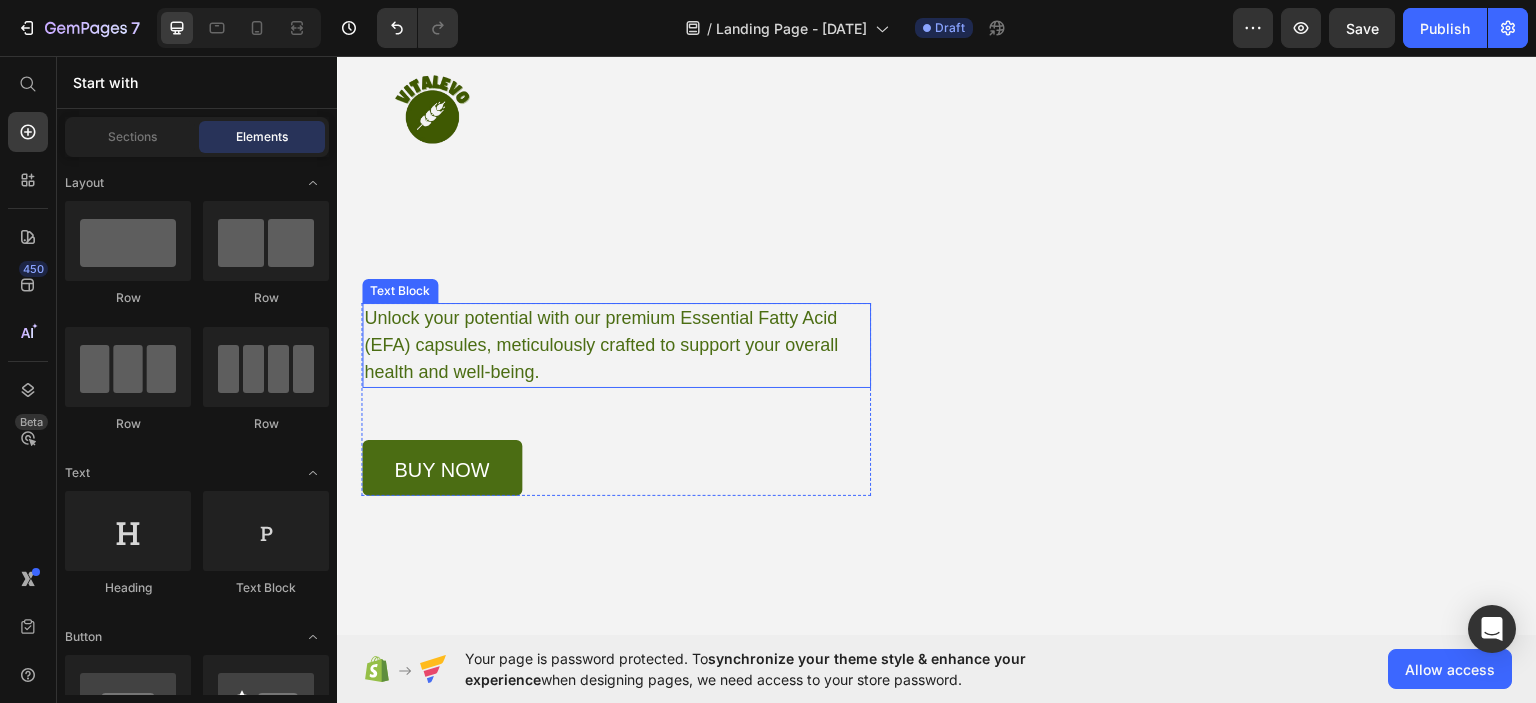 click on "Unlock your potential with our premium Essential Fatty Acid (EFA) capsules, meticulously crafted to support your overall health and well-being." at bounding box center (616, 344) 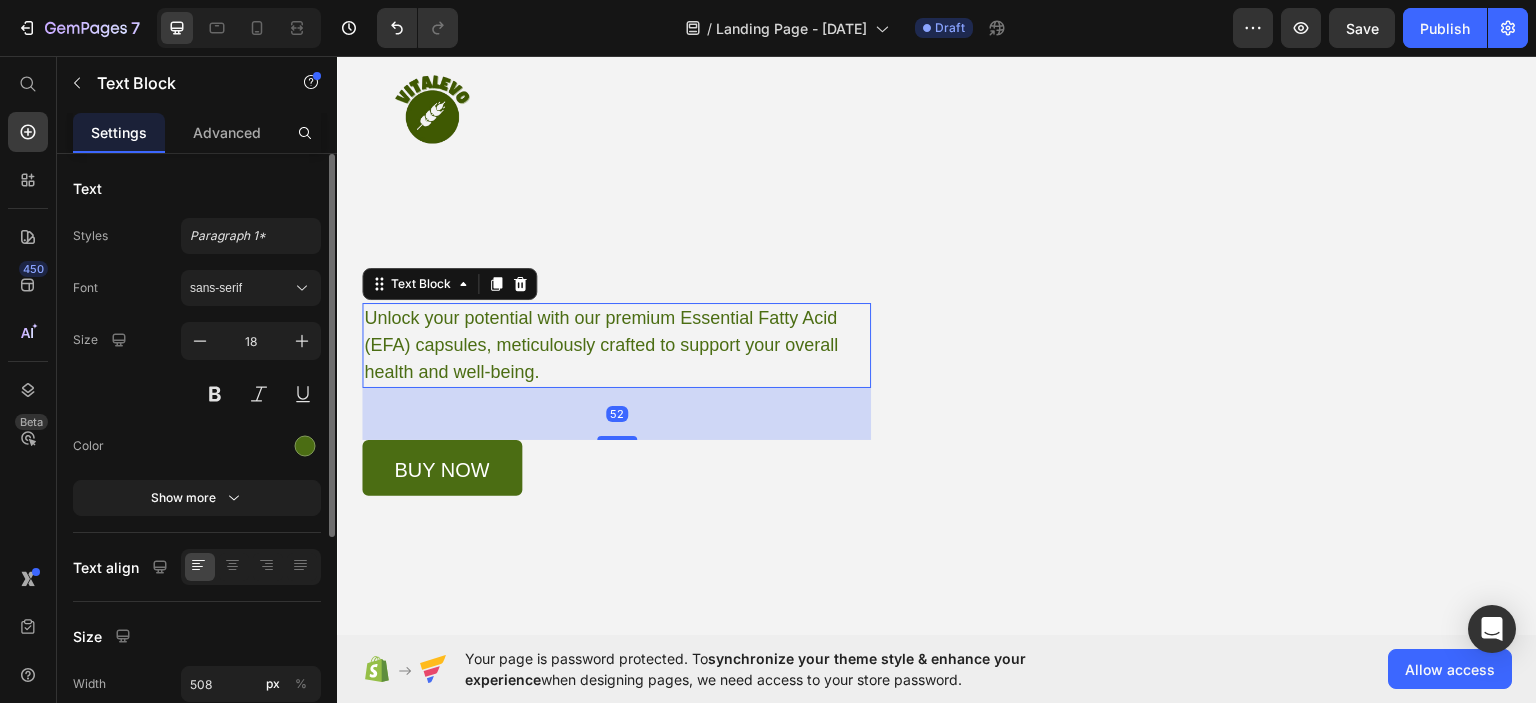 click 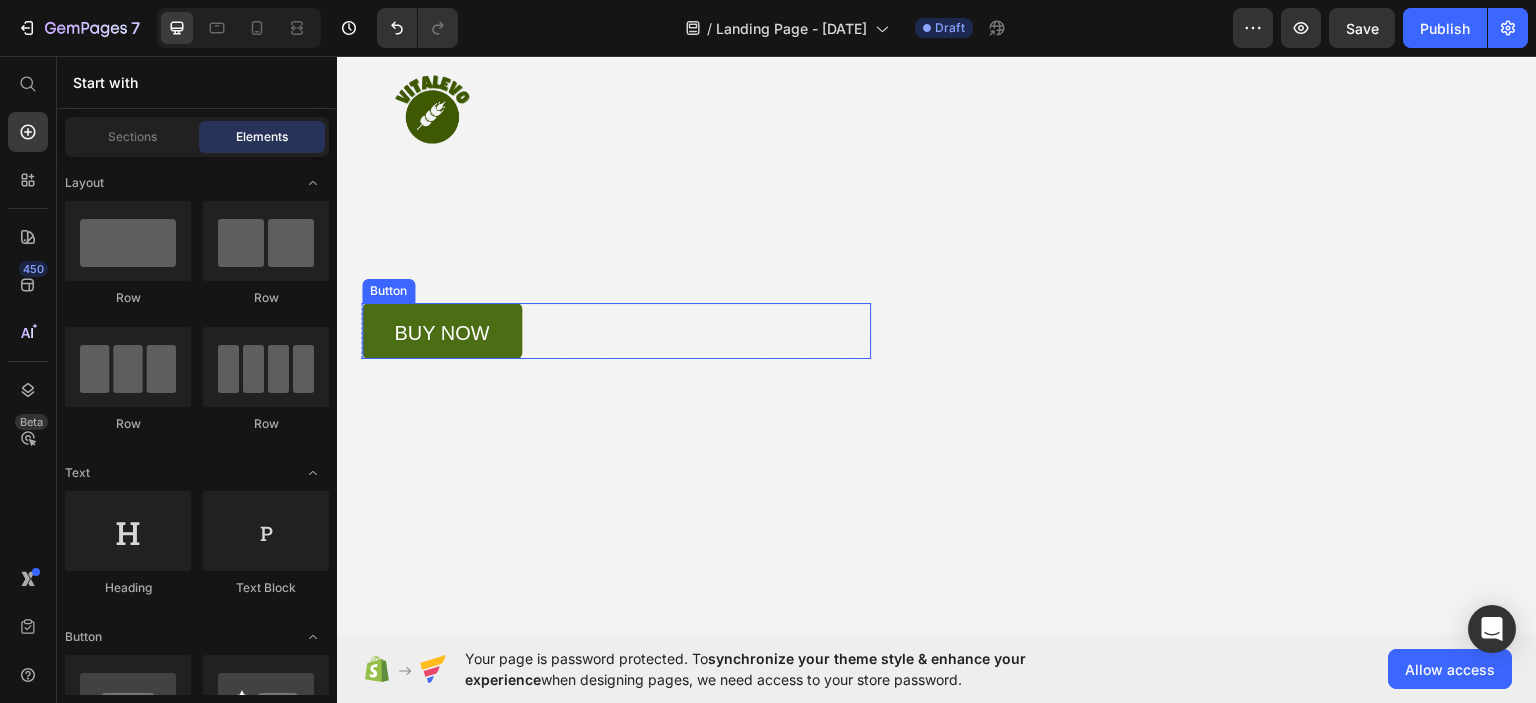 click on "buy now" at bounding box center [442, 330] 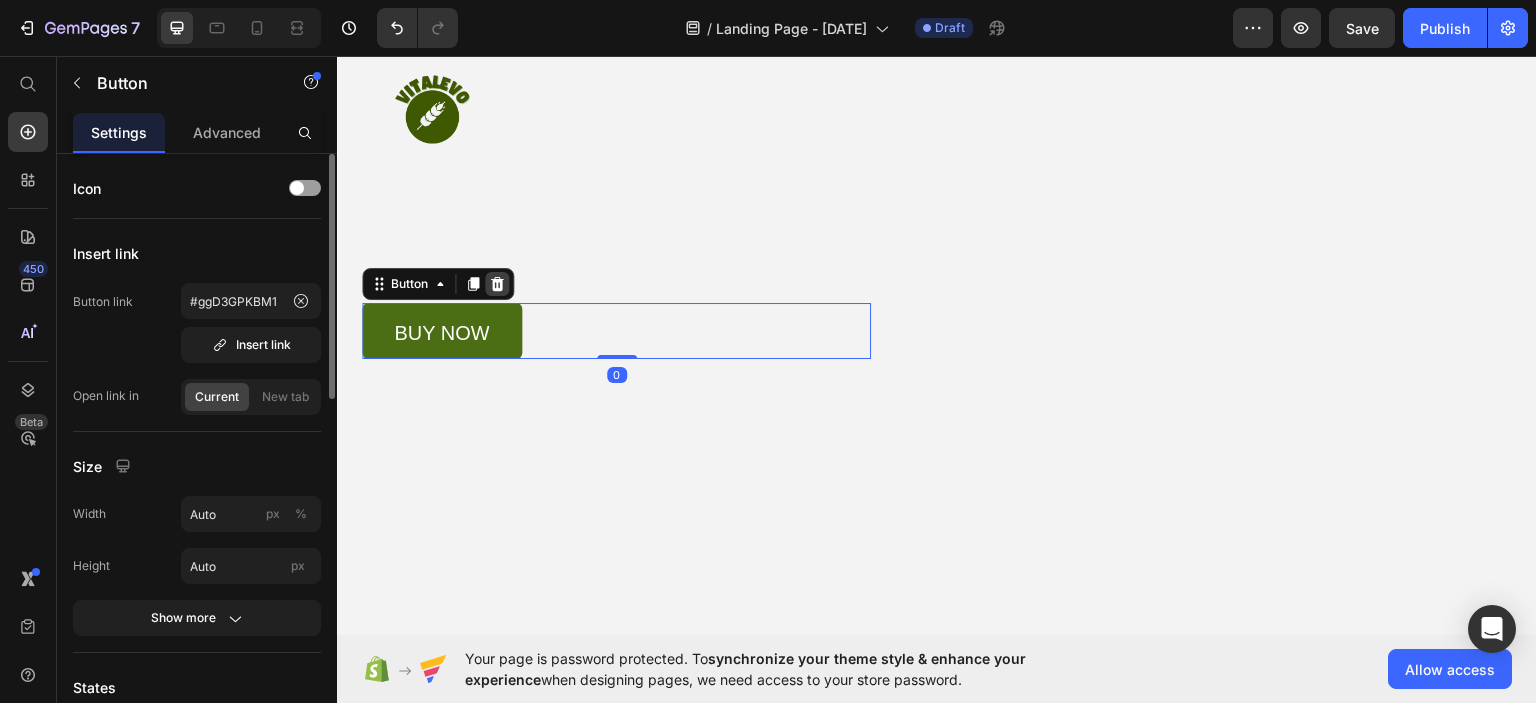 click 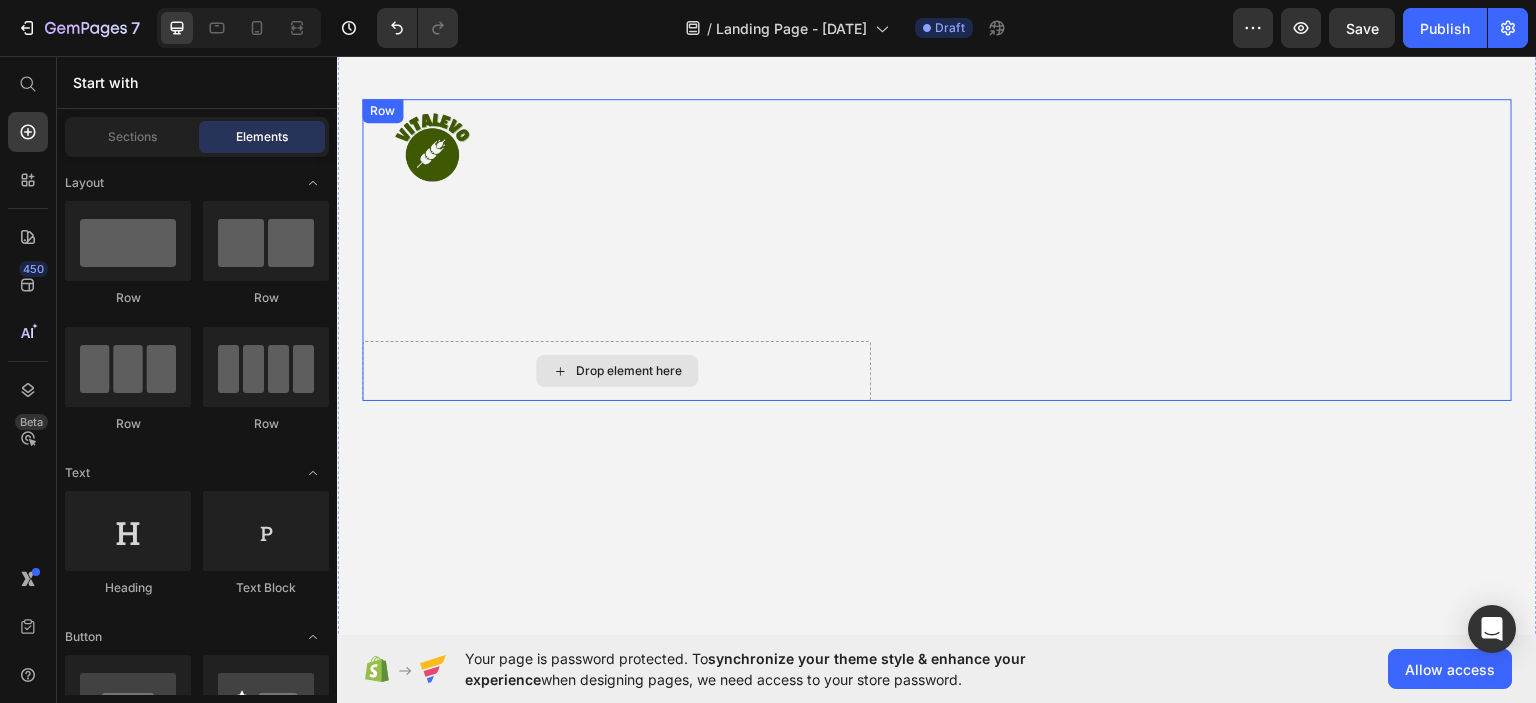 scroll, scrollTop: 47, scrollLeft: 0, axis: vertical 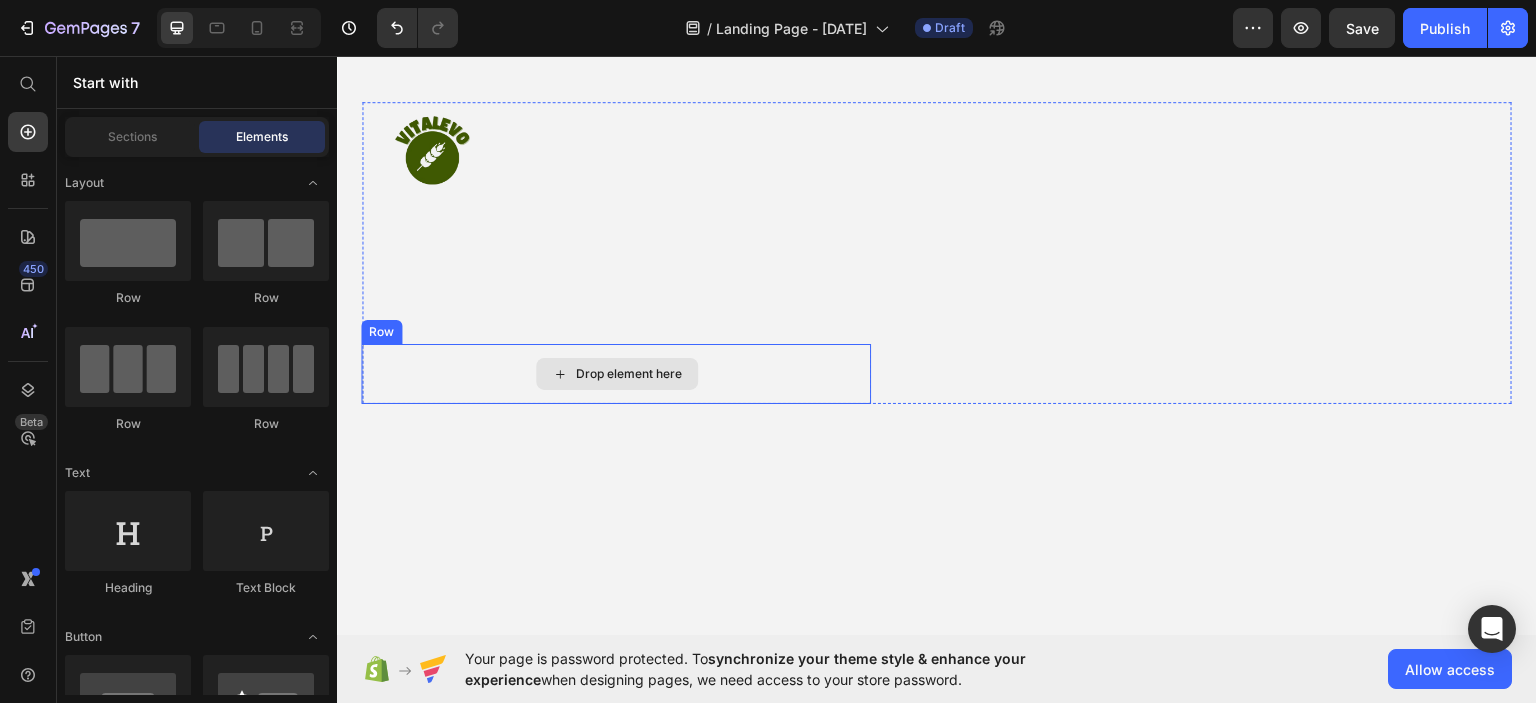 click on "Drop element here" at bounding box center (617, 373) 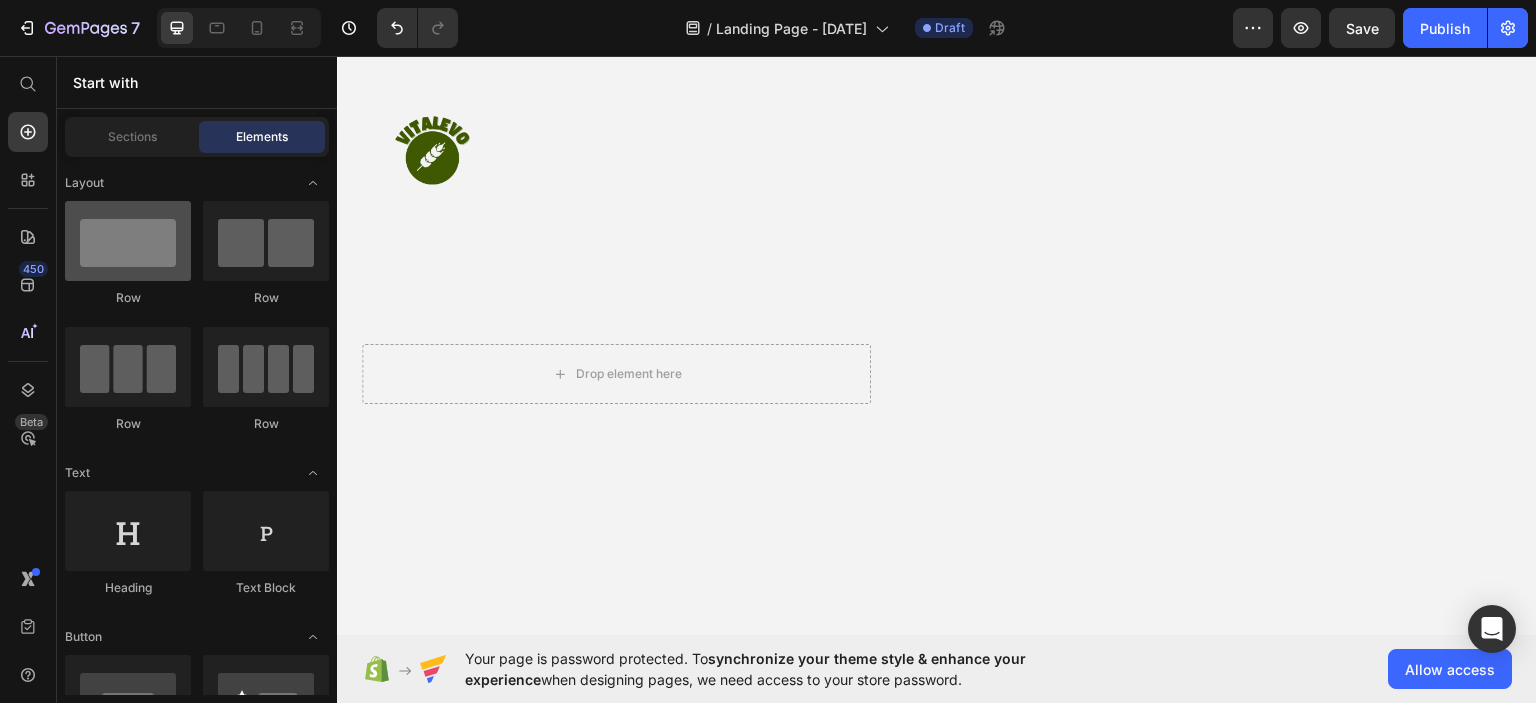 click at bounding box center [128, 241] 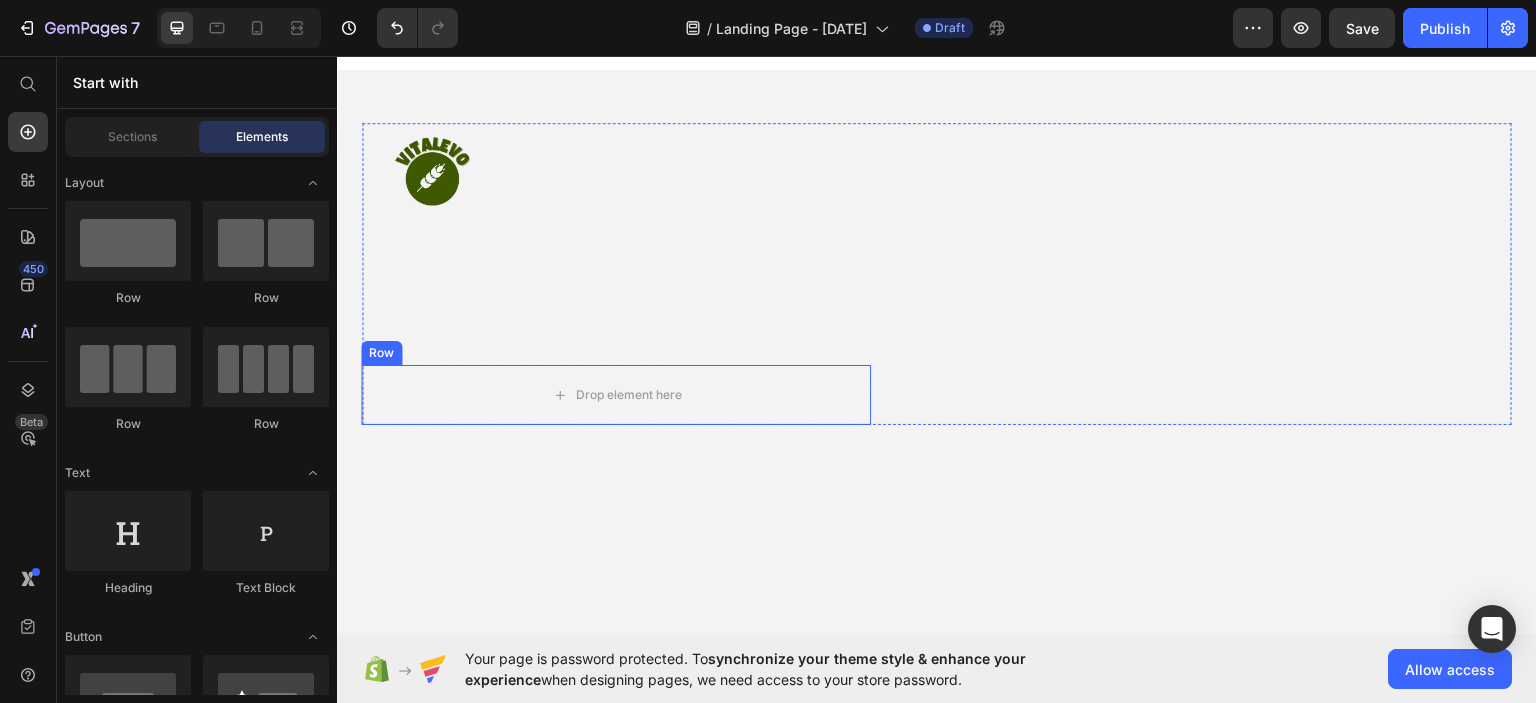 scroll, scrollTop: 24, scrollLeft: 0, axis: vertical 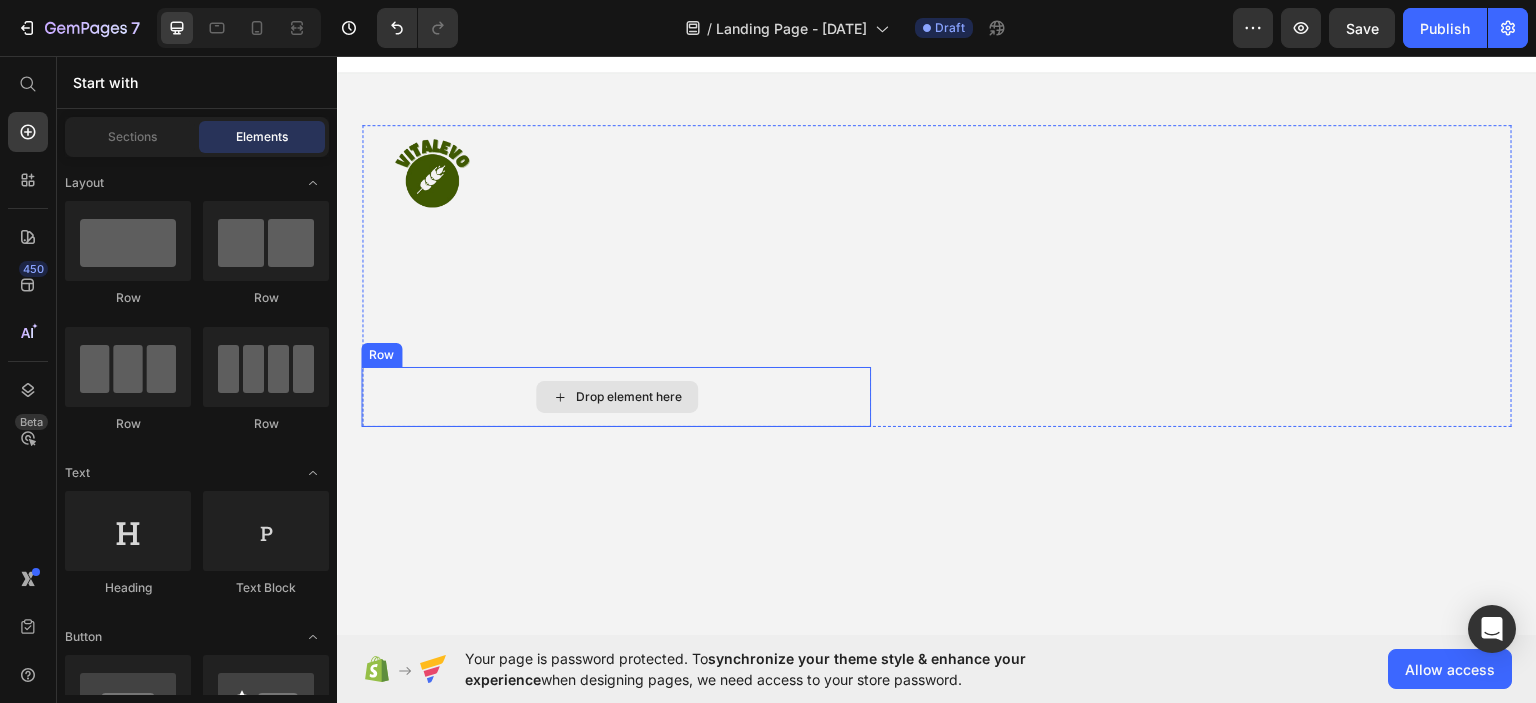 click on "Drop element here" at bounding box center (629, 396) 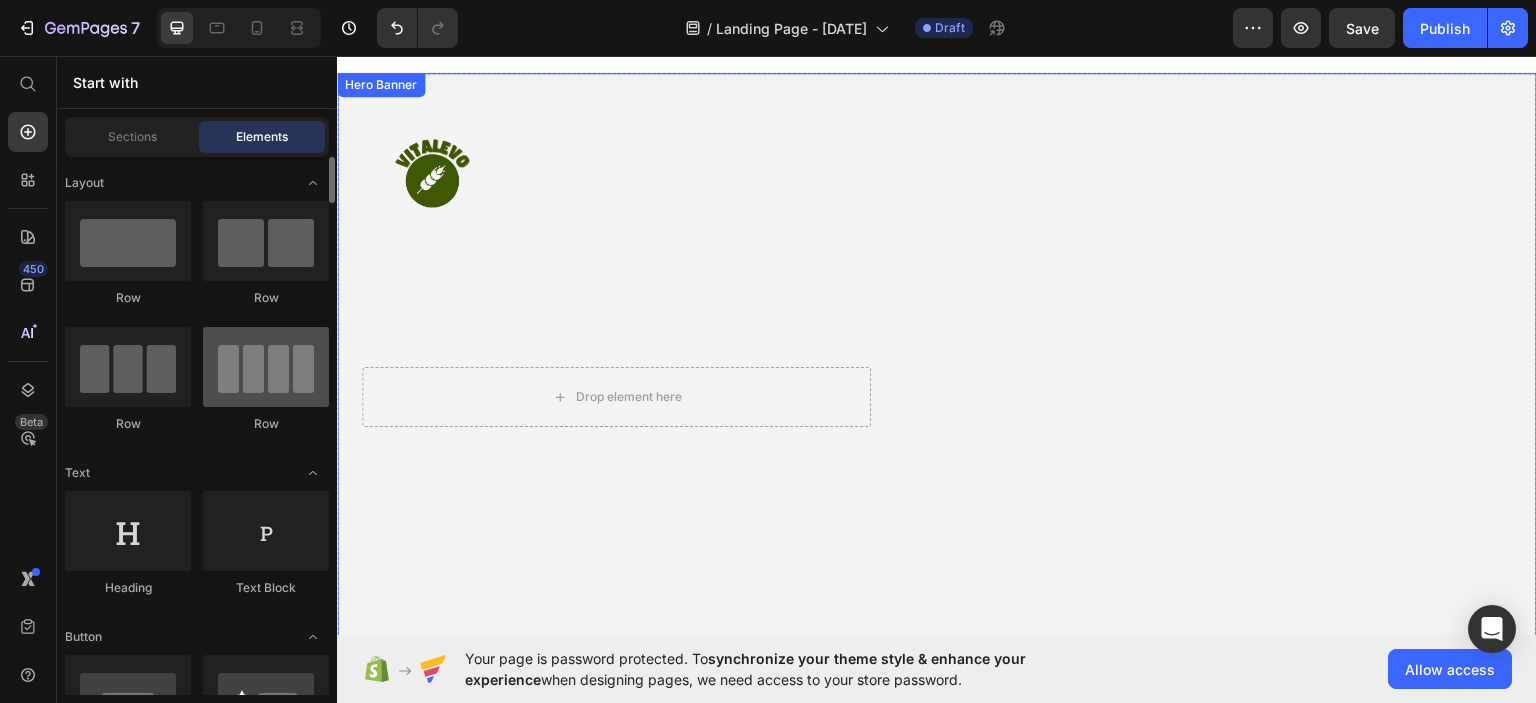 click at bounding box center (266, 367) 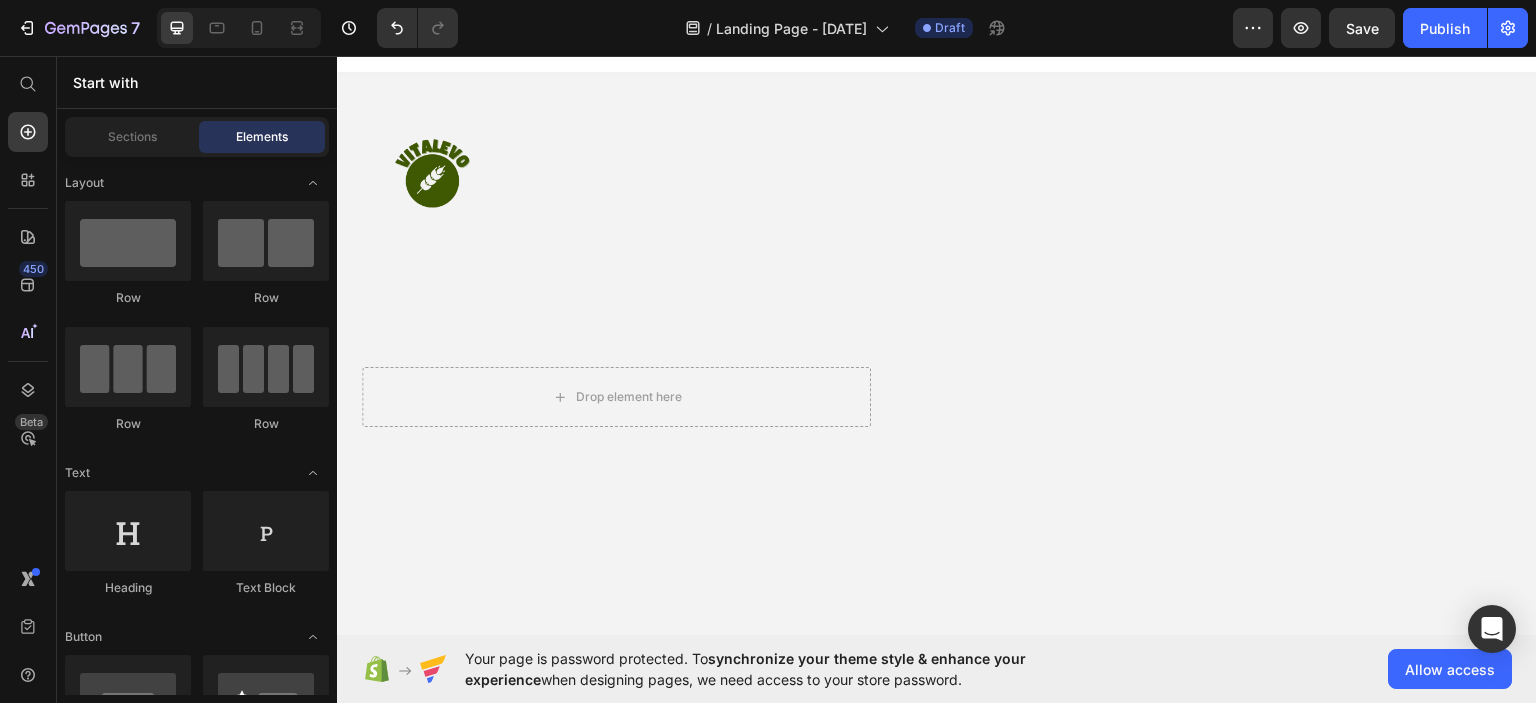 click on "Drop element here" at bounding box center (616, 396) 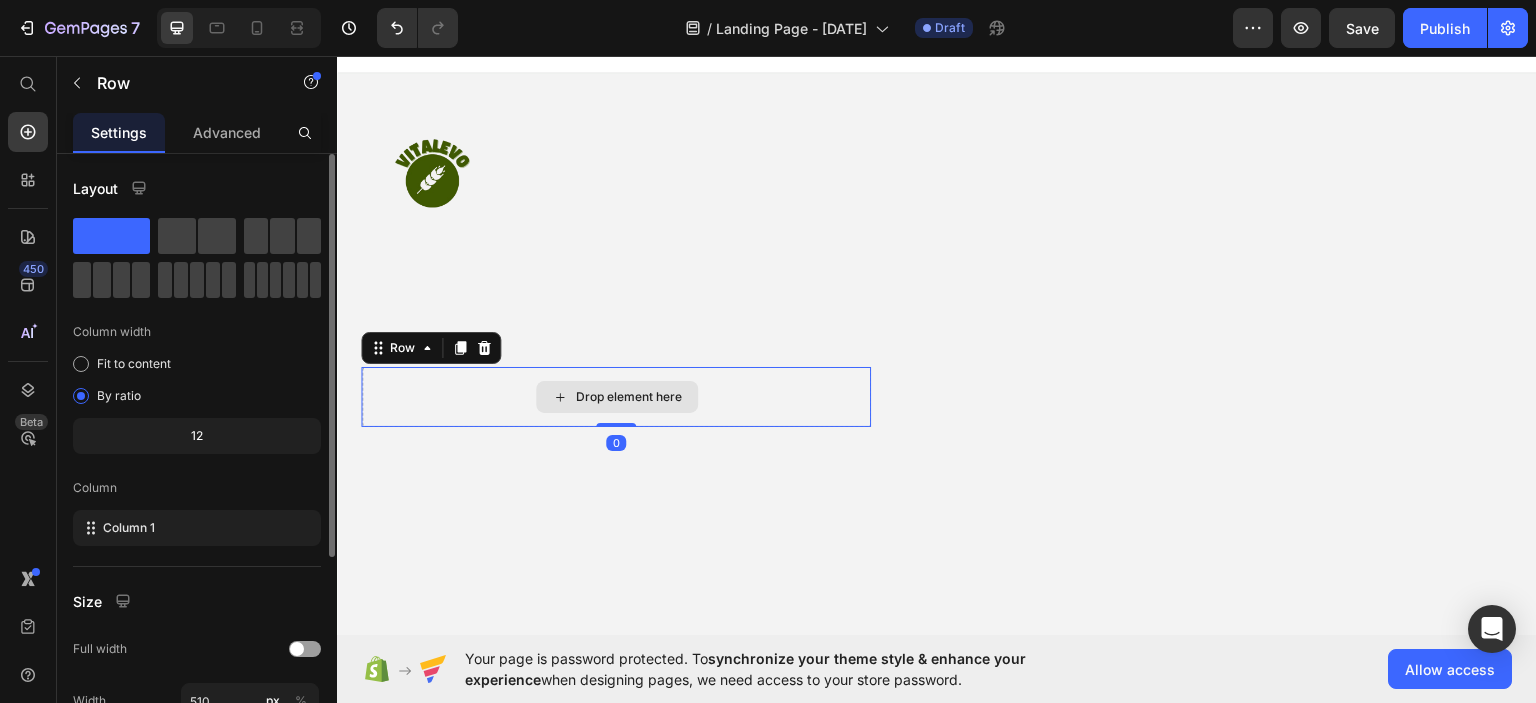 click at bounding box center [937, 450] 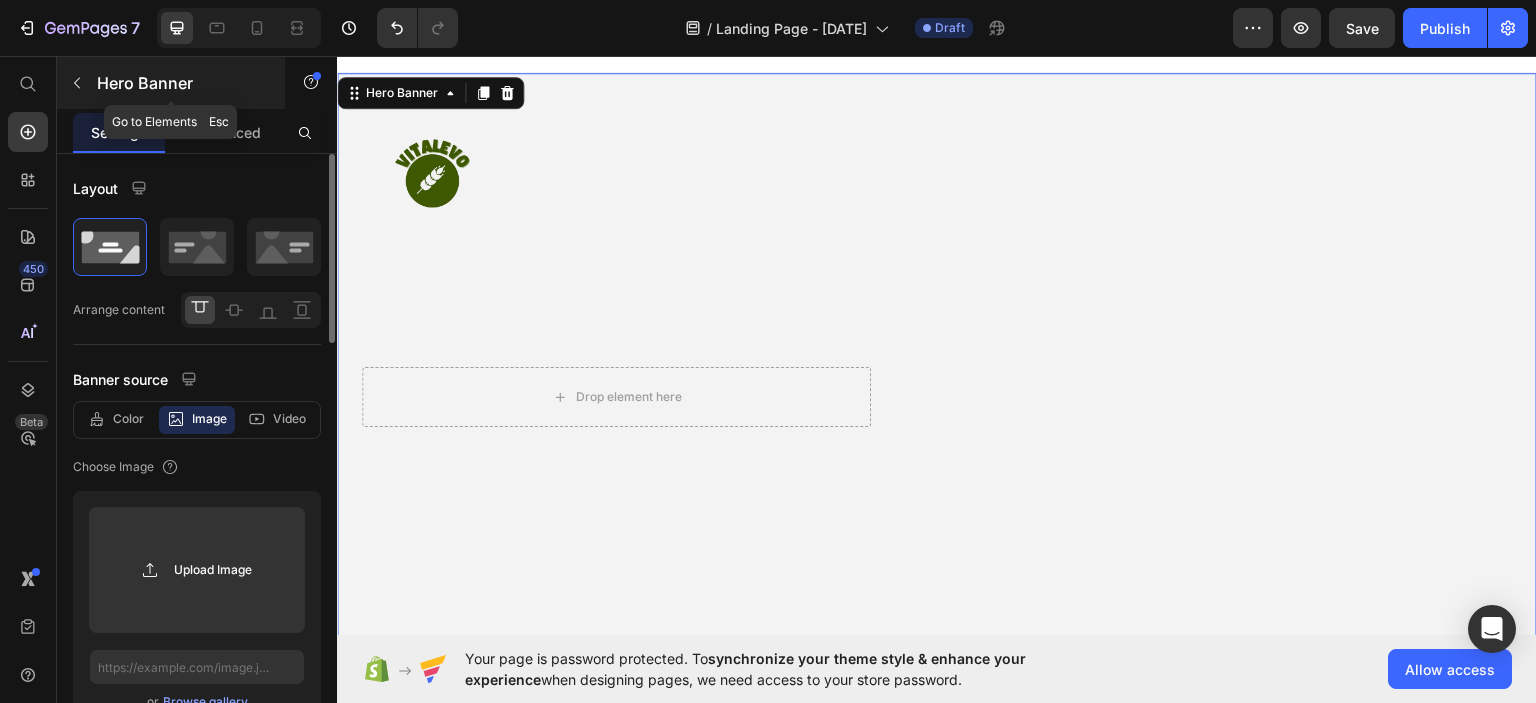 click 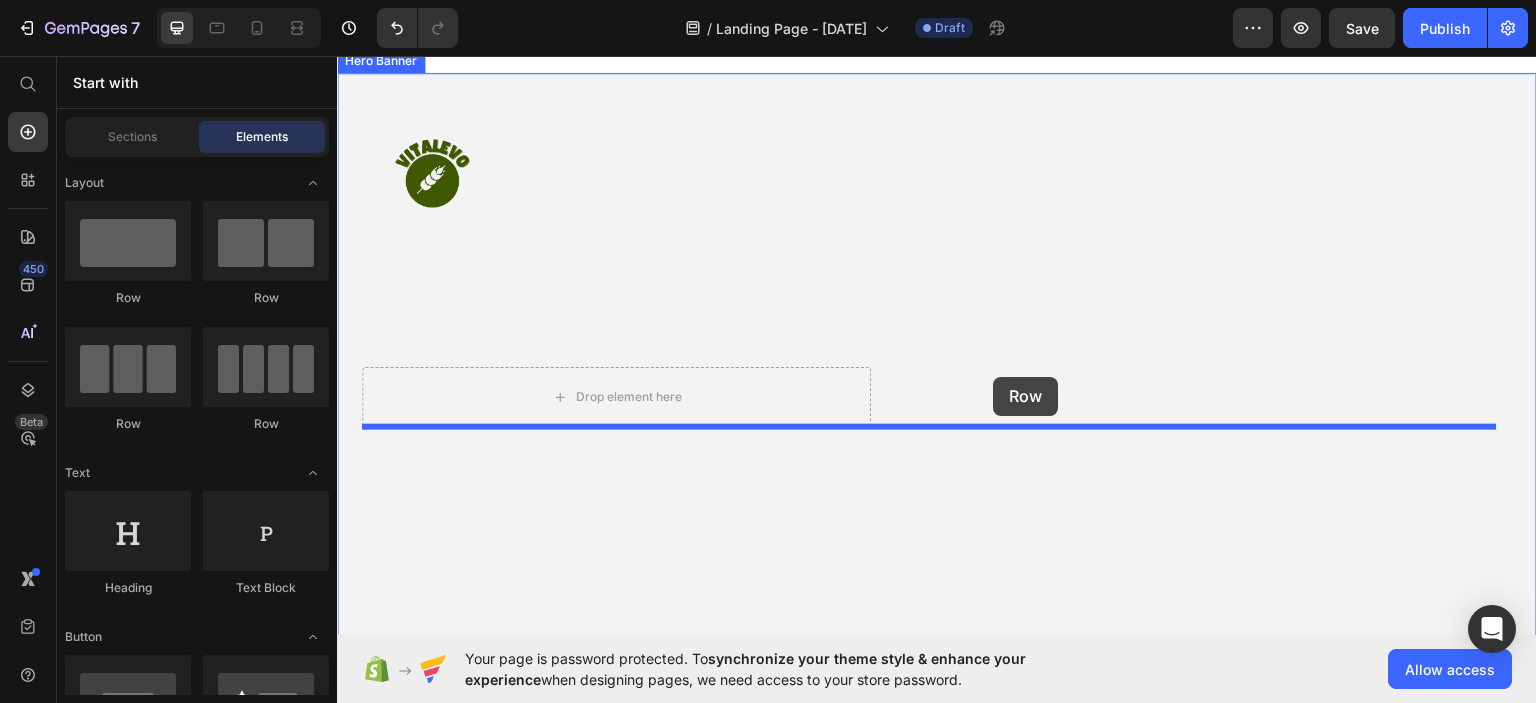 drag, startPoint x: 475, startPoint y: 306, endPoint x: 994, endPoint y: 376, distance: 523.69934 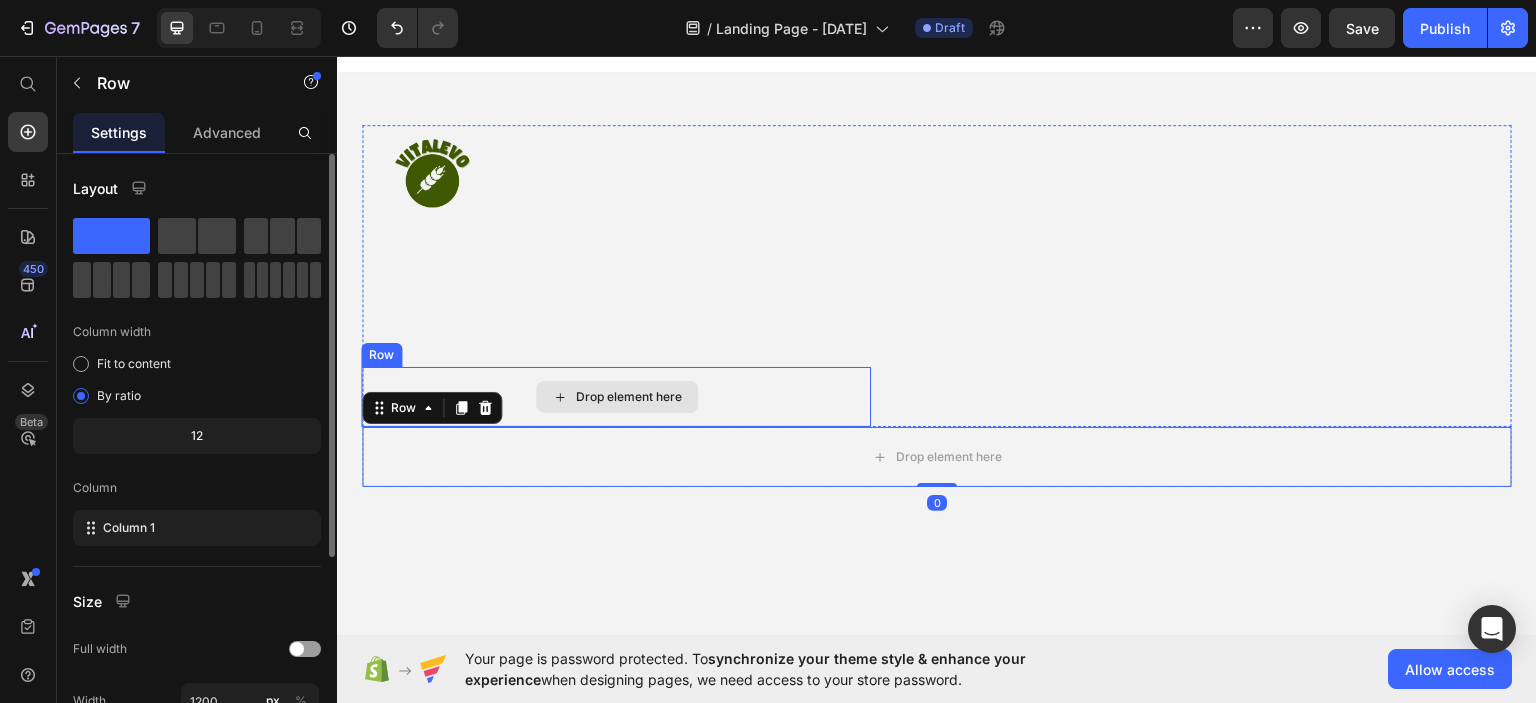 click on "Drop element here" at bounding box center [616, 396] 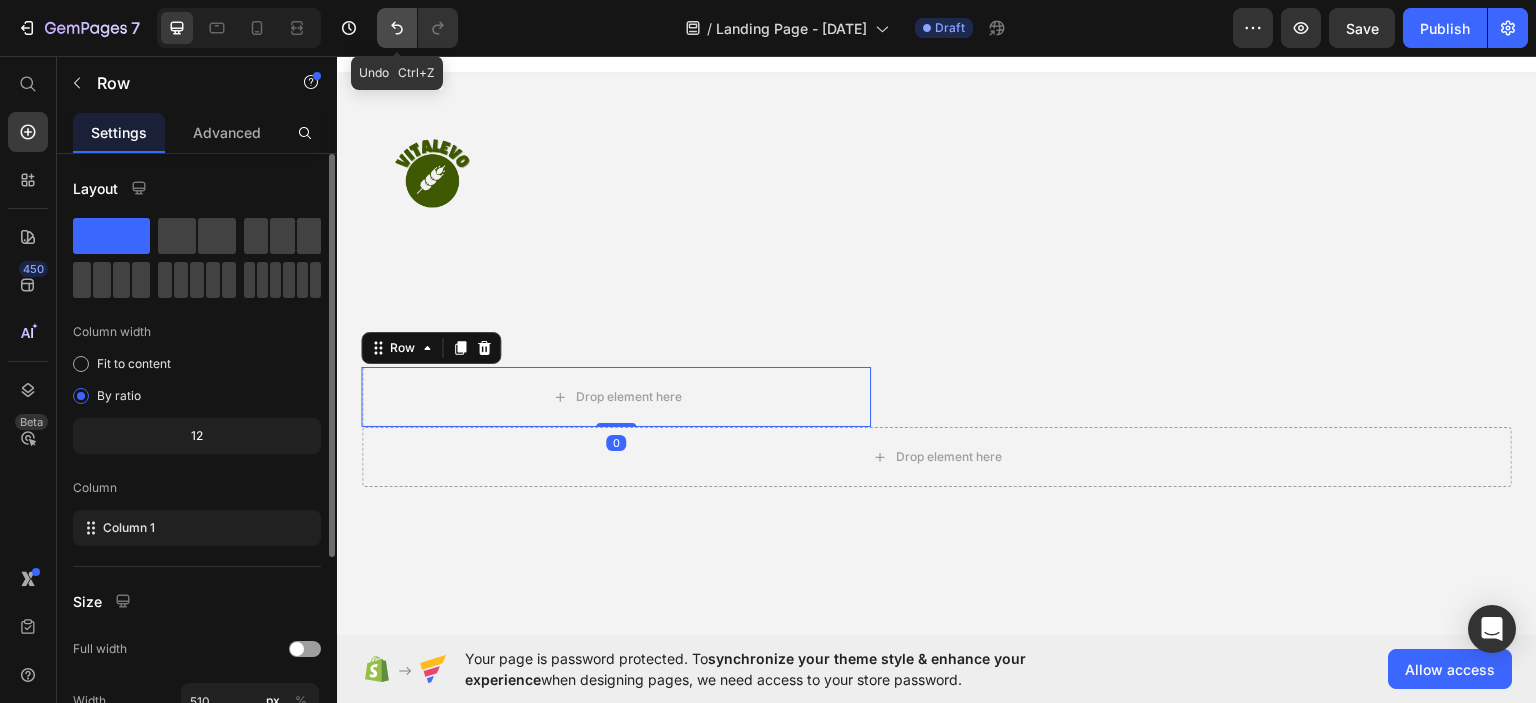 click 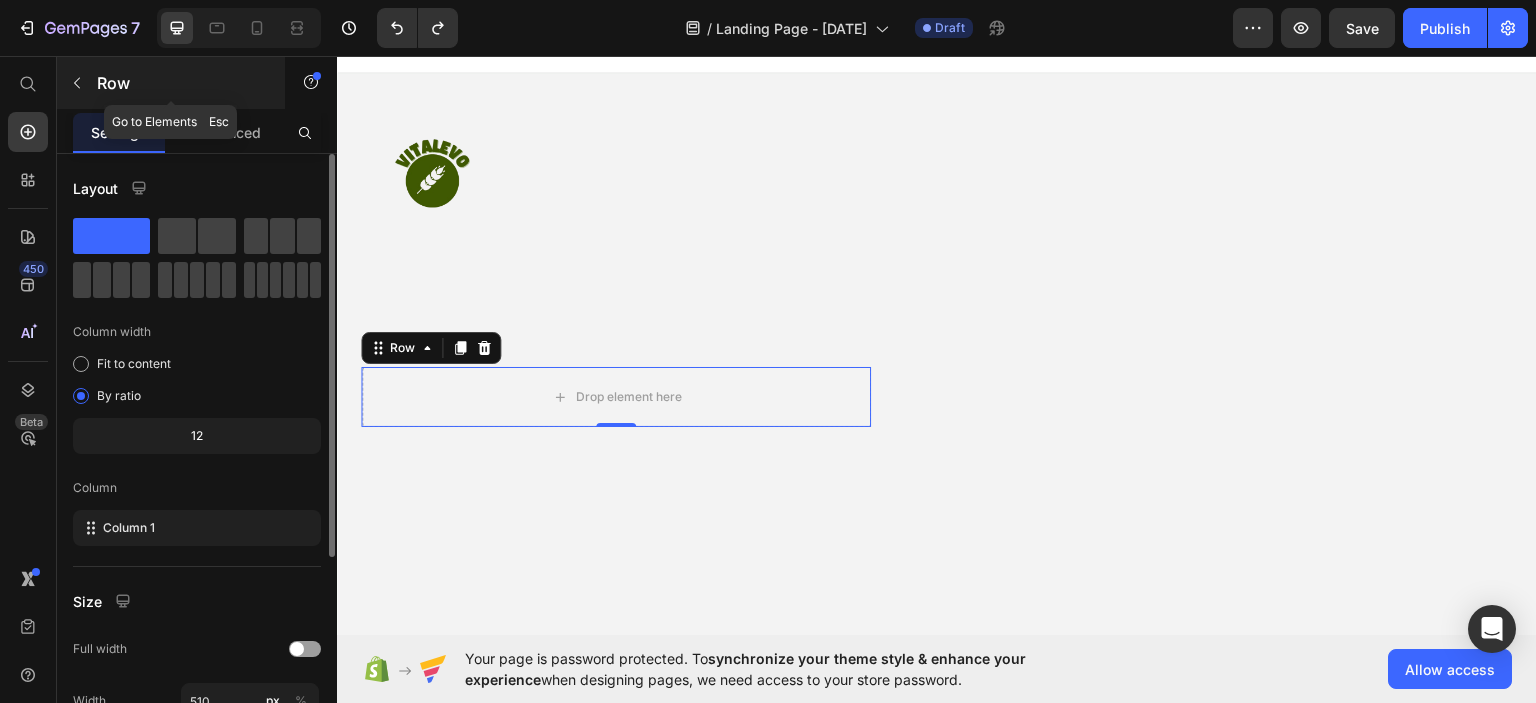 click 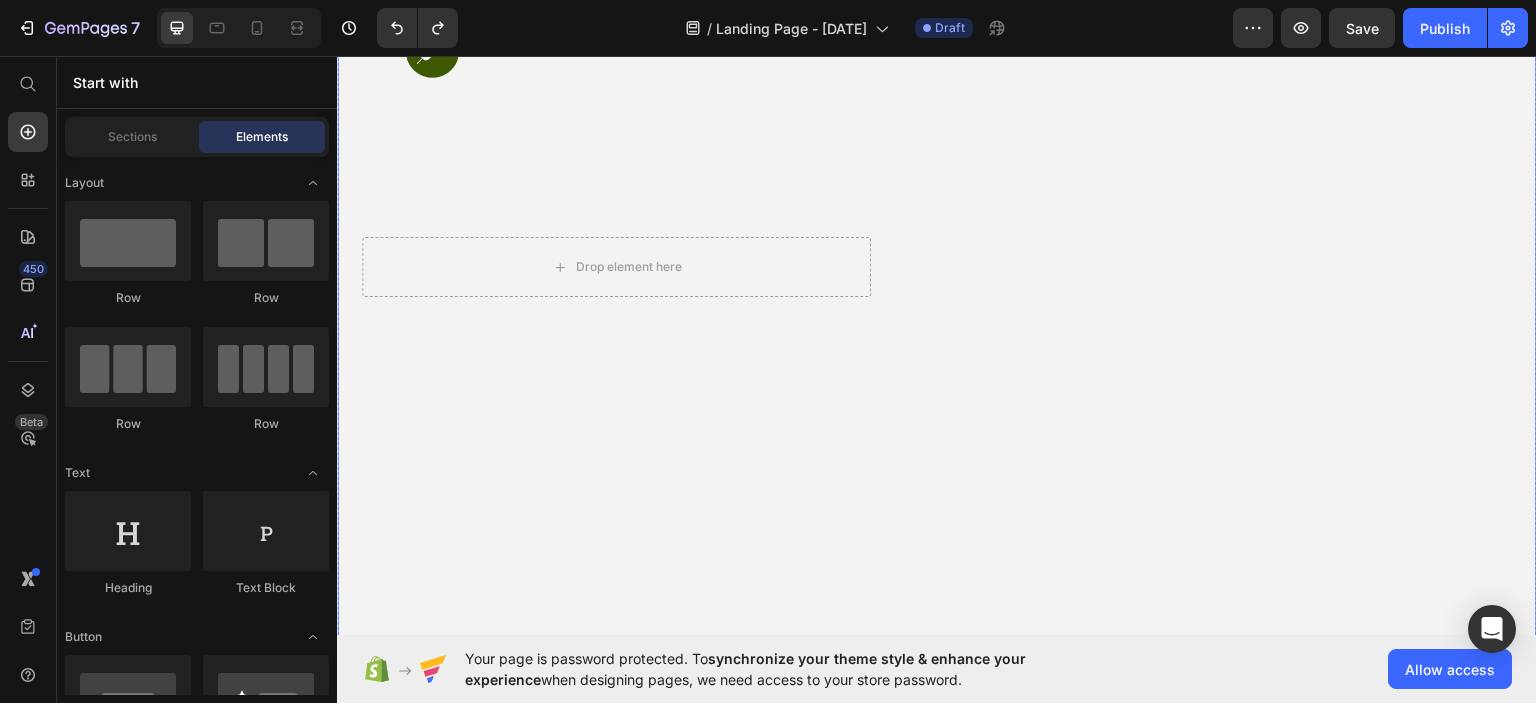 scroll, scrollTop: 152, scrollLeft: 0, axis: vertical 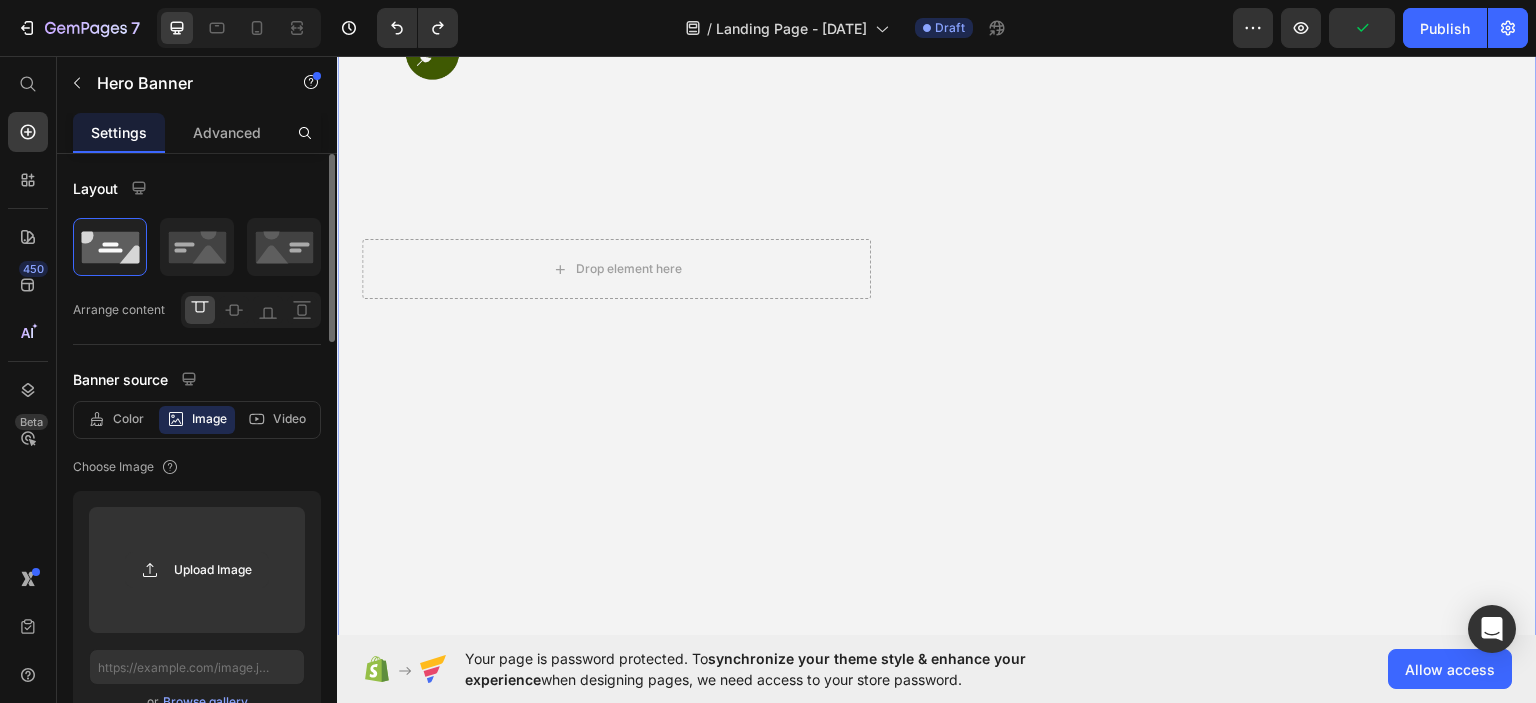 click at bounding box center [937, 322] 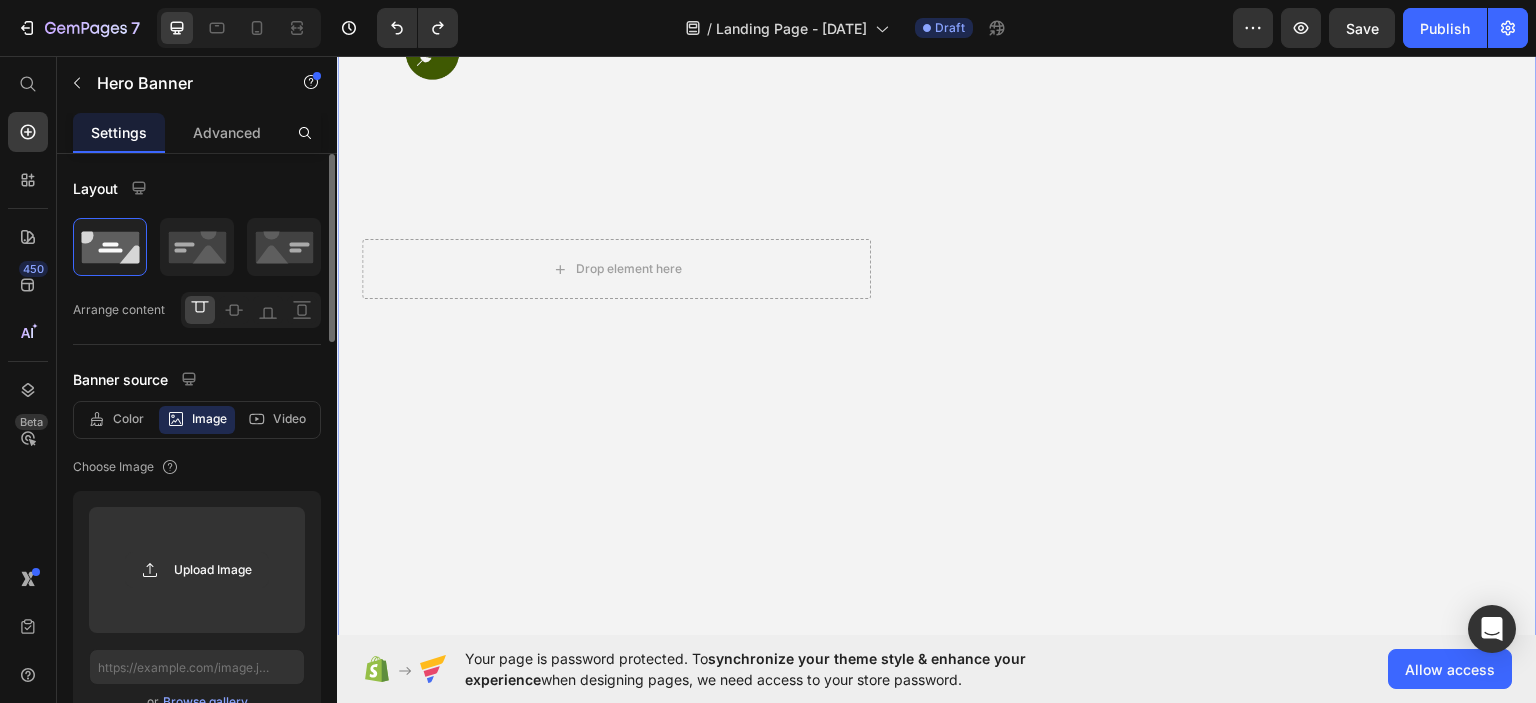 scroll, scrollTop: 0, scrollLeft: 0, axis: both 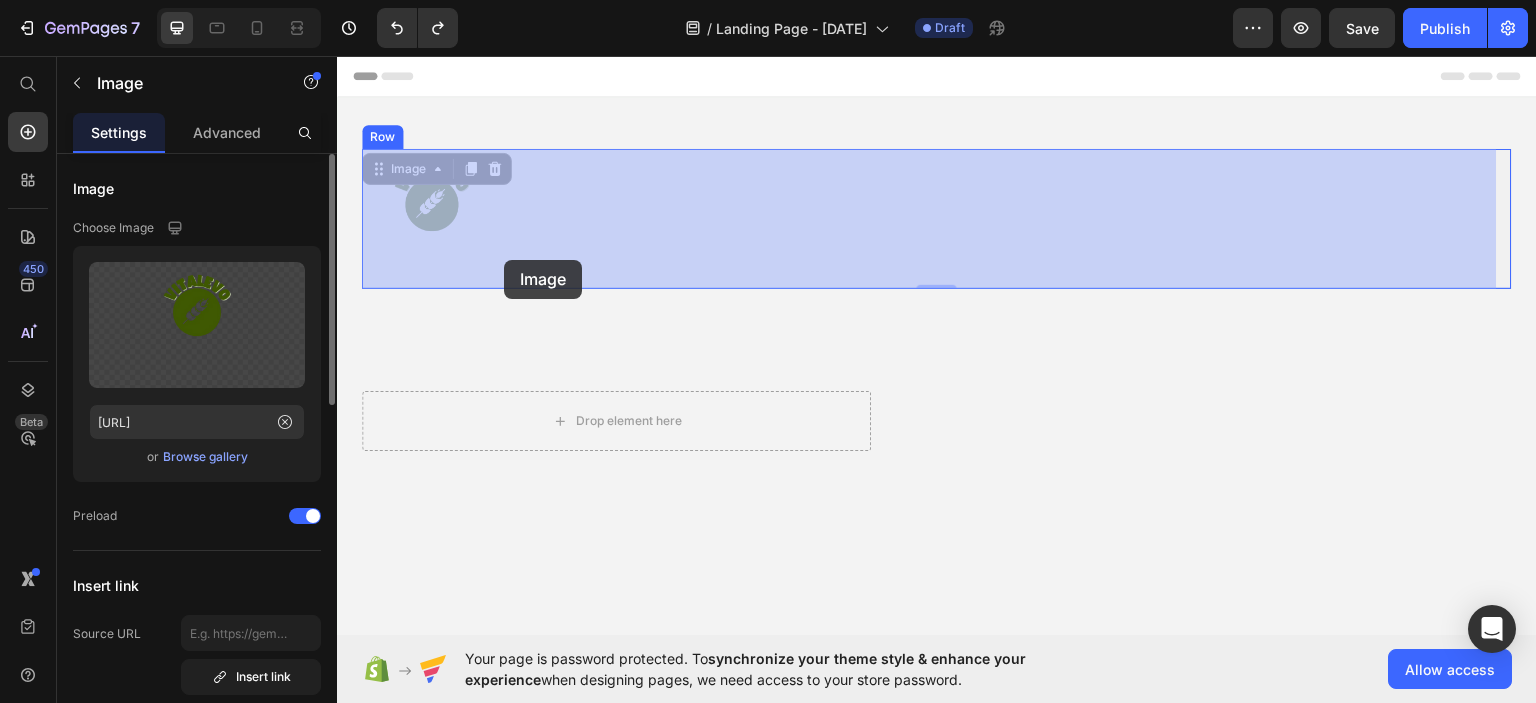 drag, startPoint x: 470, startPoint y: 229, endPoint x: 532, endPoint y: 250, distance: 65.459915 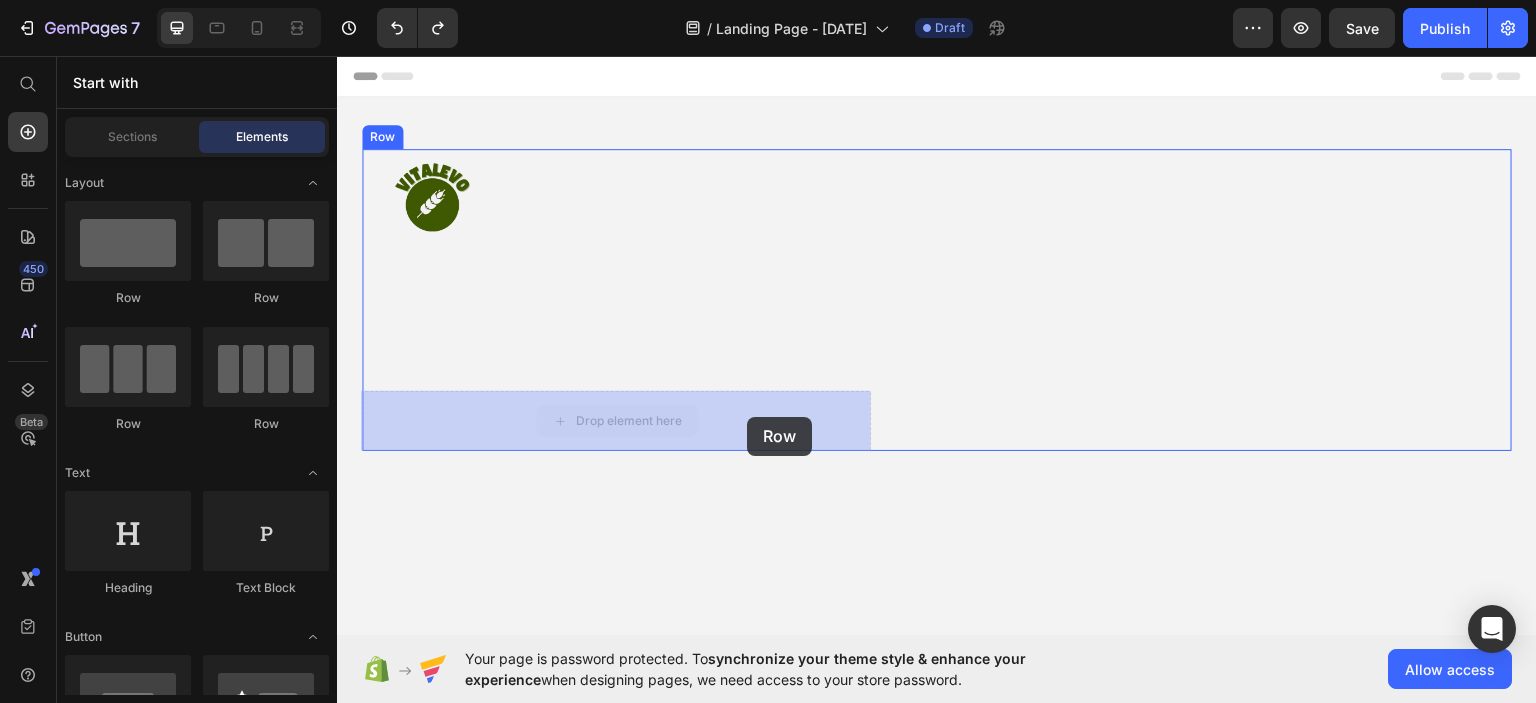 drag, startPoint x: 697, startPoint y: 411, endPoint x: 747, endPoint y: 416, distance: 50.24938 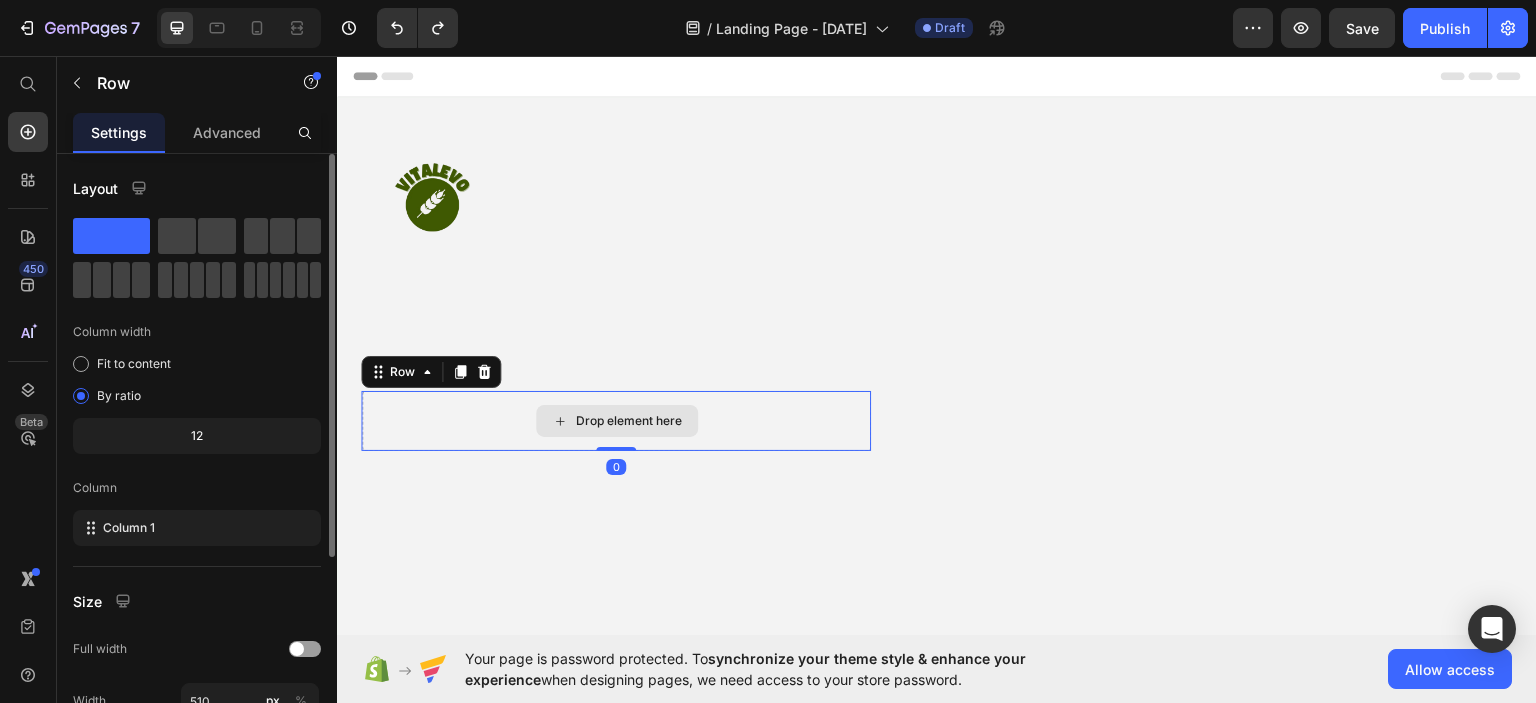 click on "Drop element here" at bounding box center (616, 420) 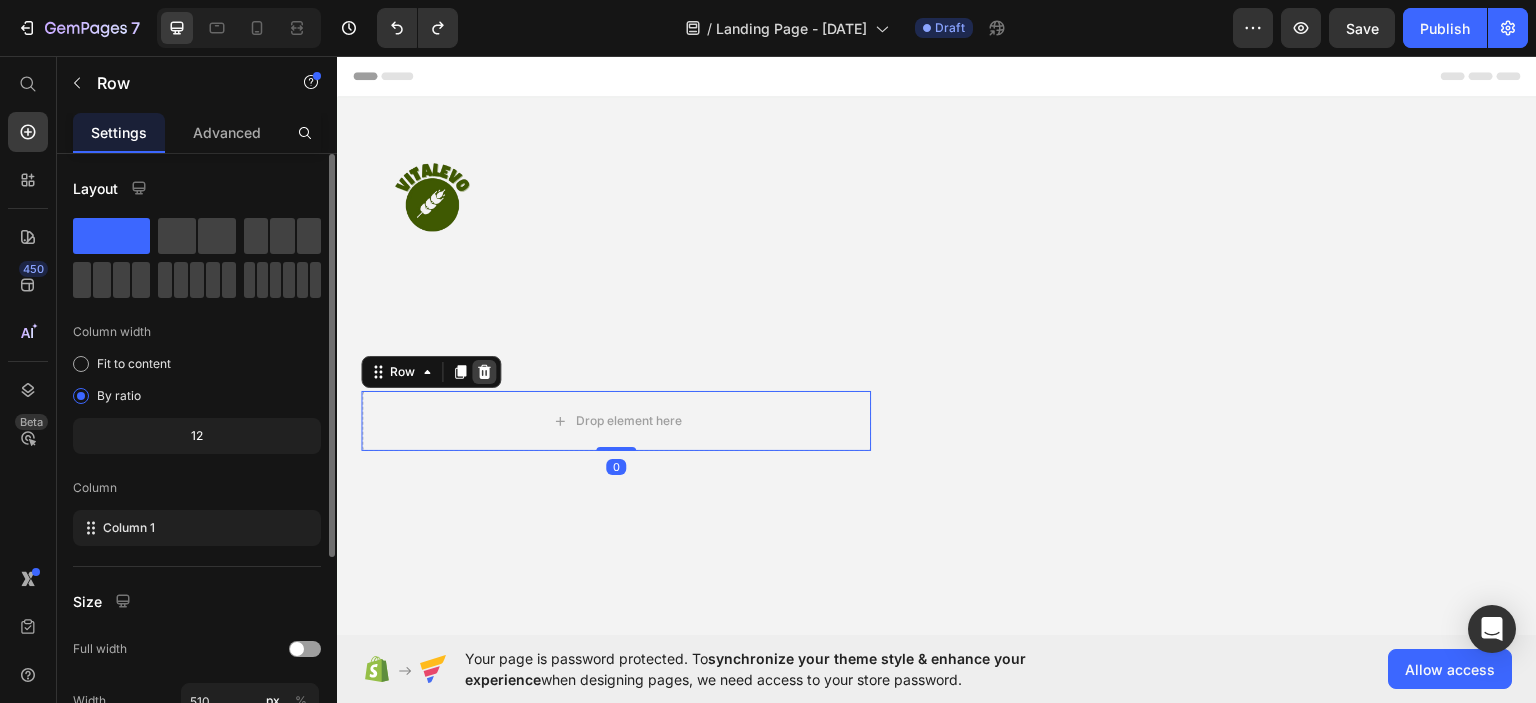 click at bounding box center (484, 371) 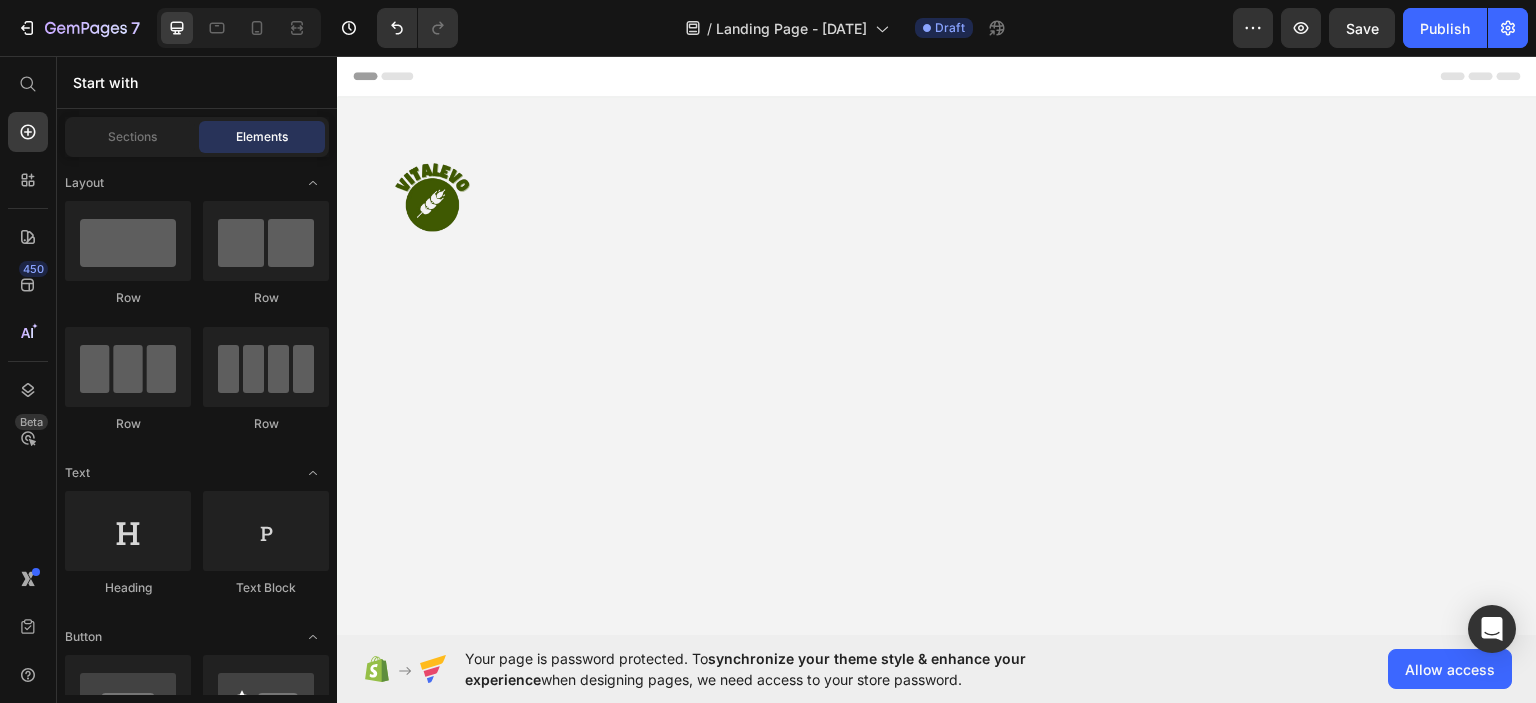 click at bounding box center [937, 474] 